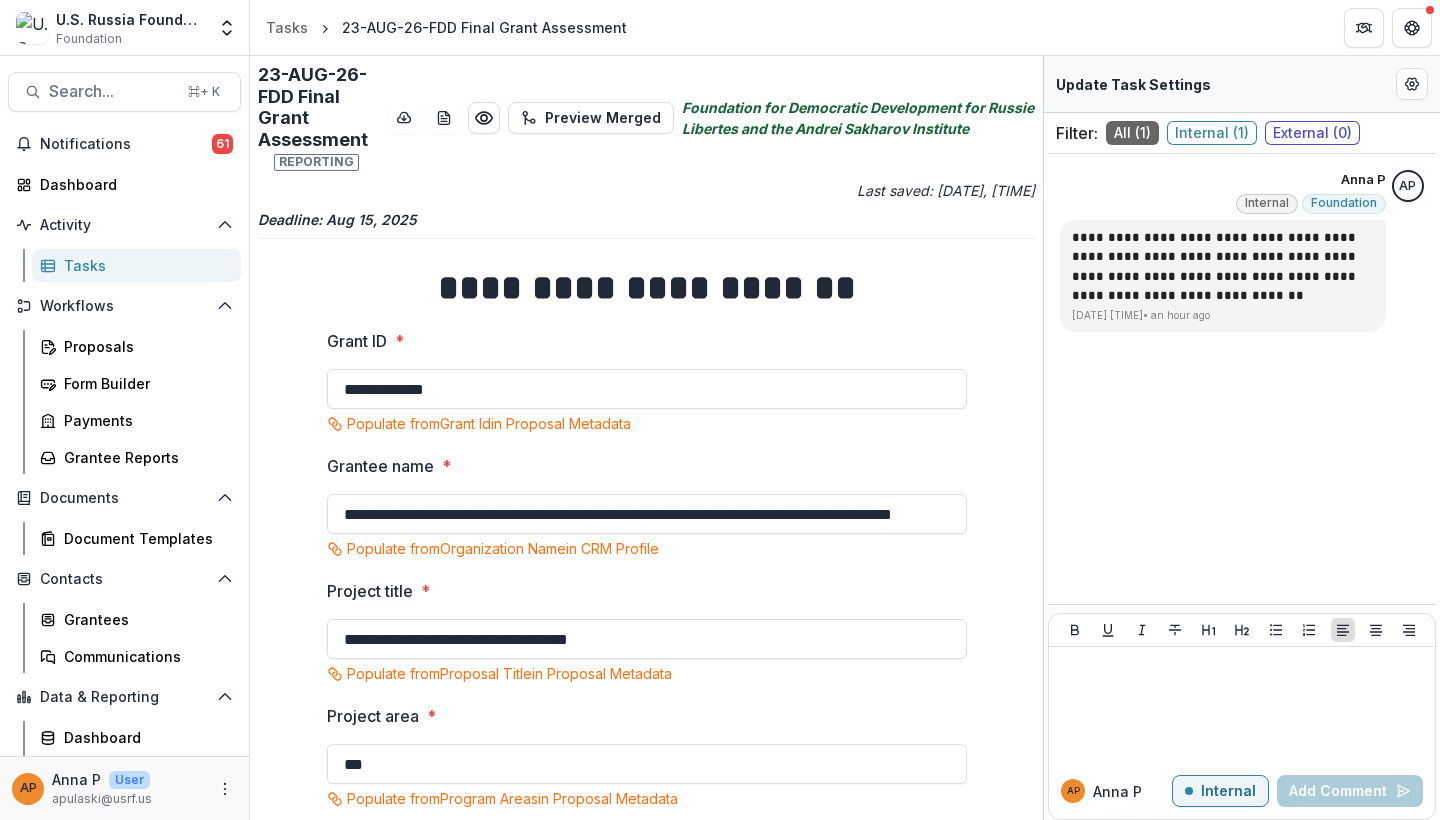scroll, scrollTop: 0, scrollLeft: 0, axis: both 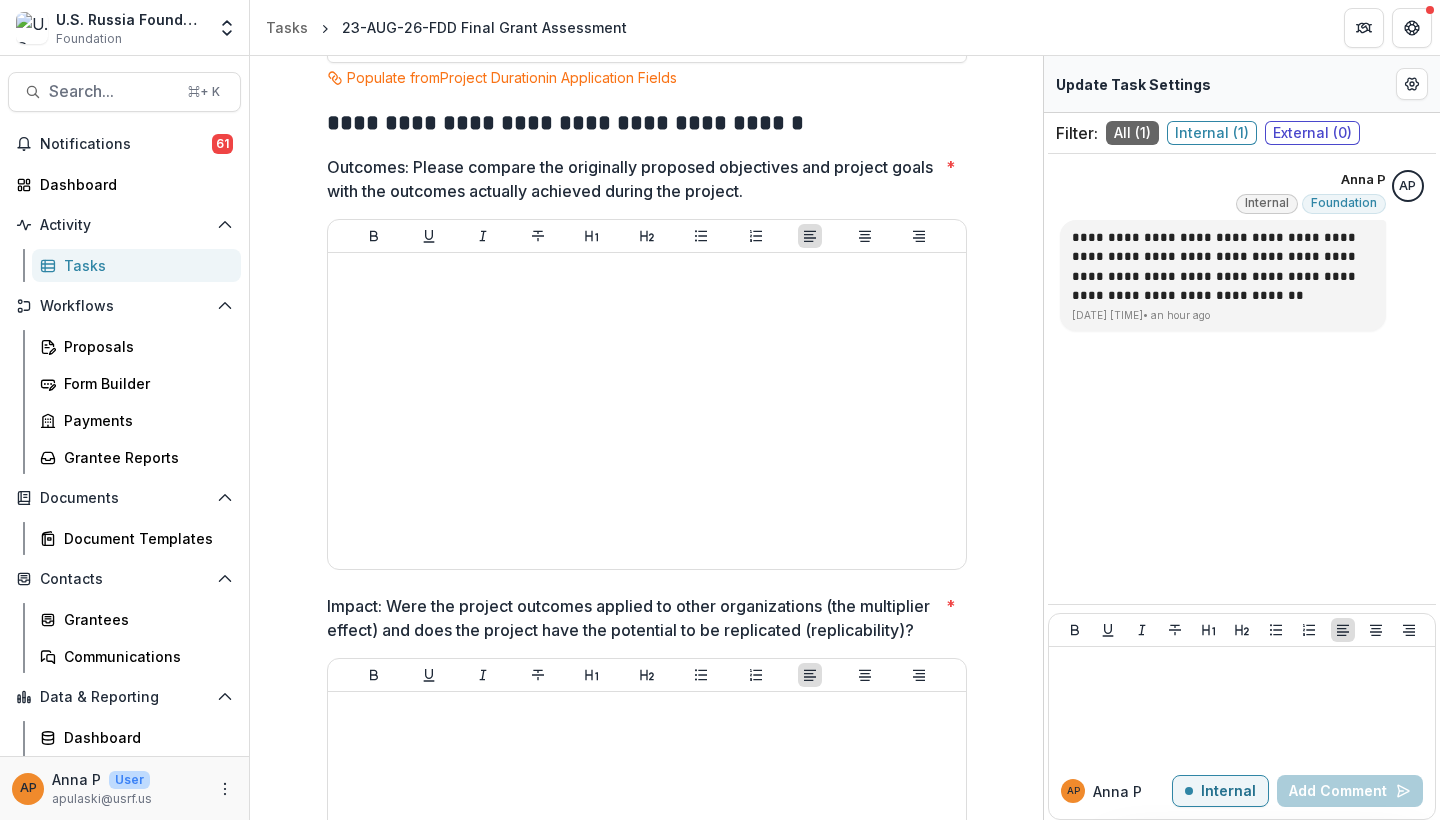 type on "**********" 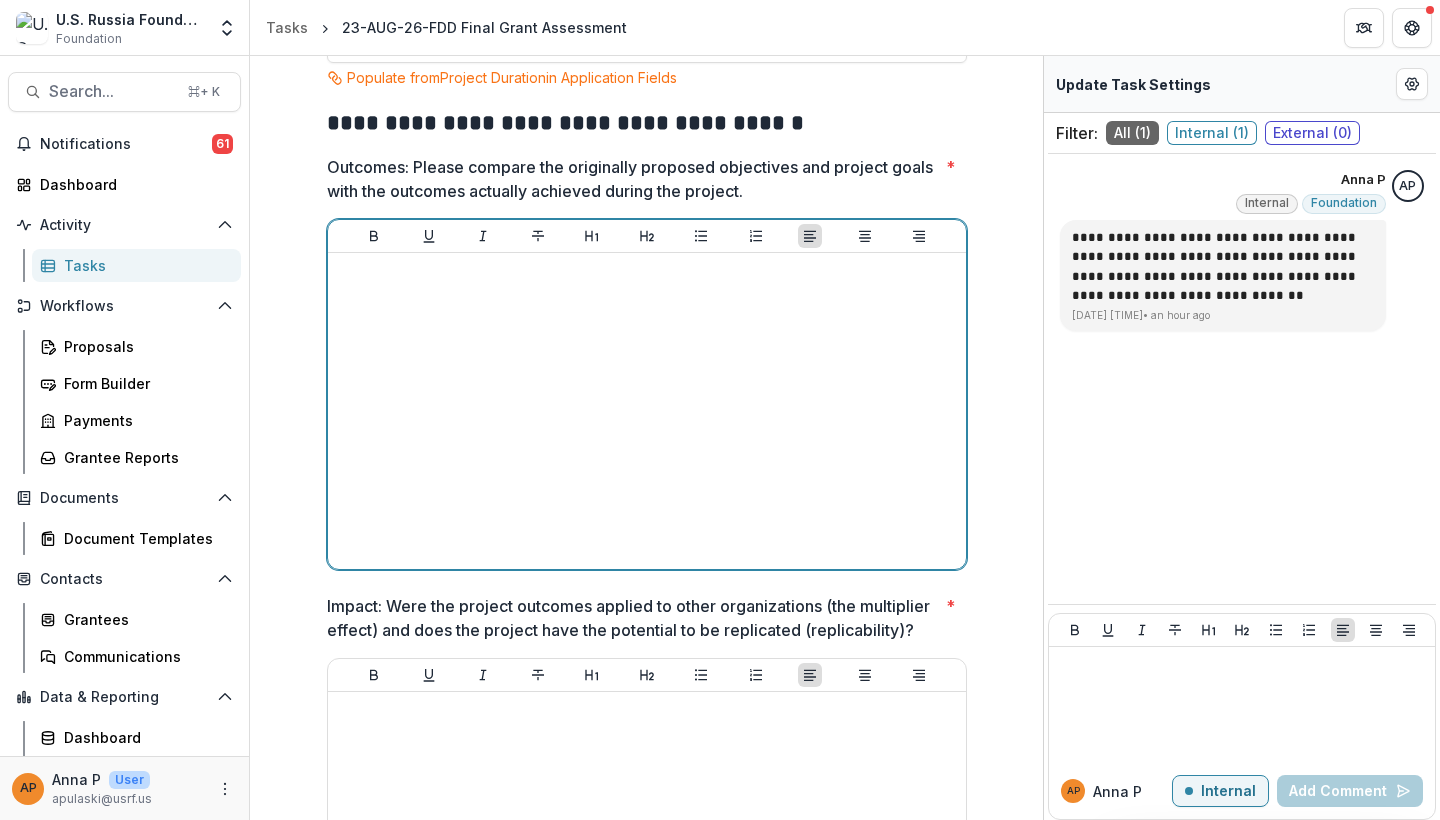 click at bounding box center [647, 411] 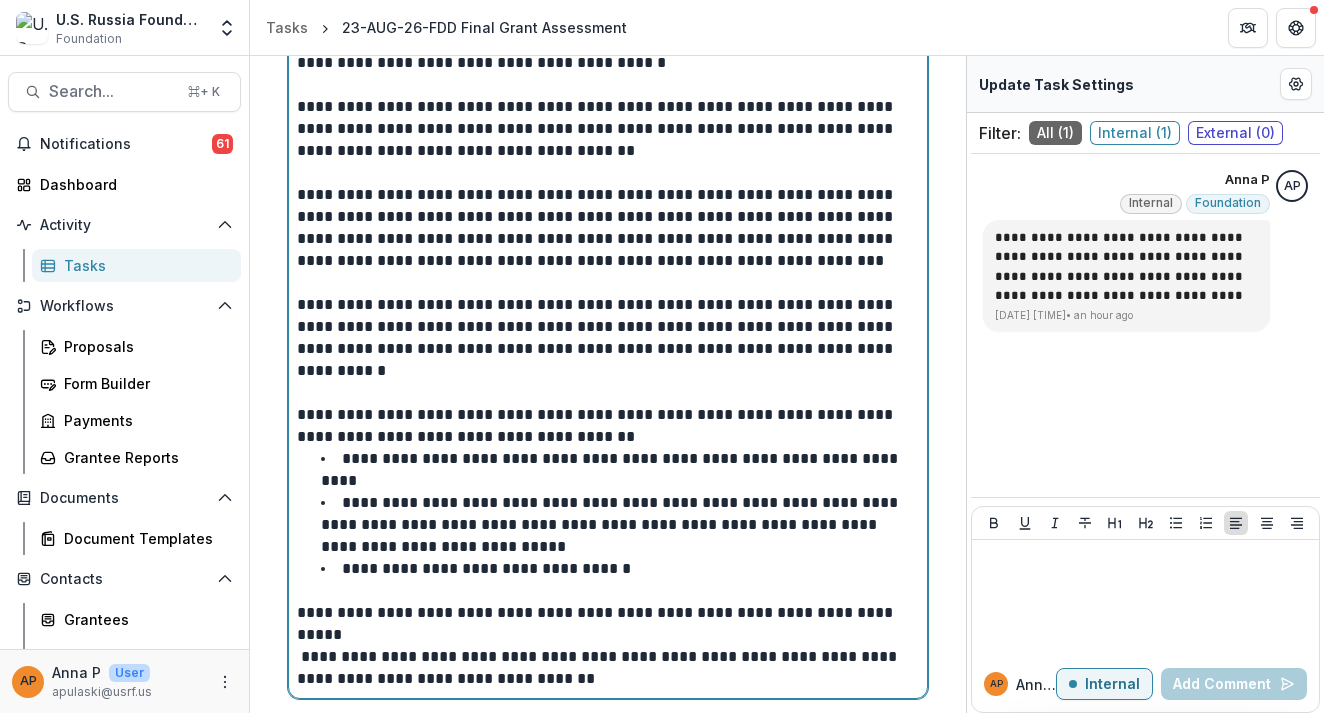 scroll, scrollTop: 1474, scrollLeft: 0, axis: vertical 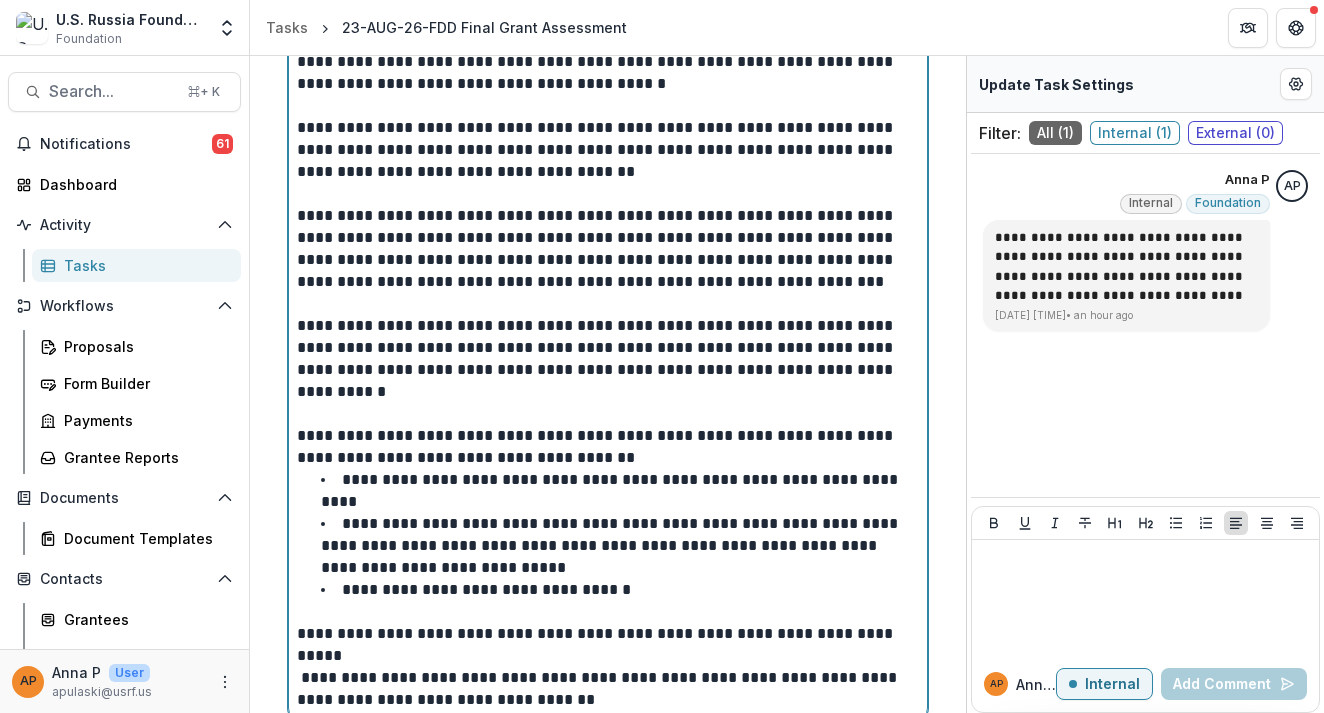 click at bounding box center [608, 414] 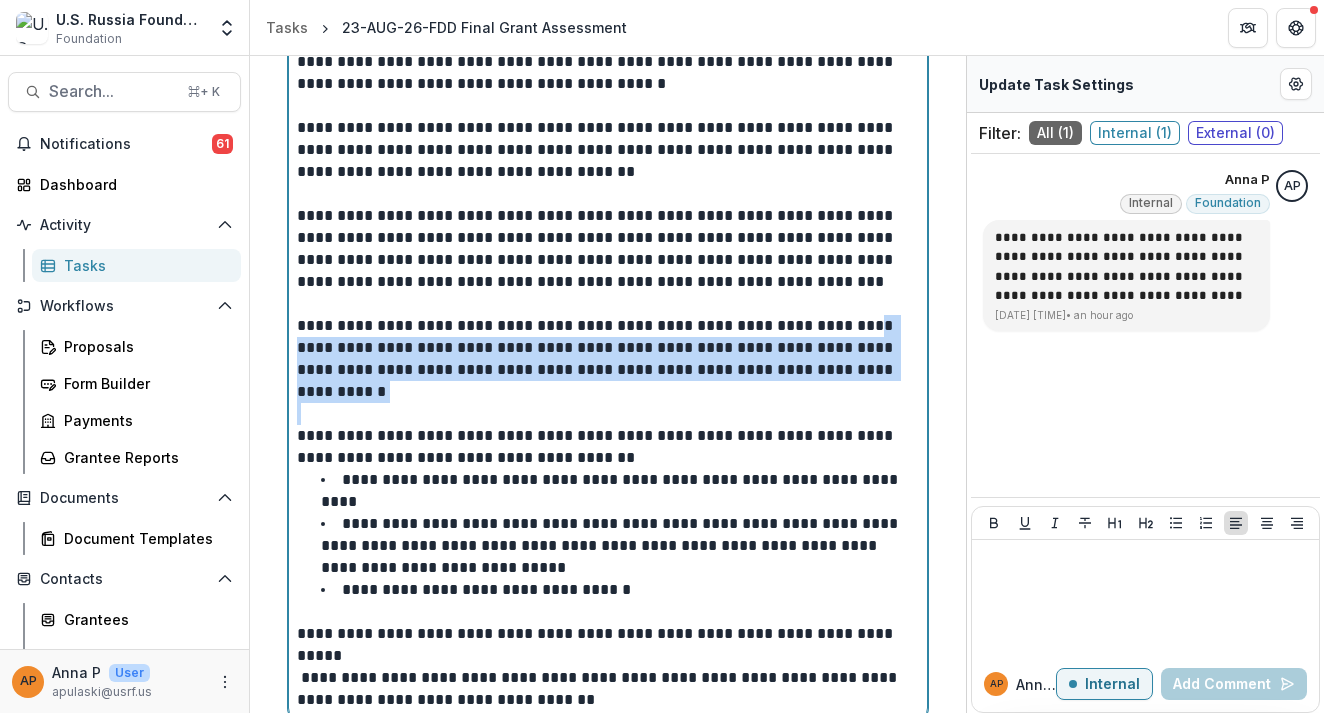 drag, startPoint x: 426, startPoint y: 403, endPoint x: 264, endPoint y: 340, distance: 173.81888 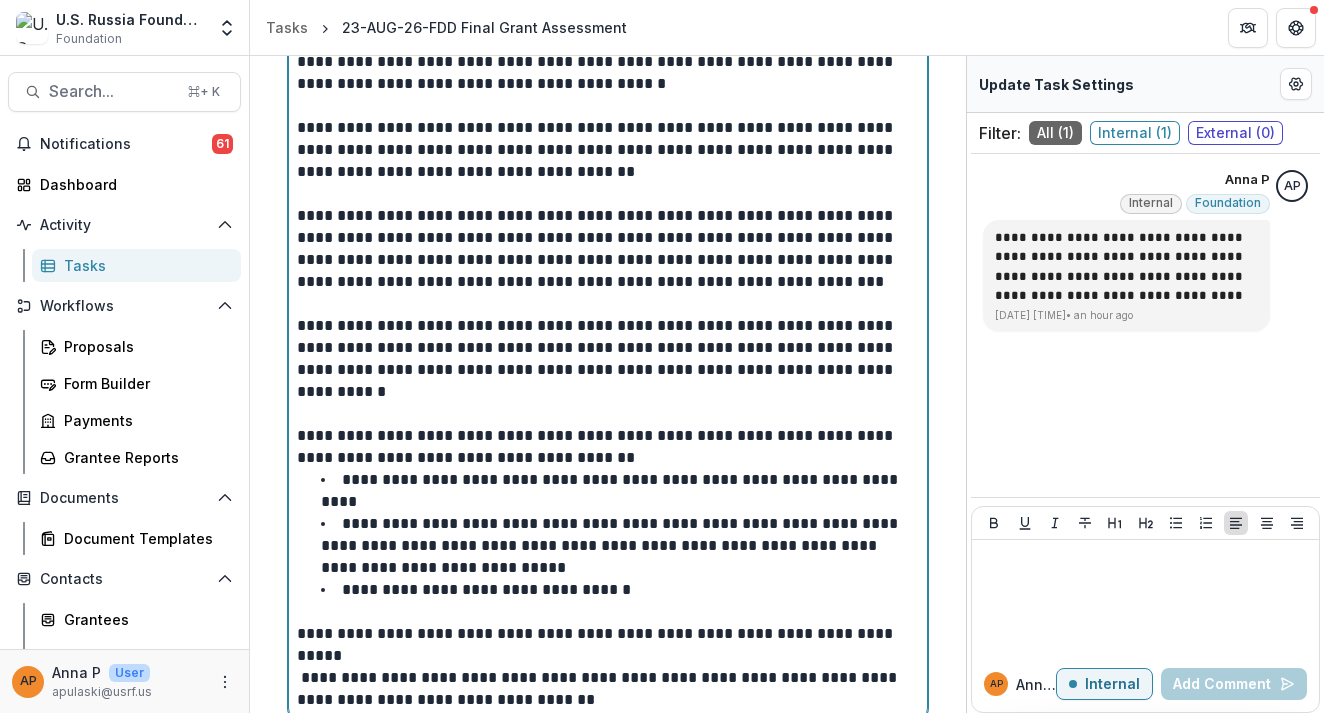click on "**********" at bounding box center (608, 359) 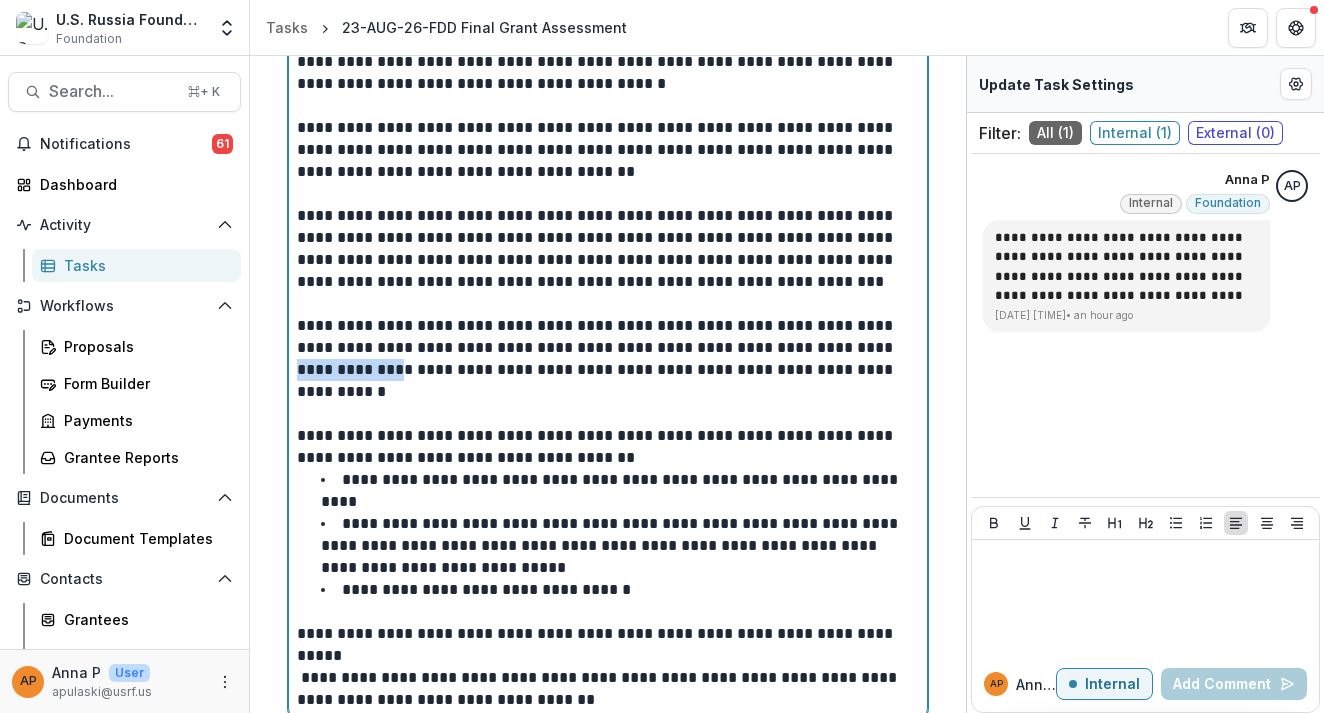 drag, startPoint x: 437, startPoint y: 370, endPoint x: 338, endPoint y: 361, distance: 99.40825 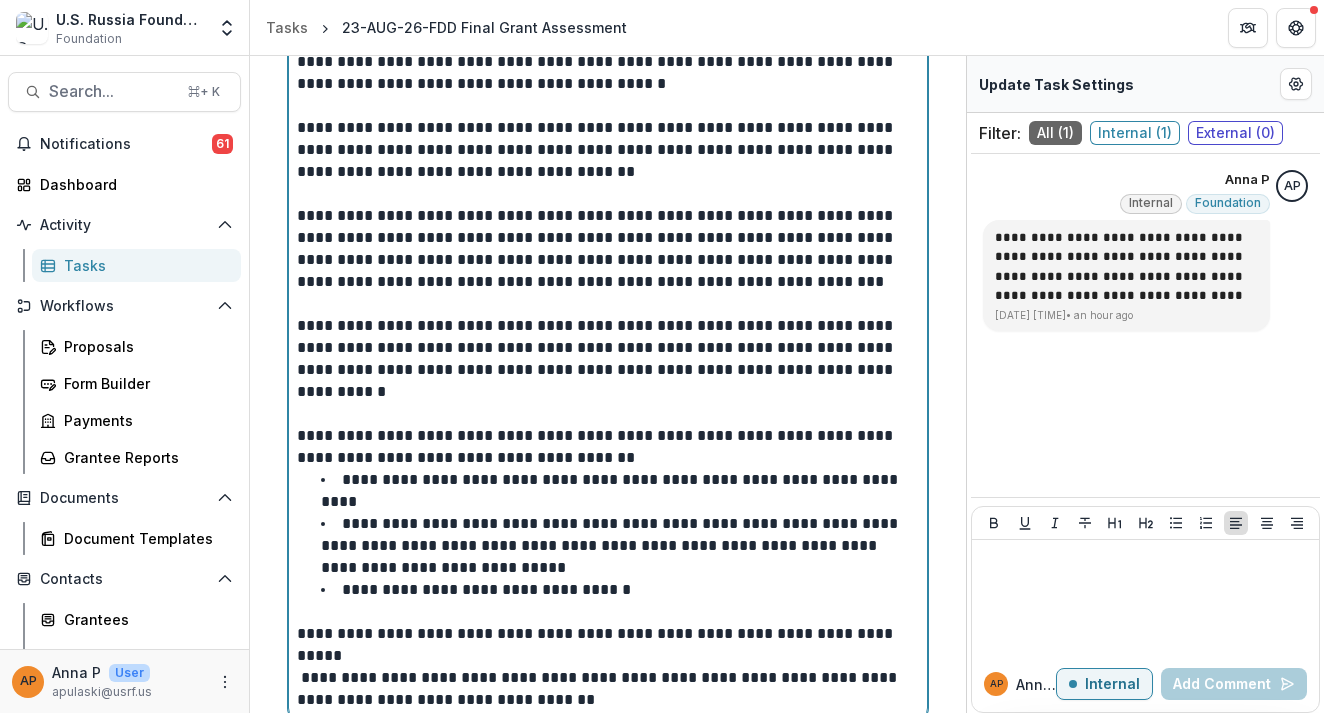 click on "**********" at bounding box center [608, 359] 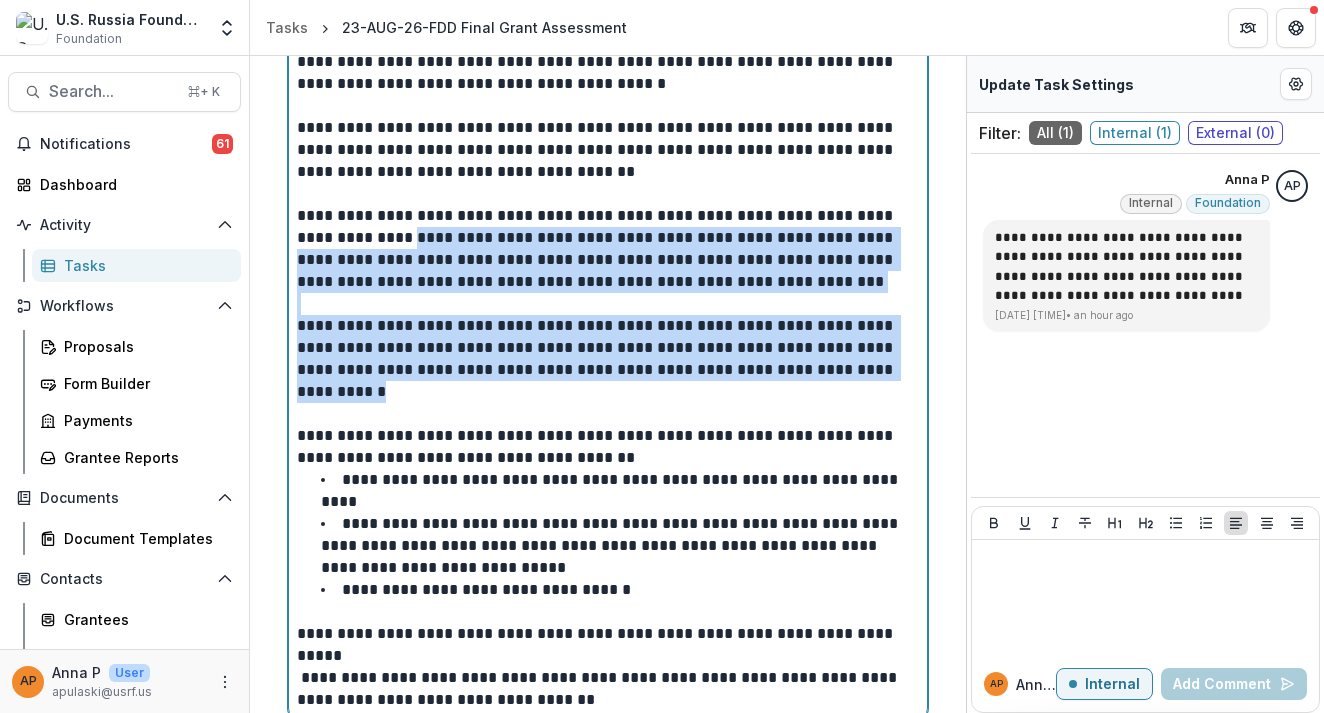 drag, startPoint x: 427, startPoint y: 382, endPoint x: 417, endPoint y: 237, distance: 145.34442 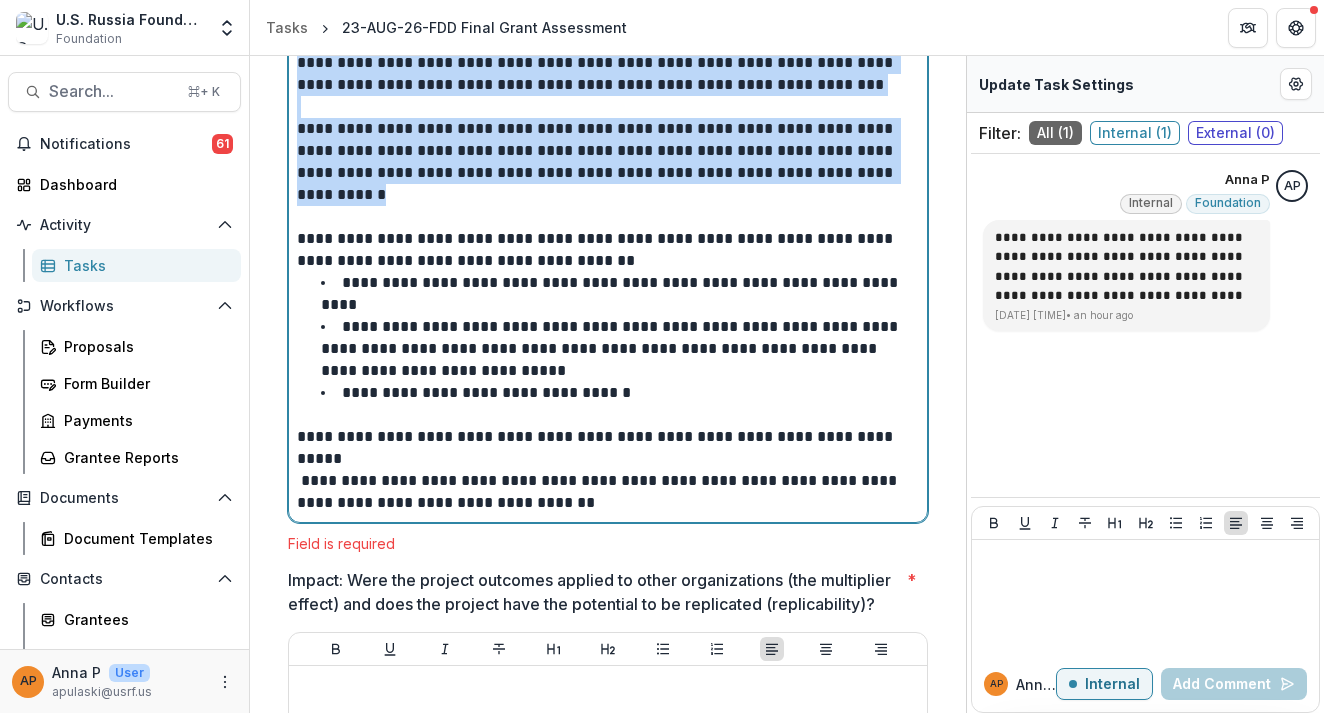 scroll, scrollTop: 1682, scrollLeft: 0, axis: vertical 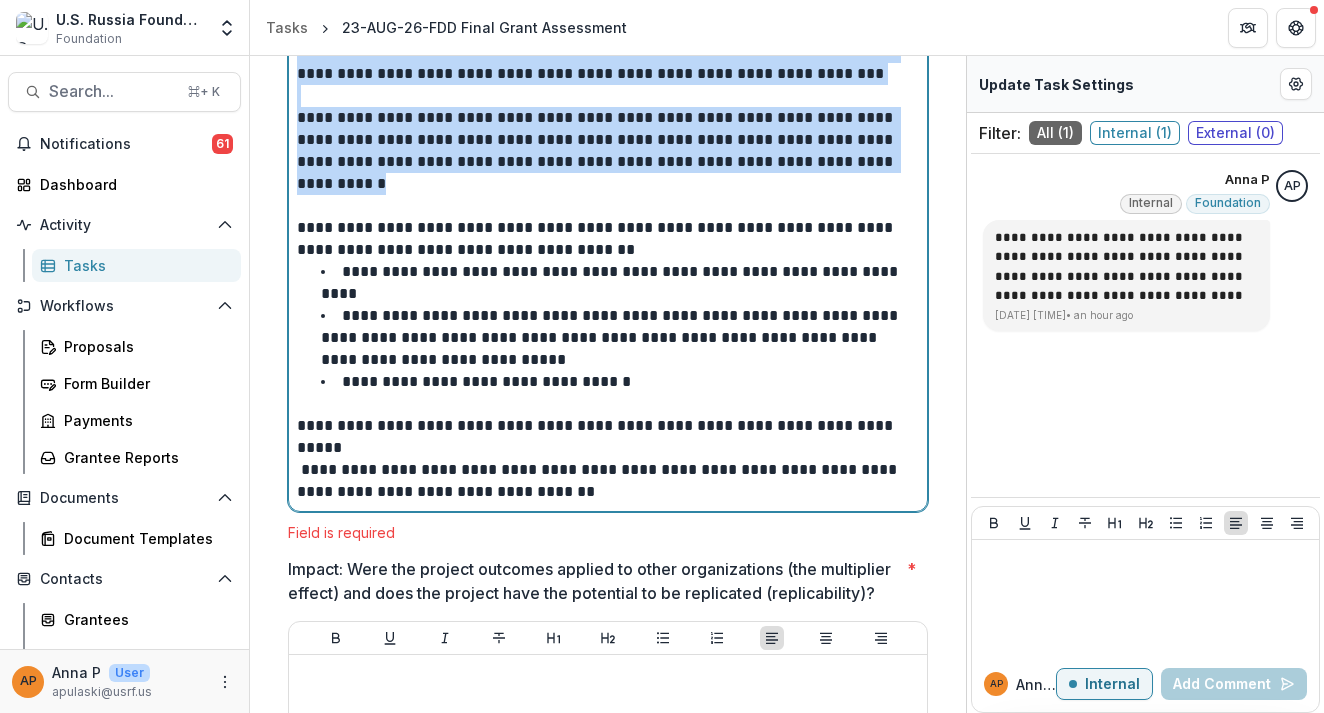 click on "**********" at bounding box center [608, 151] 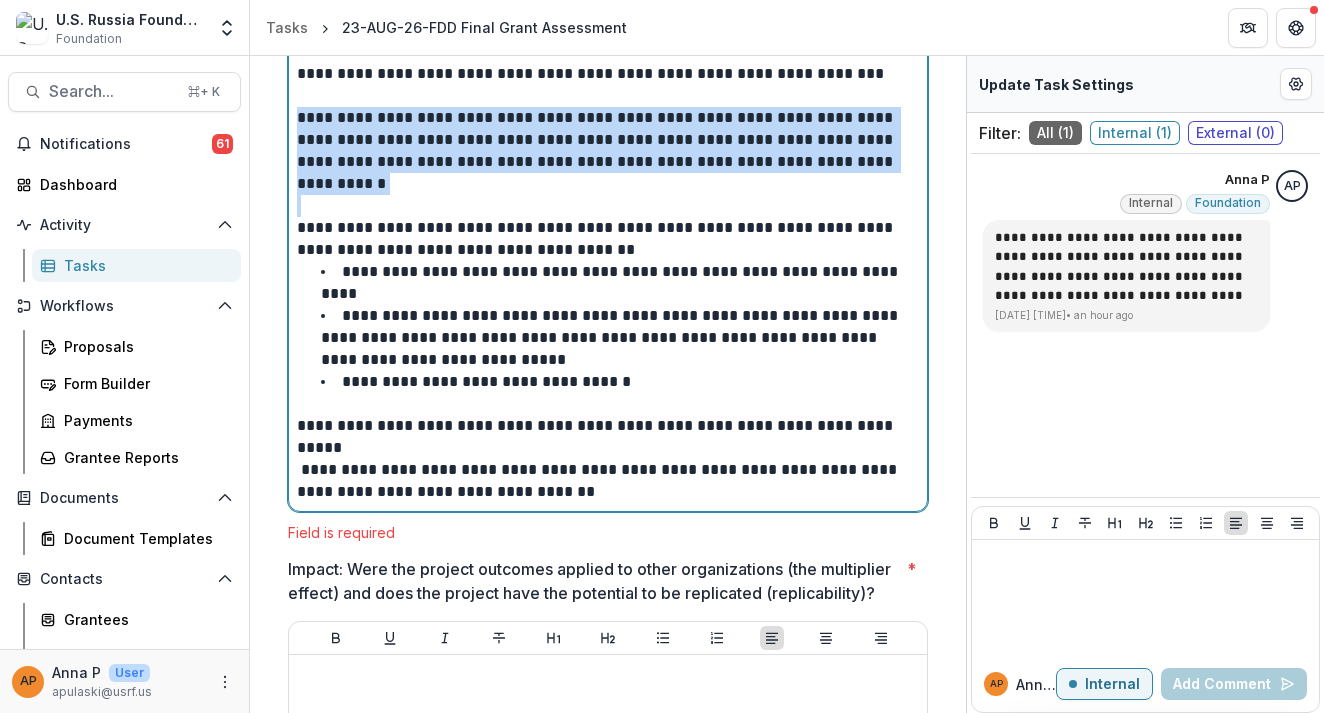 drag, startPoint x: 424, startPoint y: 169, endPoint x: 291, endPoint y: 115, distance: 143.54442 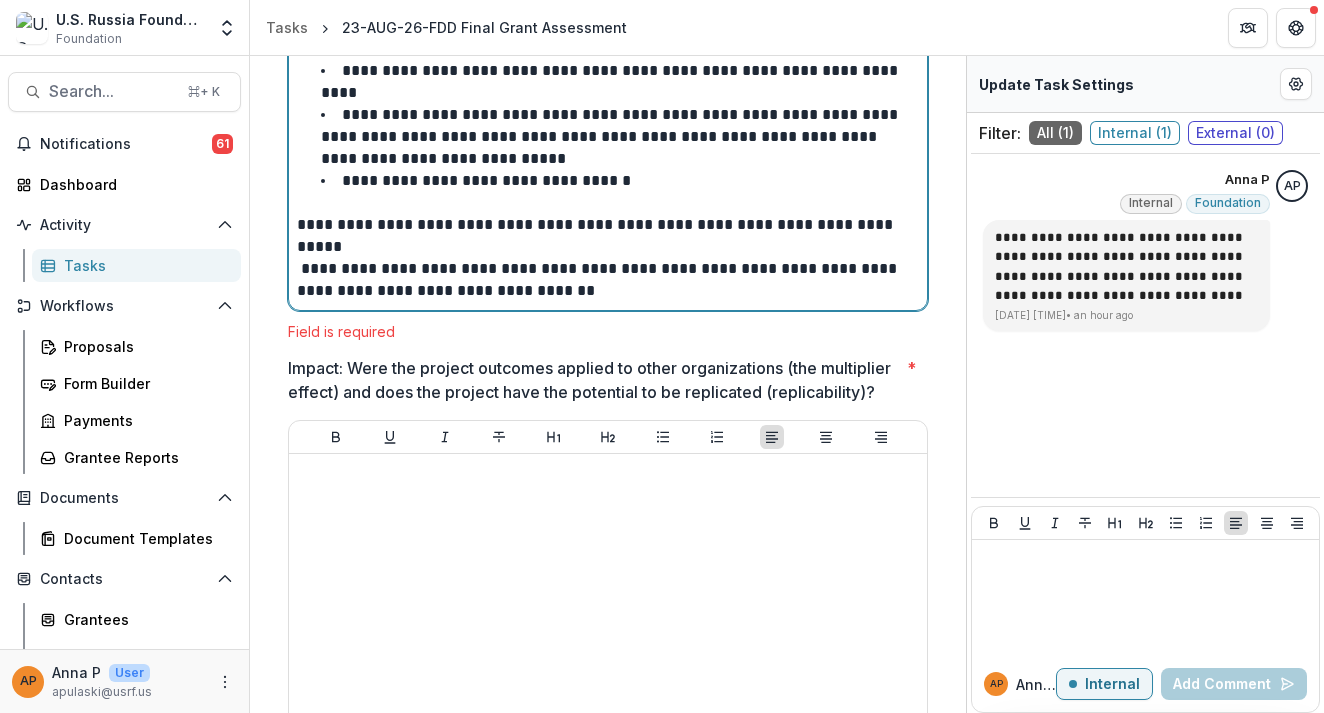 scroll, scrollTop: 1891, scrollLeft: 0, axis: vertical 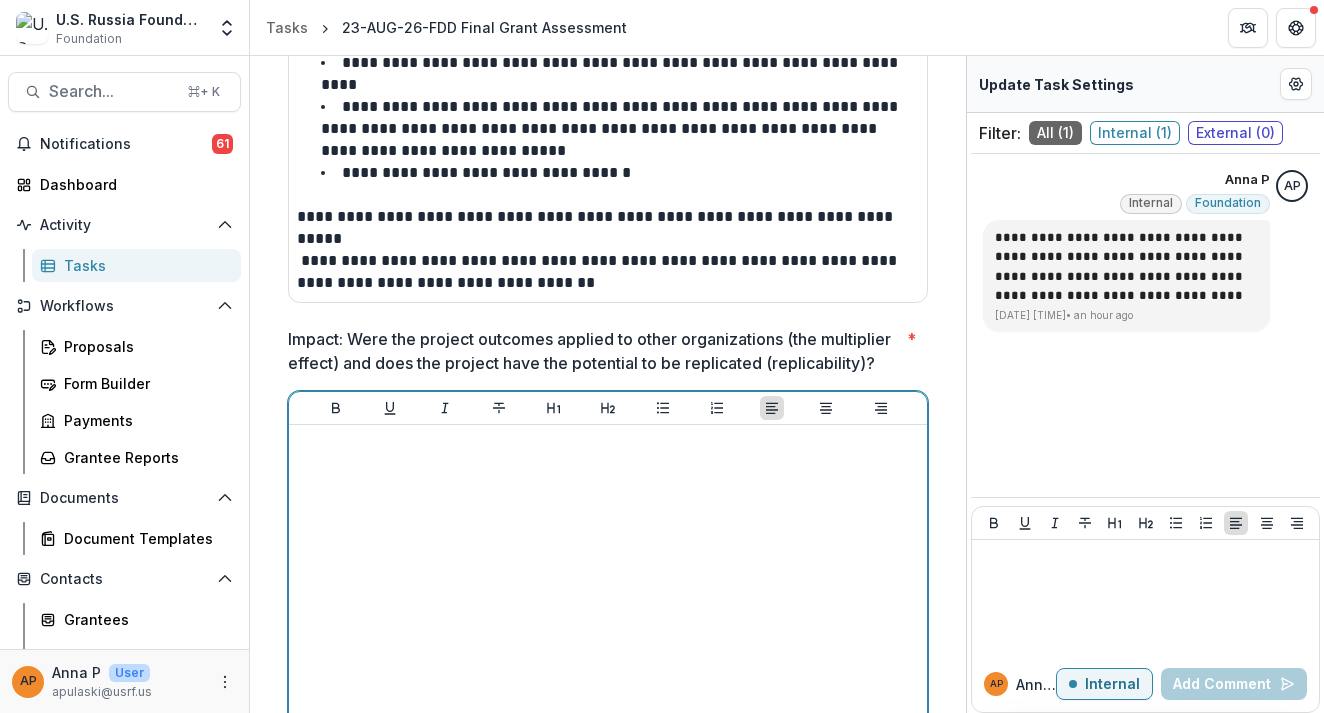 click at bounding box center (608, 583) 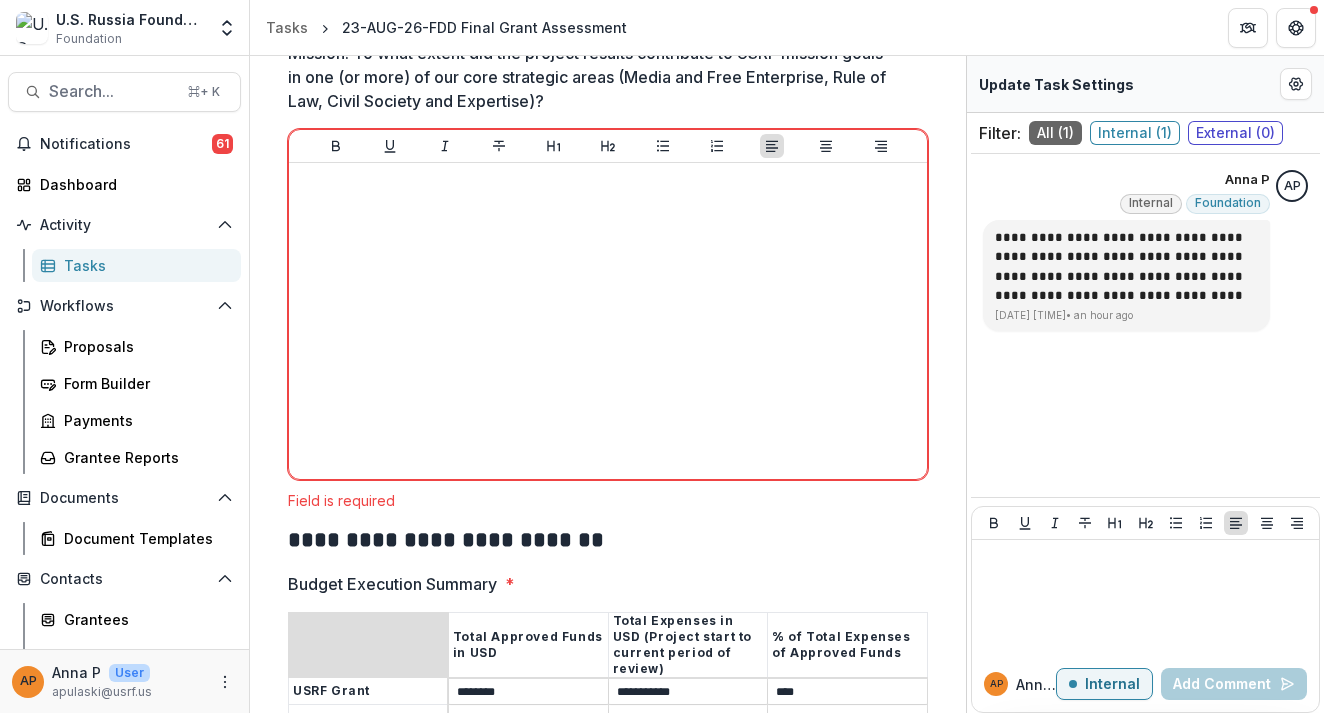 scroll, scrollTop: 2564, scrollLeft: 0, axis: vertical 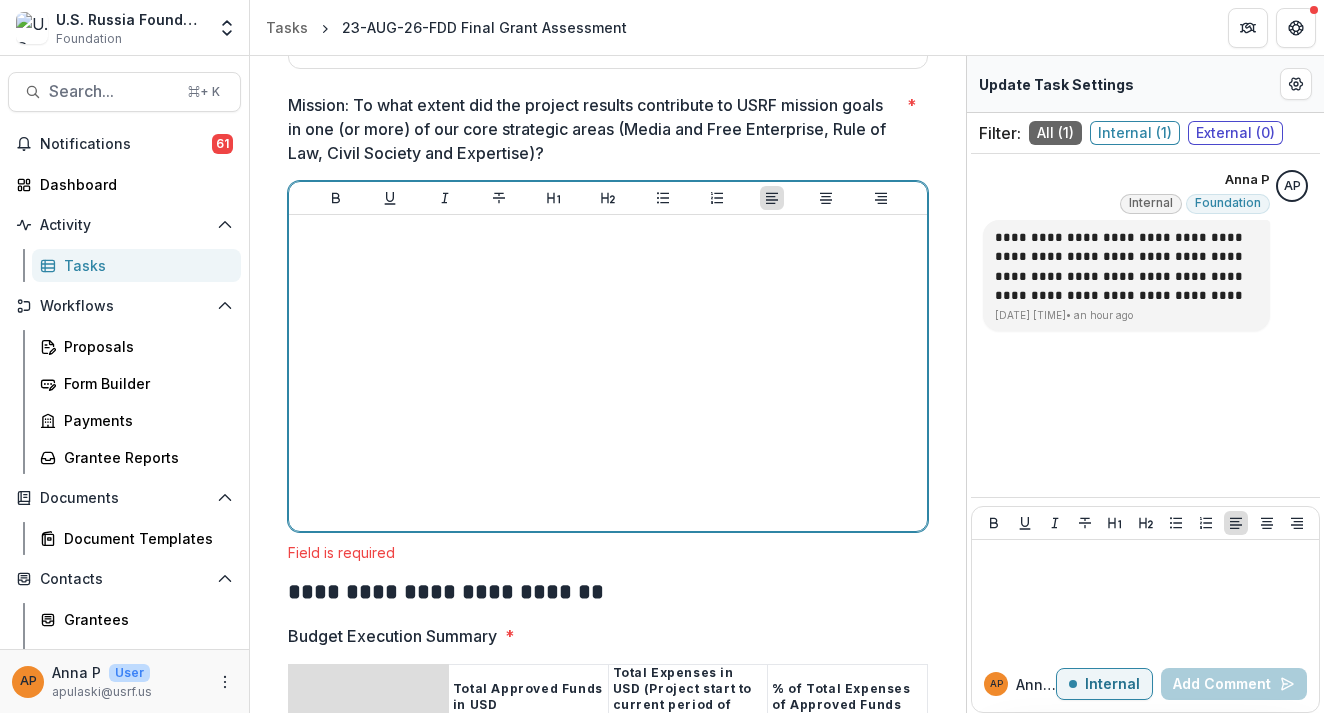 click at bounding box center (608, 373) 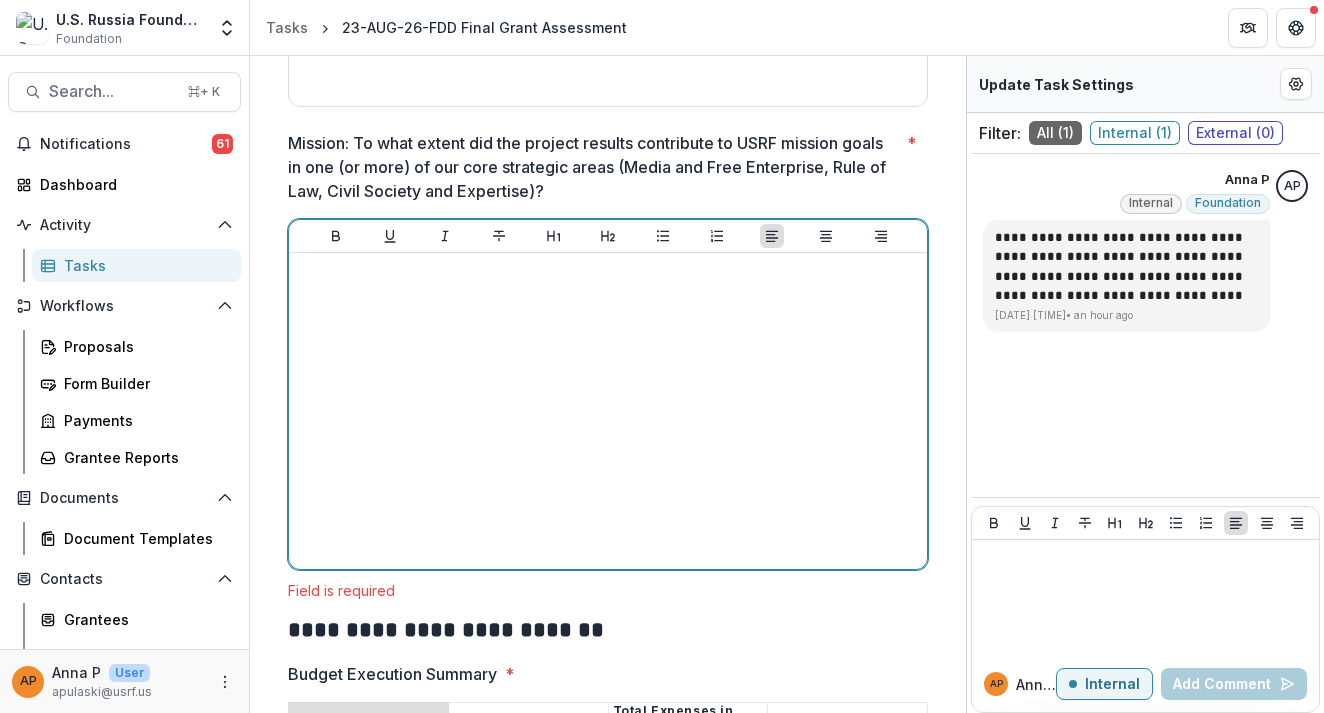 scroll, scrollTop: 2523, scrollLeft: 0, axis: vertical 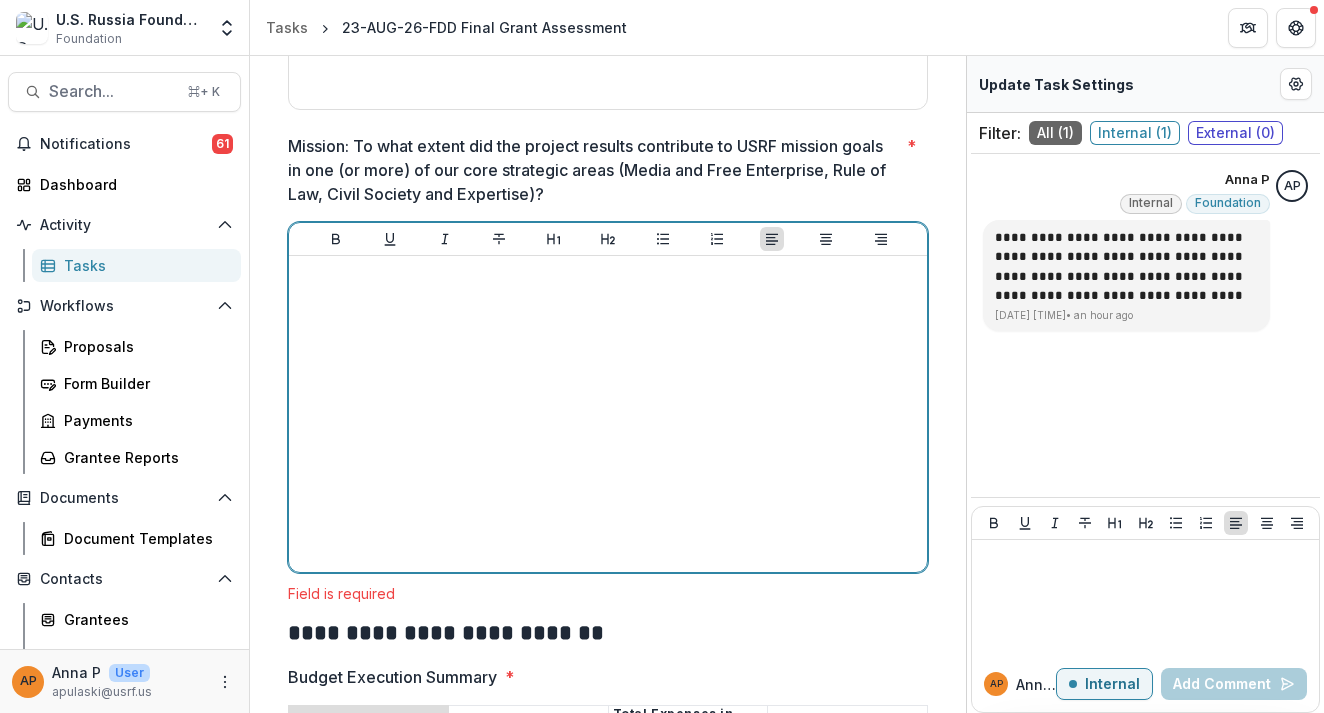 type 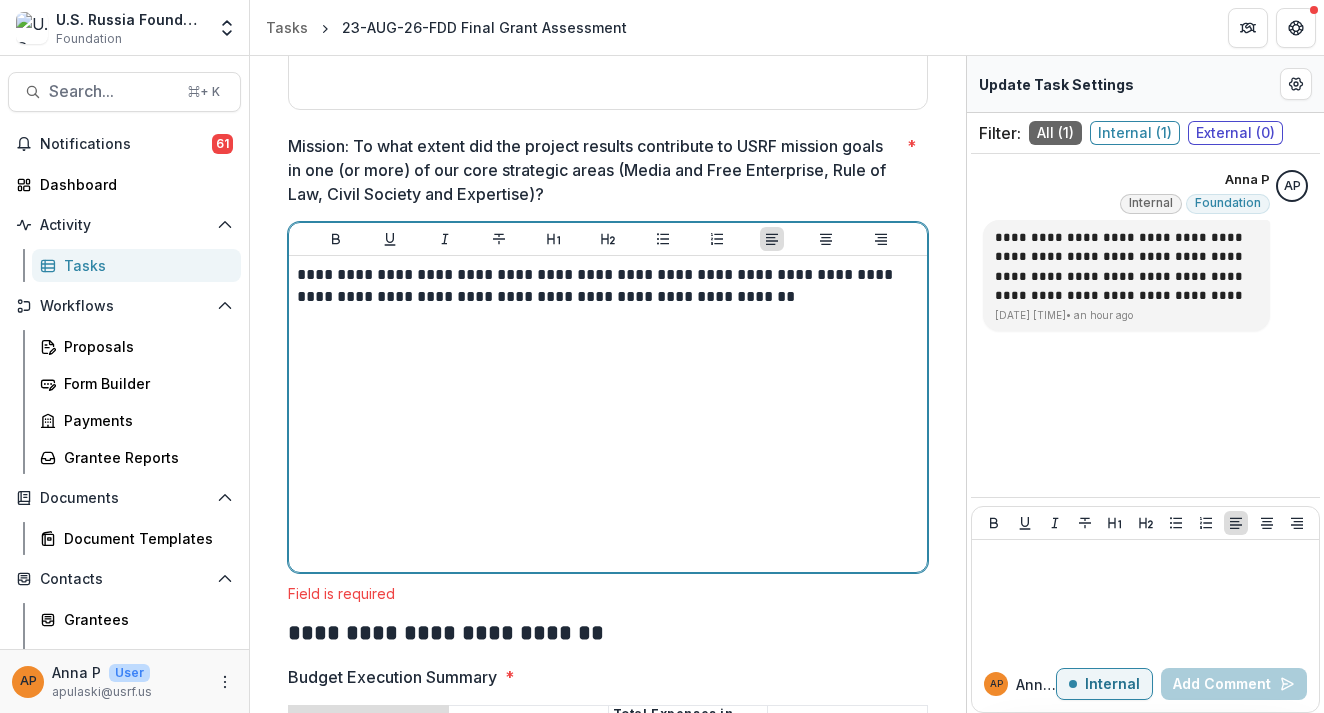 scroll, scrollTop: 2529, scrollLeft: 0, axis: vertical 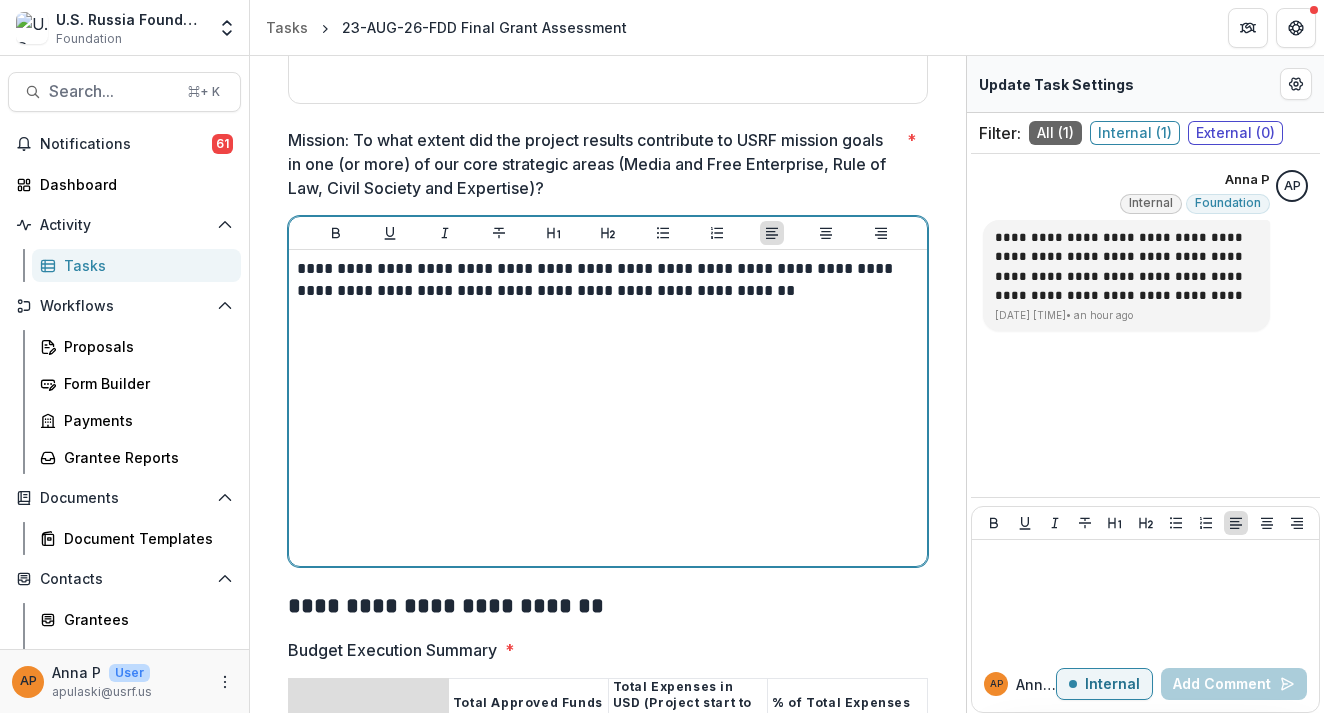 click on "**********" at bounding box center [608, 408] 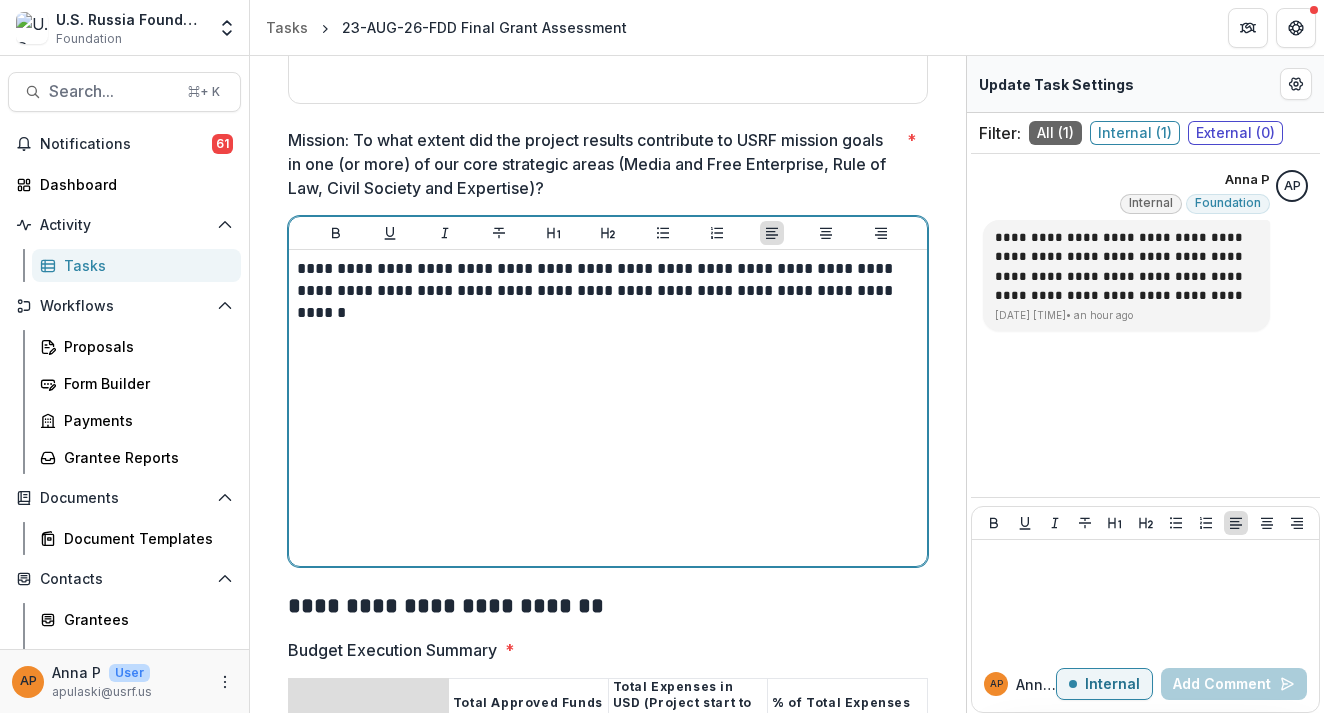 click on "**********" at bounding box center (608, 280) 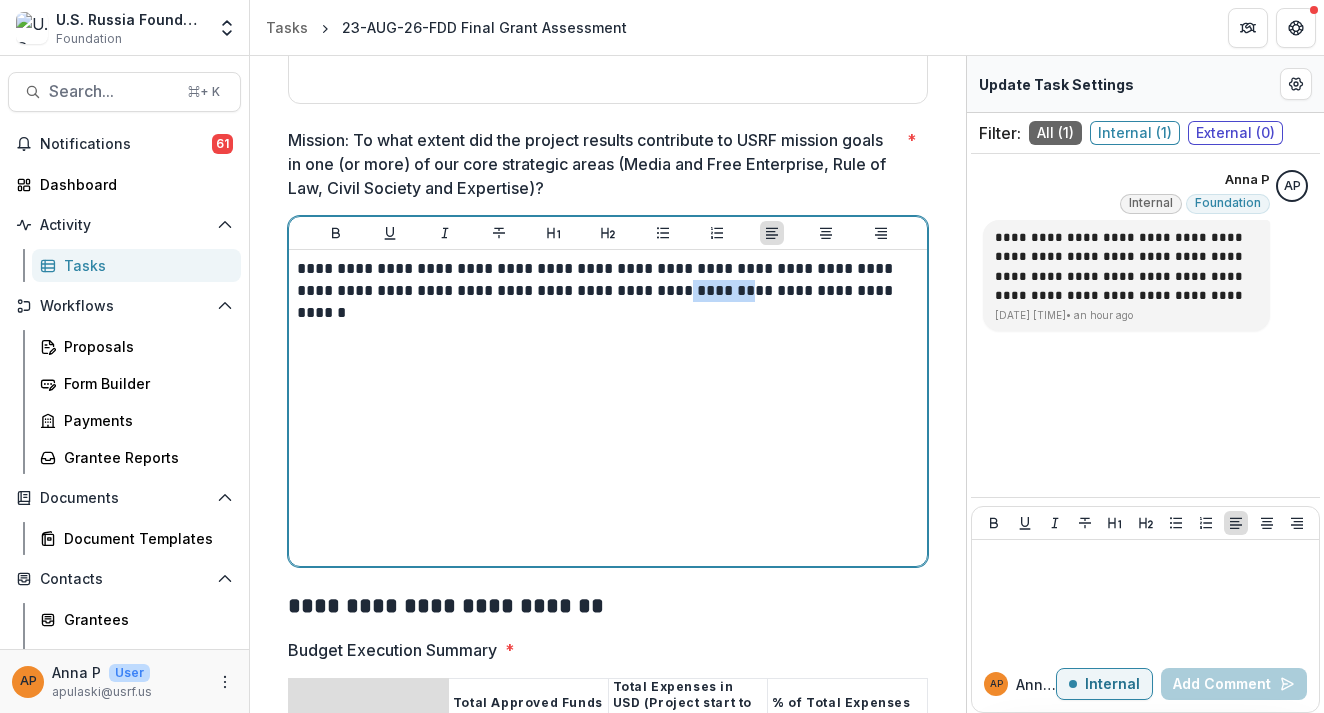 click on "**********" at bounding box center (608, 280) 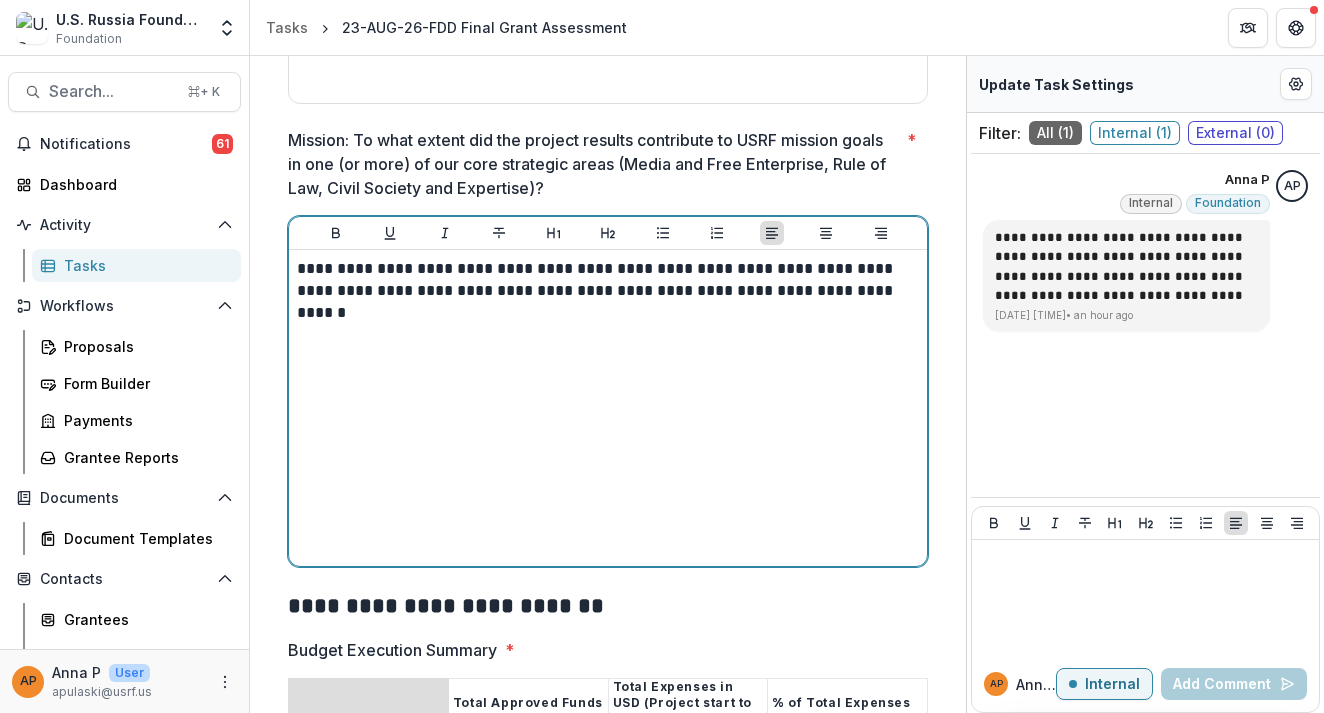 click on "**********" at bounding box center [608, 280] 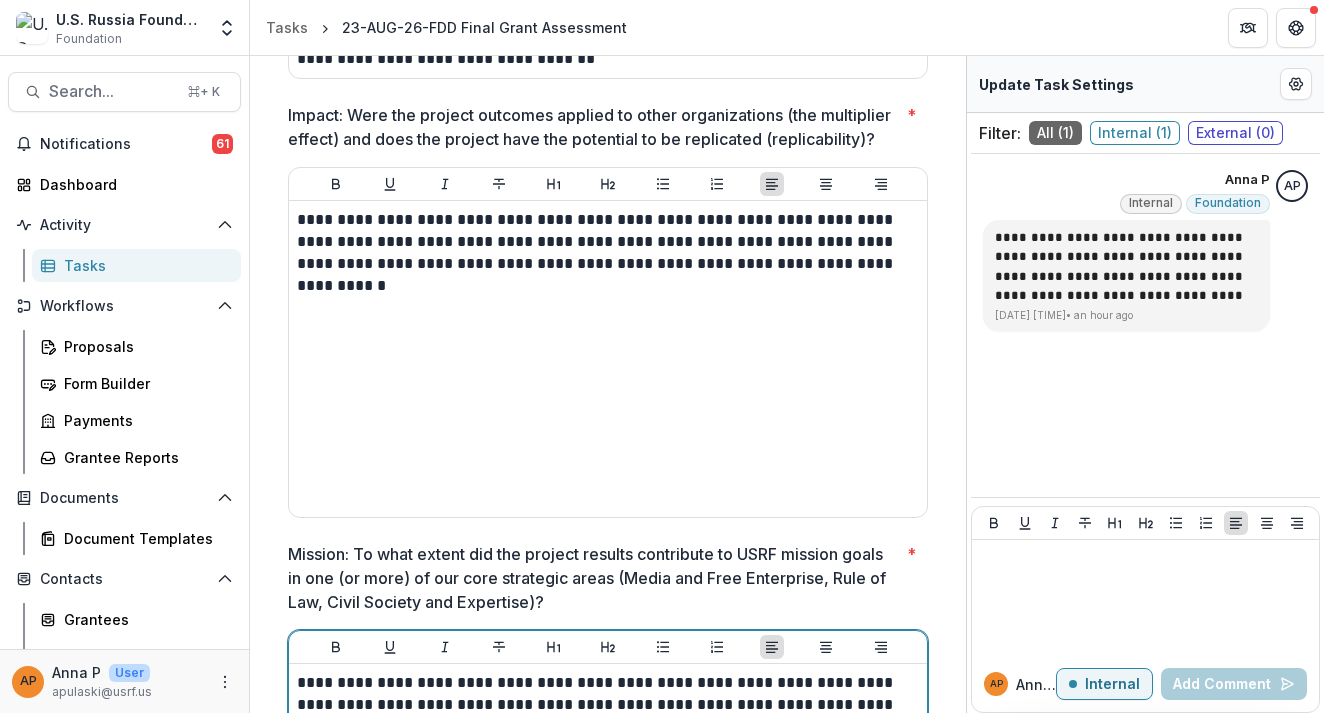 scroll, scrollTop: 2109, scrollLeft: 0, axis: vertical 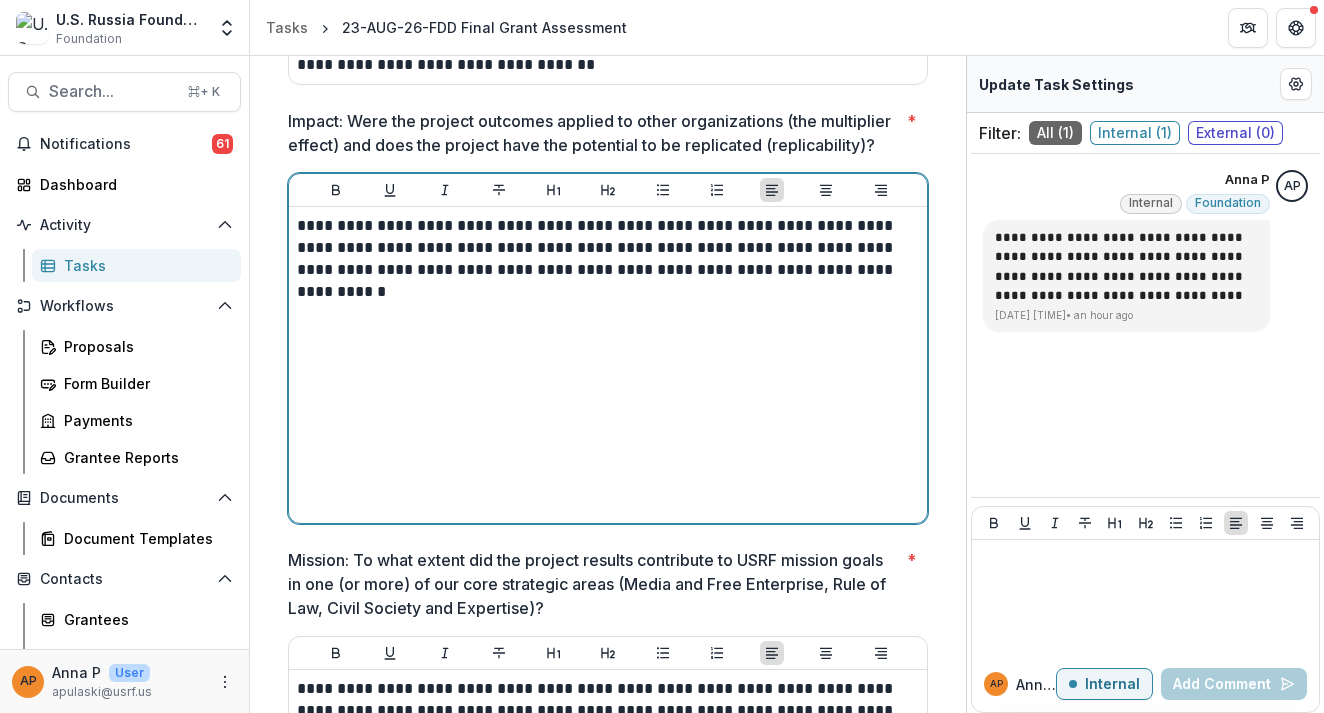 click on "**********" at bounding box center (608, 365) 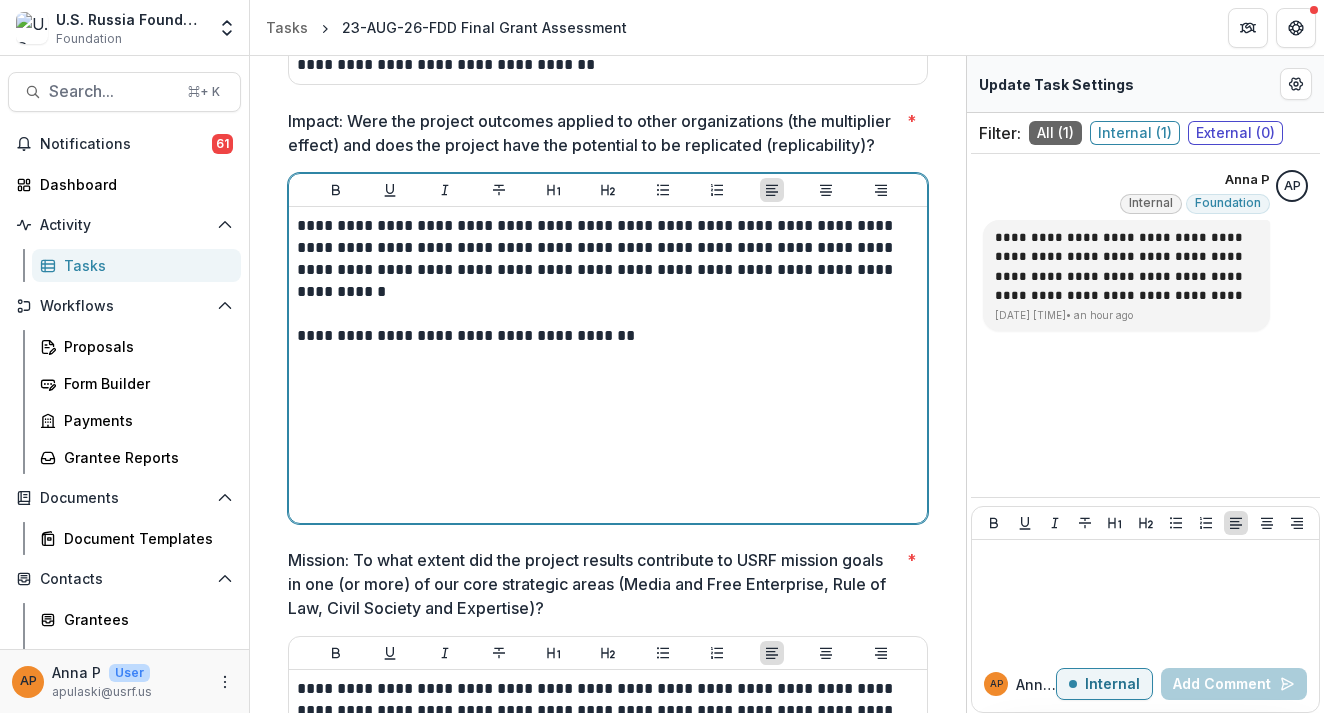 click on "**********" at bounding box center [608, 336] 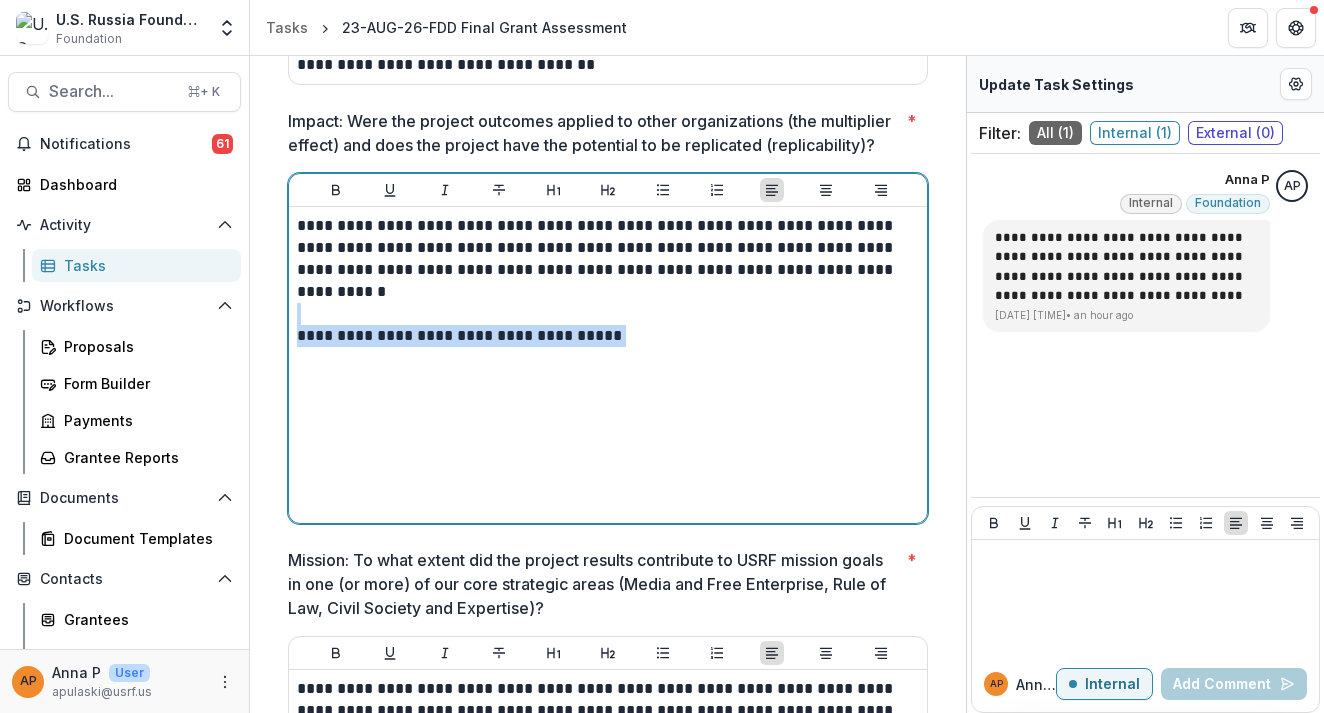 drag, startPoint x: 622, startPoint y: 349, endPoint x: 296, endPoint y: 296, distance: 330.28018 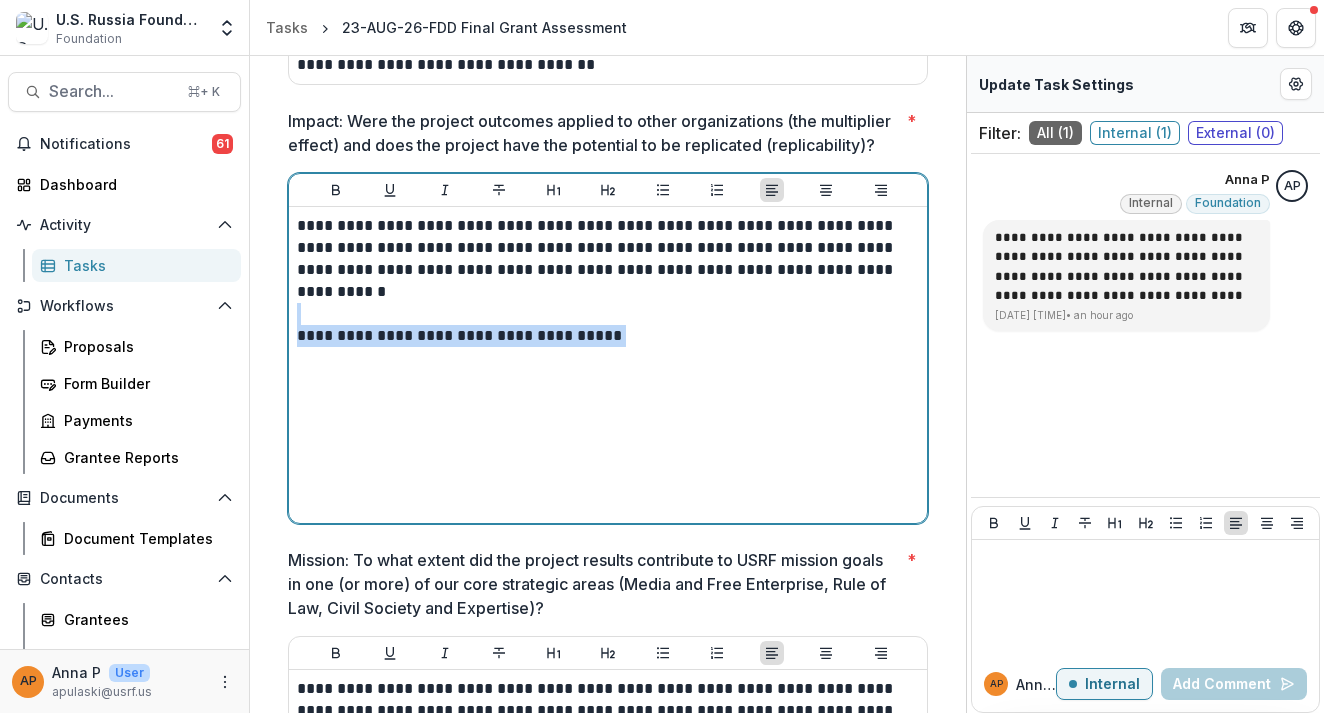 click on "**********" at bounding box center (608, 365) 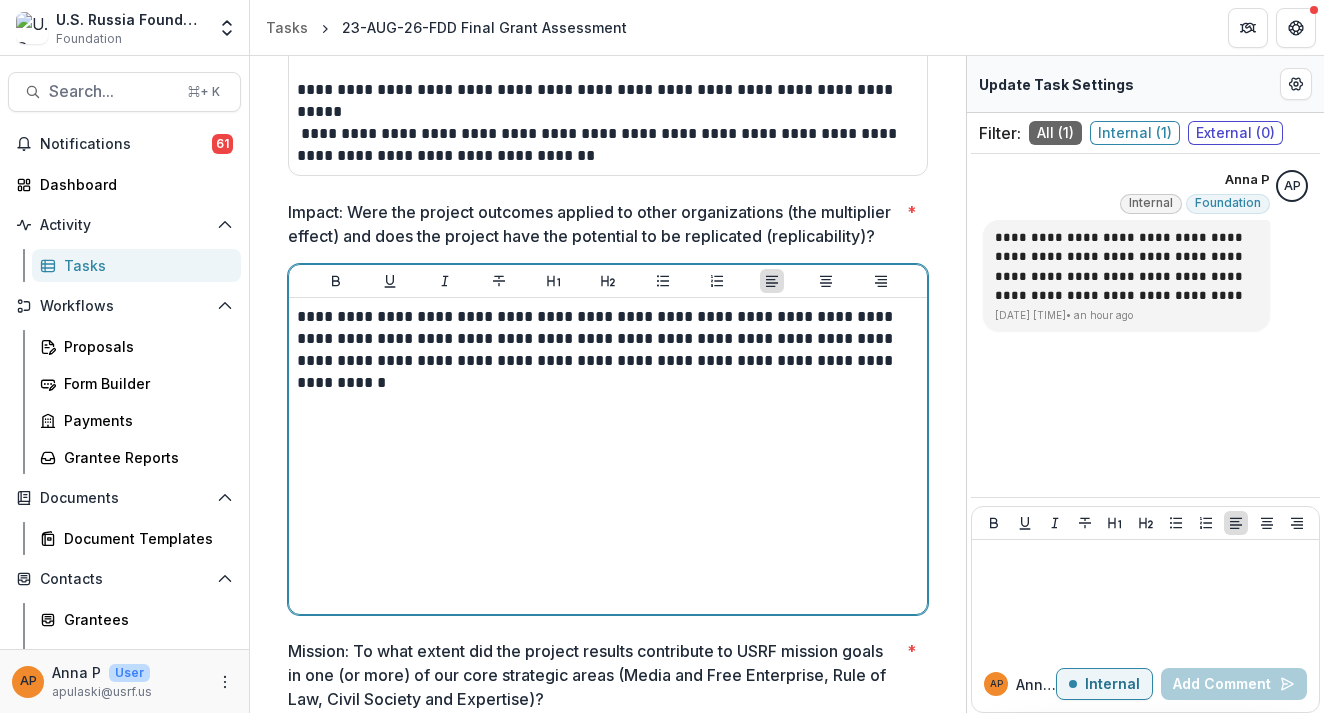 scroll, scrollTop: 1293, scrollLeft: 0, axis: vertical 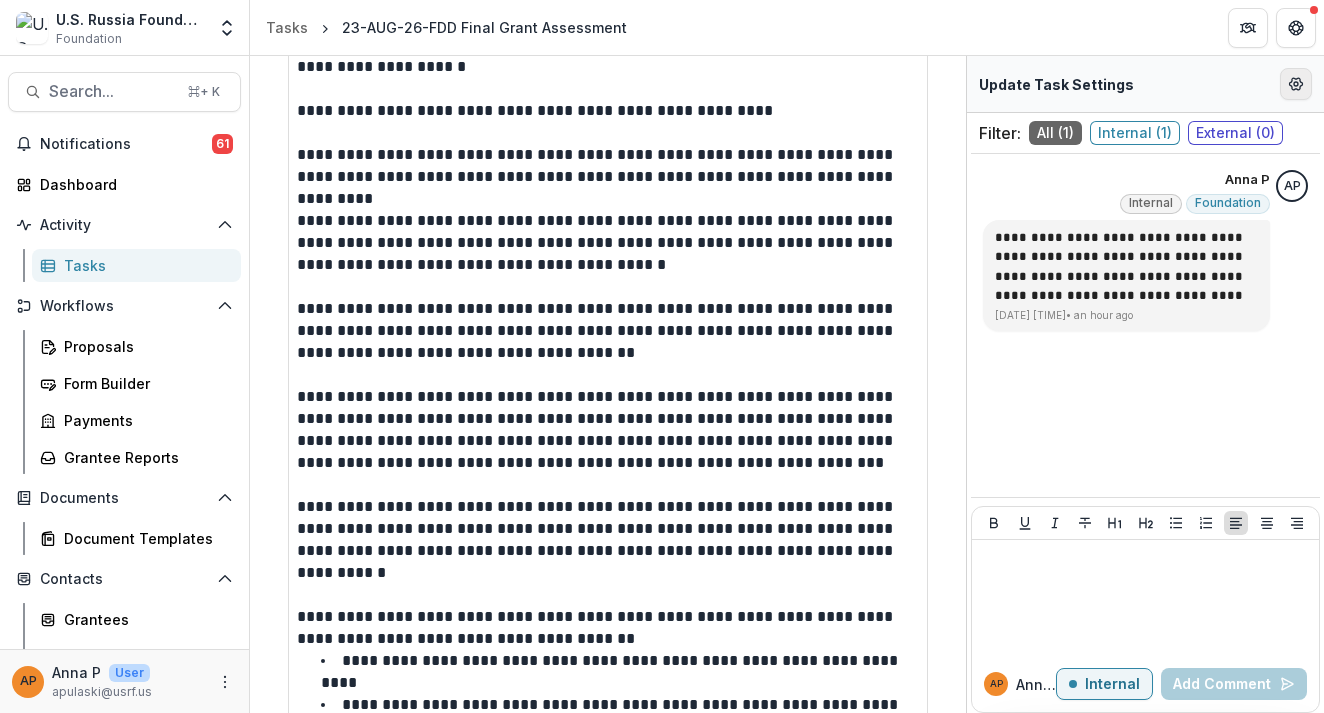 click 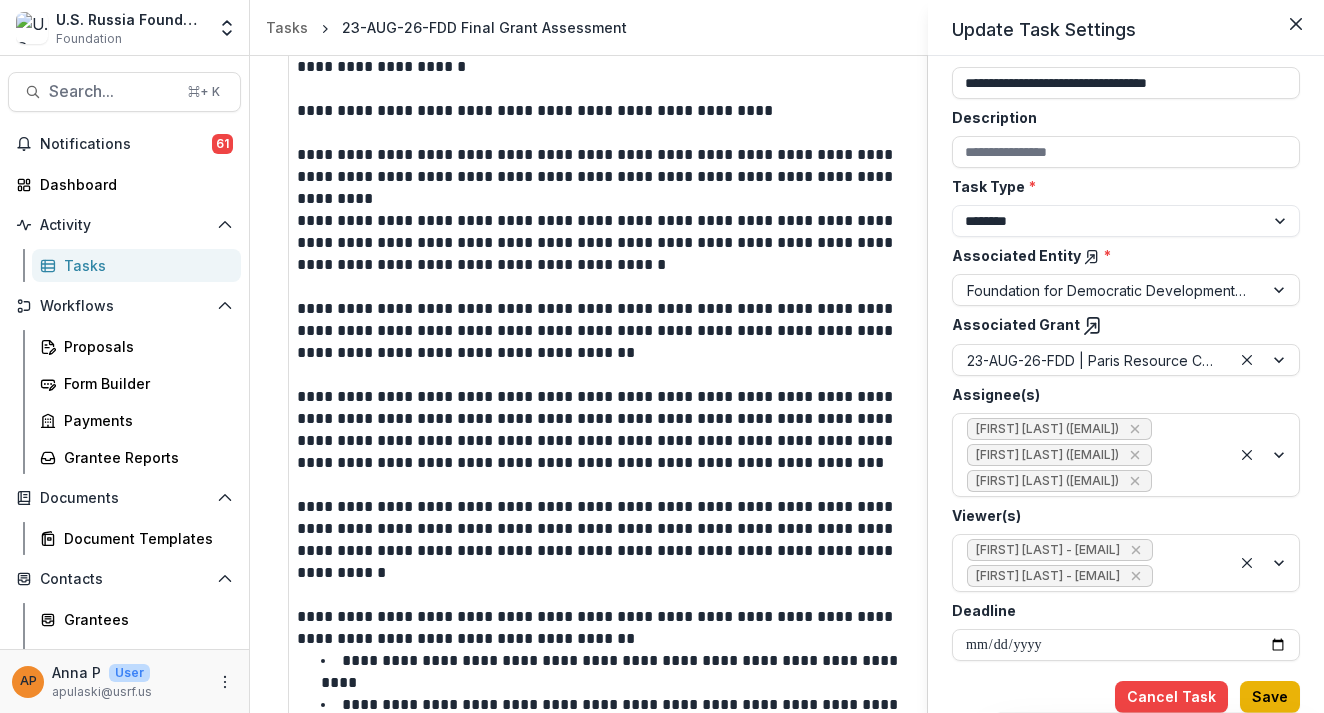 scroll, scrollTop: 132, scrollLeft: 0, axis: vertical 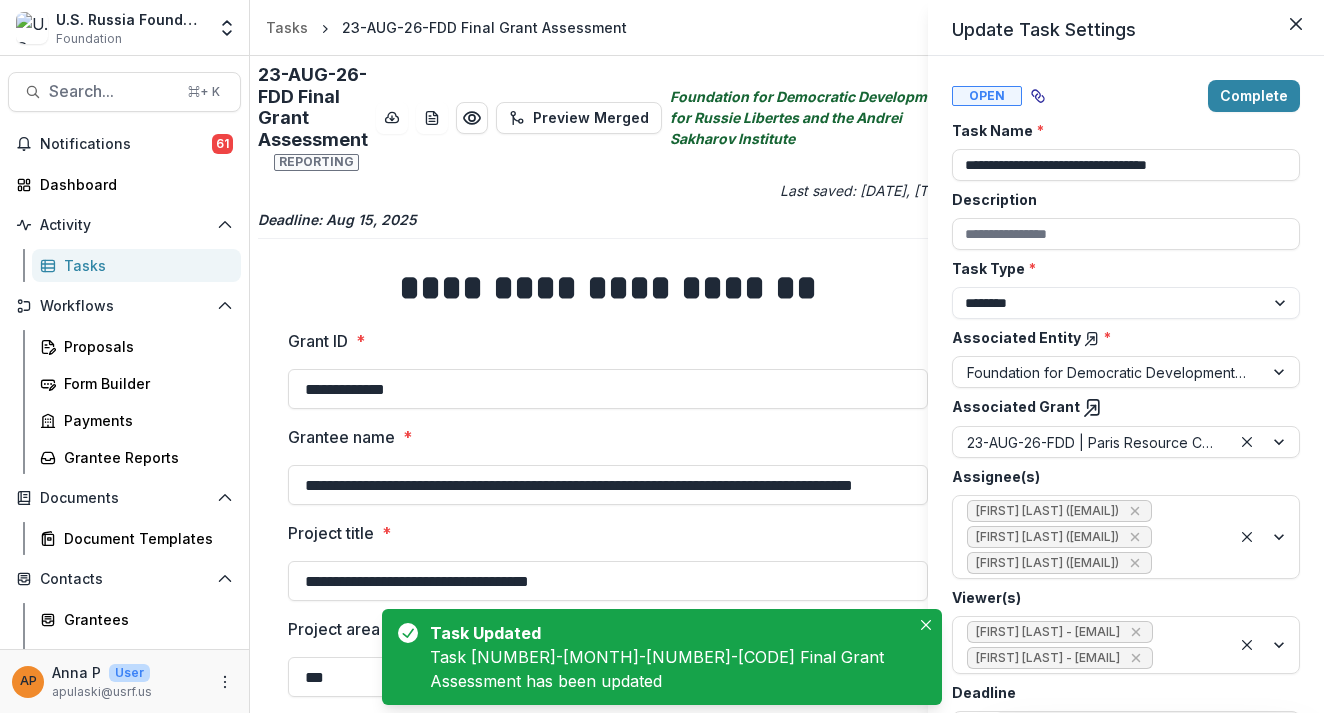 click on "**********" at bounding box center [662, 356] 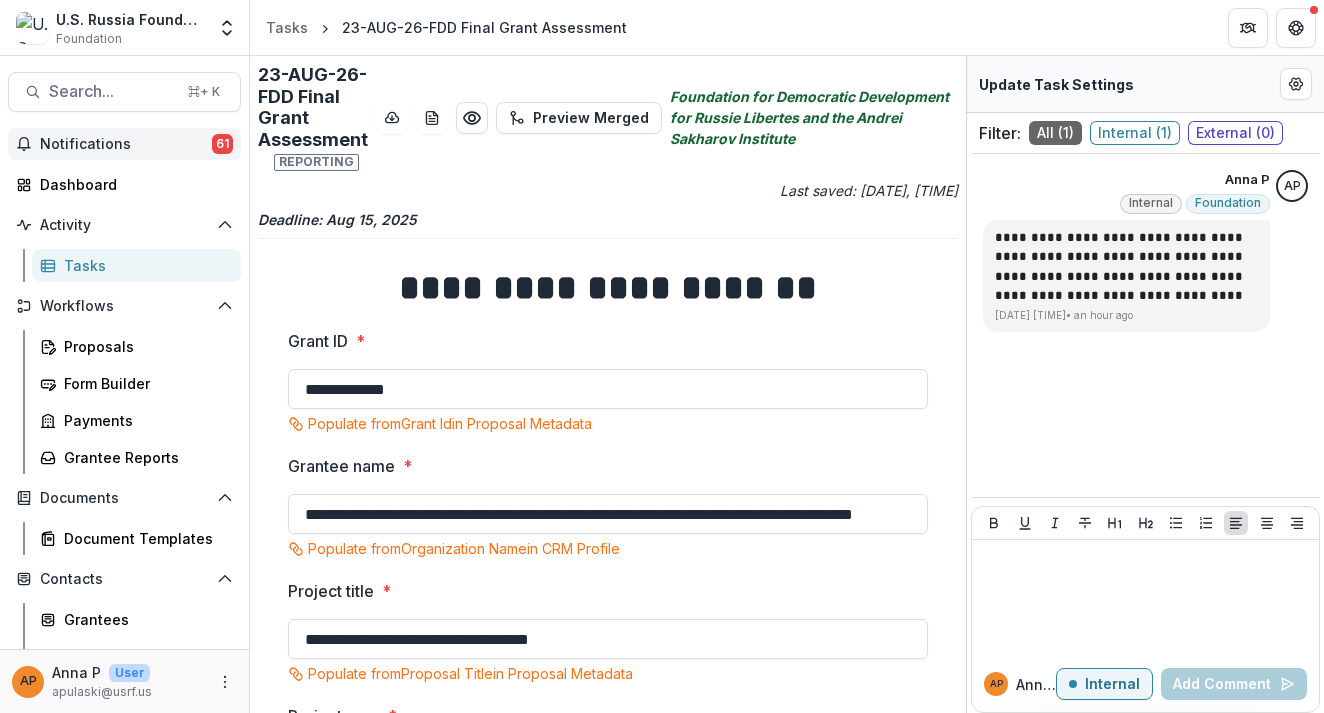 click on "Notifications" at bounding box center (126, 144) 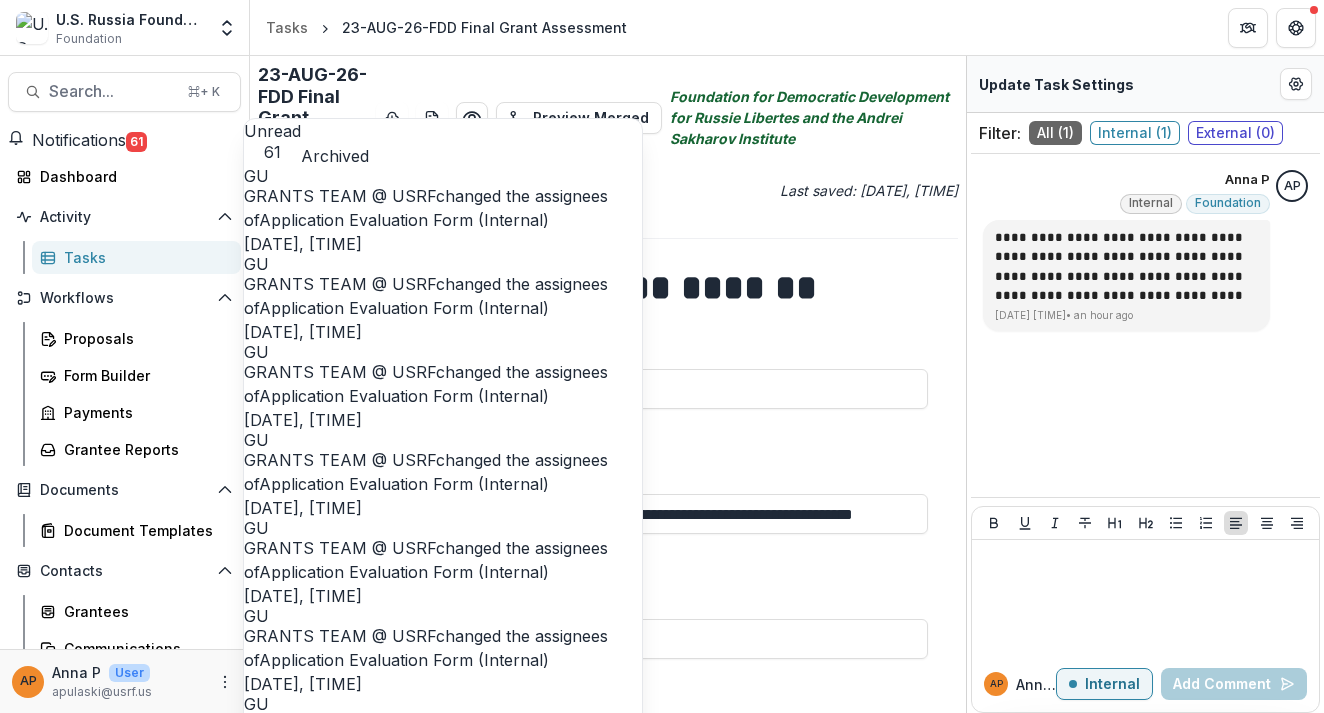 scroll, scrollTop: 80, scrollLeft: 0, axis: vertical 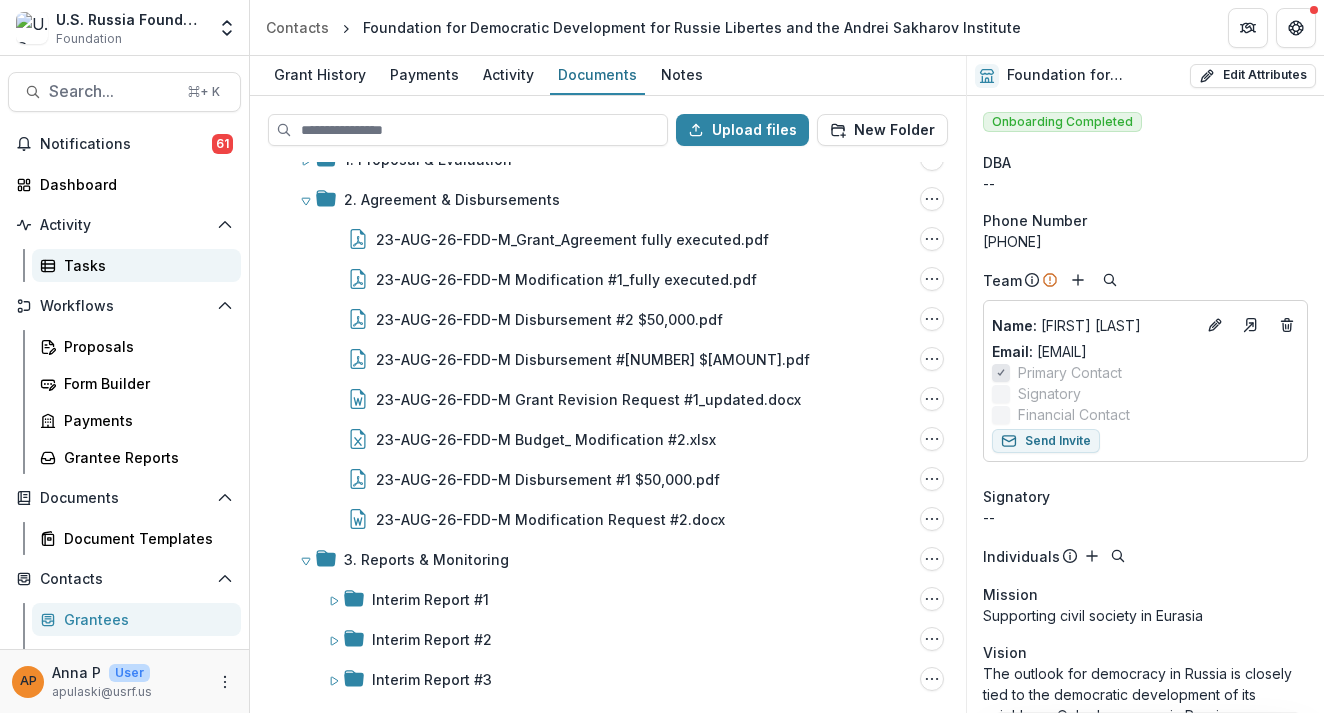 click on "Tasks" at bounding box center (136, 265) 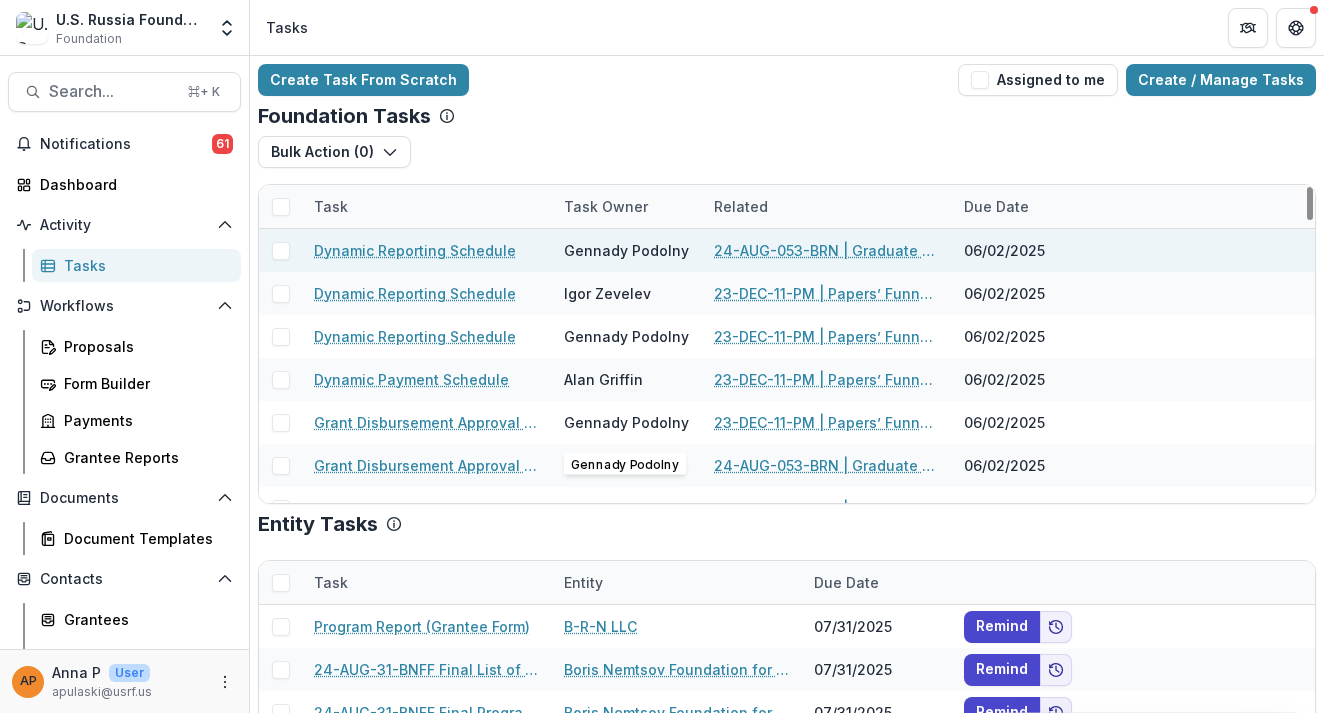 scroll, scrollTop: 0, scrollLeft: 0, axis: both 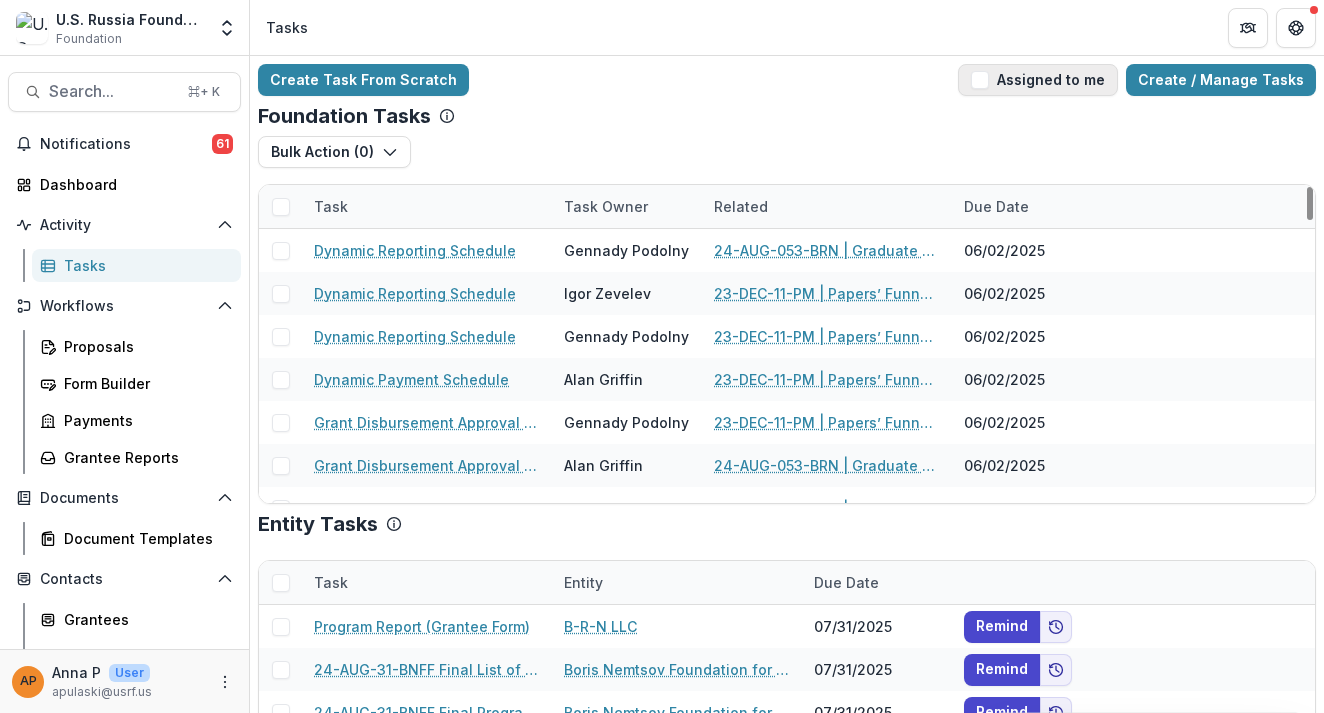 click on "Assigned to me" at bounding box center [1038, 80] 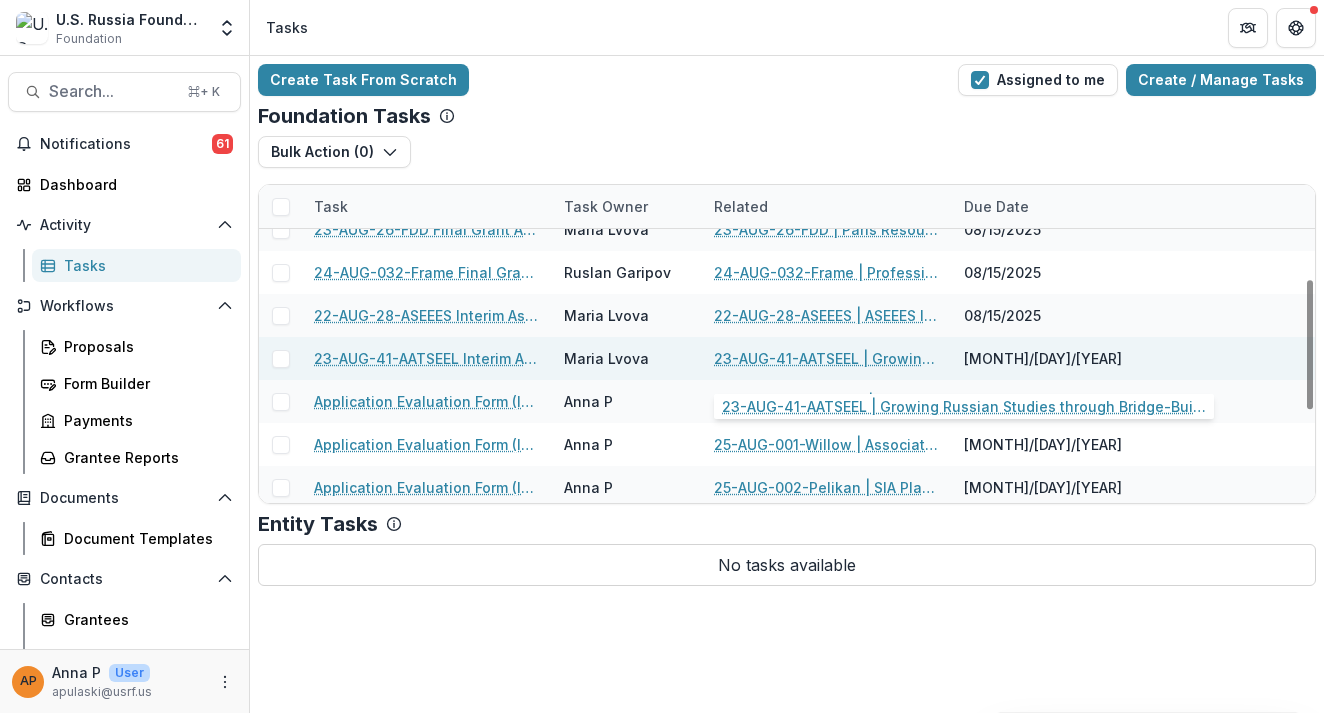 scroll, scrollTop: 229, scrollLeft: 0, axis: vertical 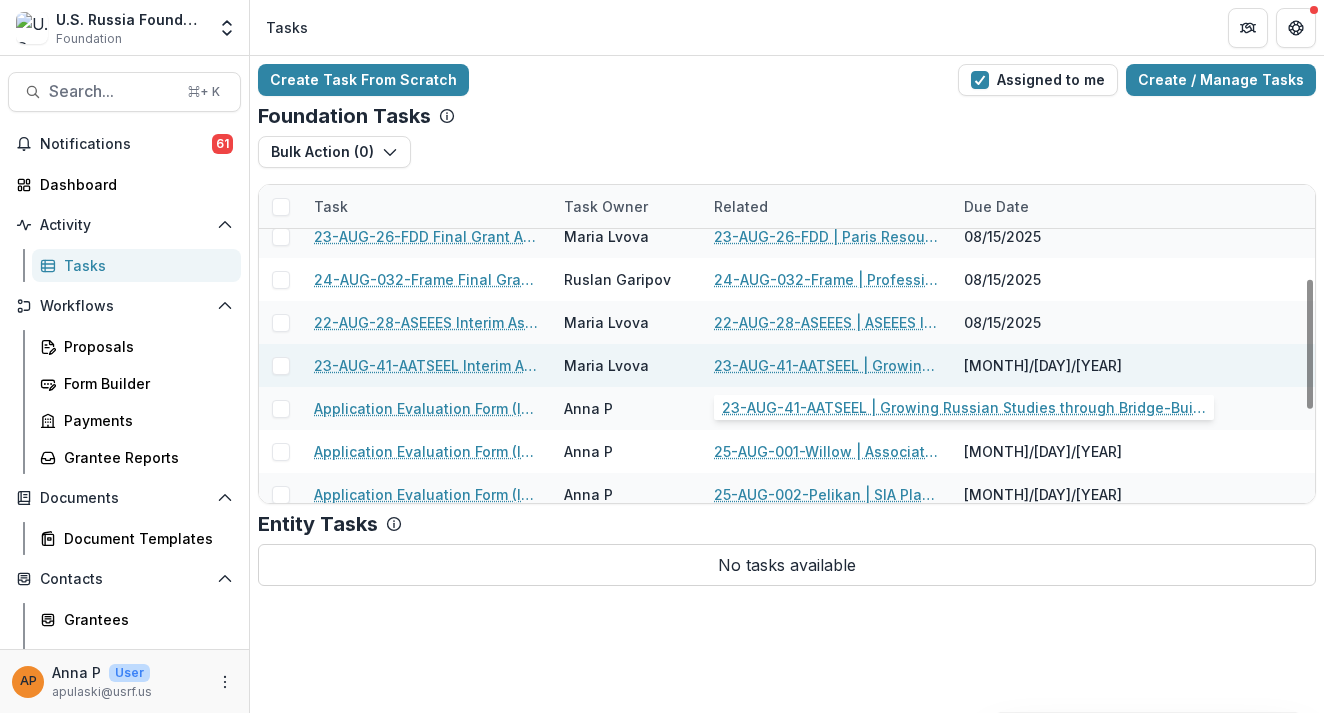 click on "23-AUG-41-AATSEEL | Growing Russian Studies through Bridge-Building and Inclusion" at bounding box center (827, 365) 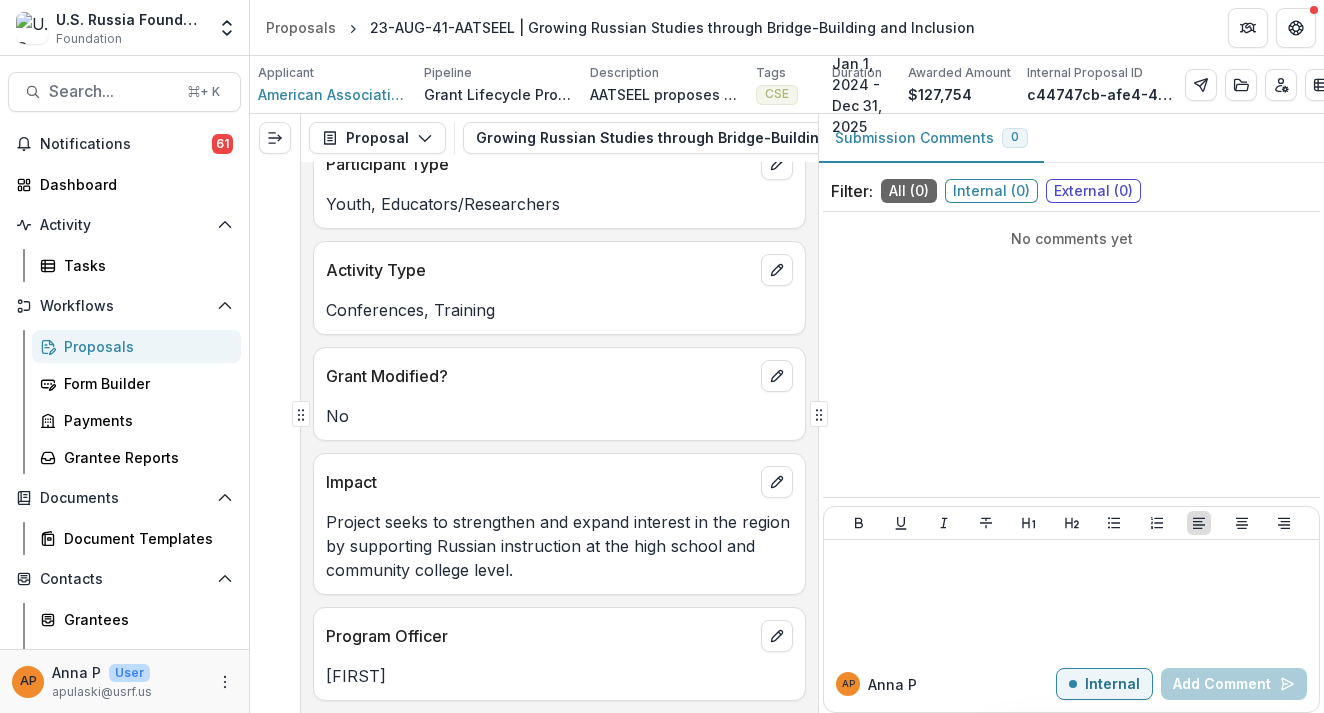 scroll, scrollTop: 891, scrollLeft: 0, axis: vertical 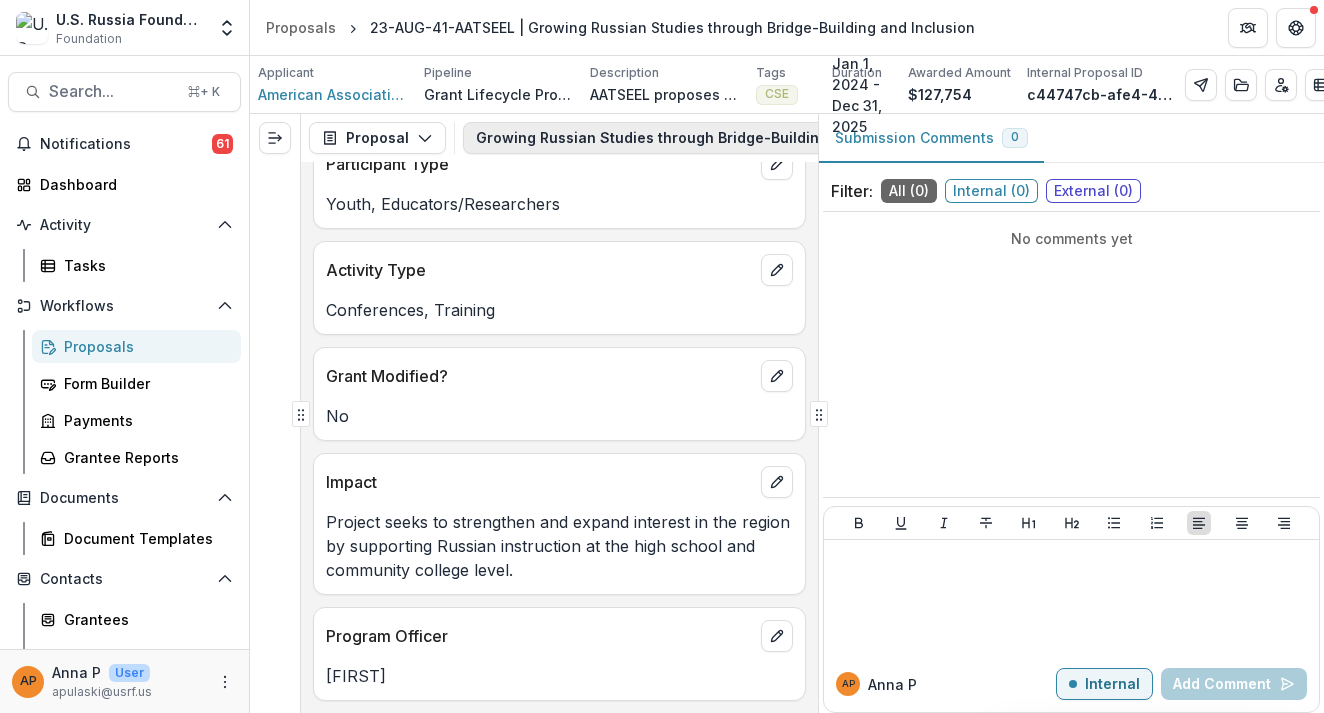 click on "Growing Russian Studies through Bridge-Building and Inclusion 1" at bounding box center (726, 138) 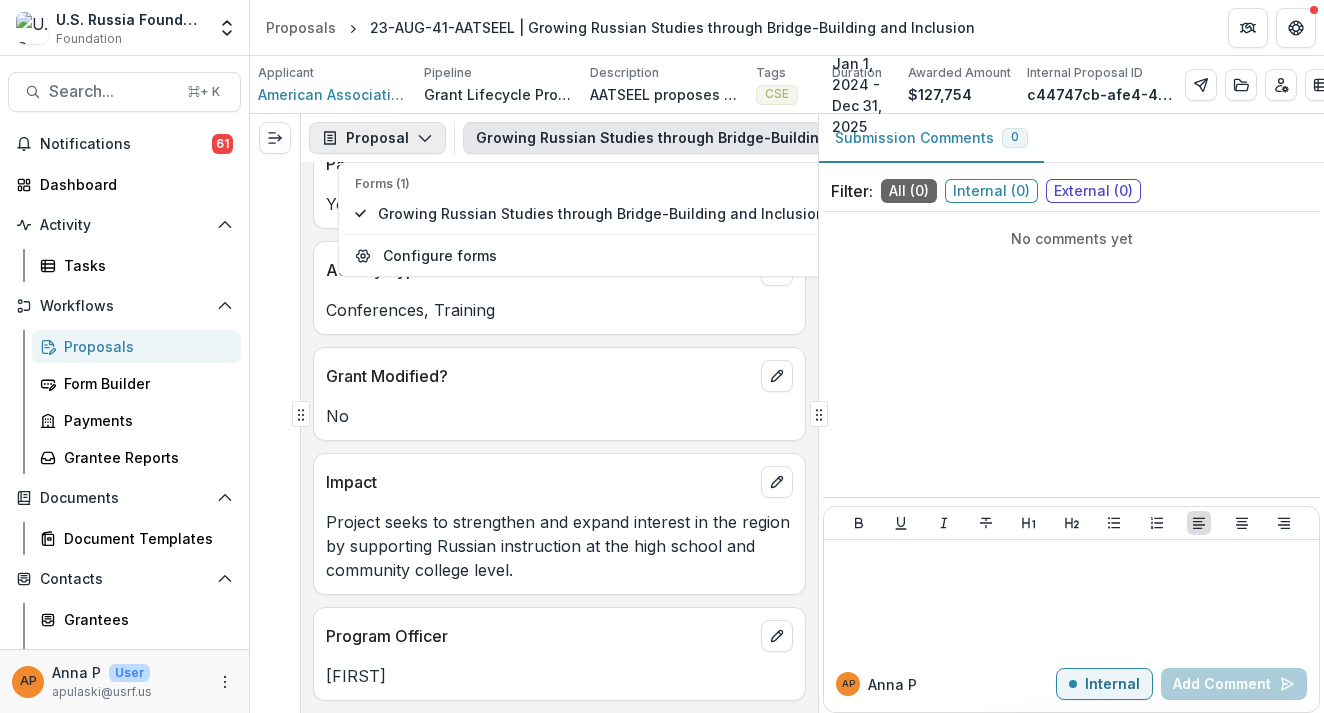 click 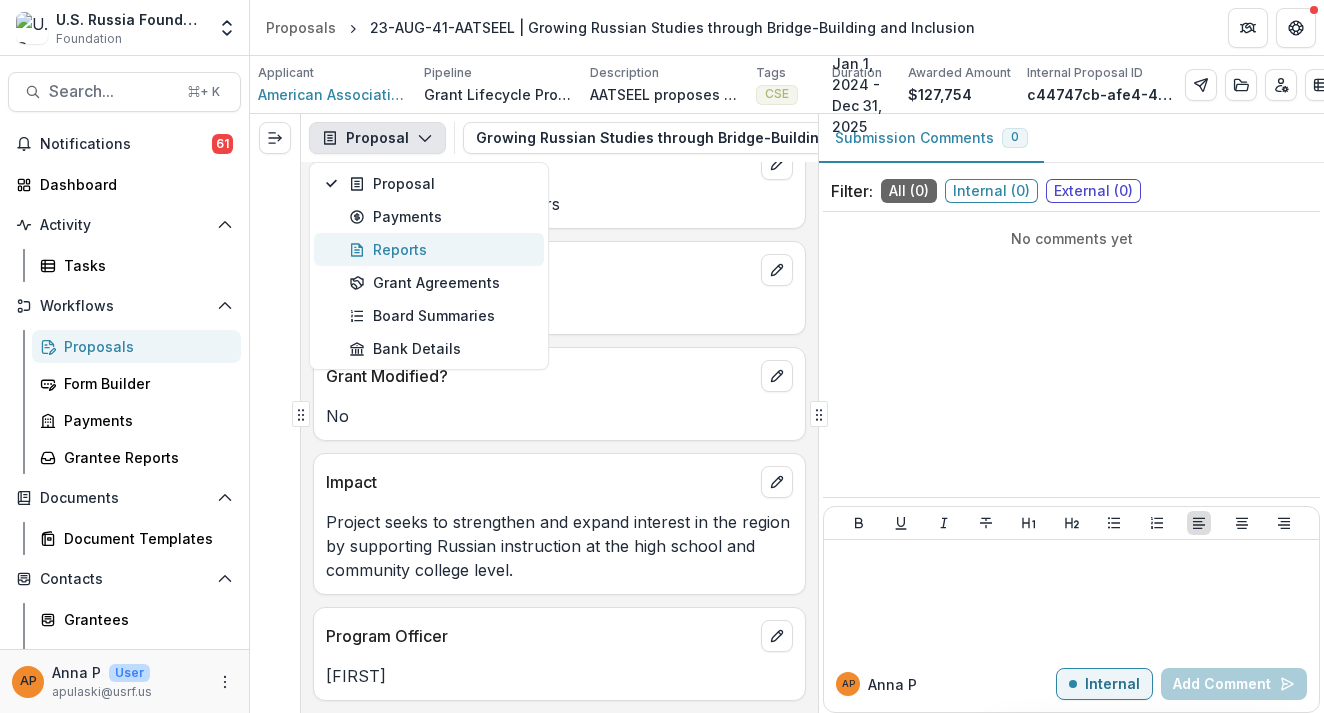 click on "Reports" at bounding box center [440, 249] 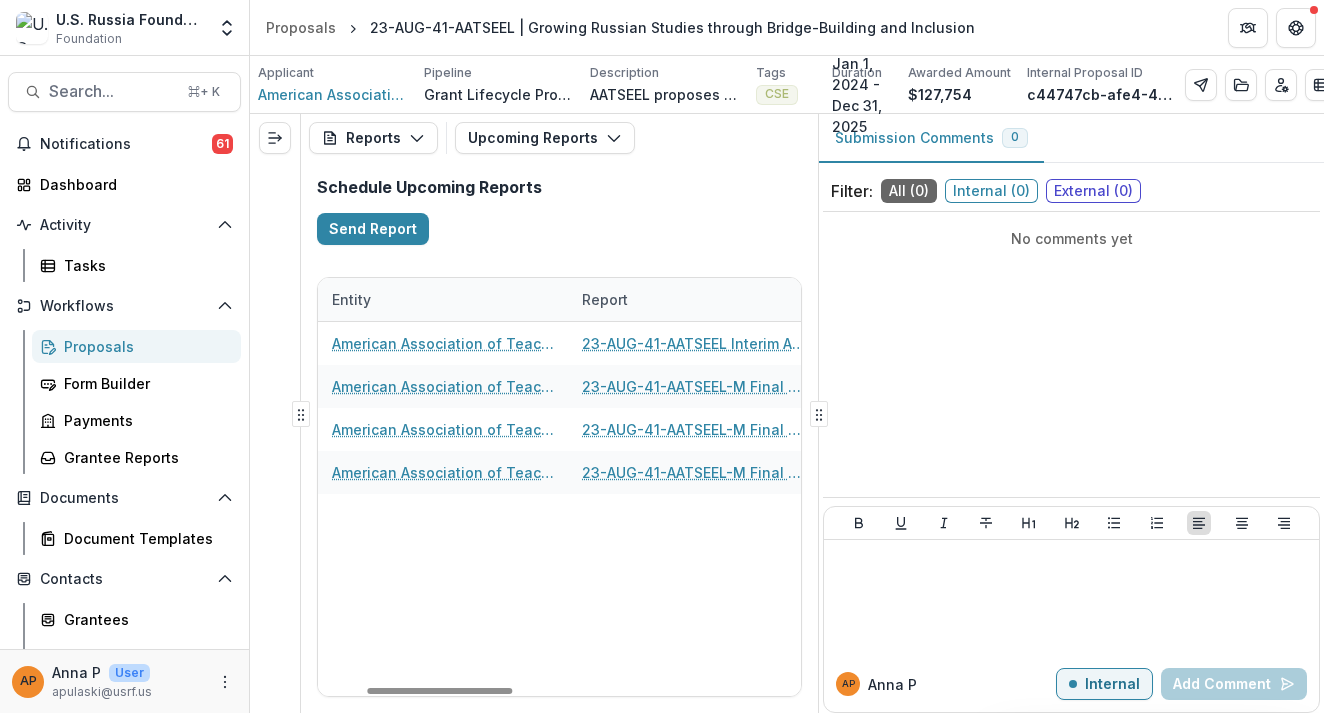 scroll, scrollTop: 0, scrollLeft: 158, axis: horizontal 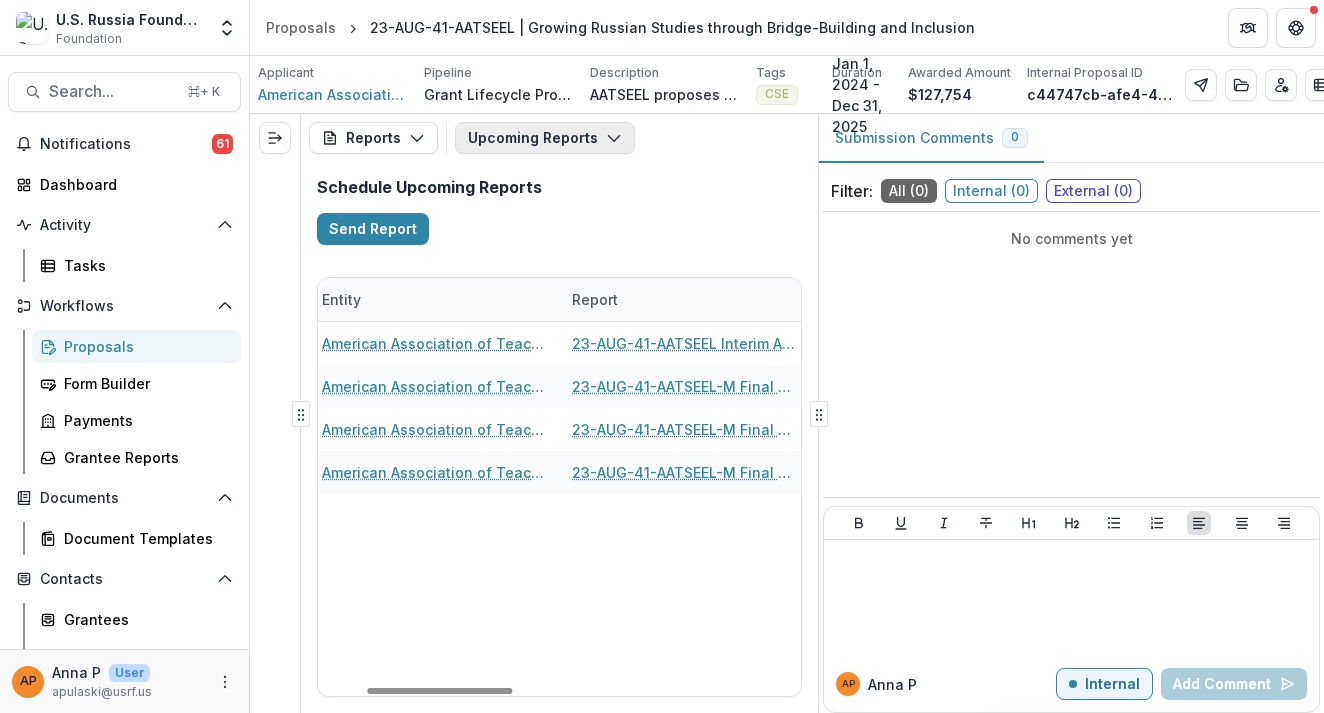 click on "Upcoming Reports" at bounding box center (545, 138) 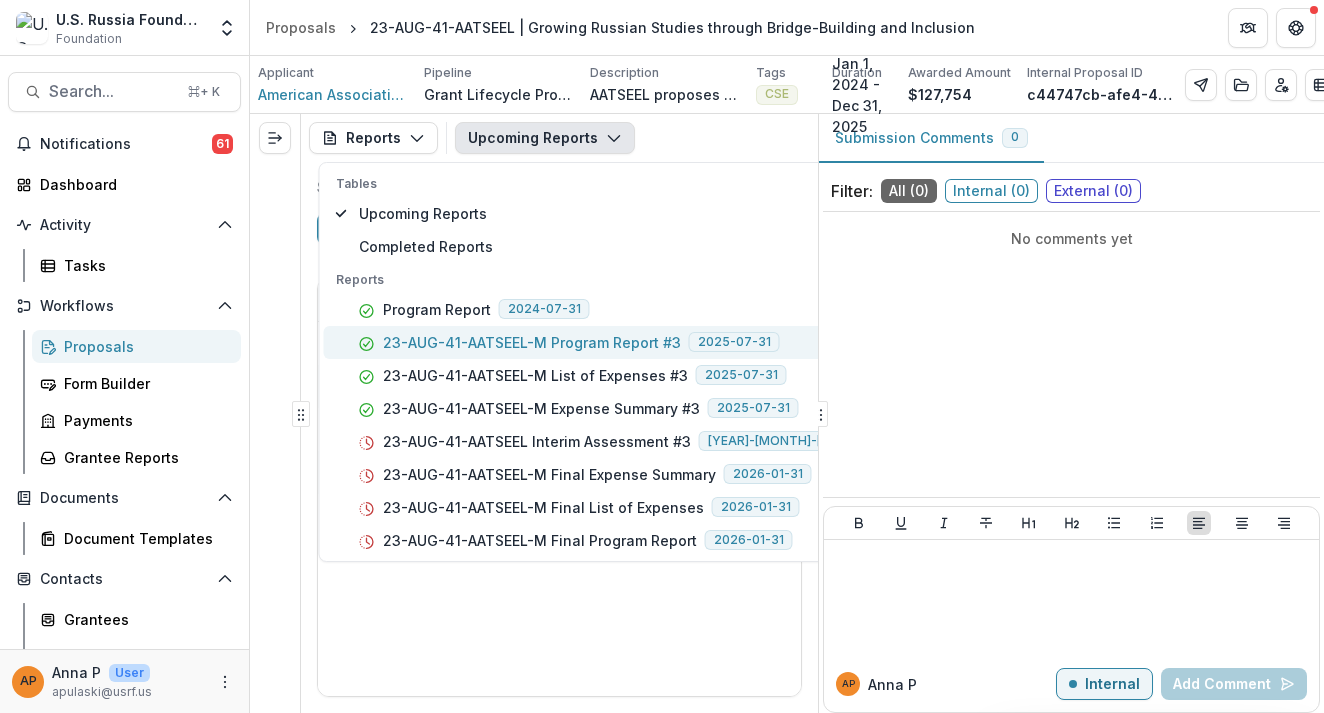 click on "23-AUG-41-AATSEEL-M Program Report #3" at bounding box center (532, 342) 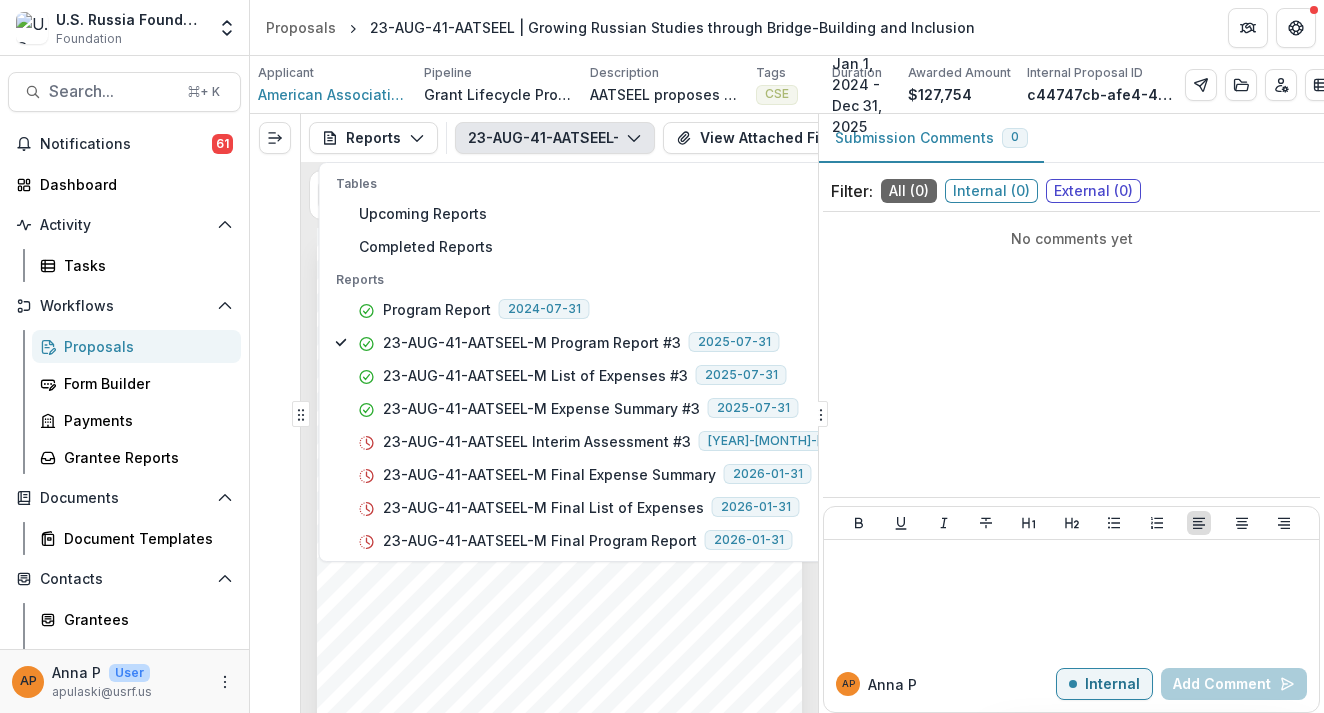click on "continue to refine their data on high school programs, using lists and information shared with us by" at bounding box center [558, 646] 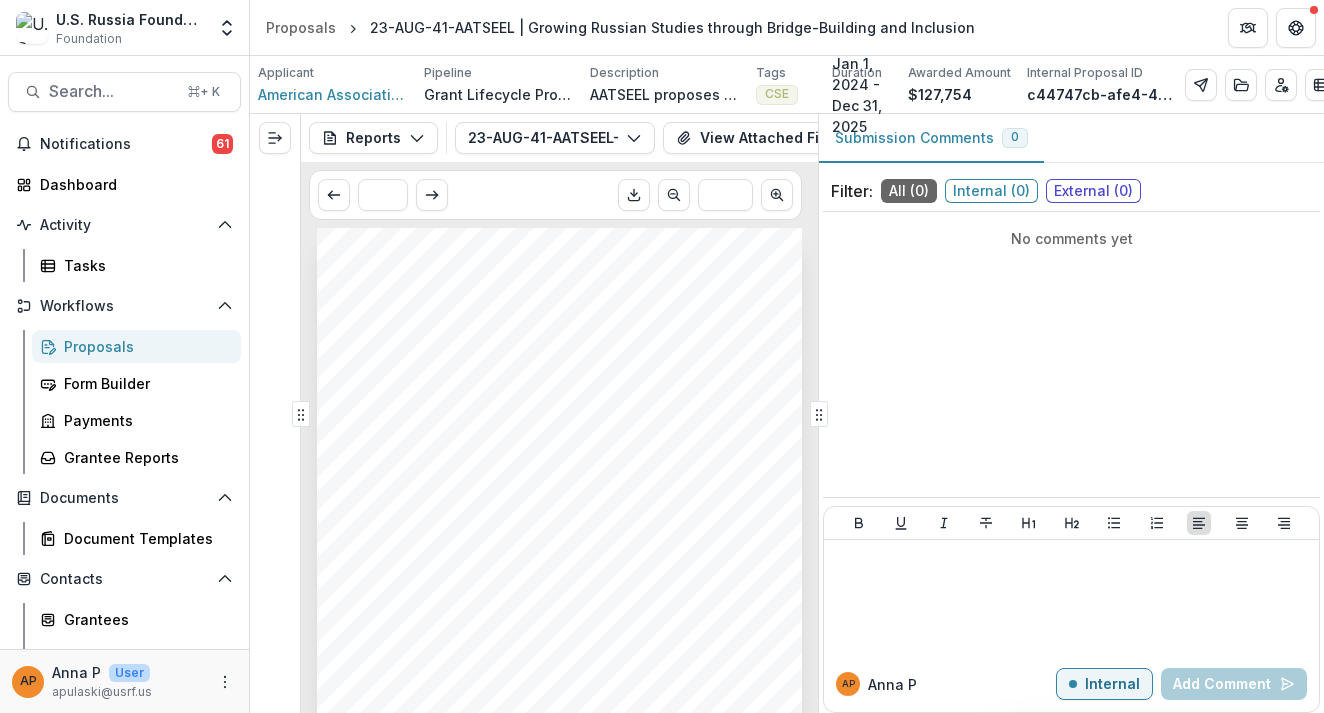 scroll, scrollTop: 0, scrollLeft: 0, axis: both 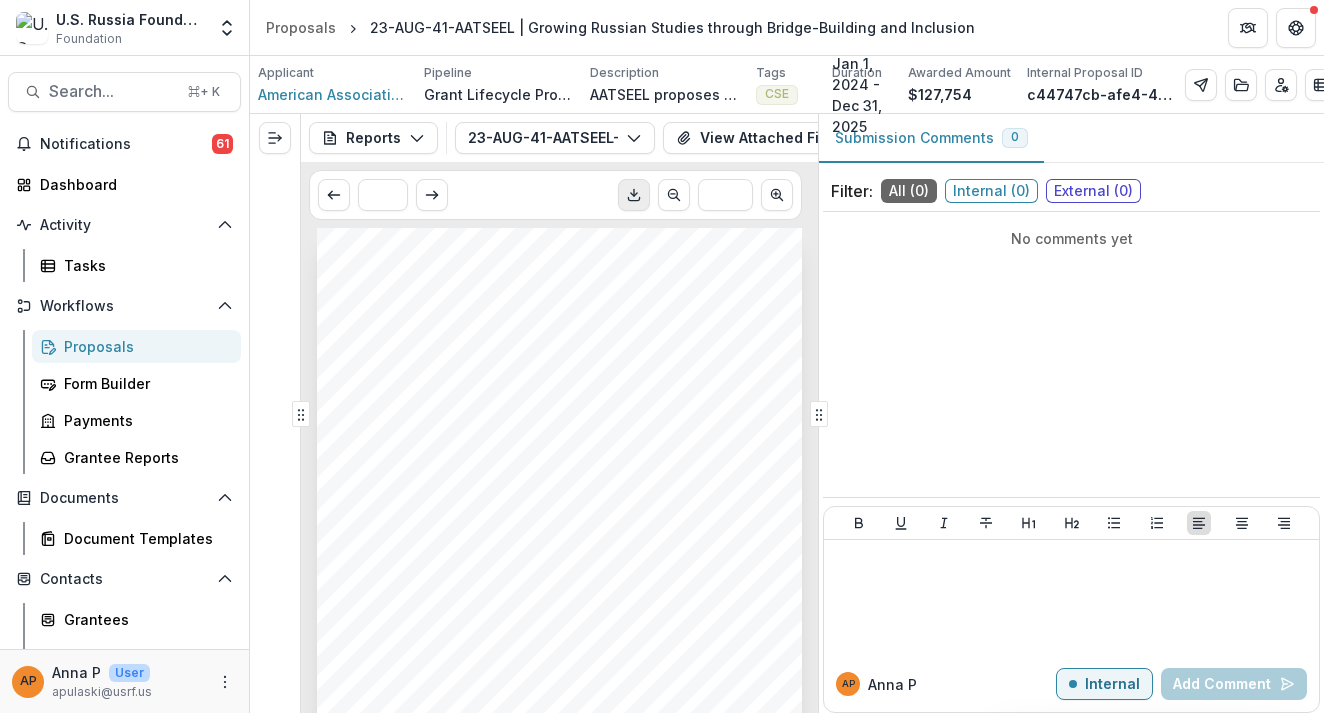 click at bounding box center (634, 195) 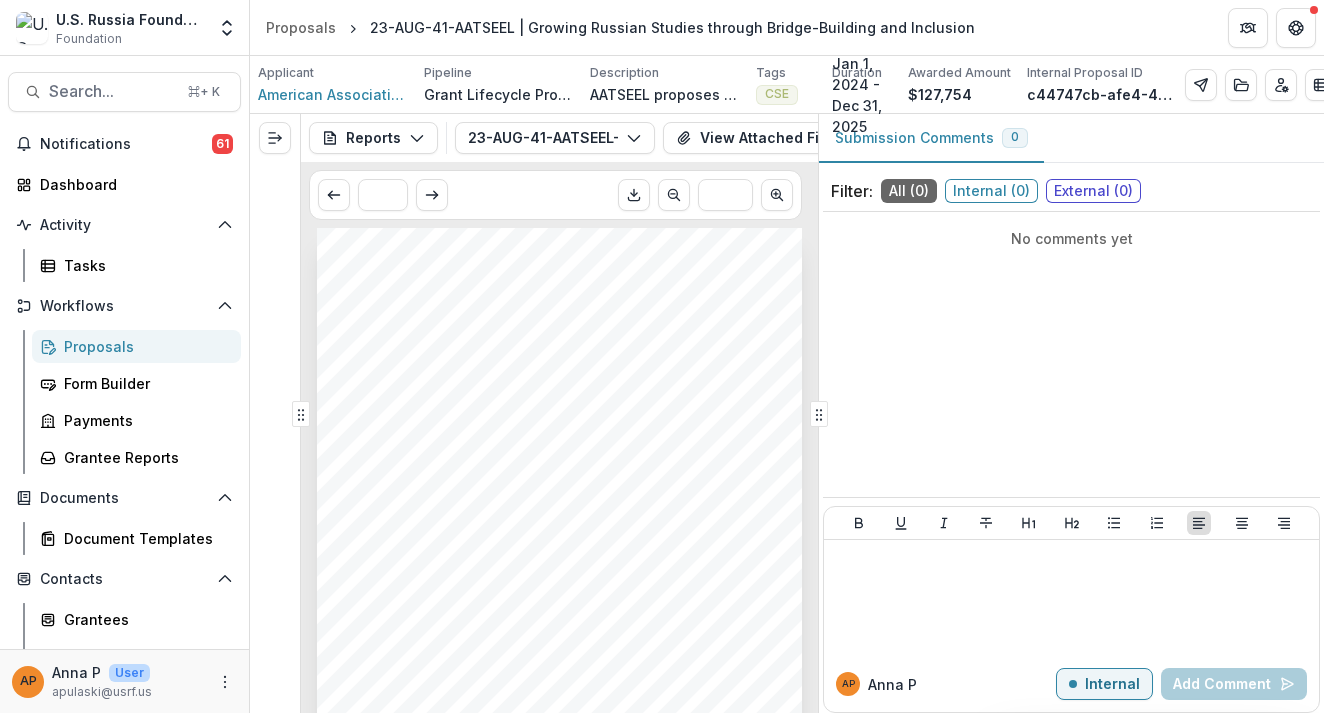 click on "Submission Responses Program Report Grant ID 23-AUG-41-AATSEEL Grantee name American Association of Teachers of Slavic and East European Languages Reporting period January 1, 2025 - June 30, 2025 Section 1: Progress Report According to Project Objectives This section should describe the progress achieved during the reporting period with regard to project objectives and outcomes. Special mention should be made of project delays or changes. The final report should describe progress achieved during the whole project period, not just the last reporting period. Completed Activities and Outcomes Objective 1: Extended Enrollment Study and Improving the Map of Slavic Programs Completed Activities and Outcomes: Our researchers continue to seek out Russian language programs at community colleges and are still refining their data for a Fall report and upload to the Map of Slavic Programs. They also continue to refine their data on high school programs, using lists and information shared with us by" at bounding box center (559, 571) 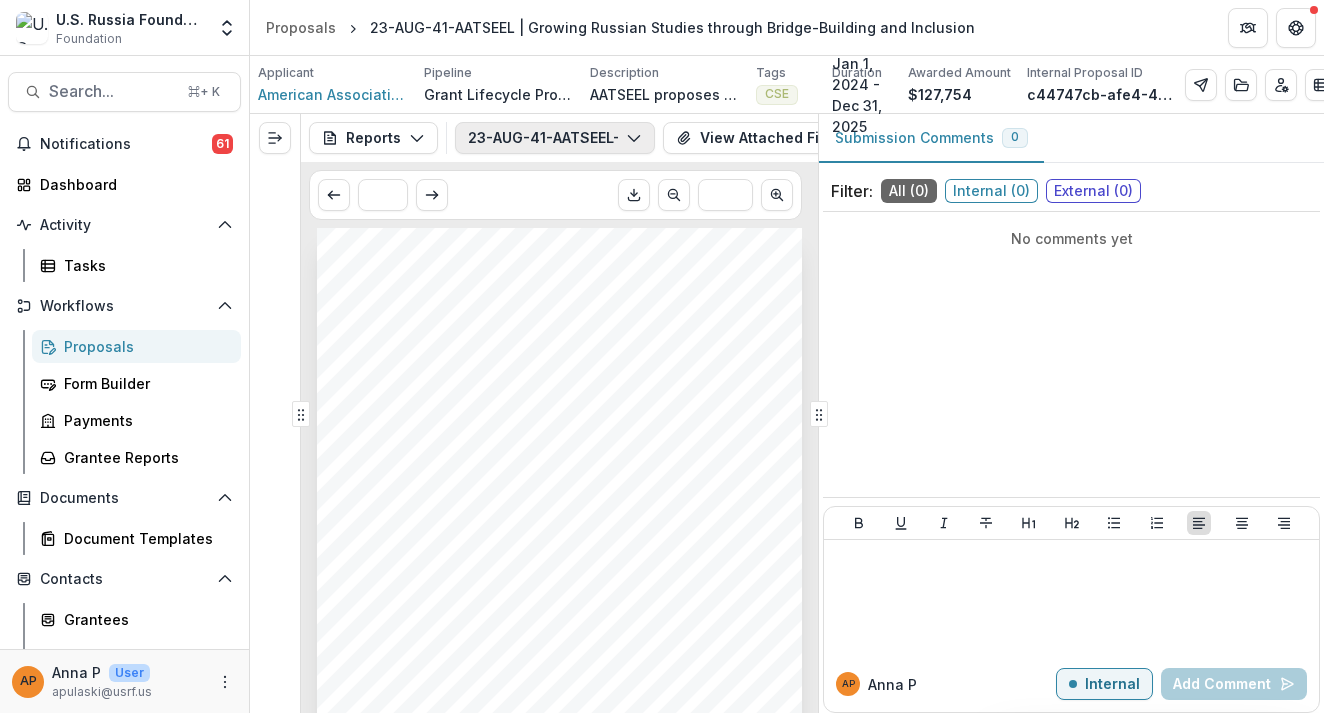 click on "23-AUG-41-AATSEEL-M Program Report #3" at bounding box center (555, 138) 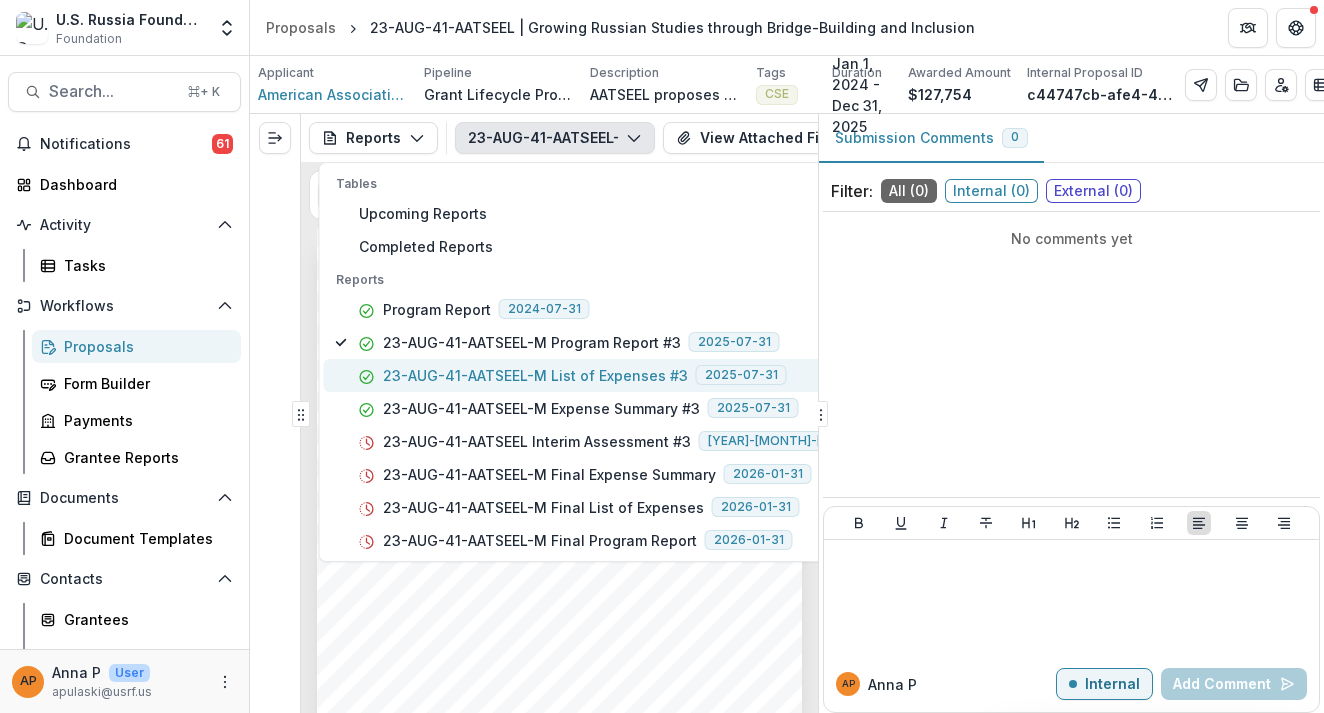 click on "23-AUG-41-AATSEEL-M List of Expenses #3 2025-07-31" at bounding box center (598, 375) 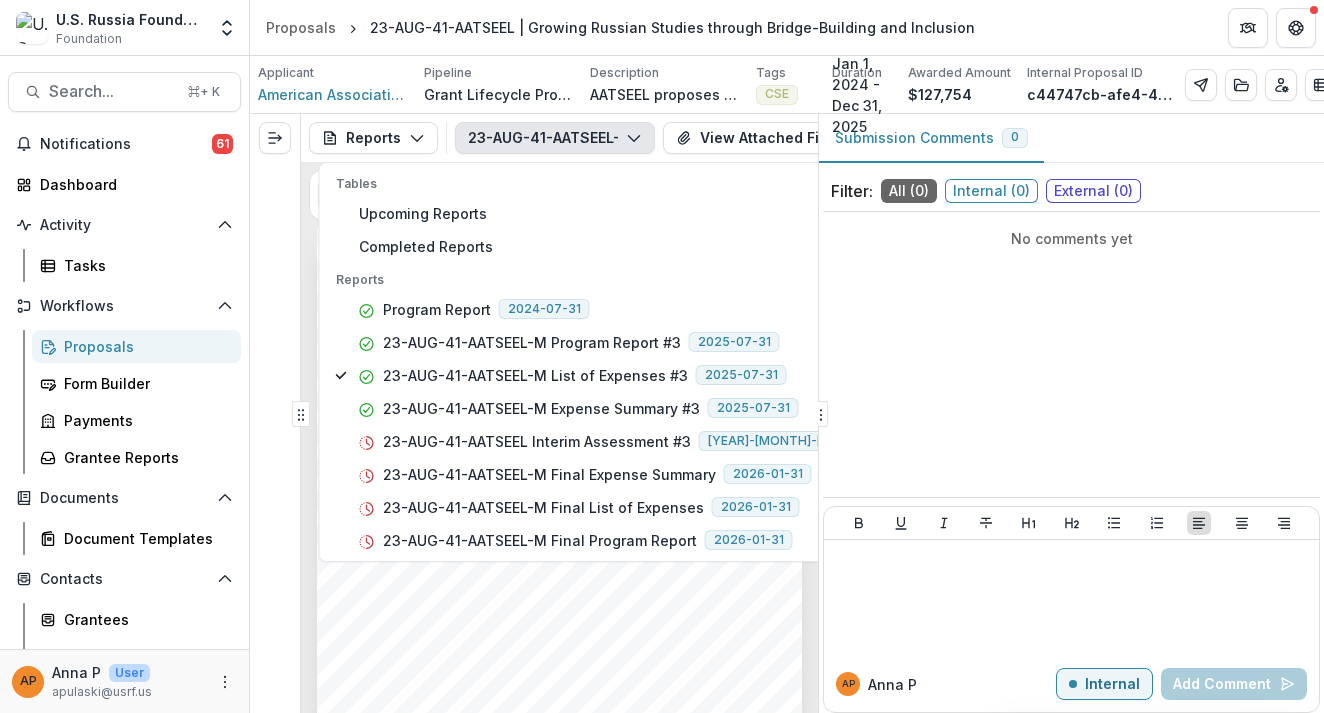 click on "Submission Responses Financial Report Detailed List of Expenses Grant ID 23-AUG-41-AATSEEL What is the expense period for this report? January 1, 2025 - June 30, 2025 Report Number Upload your organization's detailed list of expenses for this reporting period here. See attached files Full name of the person who has authorized the report Jillian Costello Title of the person who has authorized the report Executive Director Date 2025-07-24" at bounding box center [559, 571] 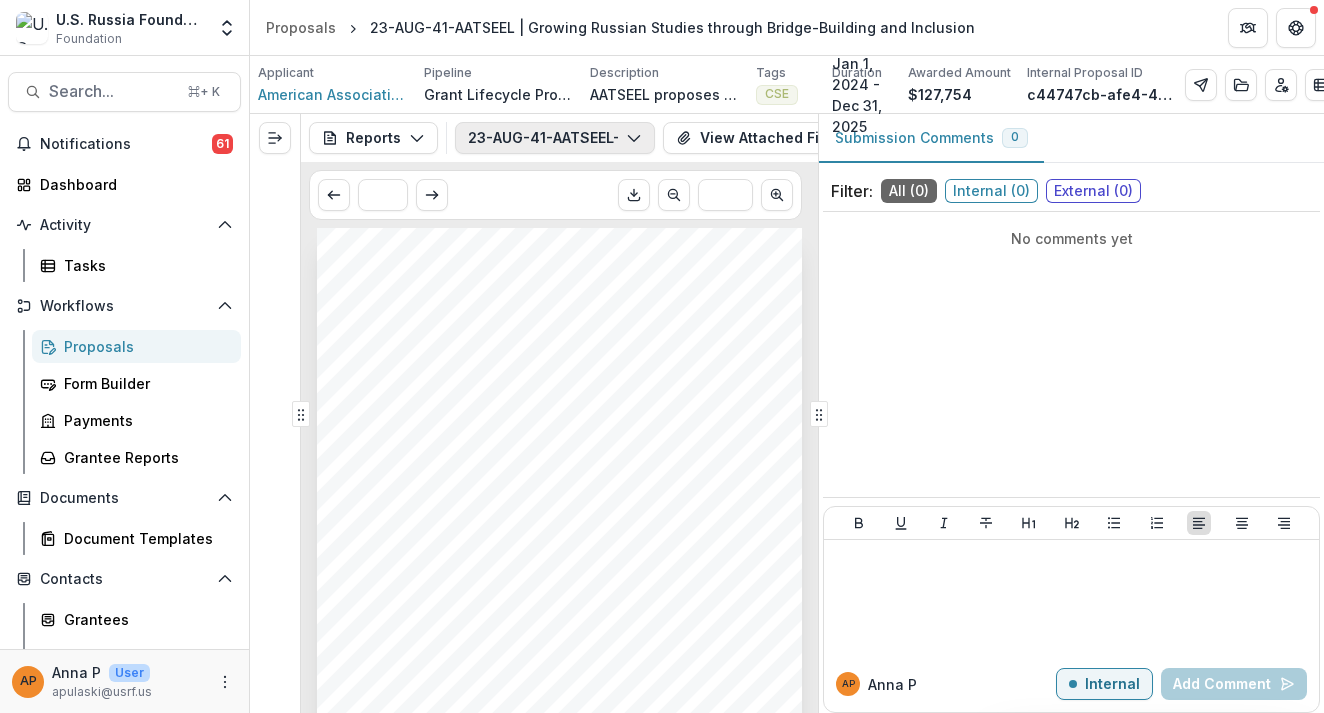 click on "23-AUG-41-AATSEEL-M List of Expenses #3" at bounding box center (555, 138) 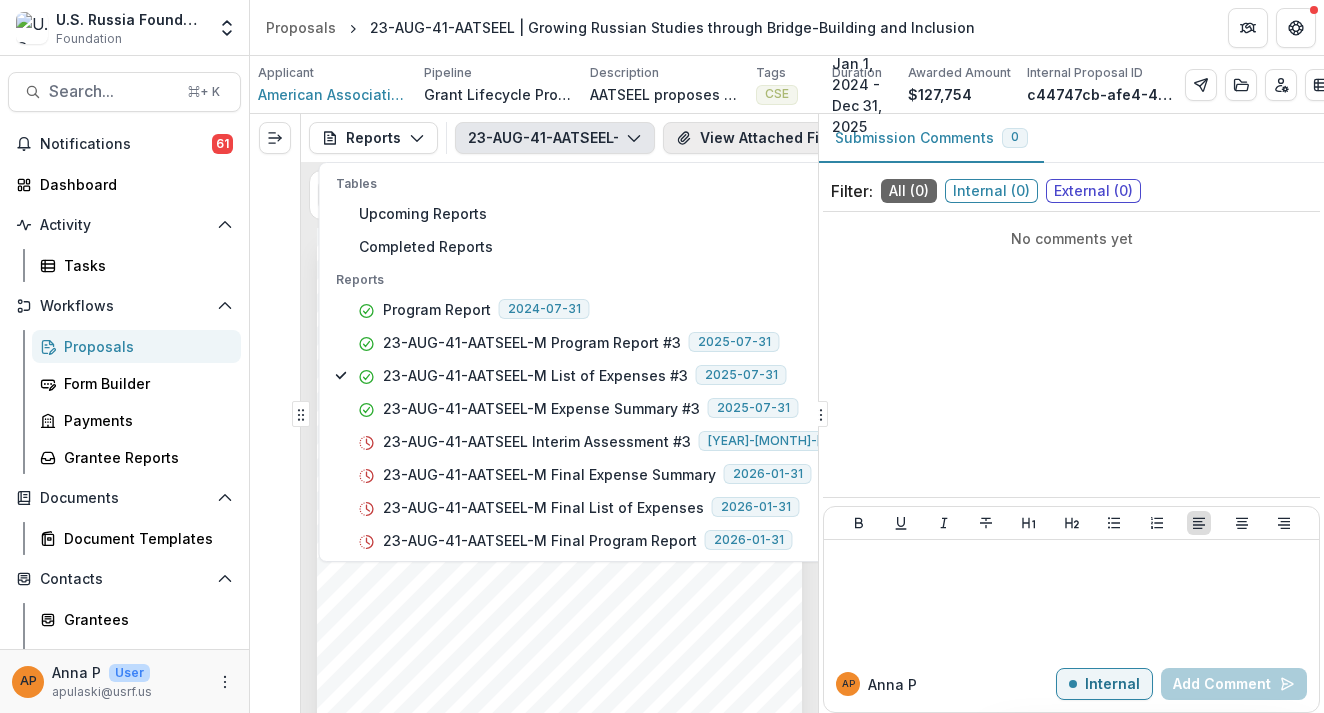 click on "View Attached Files" at bounding box center (758, 138) 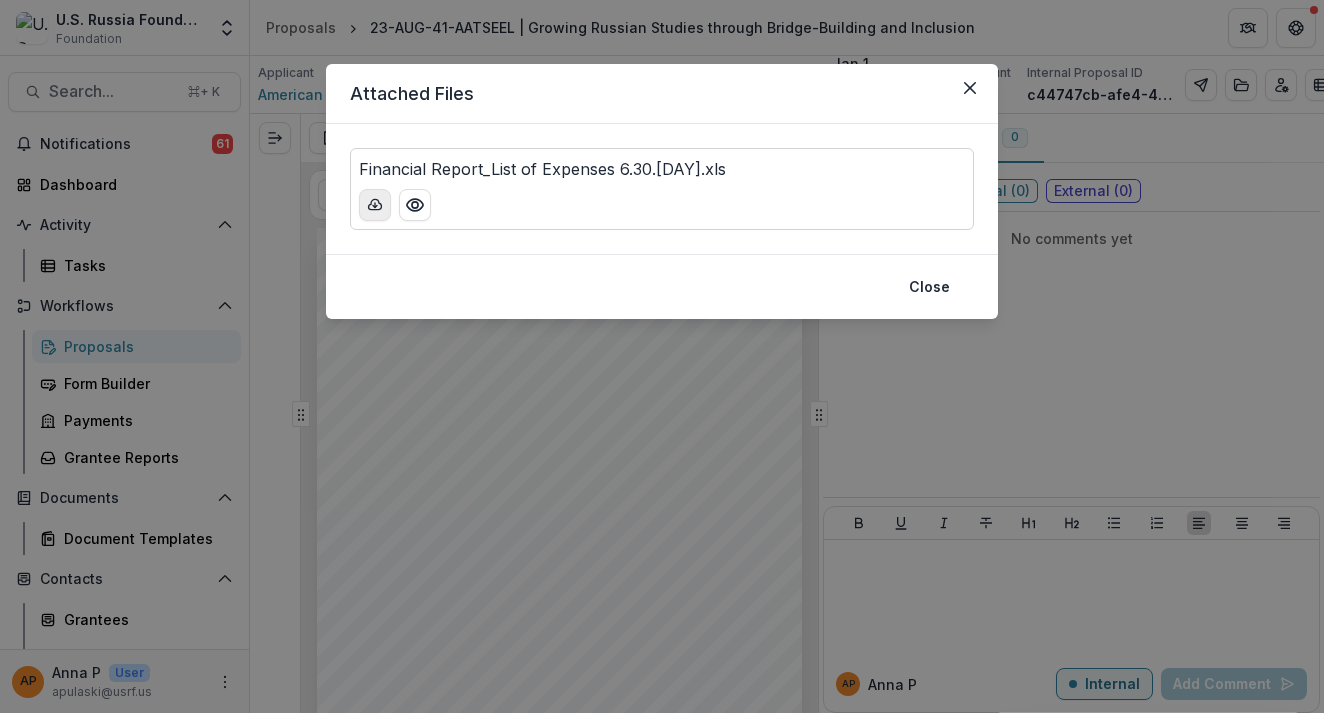 click 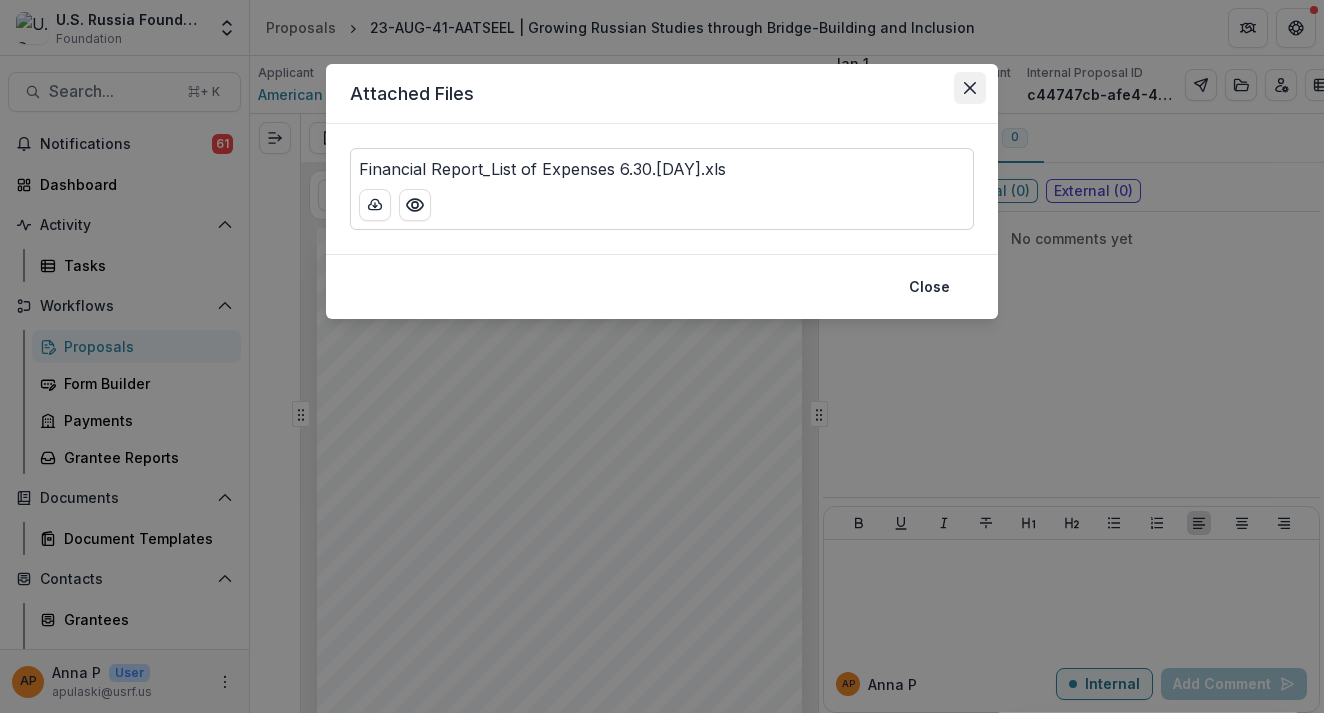 click 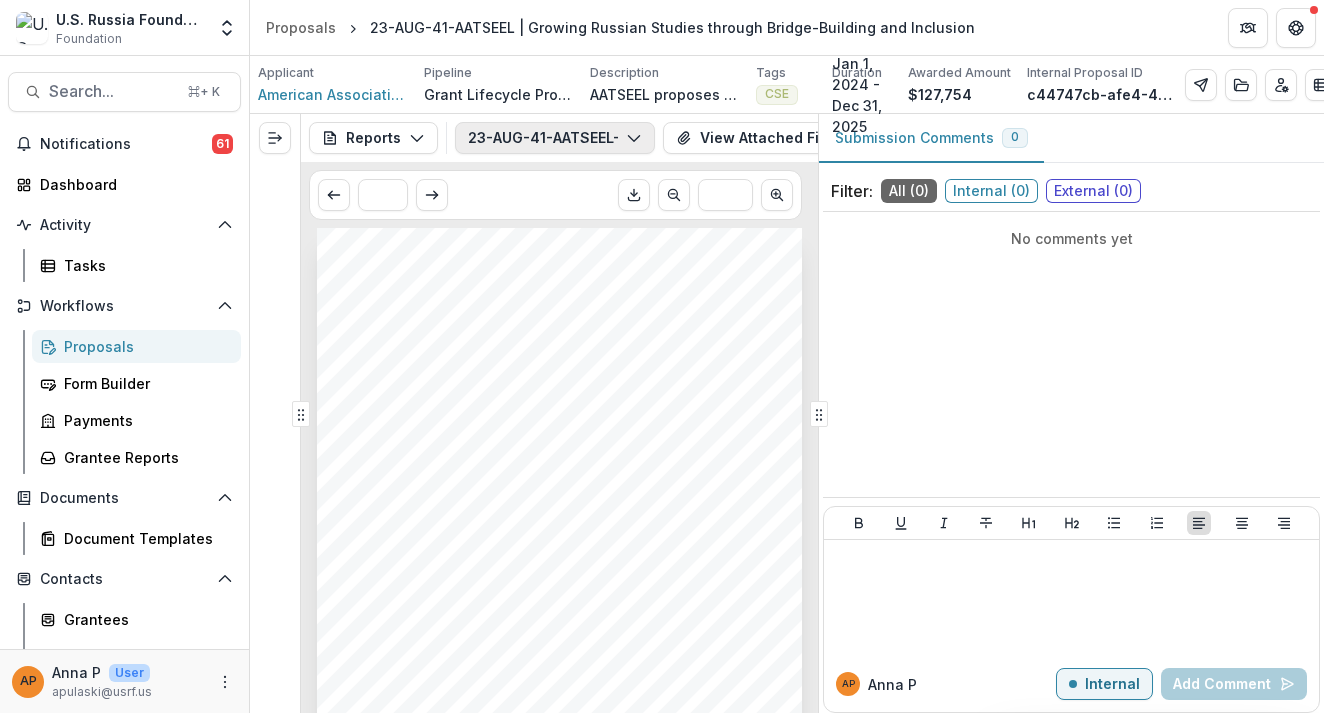 click on "23-AUG-41-AATSEEL-M List of Expenses #3" at bounding box center [555, 138] 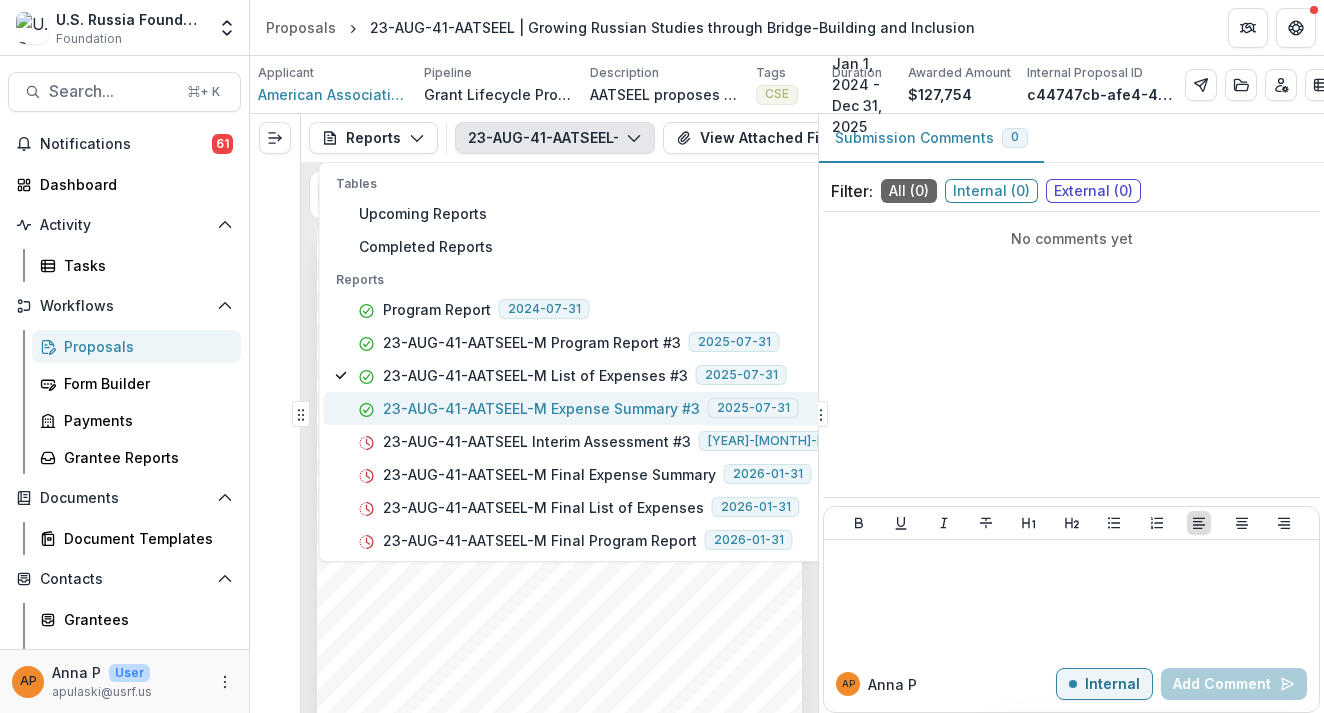 click on "23-AUG-41-AATSEEL-M Expense Summary #3 2025-07-31" at bounding box center (598, 408) 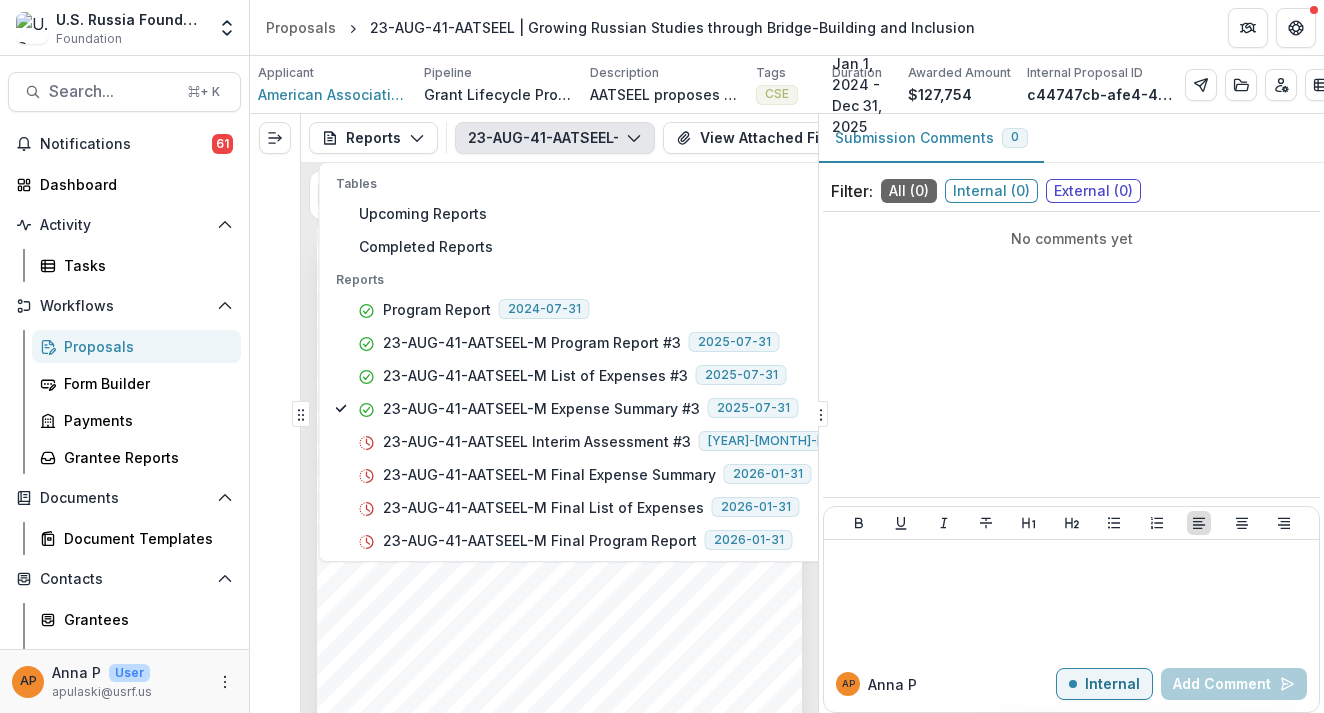 click on "Submission Responses Financial Report Expense Summary Grant ID 23-AUG-41-AATSEEL What is the expense period for this report? January 1, 2025 - June 30, 2025 Report number Upload your organization's completed expense summary here. See attached files CERTIFICATION The undersigned hereby certifies that the financial form has been prepared from the books and records of the recipients in accordance with the terms and conditions of the agreement. To the best of our knowledge and belief, the information provided is correct and accurate and the work reflected by the costs above has been performed, consistent with the requirements of the agreement. Appropriate refund to USRF will be made promptly upon request in the event of disallowance of costs not reimbursed under the terms of the agreement. Full name of the person who has authorized the report Jillian Costello Title of the person who has authorized the report Executive Director Date 2025-07-24" at bounding box center (559, 571) 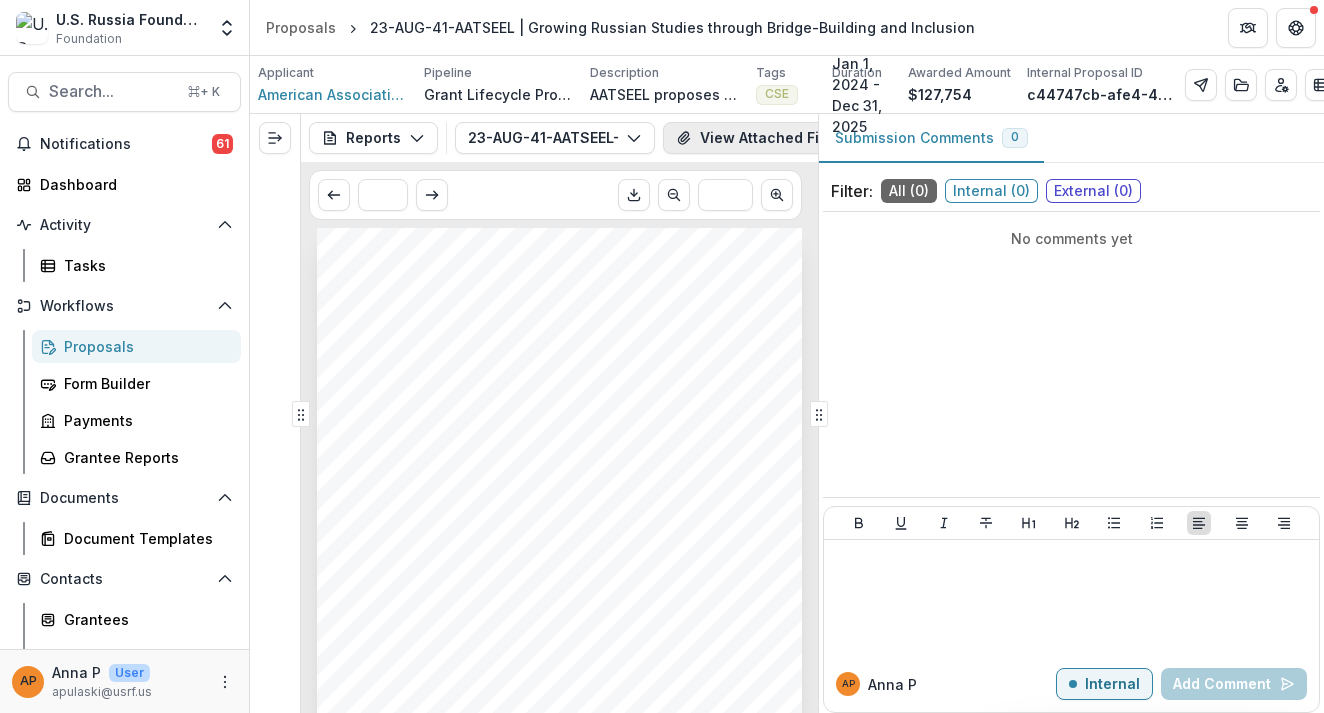 click on "View Attached Files" at bounding box center [758, 138] 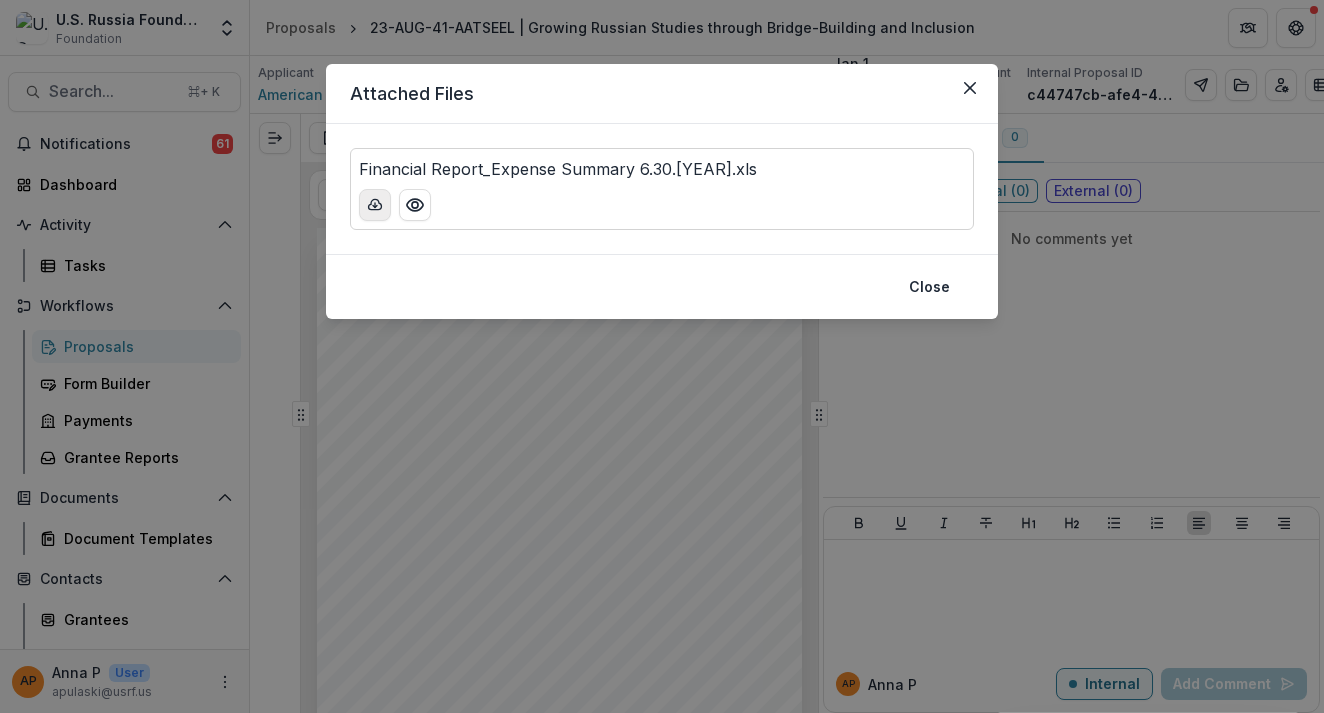 click at bounding box center [375, 205] 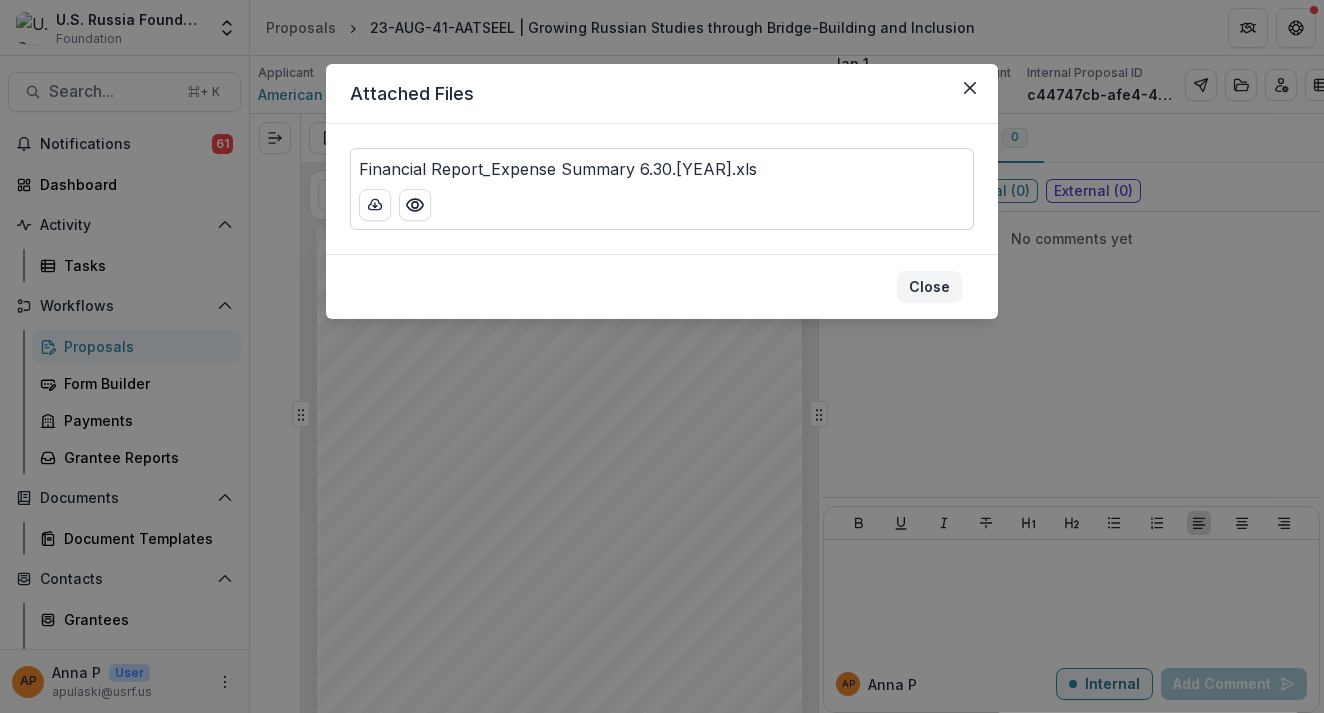 click on "Close" at bounding box center [929, 287] 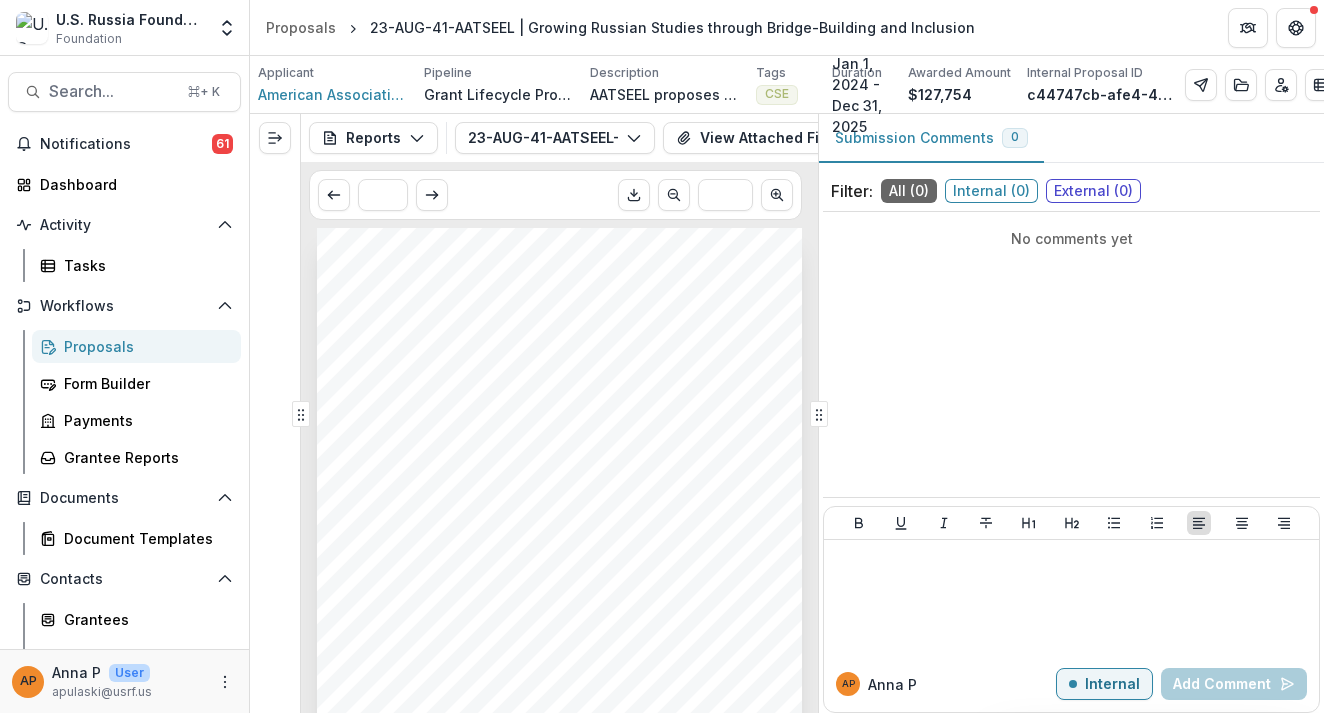 click on "Reports Proposal Payments Reports Grant Agreements Board Summaries Bank Details 23-AUG-41-AATSEEL-M Expense Summary #3 Tables Upcoming Reports Completed Reports Reports Program Report 2024-07-31 23-AUG-41-AATSEEL-M Program Report #3 2025-07-31 23-AUG-41-AATSEEL-M List of Expenses #3 2025-07-31 23-AUG-41-AATSEEL-M Expense Summary #3 2025-07-31 23-AUG-41-AATSEEL Interim Assessment #3 2025-08-22 23-AUG-41-AATSEEL-M Final Expense Summary 2026-01-31 23-AUG-41-AATSEEL-M Final List of Expenses  2026-01-31 23-AUG-41-AATSEEL-M Final Program Report  2026-01-31 View Attached Files View Task" at bounding box center (559, 138) 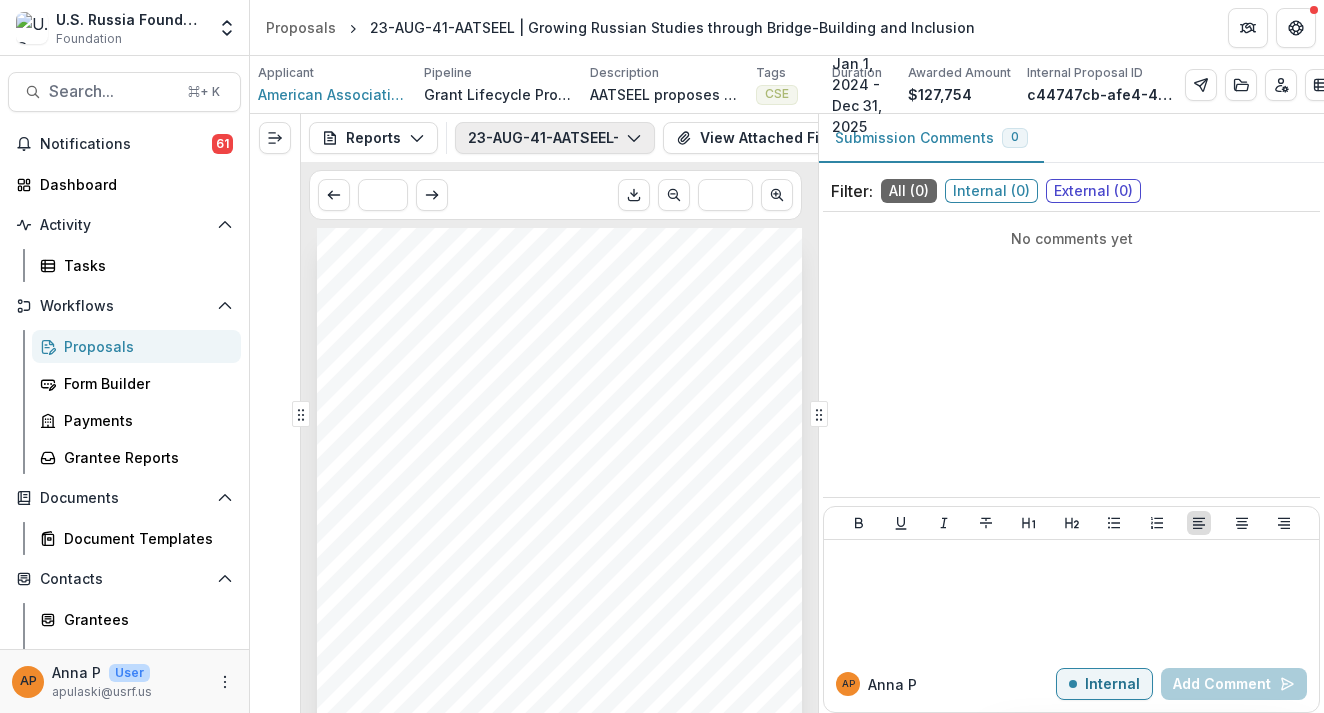 click on "23-AUG-41-AATSEEL-M Expense Summary #3" at bounding box center [555, 138] 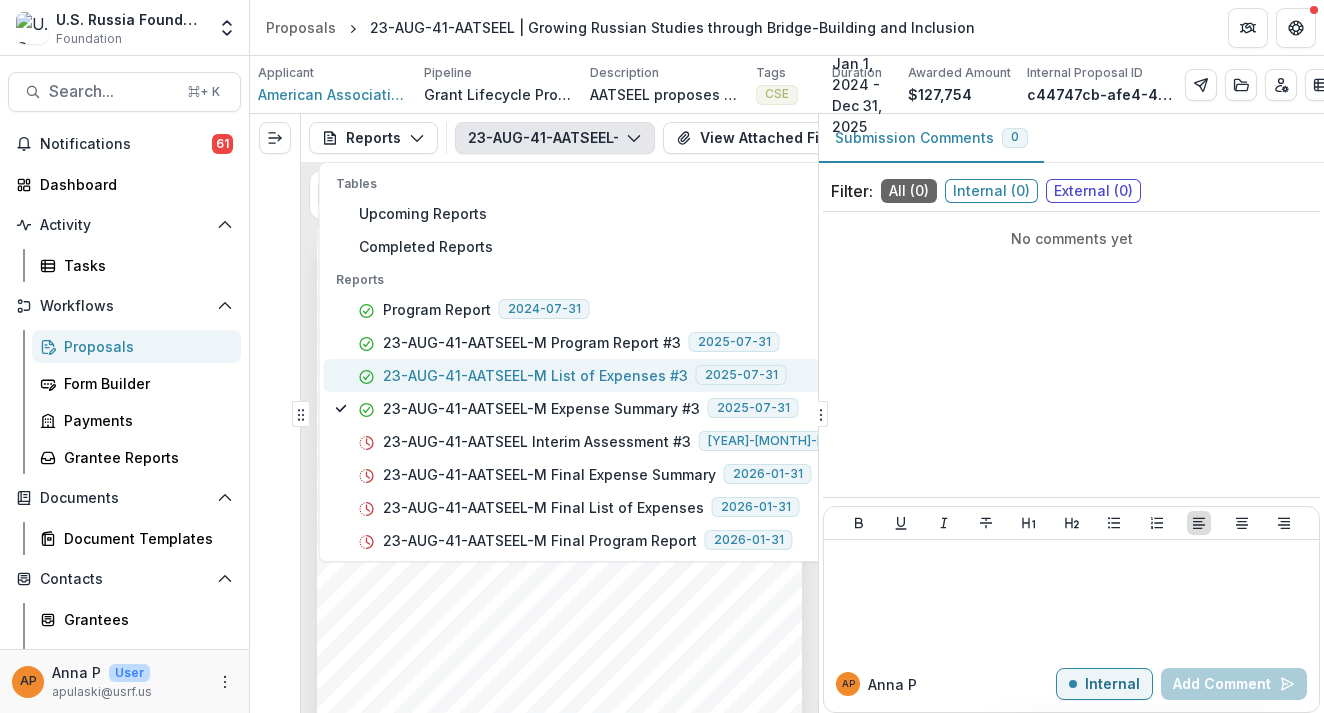 click on "23-AUG-41-AATSEEL-M List of Expenses #3" at bounding box center (535, 375) 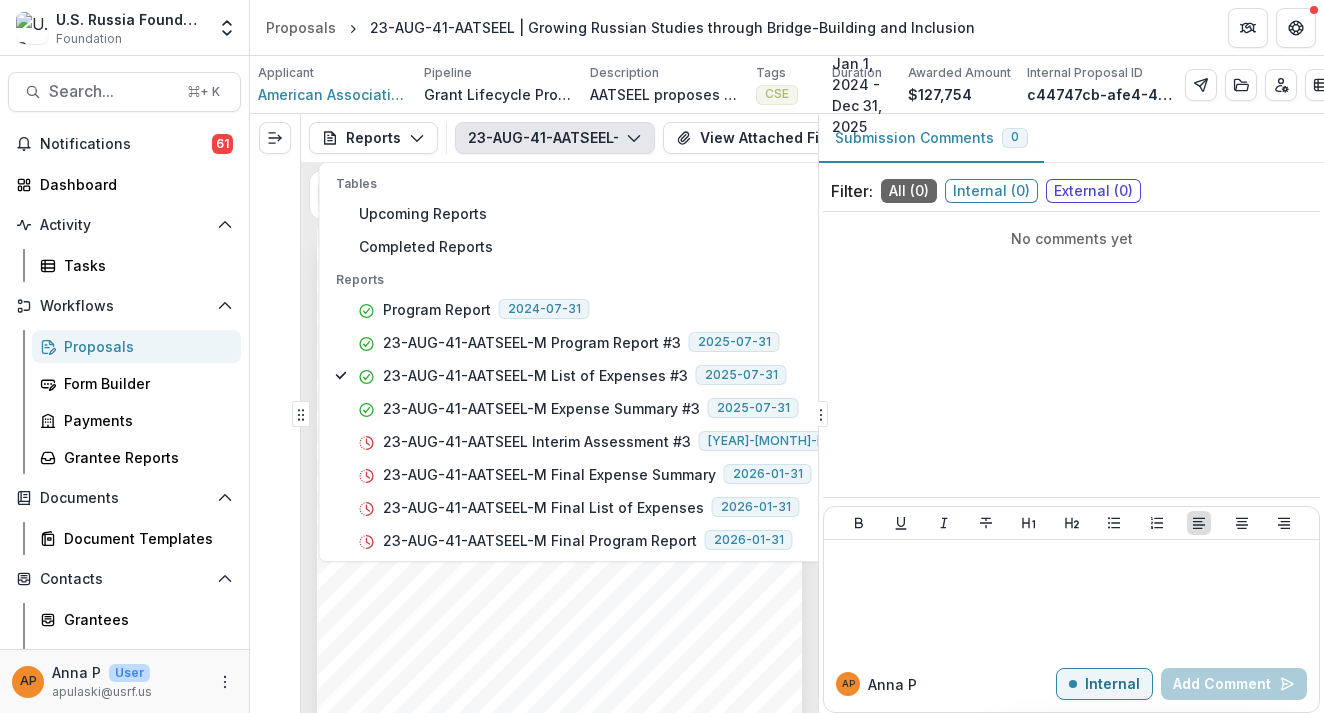 click at bounding box center [275, 413] 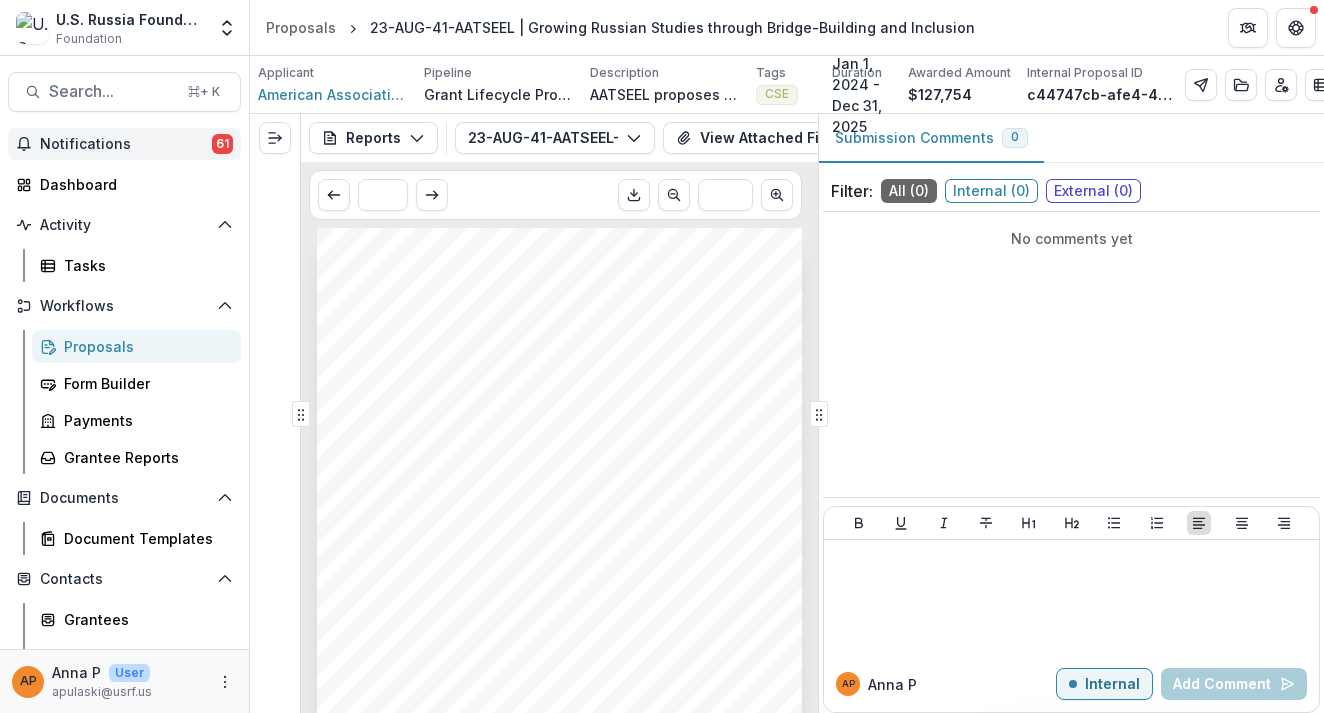 click on "Notifications 61" at bounding box center [124, 144] 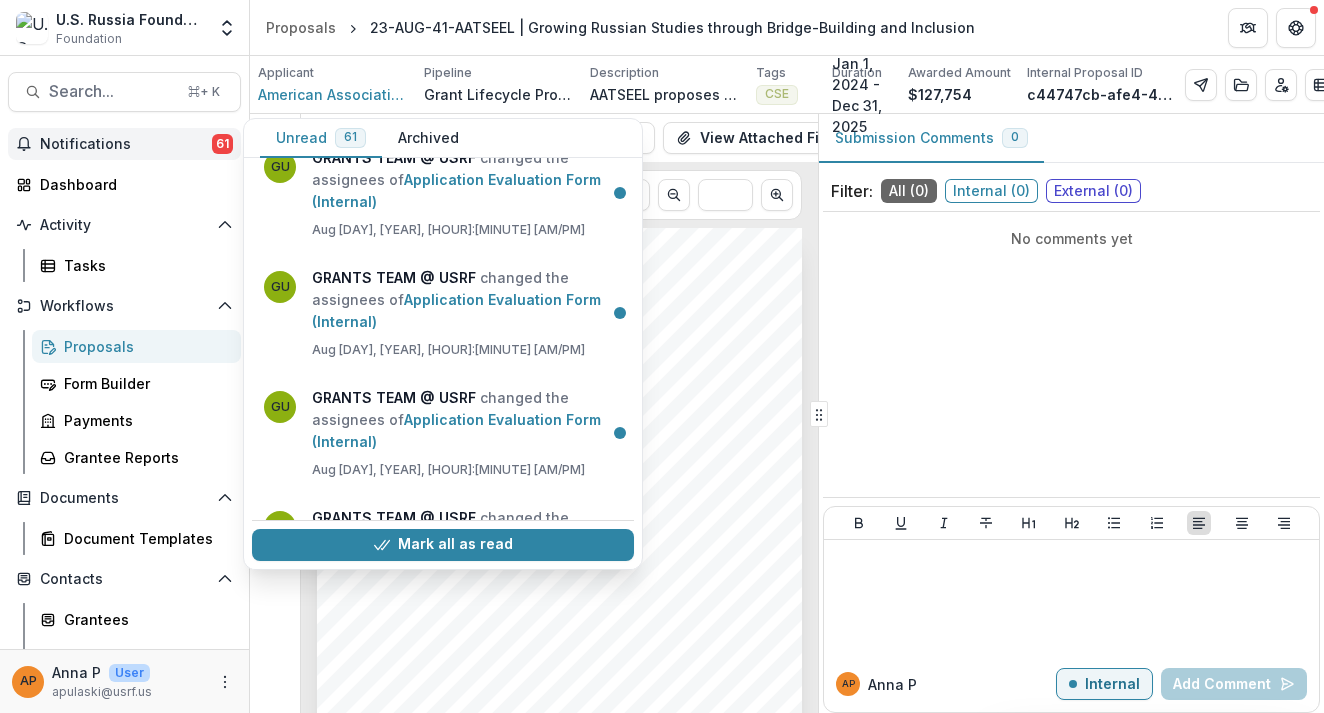 scroll, scrollTop: 273, scrollLeft: 0, axis: vertical 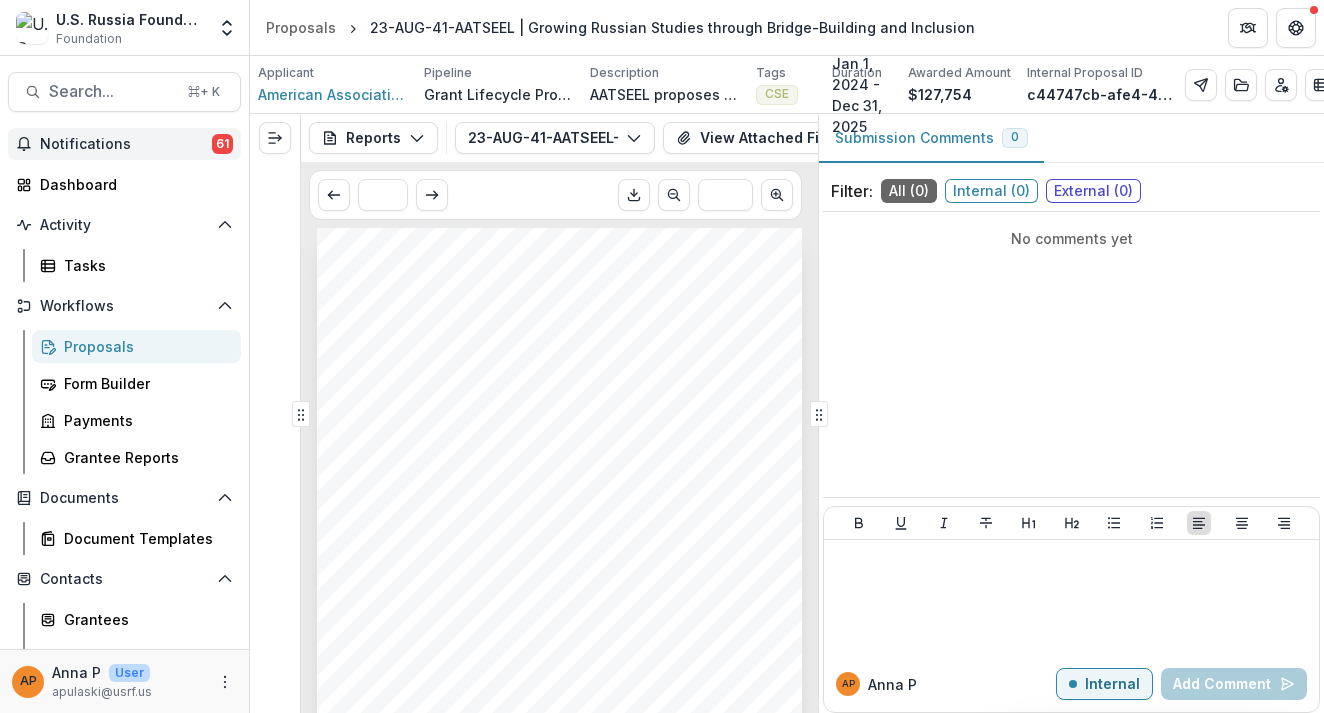 click on "Upload your organization's detailed list of expenses for this reporting period" at bounding box center (553, 436) 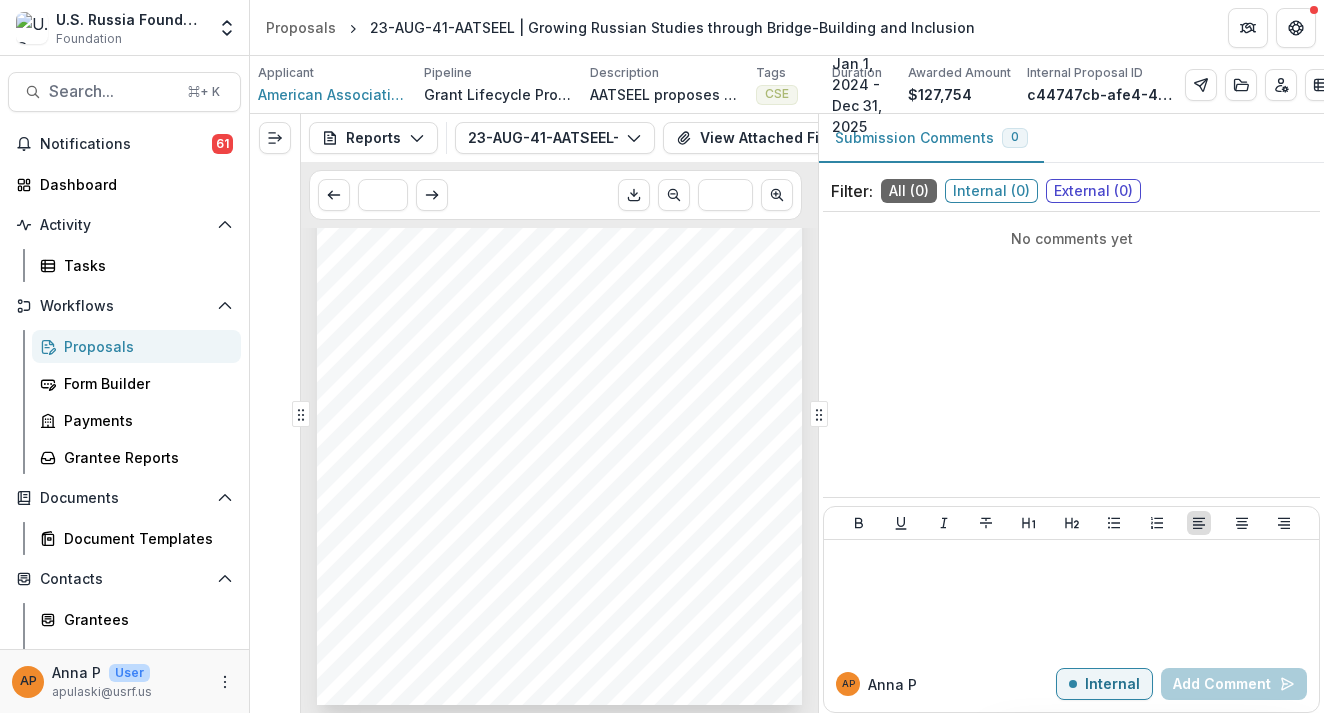 scroll, scrollTop: 213, scrollLeft: 0, axis: vertical 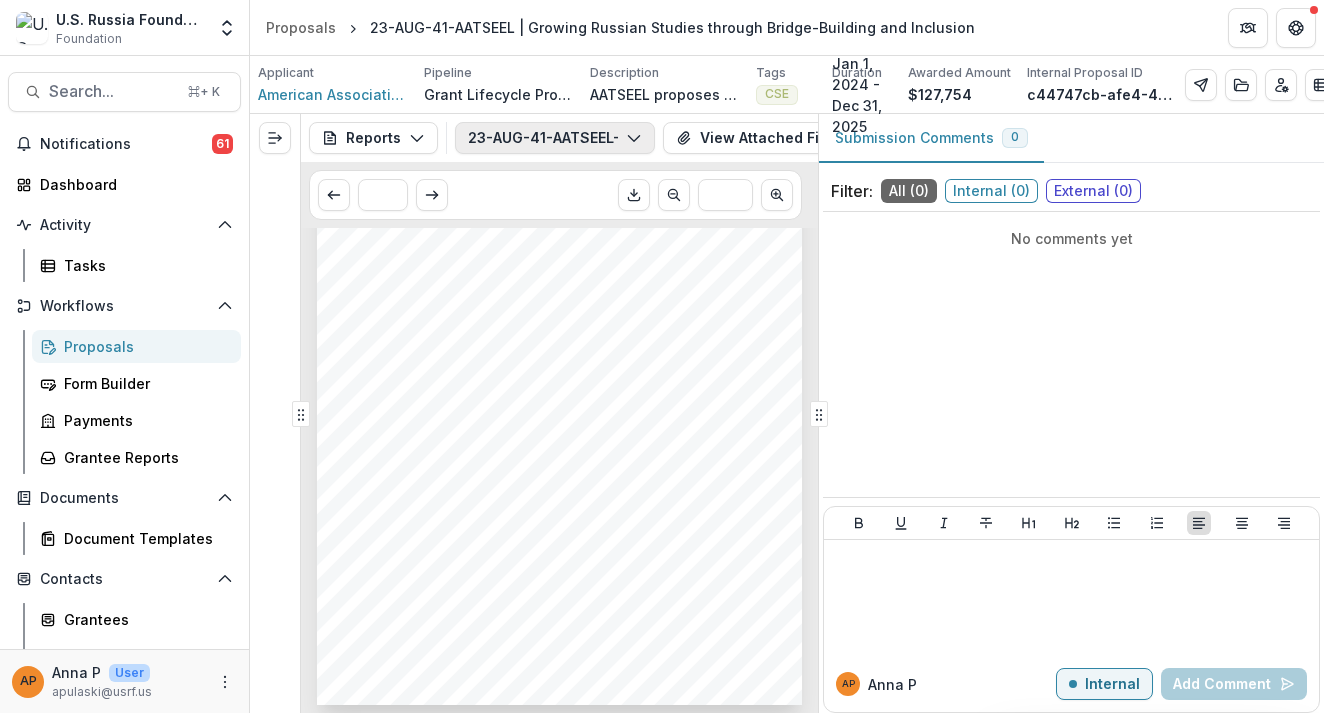 click on "23-AUG-41-AATSEEL-M List of Expenses #3" at bounding box center [555, 138] 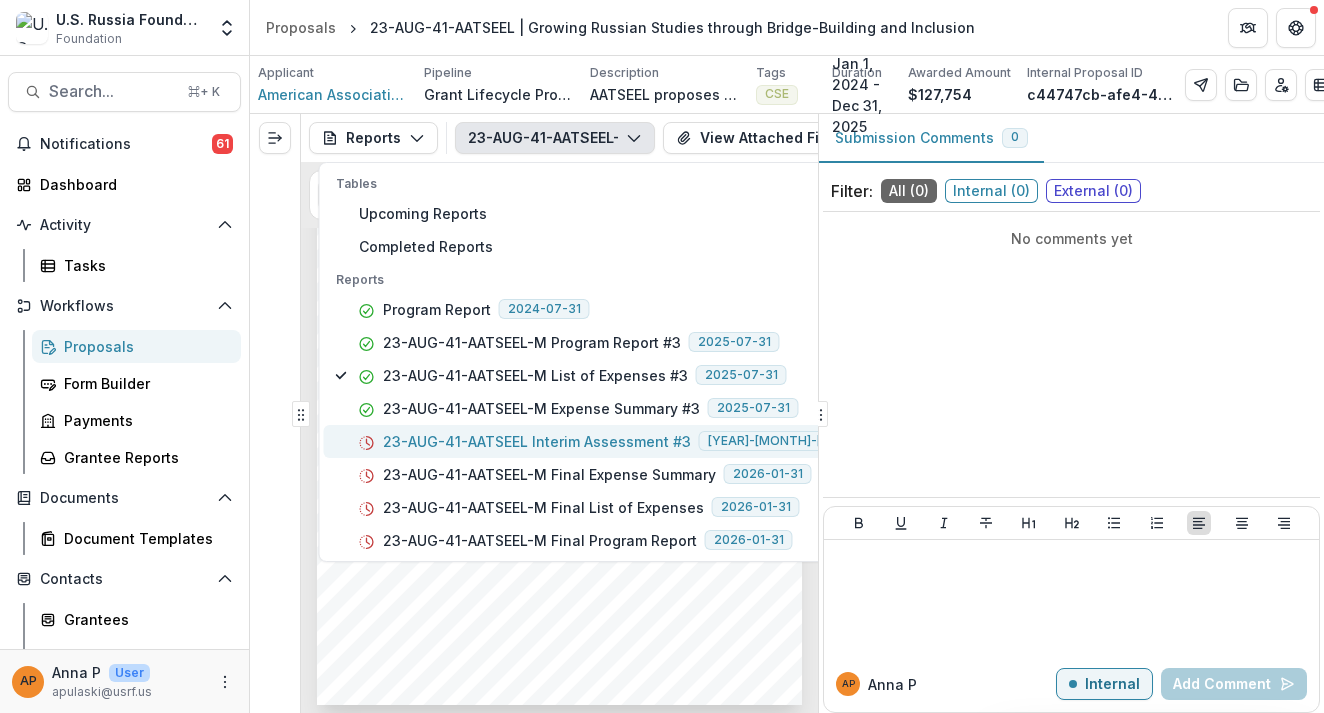 click on "23-AUG-41-AATSEEL Interim Assessment #3" at bounding box center [537, 441] 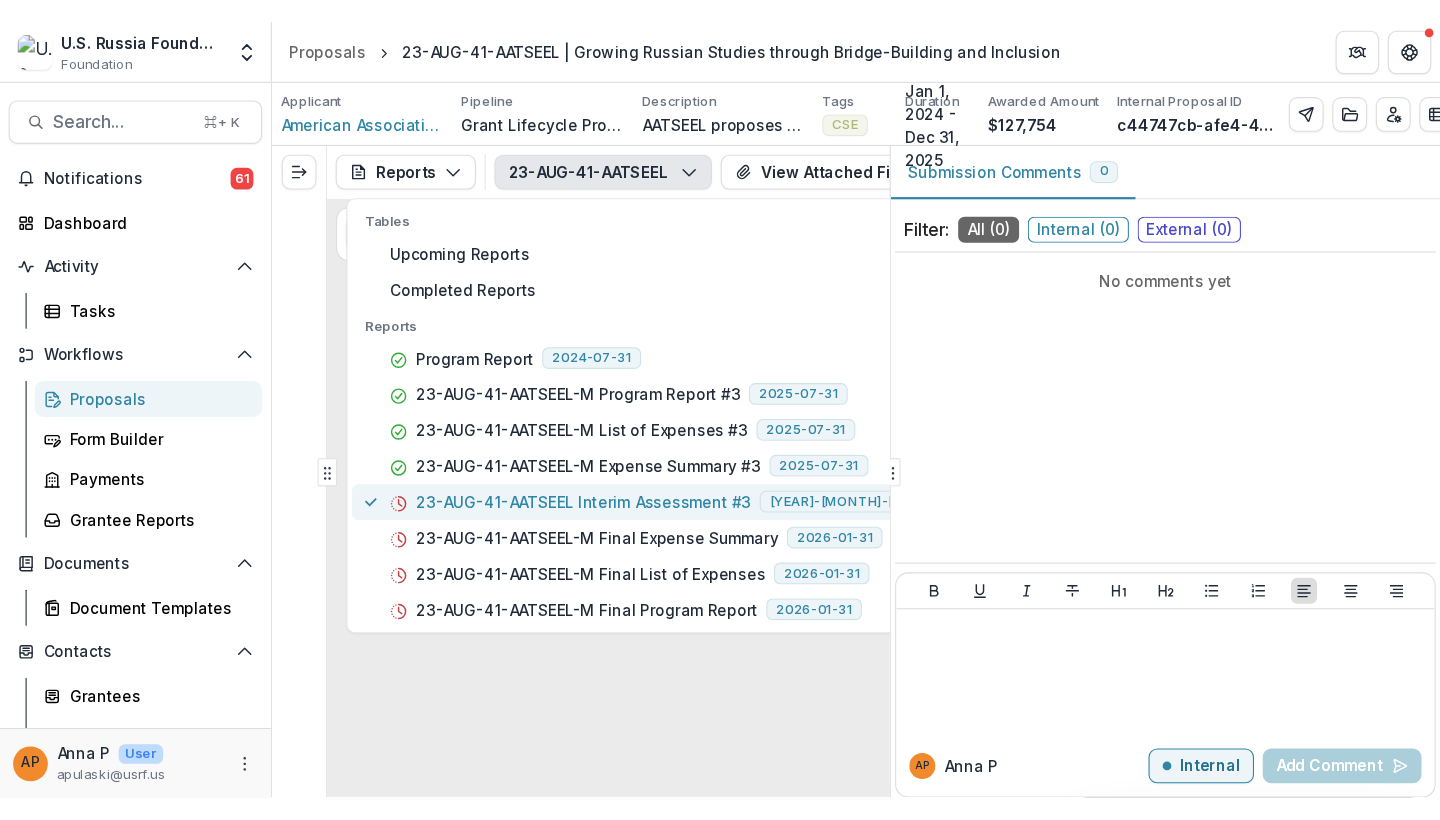 scroll, scrollTop: 0, scrollLeft: 0, axis: both 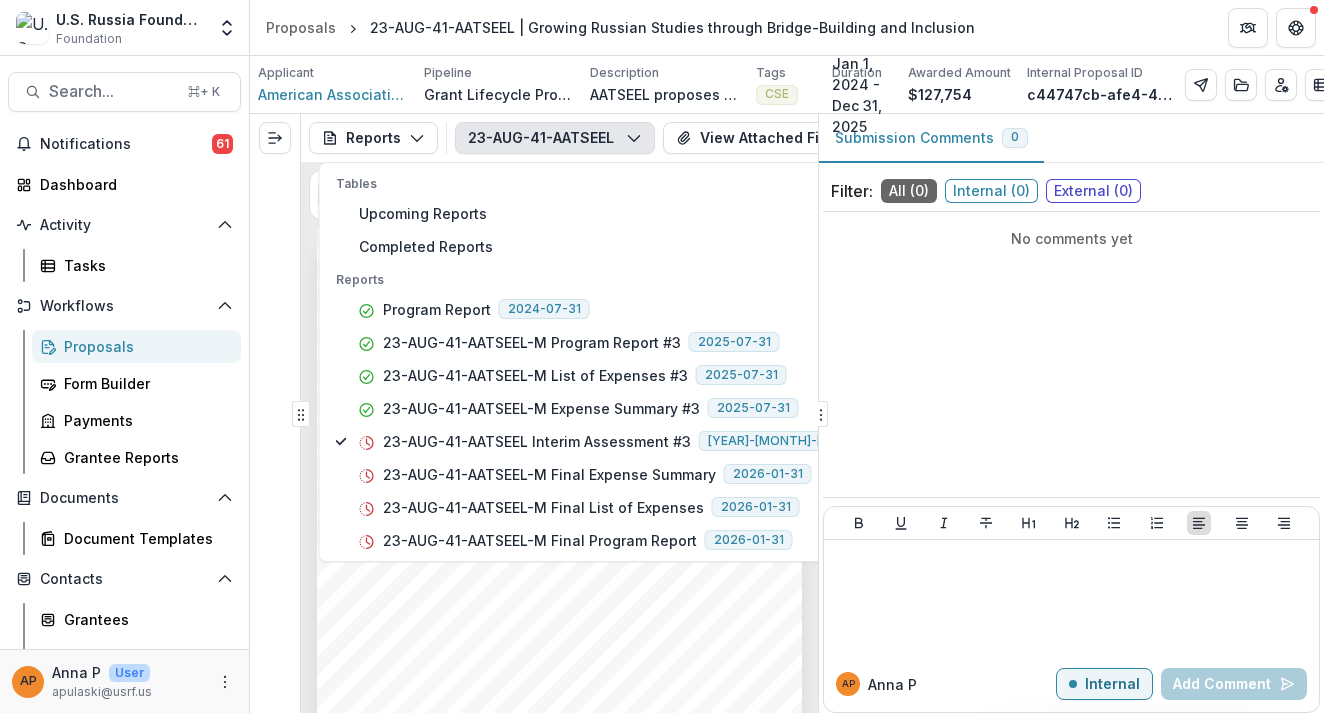 click on "Submission Responses INTERIM ASSESSMENT FORM Grant ID 23-AUG-41-AATSEEL Assessment Number Is the Grantee report approved? If cost share was less than expected during this reporting period please explain. Is the next tranche recommended for approval? Has the grantee deviated from the originally approved project proposal? Please provide additional information about this grant for this reporting period." at bounding box center (559, 571) 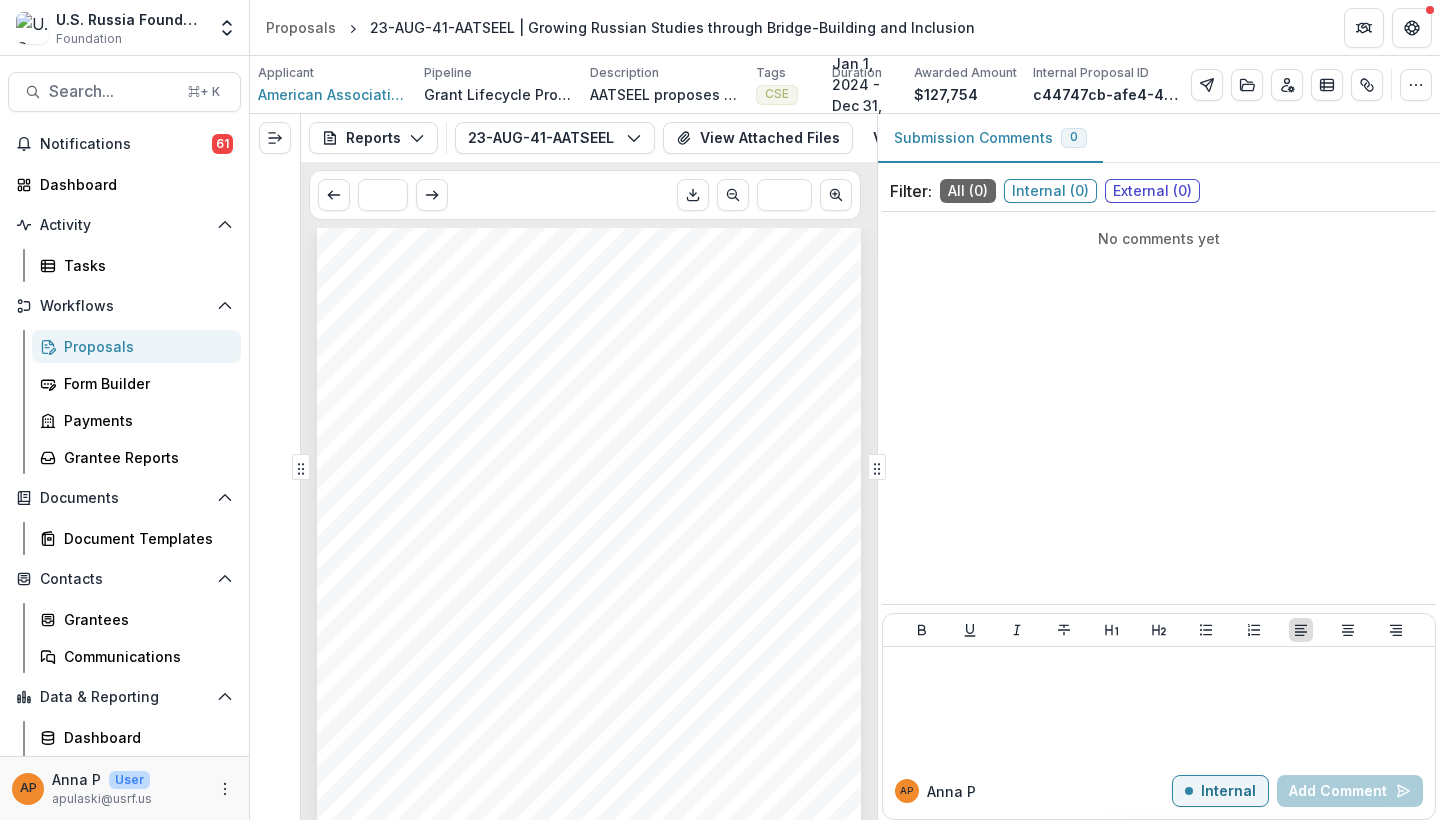 scroll, scrollTop: 23, scrollLeft: 0, axis: vertical 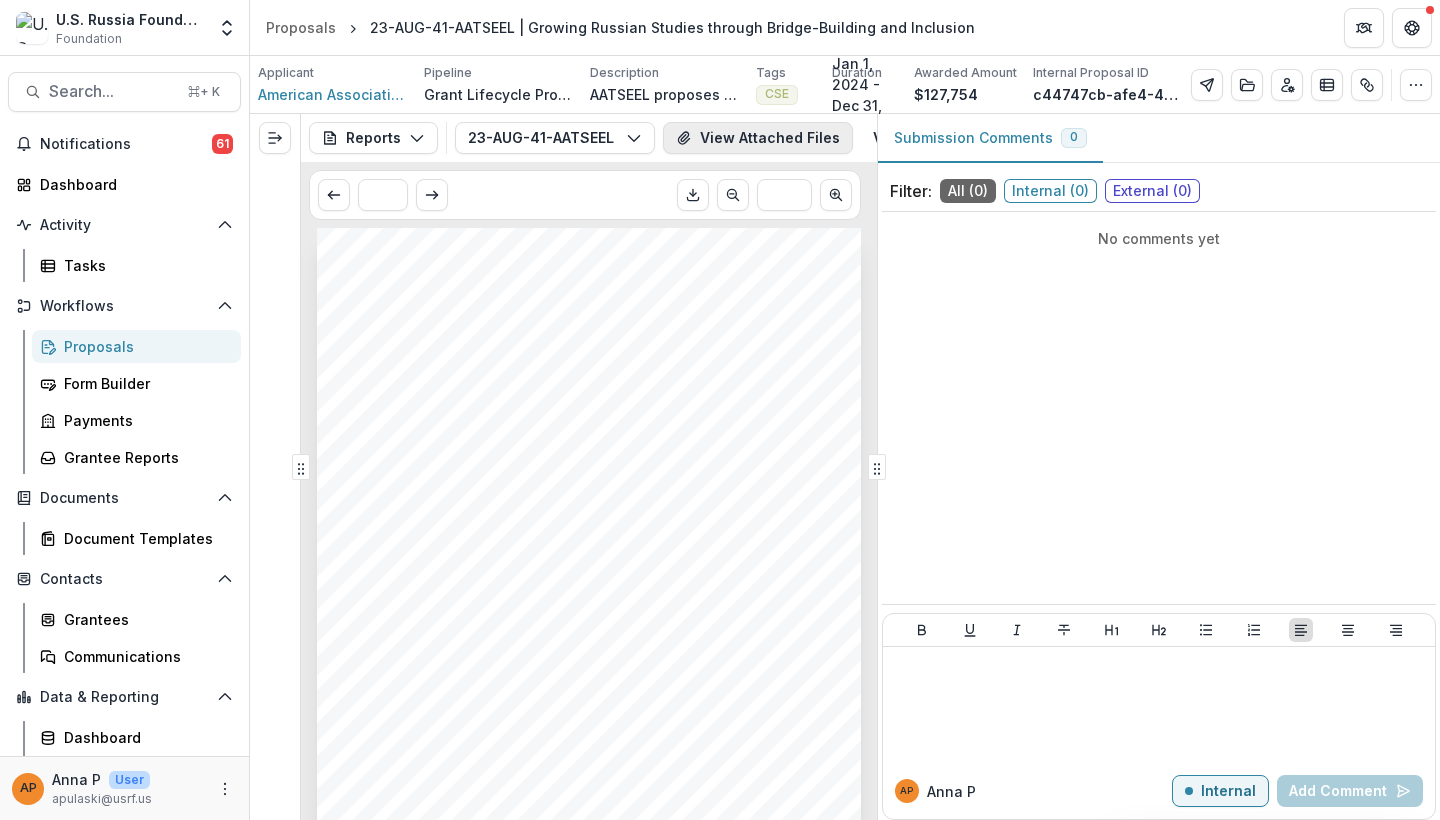 click 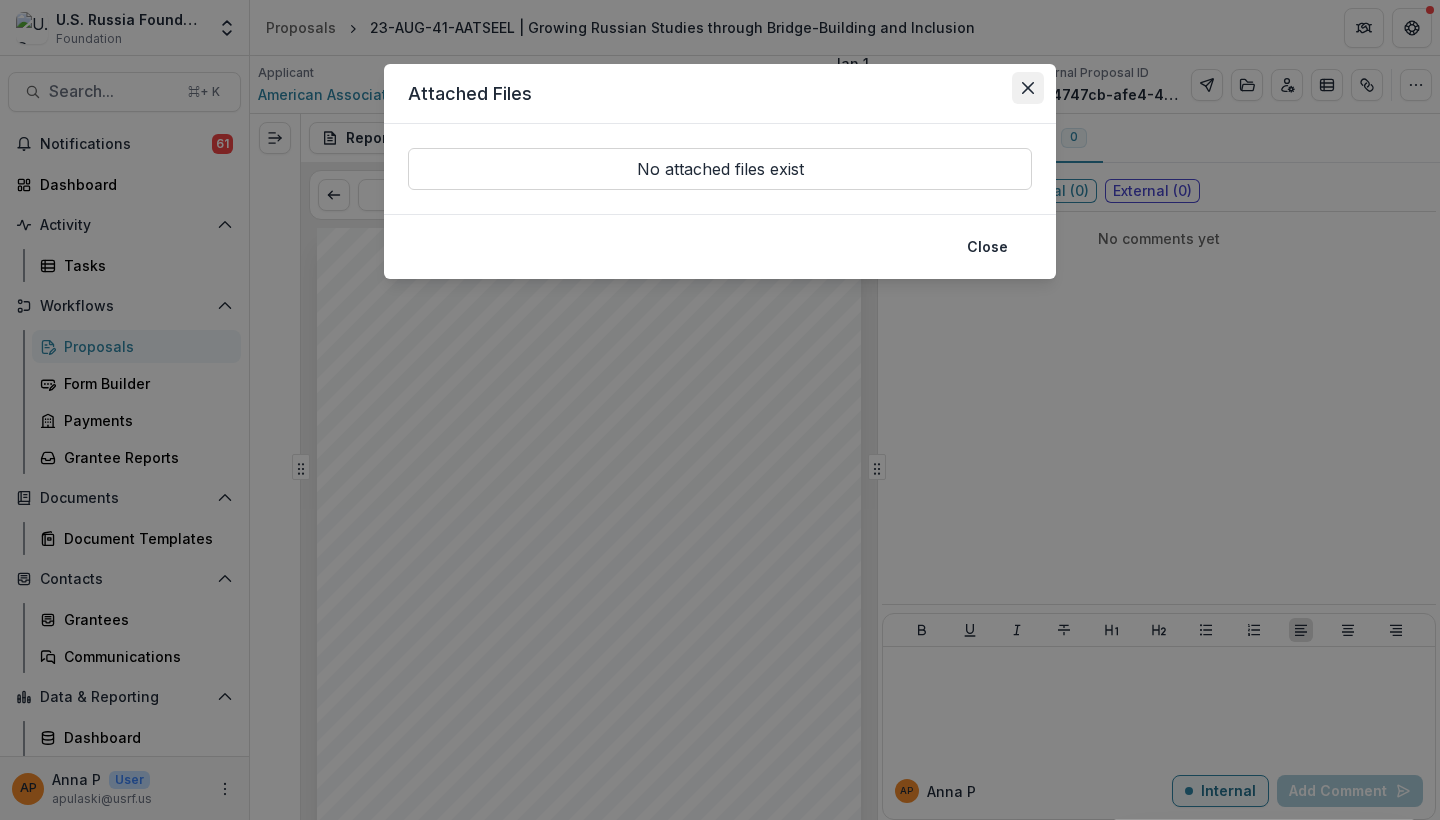 click at bounding box center (1028, 88) 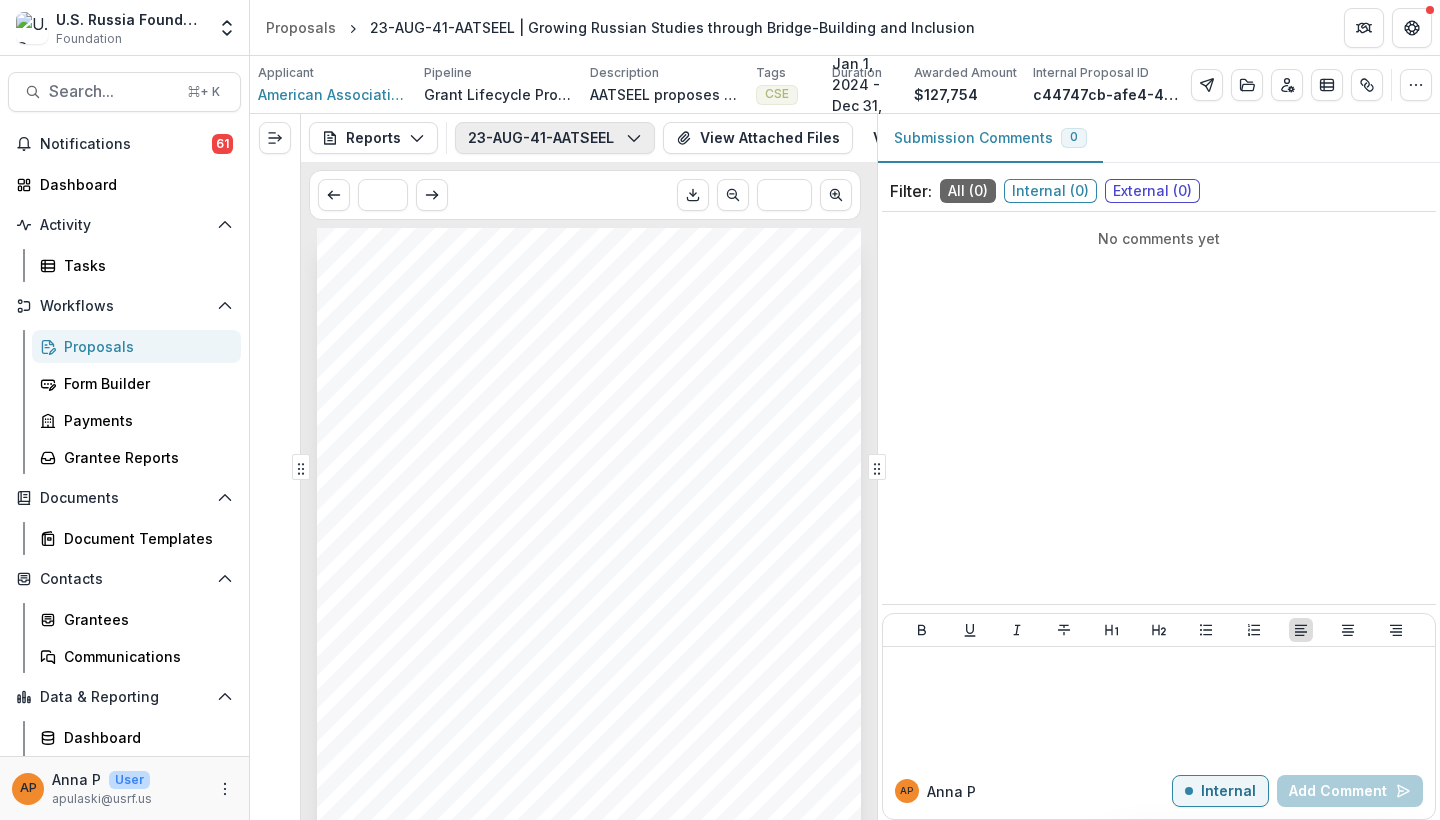 click on "23-AUG-41-AATSEEL Interim Assessment #3" at bounding box center (555, 138) 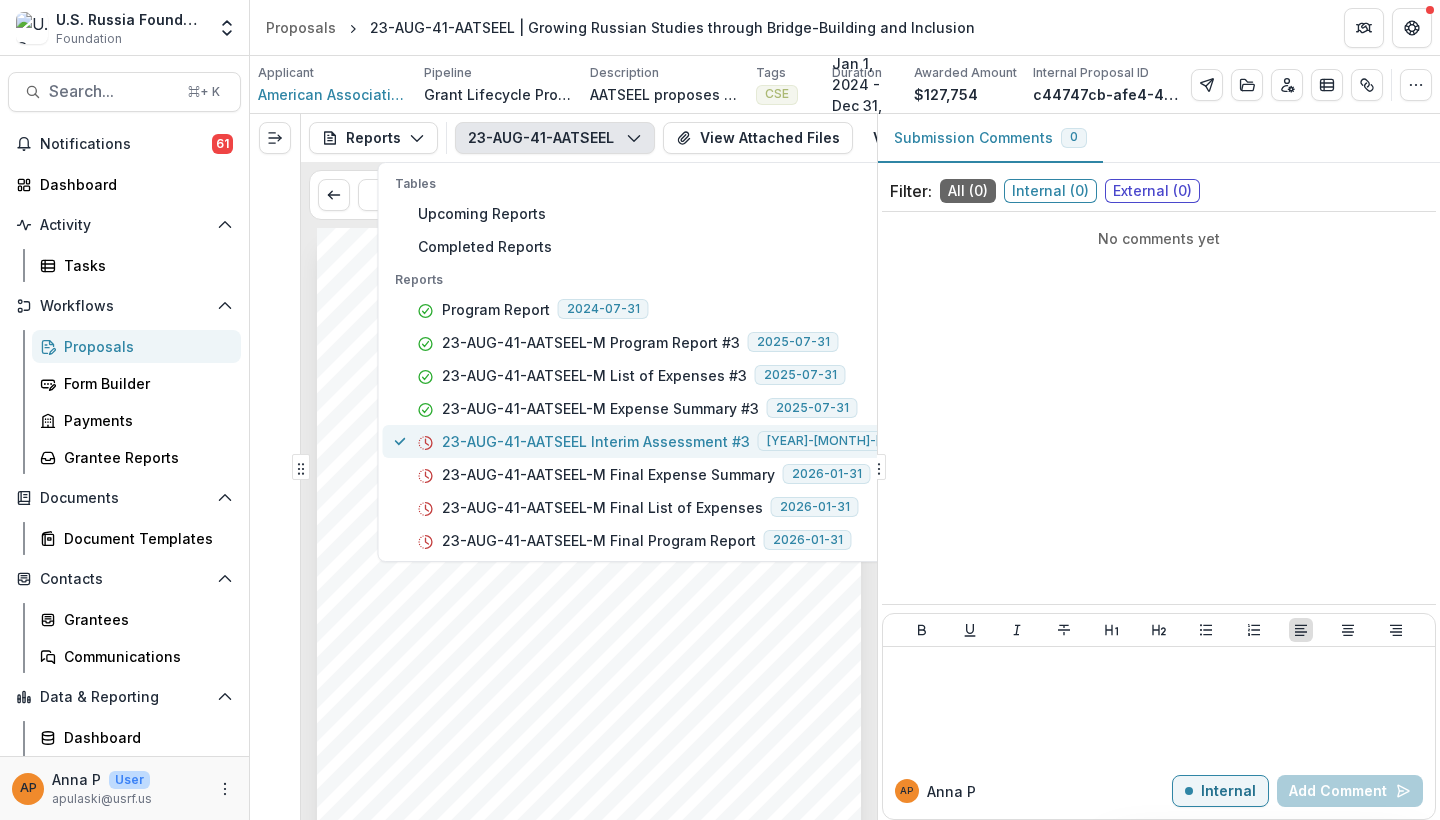 click on "23-AUG-41-AATSEEL Interim Assessment #3" at bounding box center (596, 441) 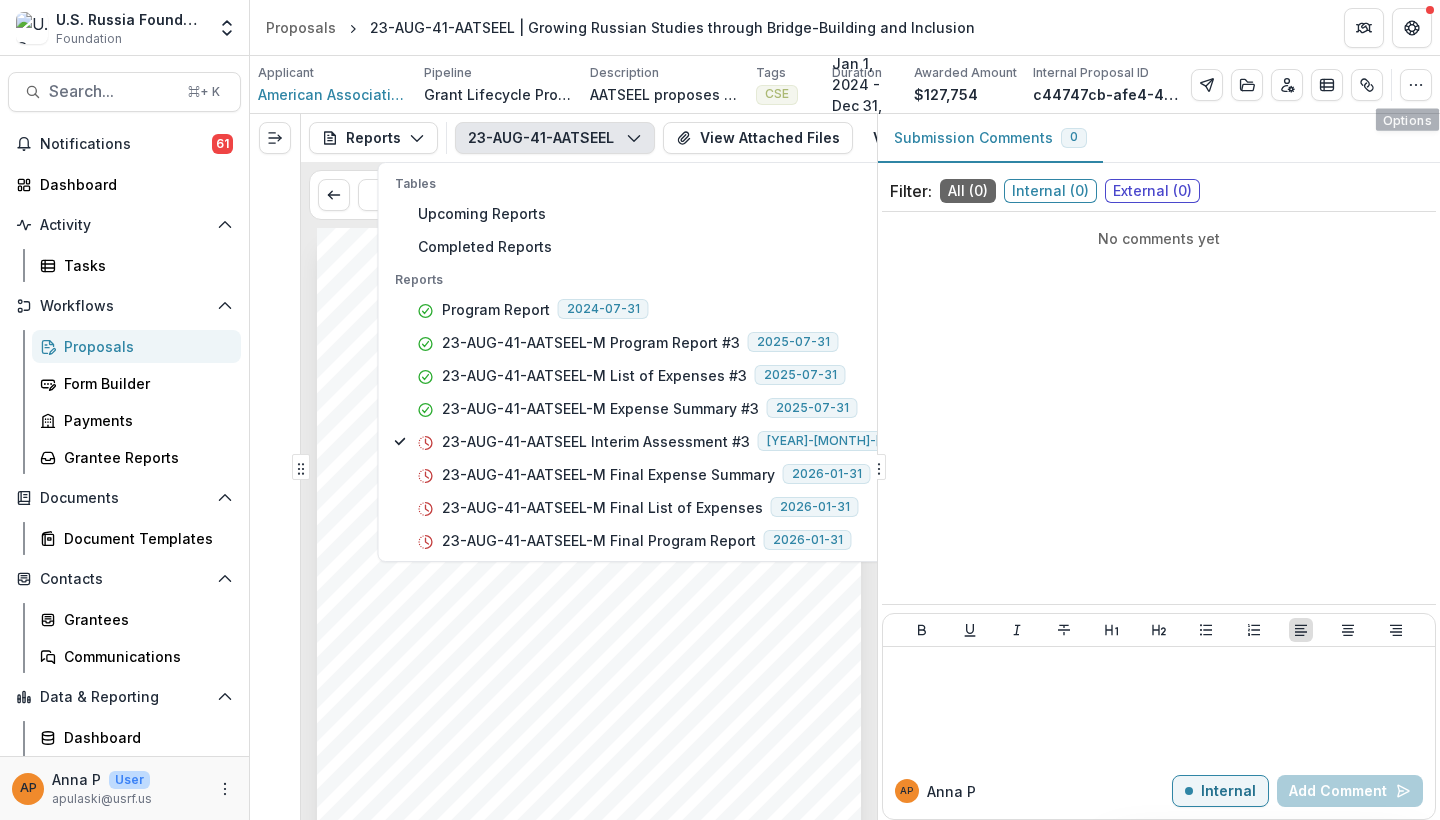 click on "Applicant American Association of Teachers of Slavic and East European Languages Pipeline Grant Lifecycle Process Description AATSEEL proposes a new two-year program with initiatives in identifying programs and building community. AATSEEL will compile data on community college Russian programs in the U.S. and integrate that data into an online, publicly available Map of Slavic Programs hosted by the University of Arizona to develop regional virtual Open Houses connecting high school students of Russian with programs and opportunities at the college level and beyond. Description Tags CSE All tags CSE Duration Jan 1, 2024   -   Dec 31, 2025 Awarded Amount $127,754 Internal Proposal ID c44747cb-afe4-4ac4-92ff-be4ee43db86c Edit Details View Candid  Insights Change History Key Milestones Archive" at bounding box center [845, 84] 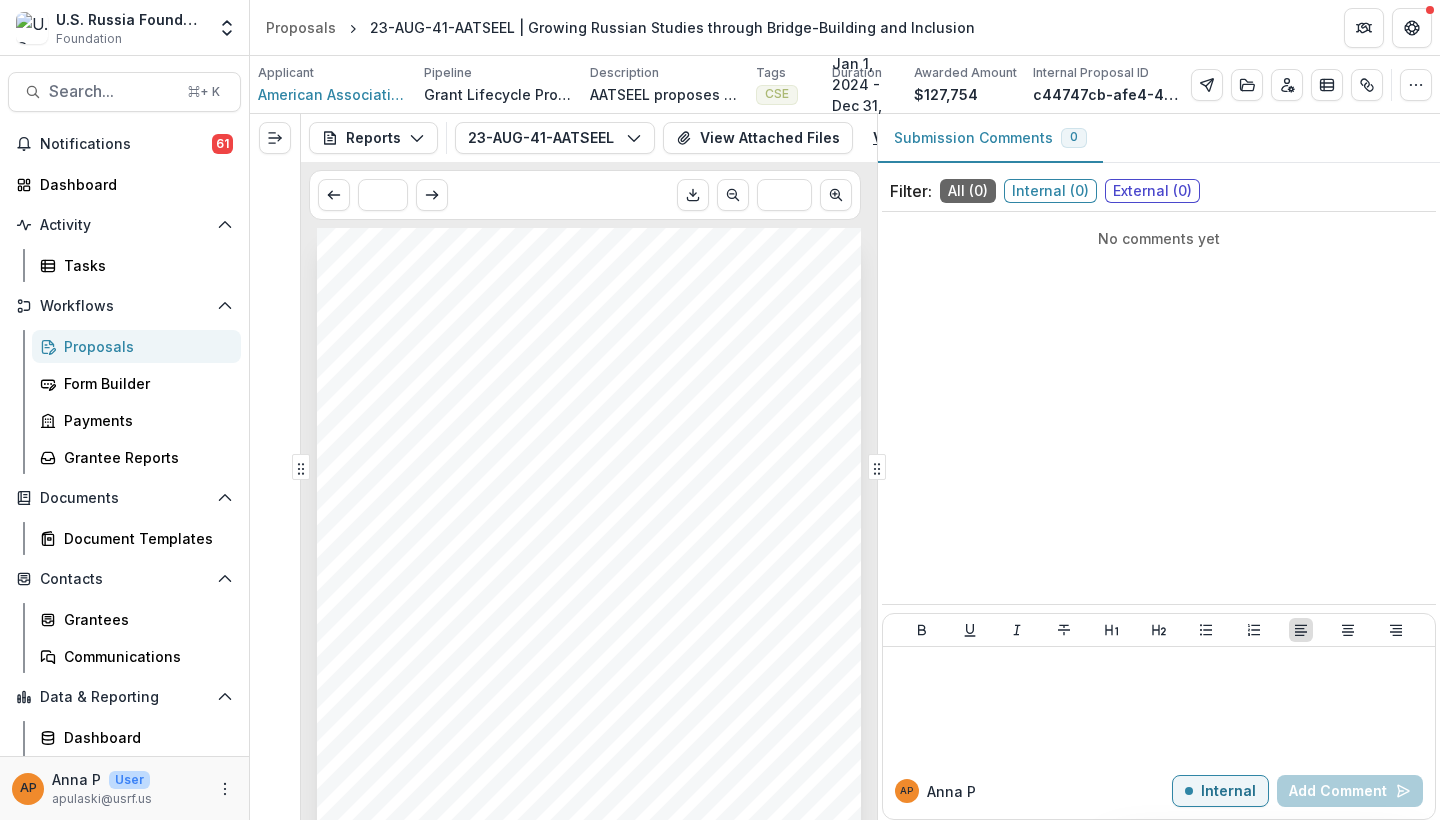 click on "View Task" at bounding box center [921, 138] 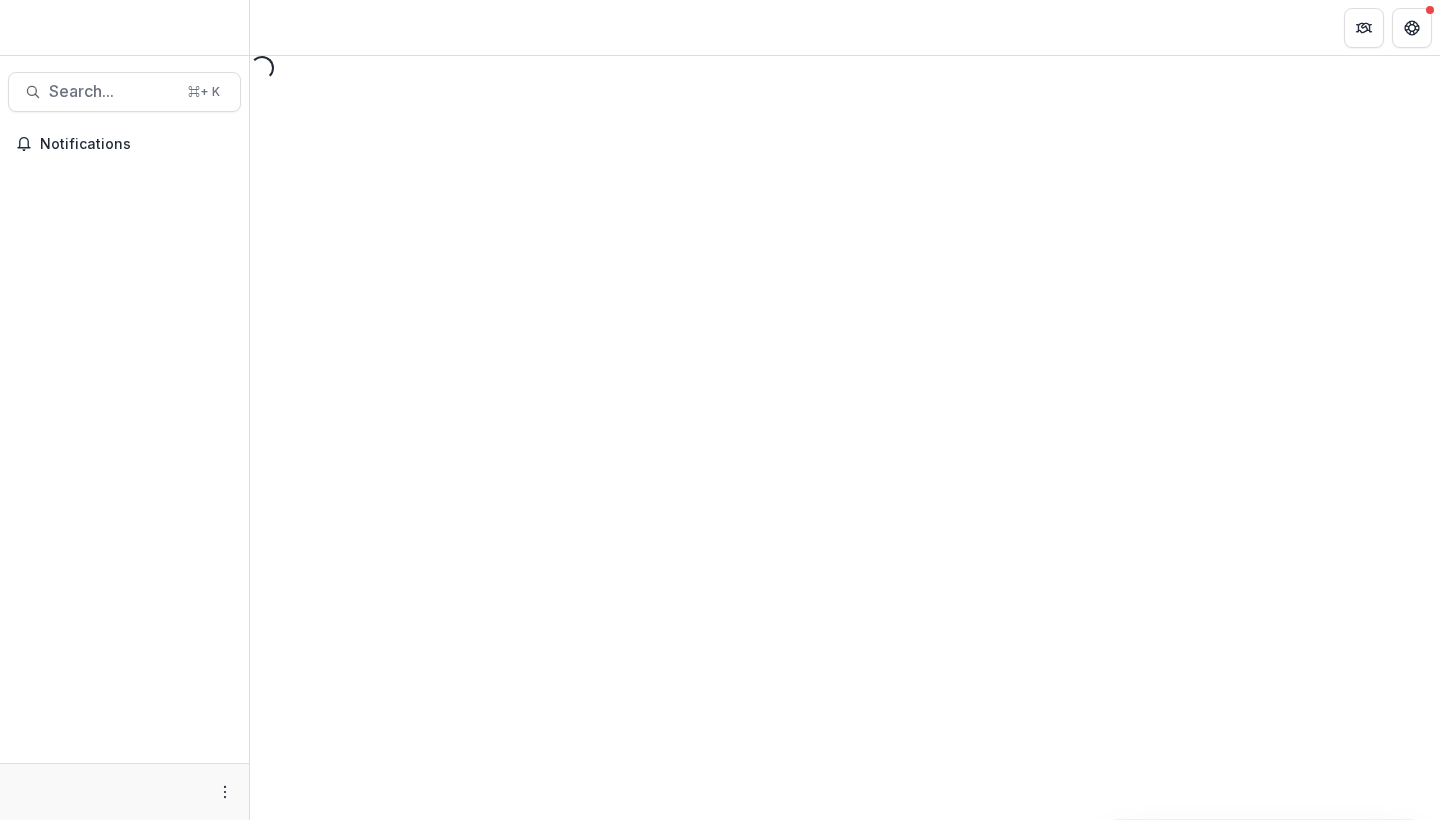 scroll, scrollTop: 0, scrollLeft: 0, axis: both 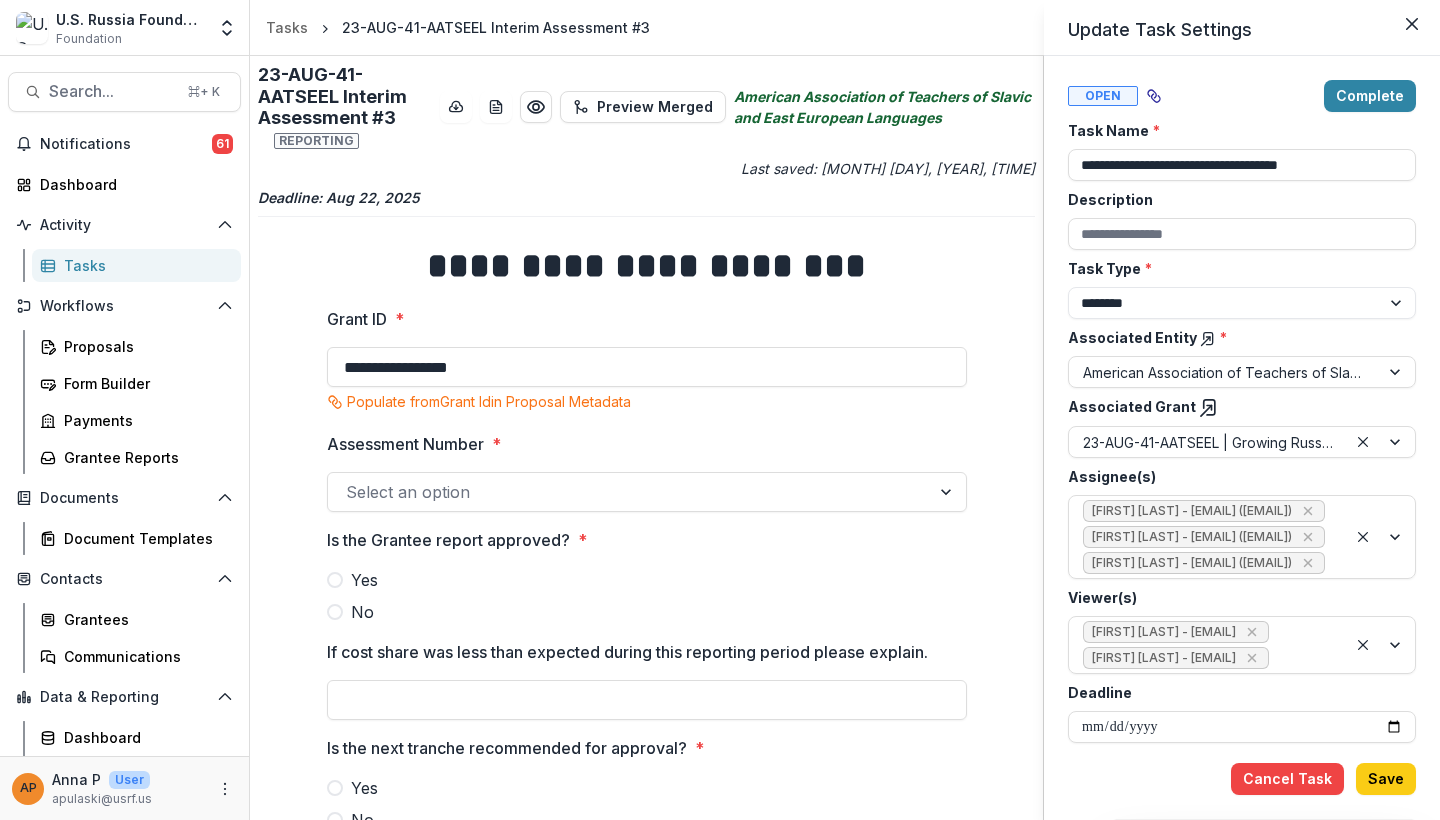 click on "**********" at bounding box center [720, 410] 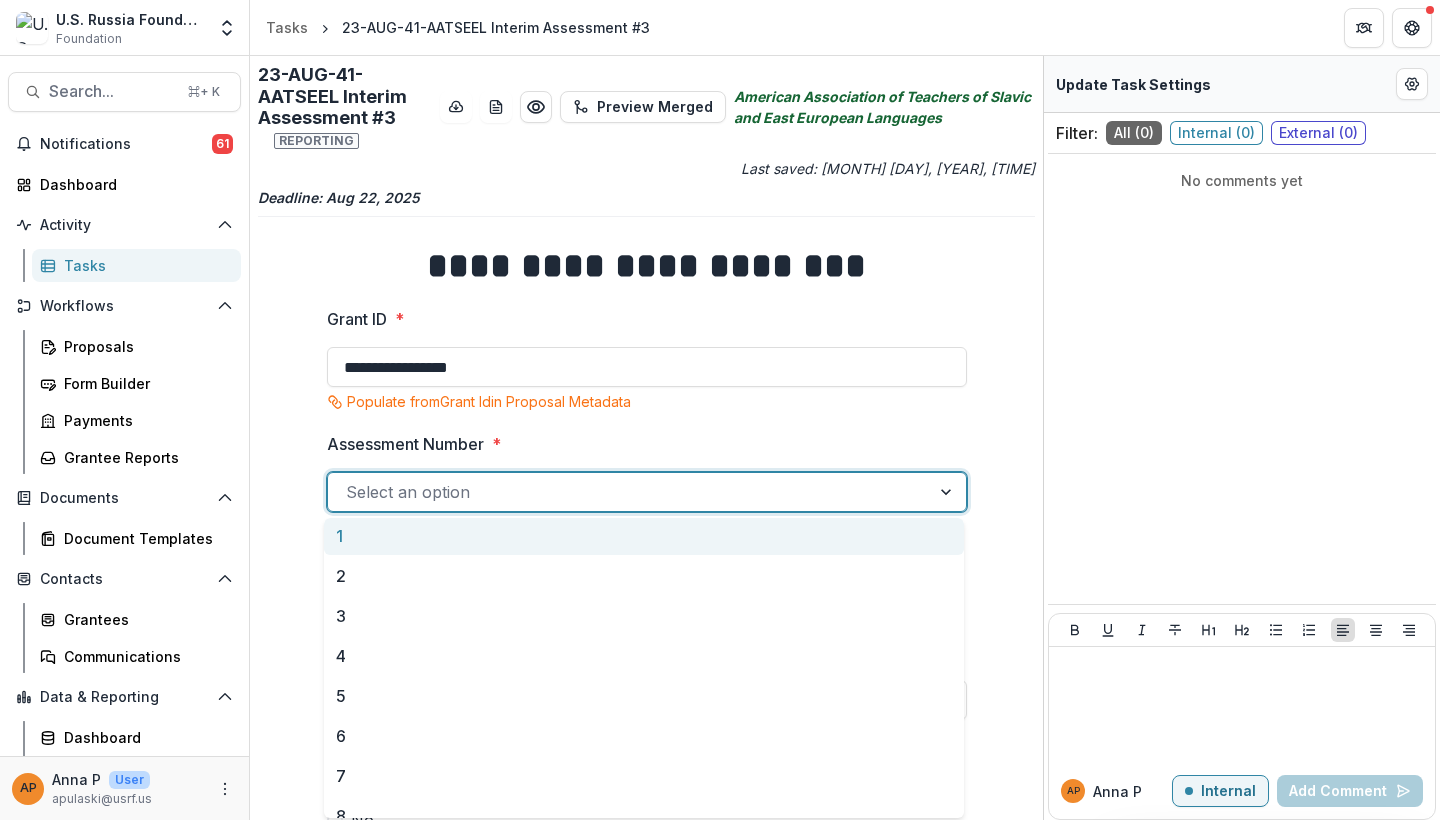 click at bounding box center (629, 492) 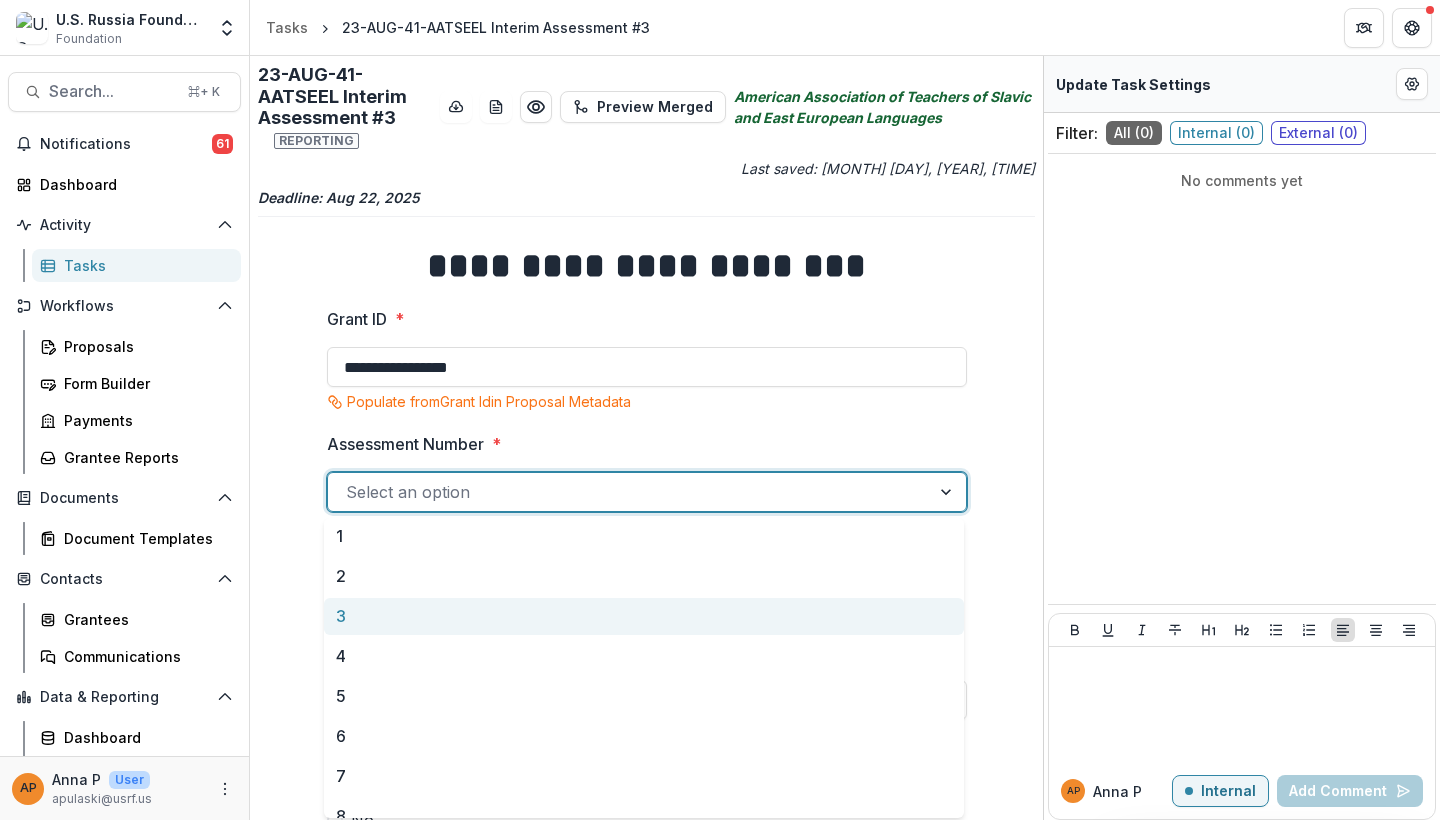 click on "3" at bounding box center (644, 616) 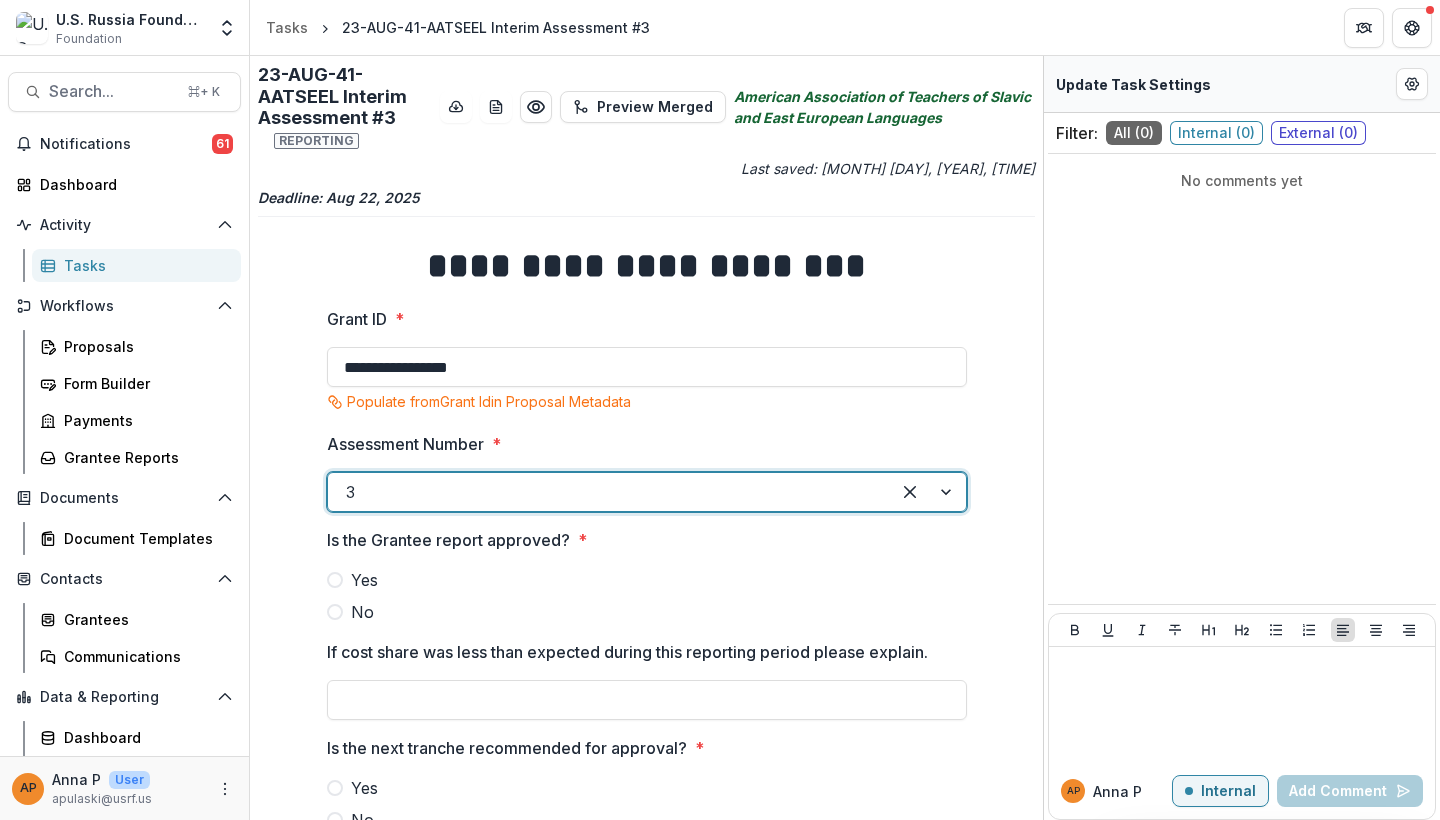 click at bounding box center (335, 580) 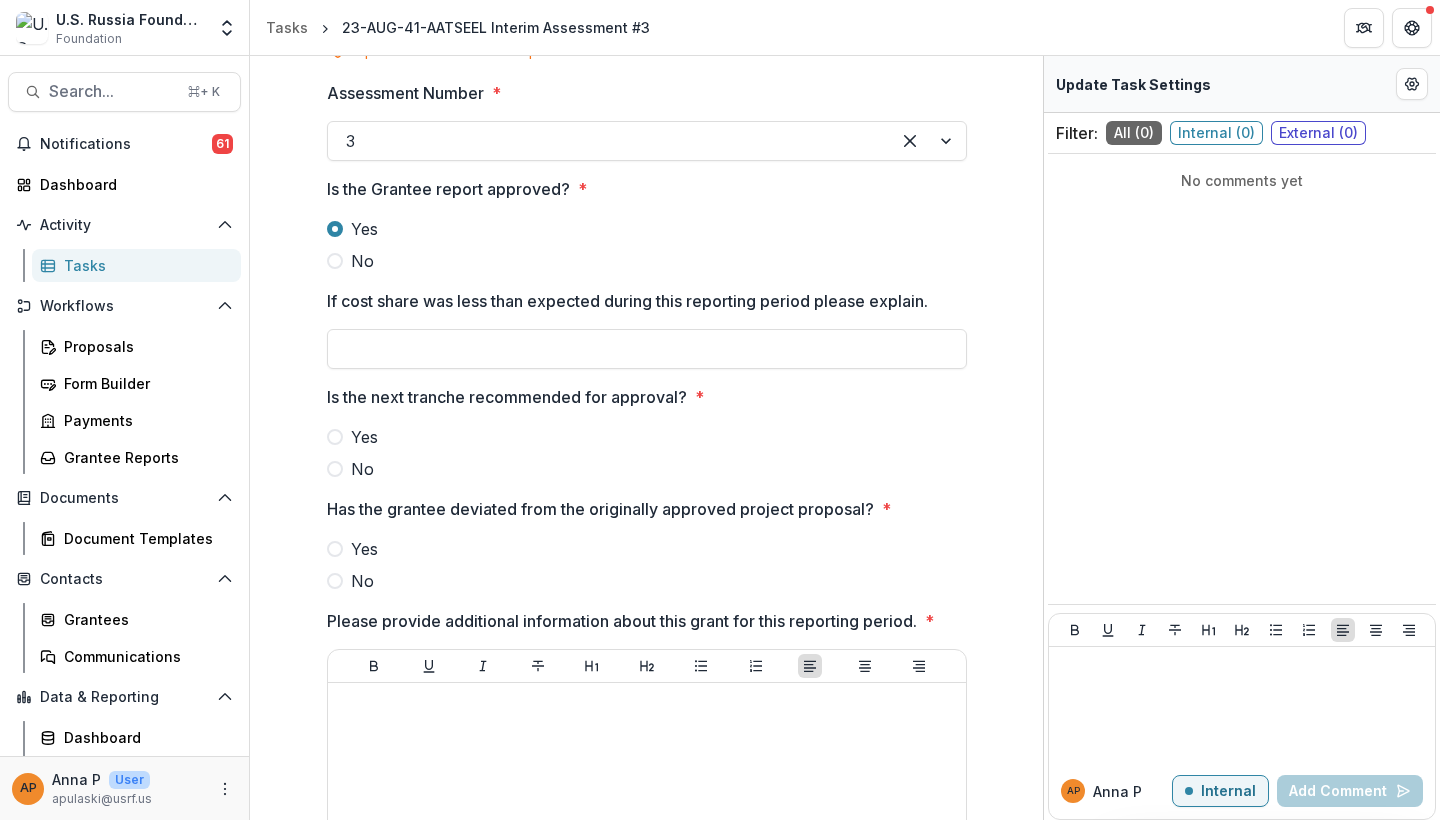 scroll, scrollTop: 381, scrollLeft: 0, axis: vertical 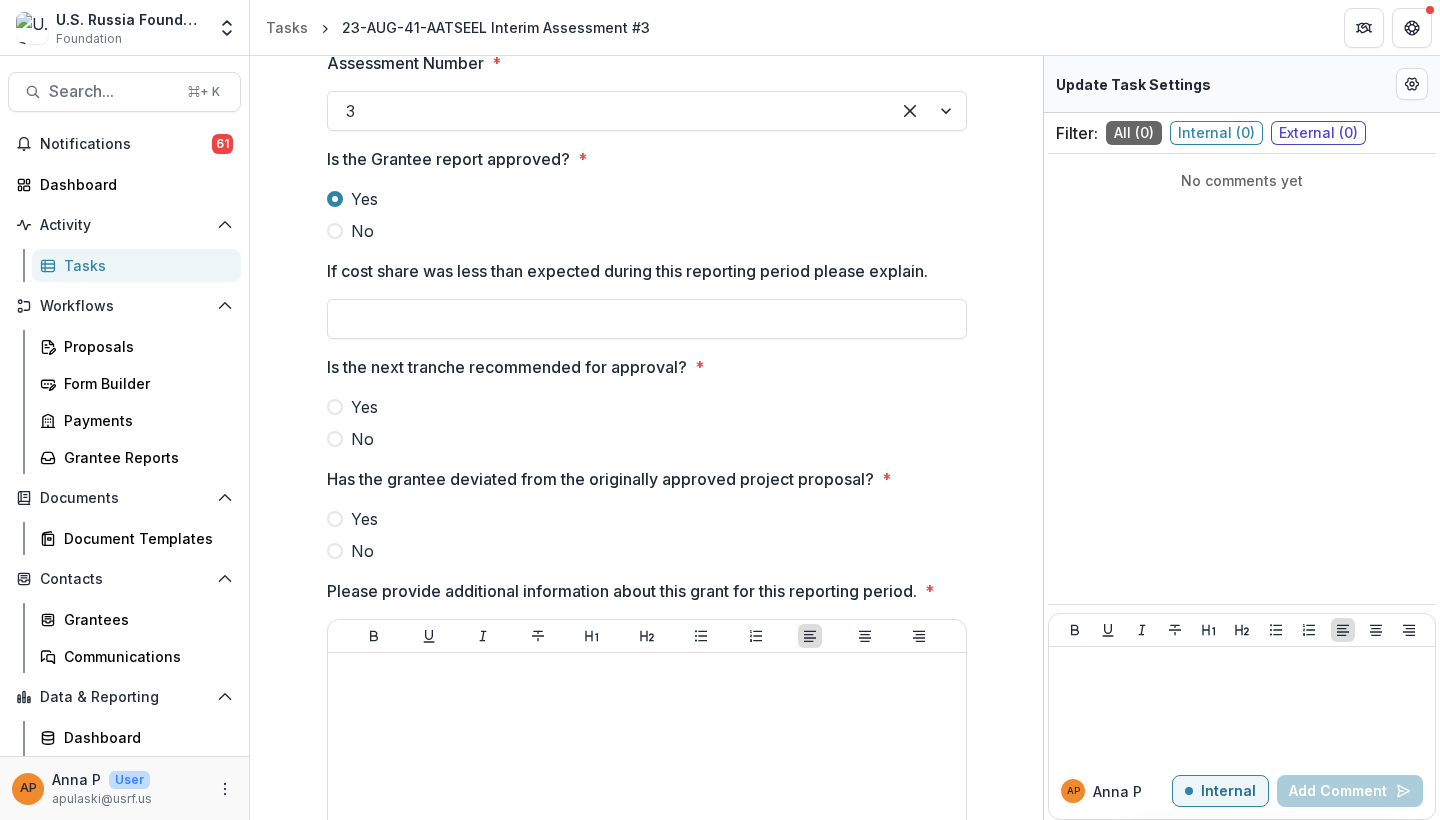 click on "Yes" at bounding box center [647, 407] 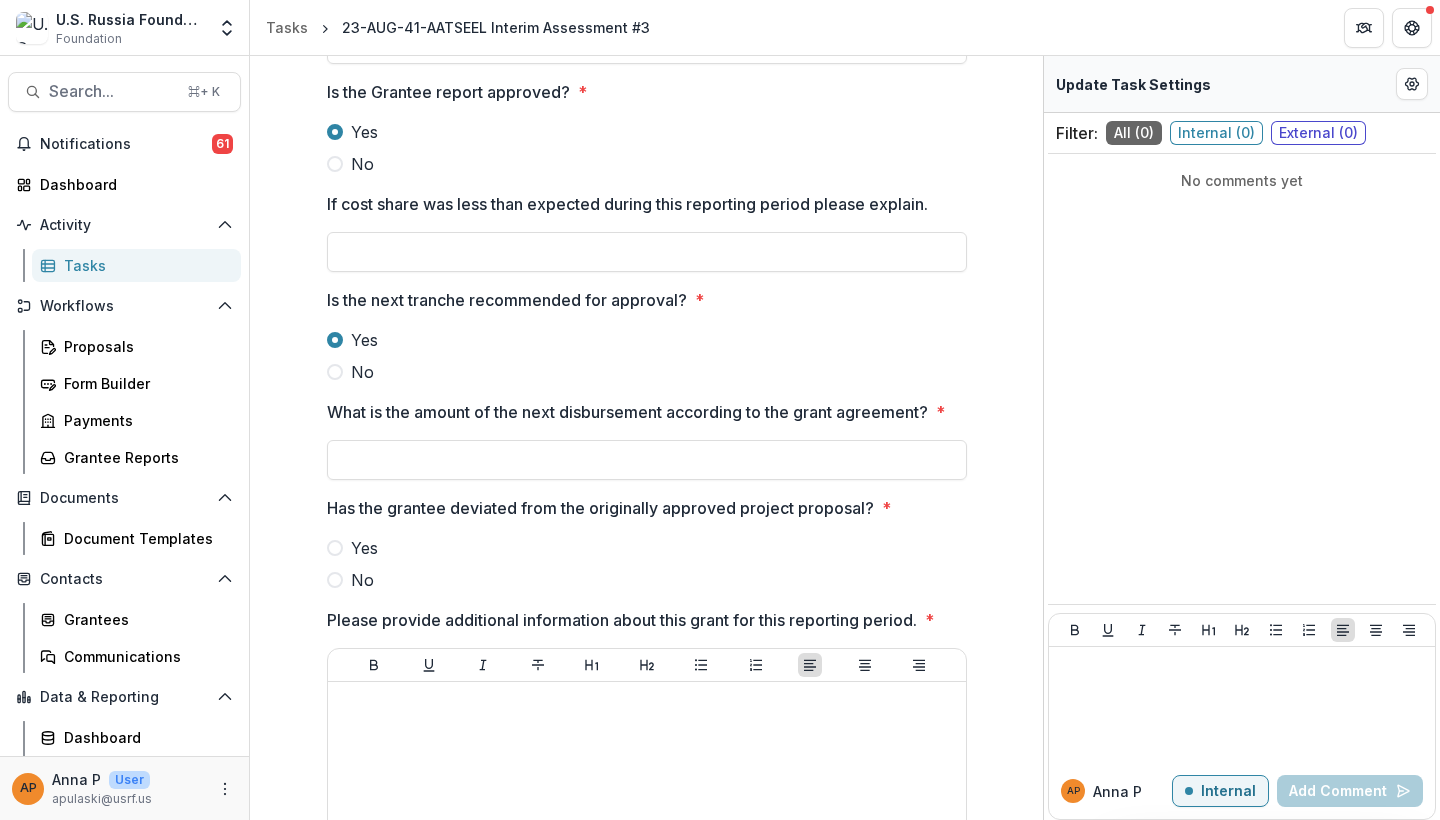 scroll, scrollTop: 450, scrollLeft: 0, axis: vertical 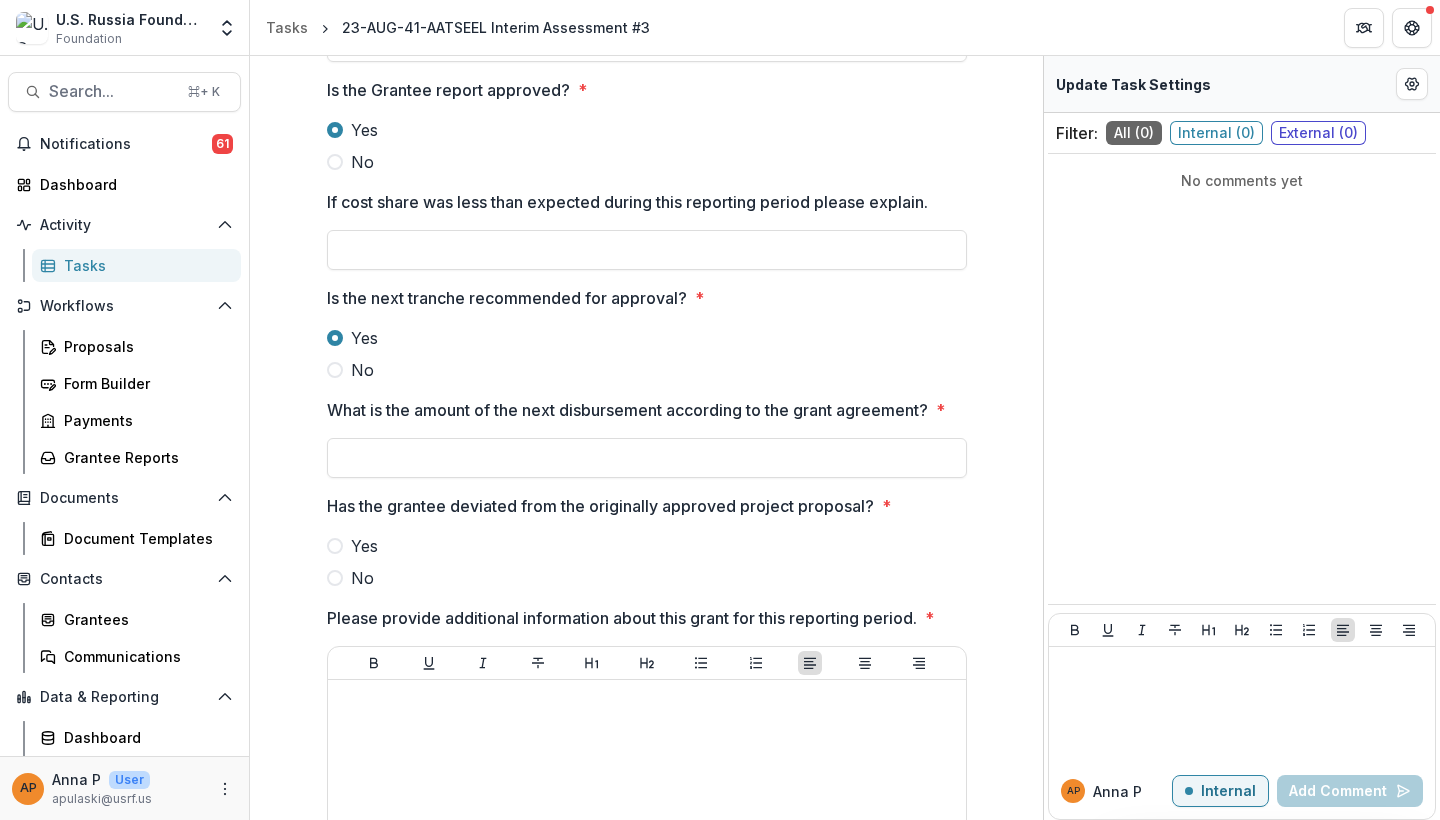 click on "Tasks 23-AUG-41-AATSEEL Interim Assessment #3" at bounding box center (845, 27) 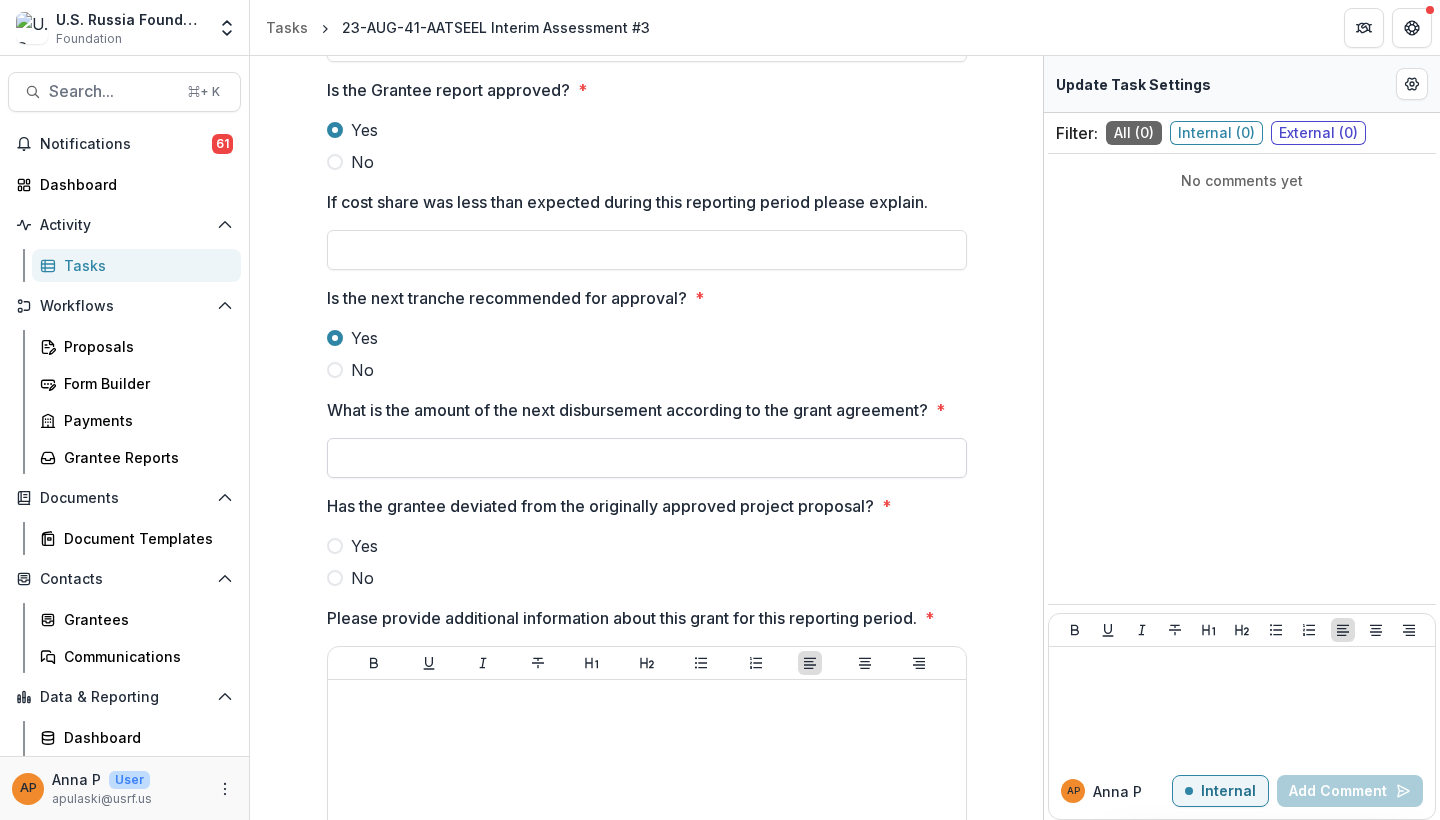 click on "What is the amount of the next disbursement according to the grant agreement? *" at bounding box center [647, 458] 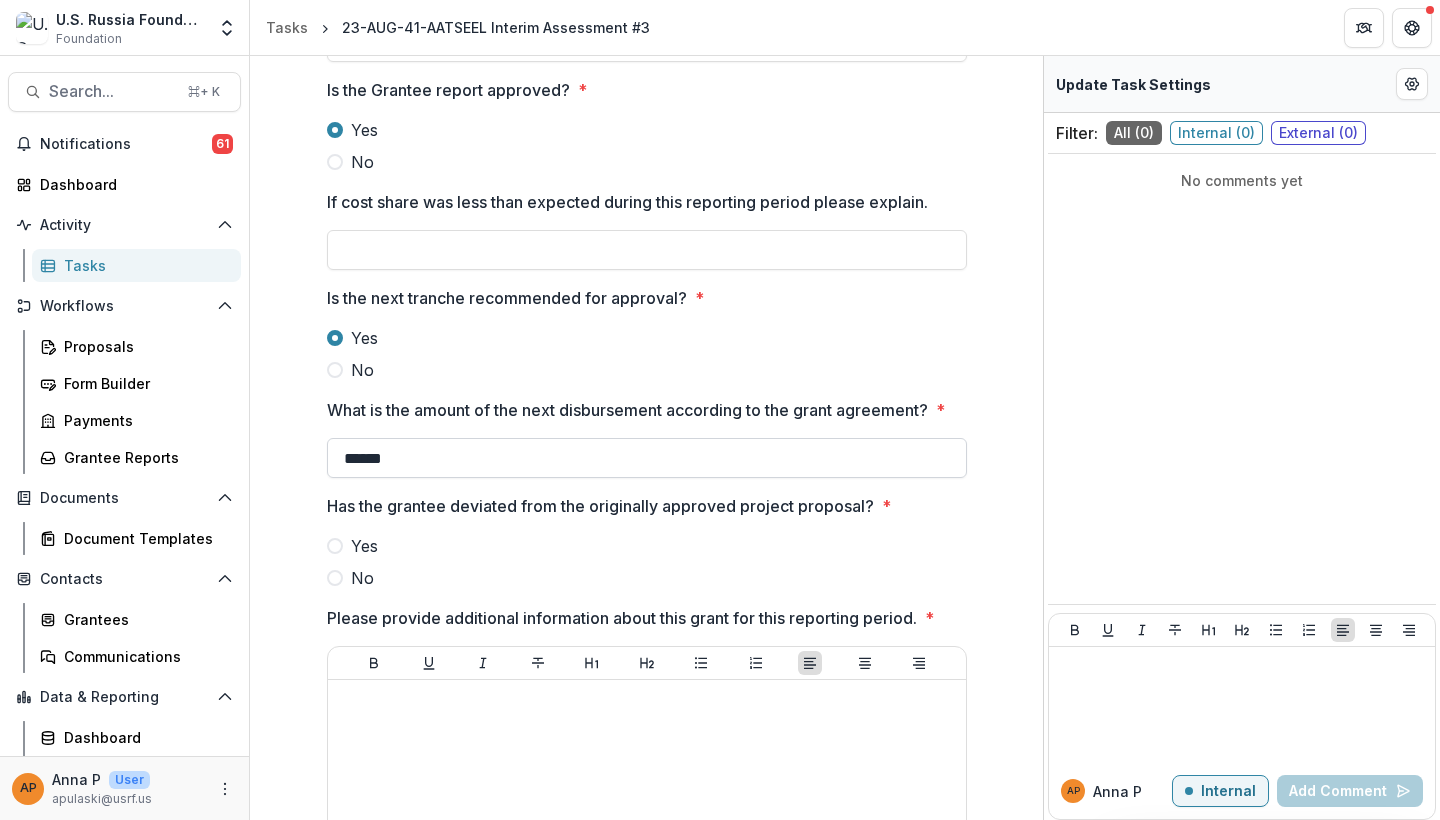 type on "*******" 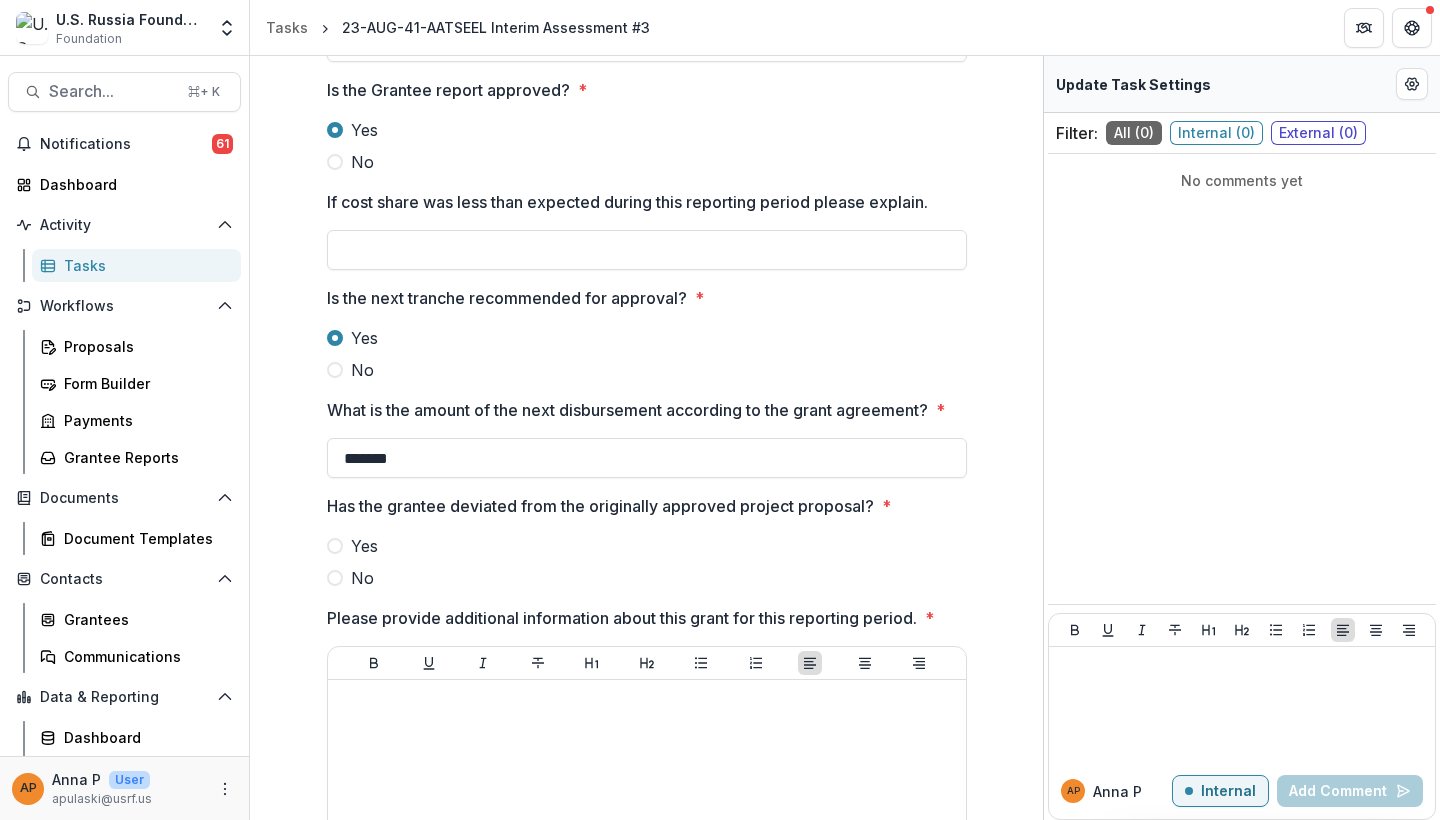 click on "No" at bounding box center (362, 578) 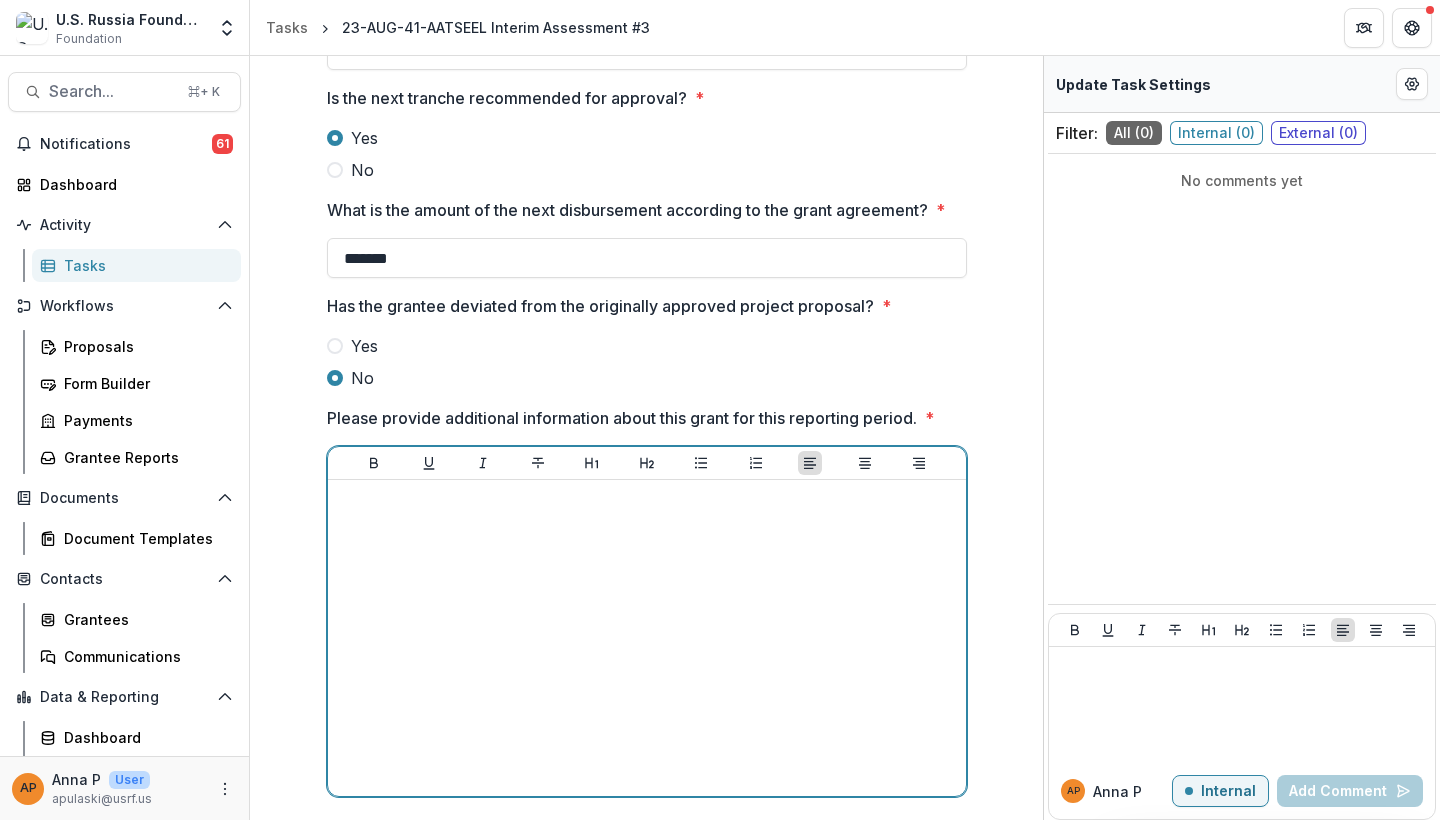 click at bounding box center [647, 638] 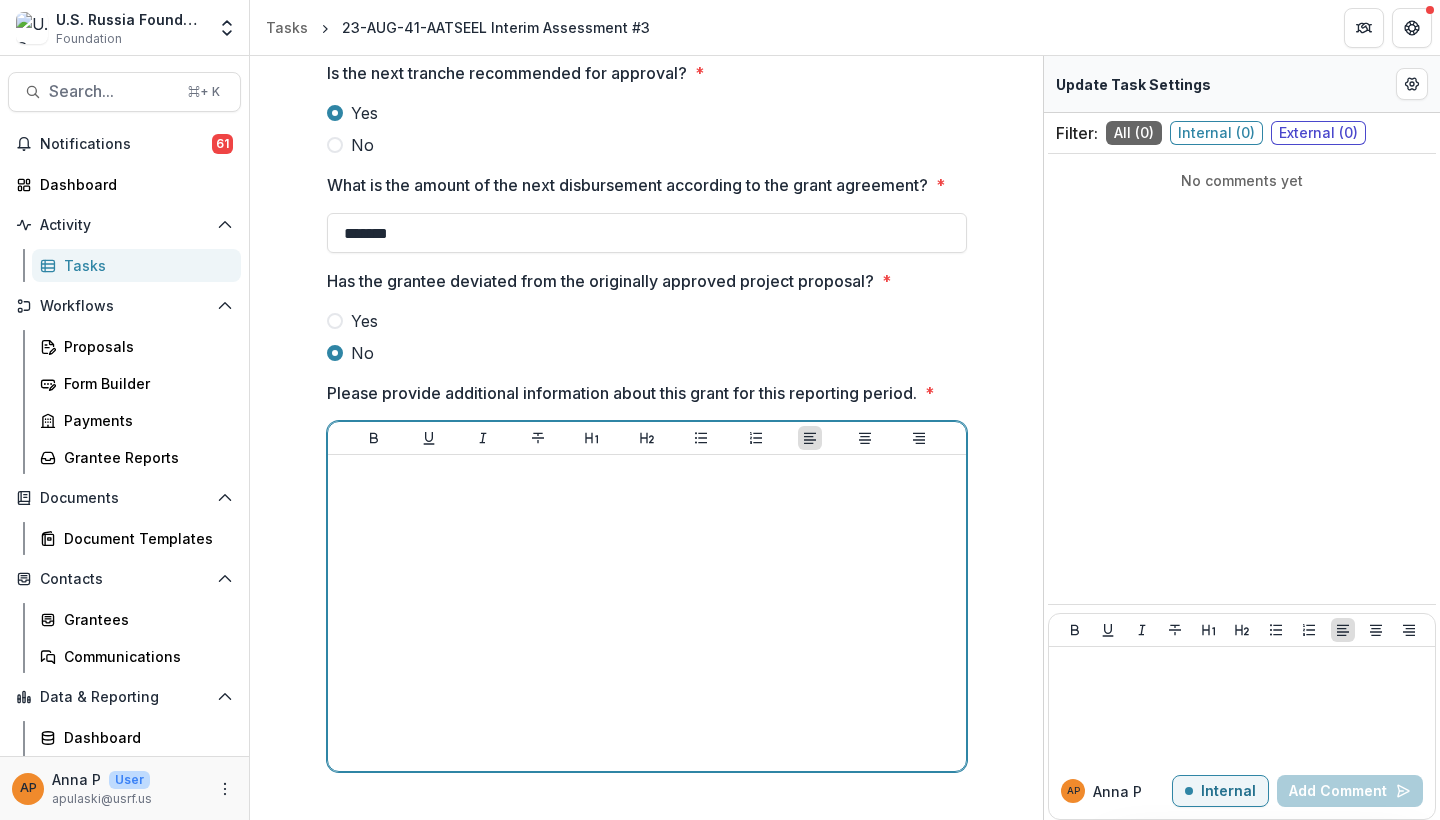 scroll, scrollTop: 673, scrollLeft: 0, axis: vertical 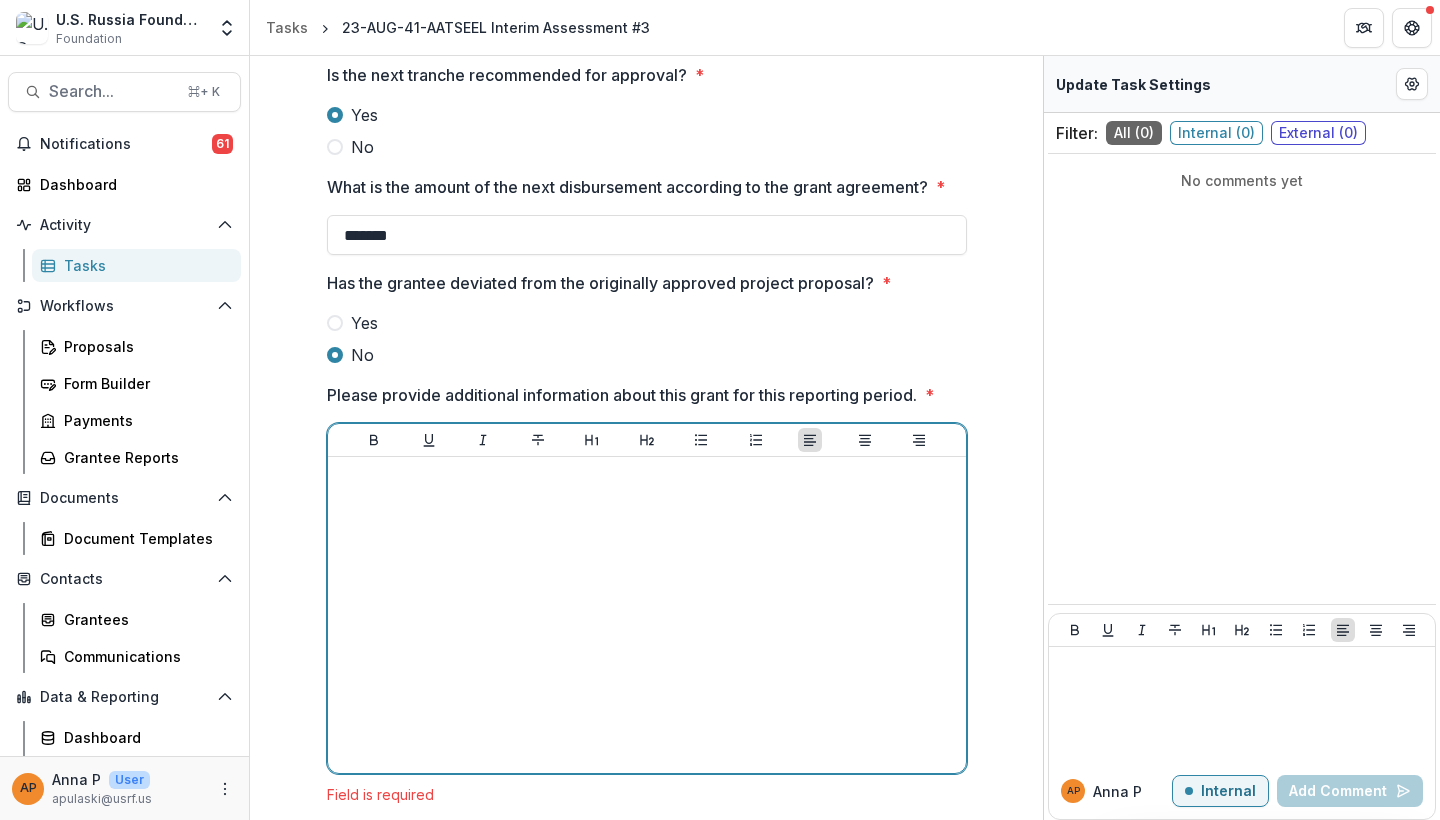 drag, startPoint x: 499, startPoint y: 609, endPoint x: 540, endPoint y: 560, distance: 63.89053 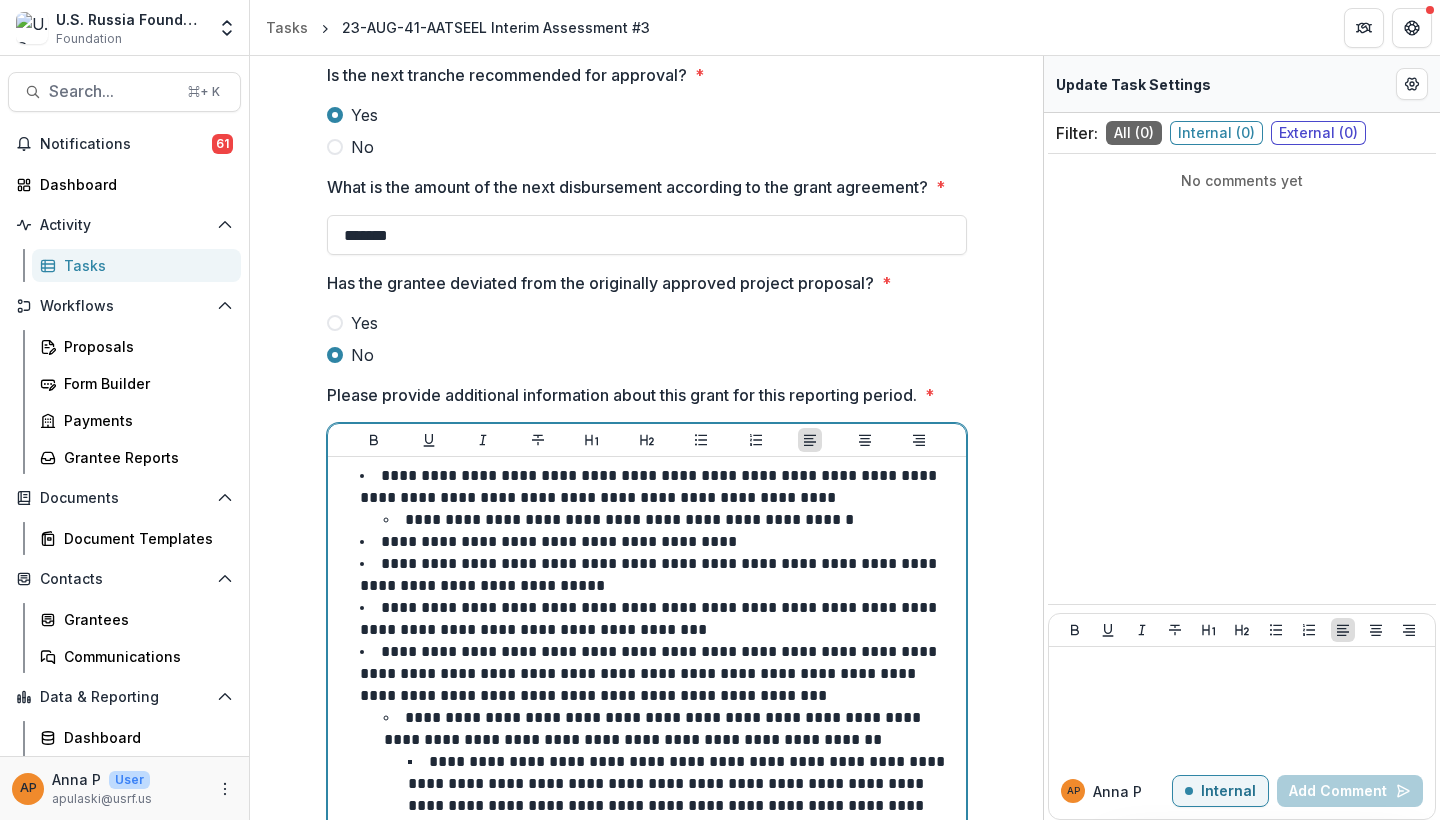 scroll, scrollTop: 1134, scrollLeft: 0, axis: vertical 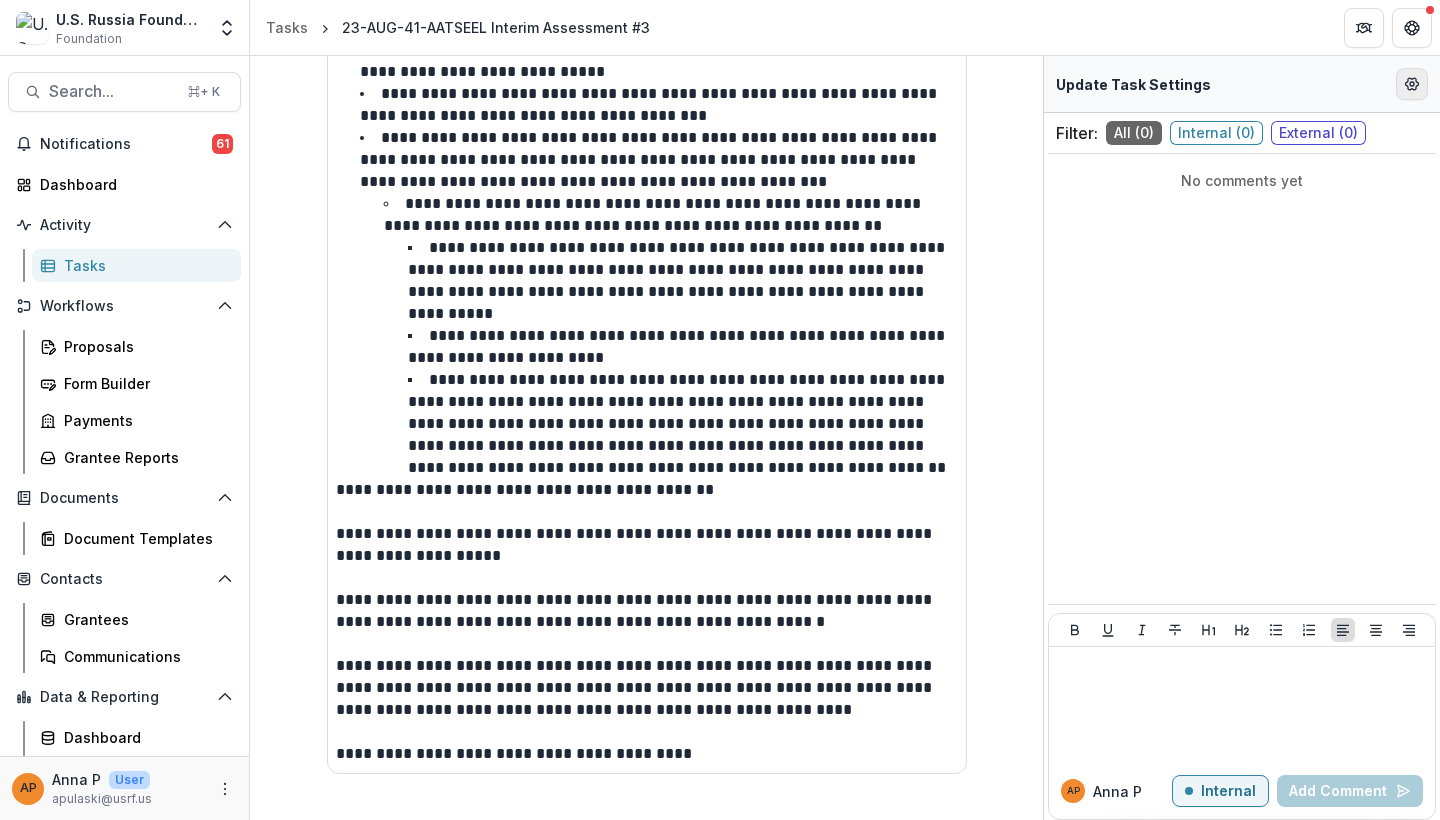 click 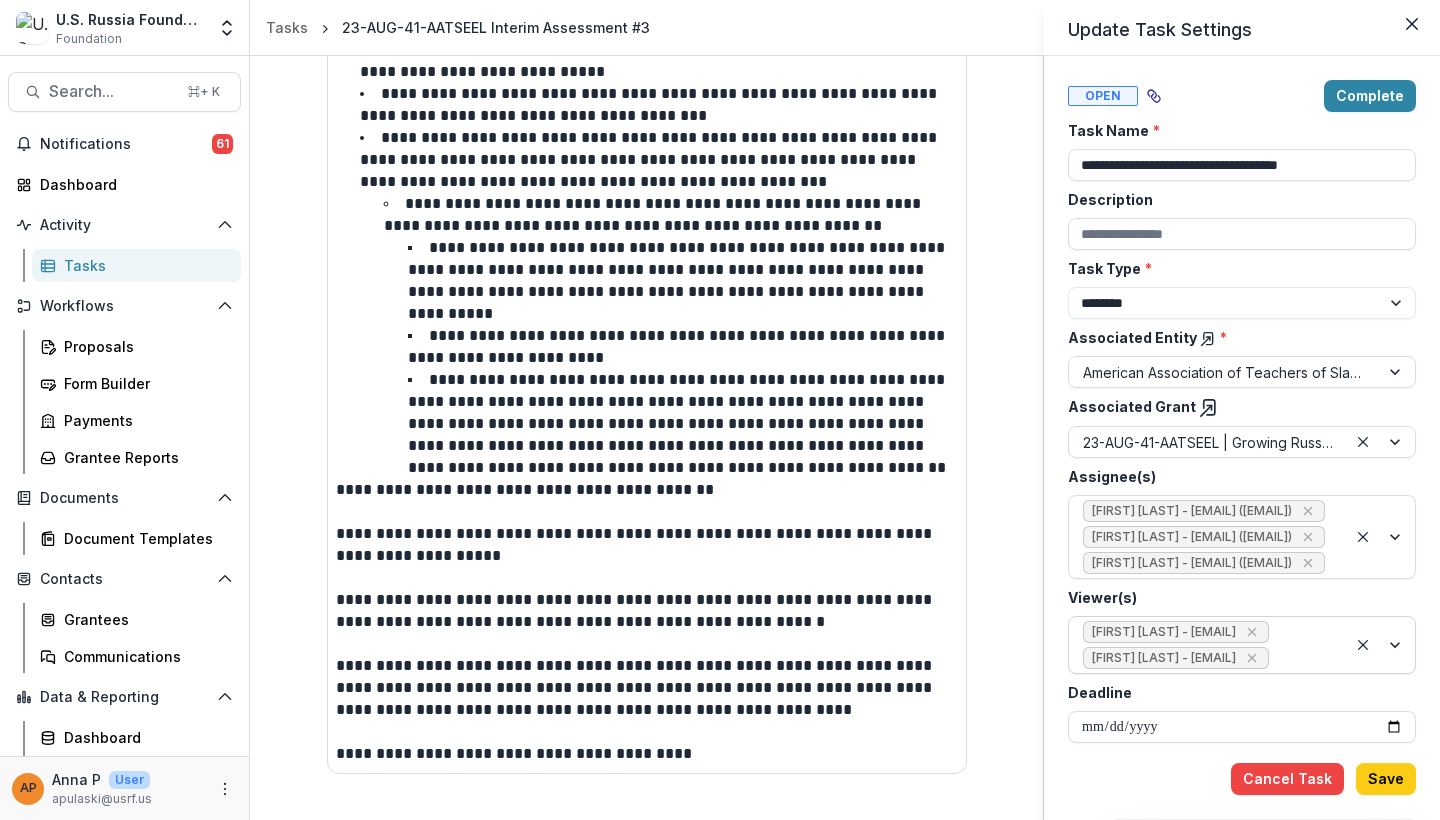 scroll, scrollTop: 25, scrollLeft: 0, axis: vertical 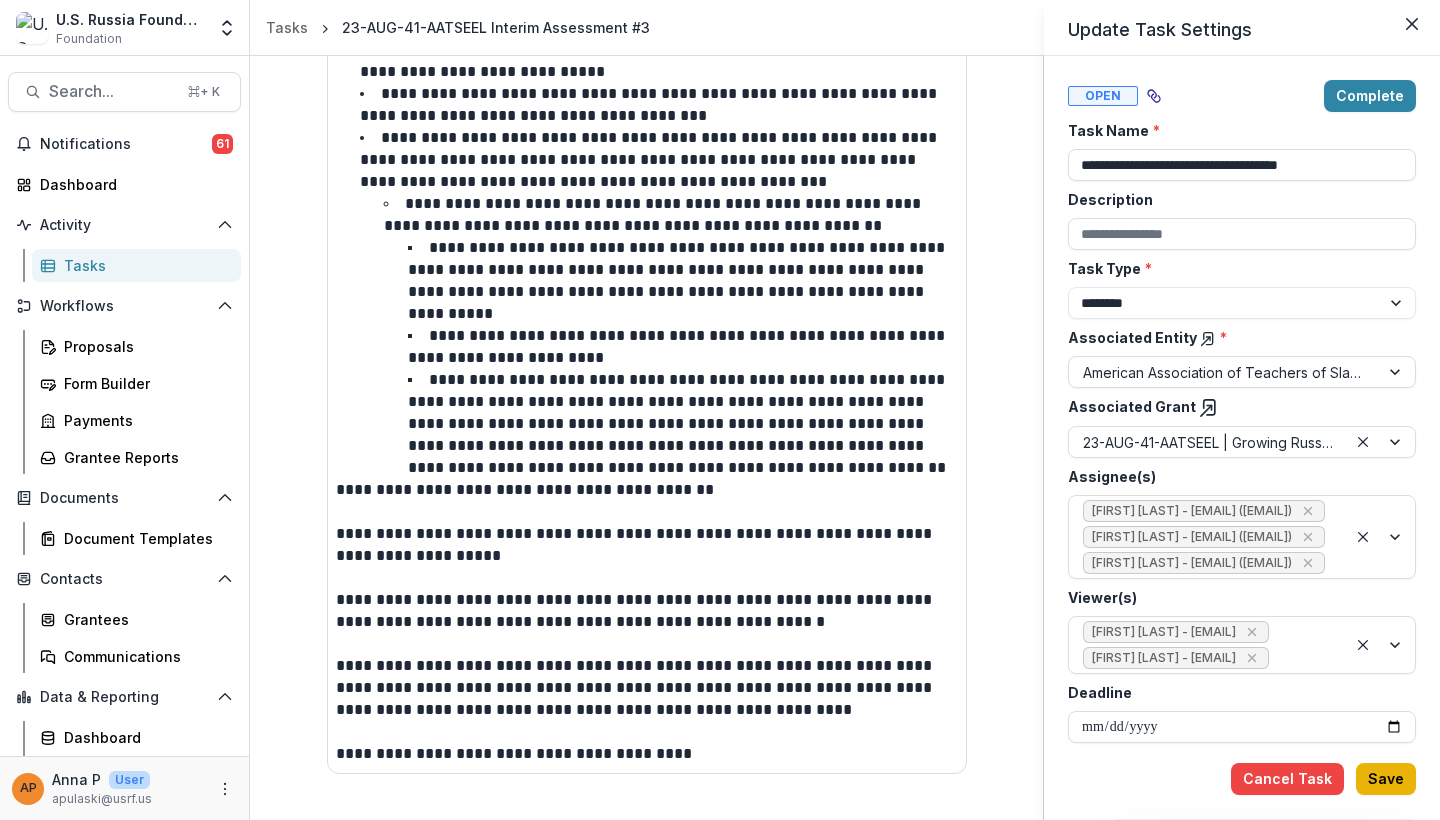 click on "Save" at bounding box center [1386, 779] 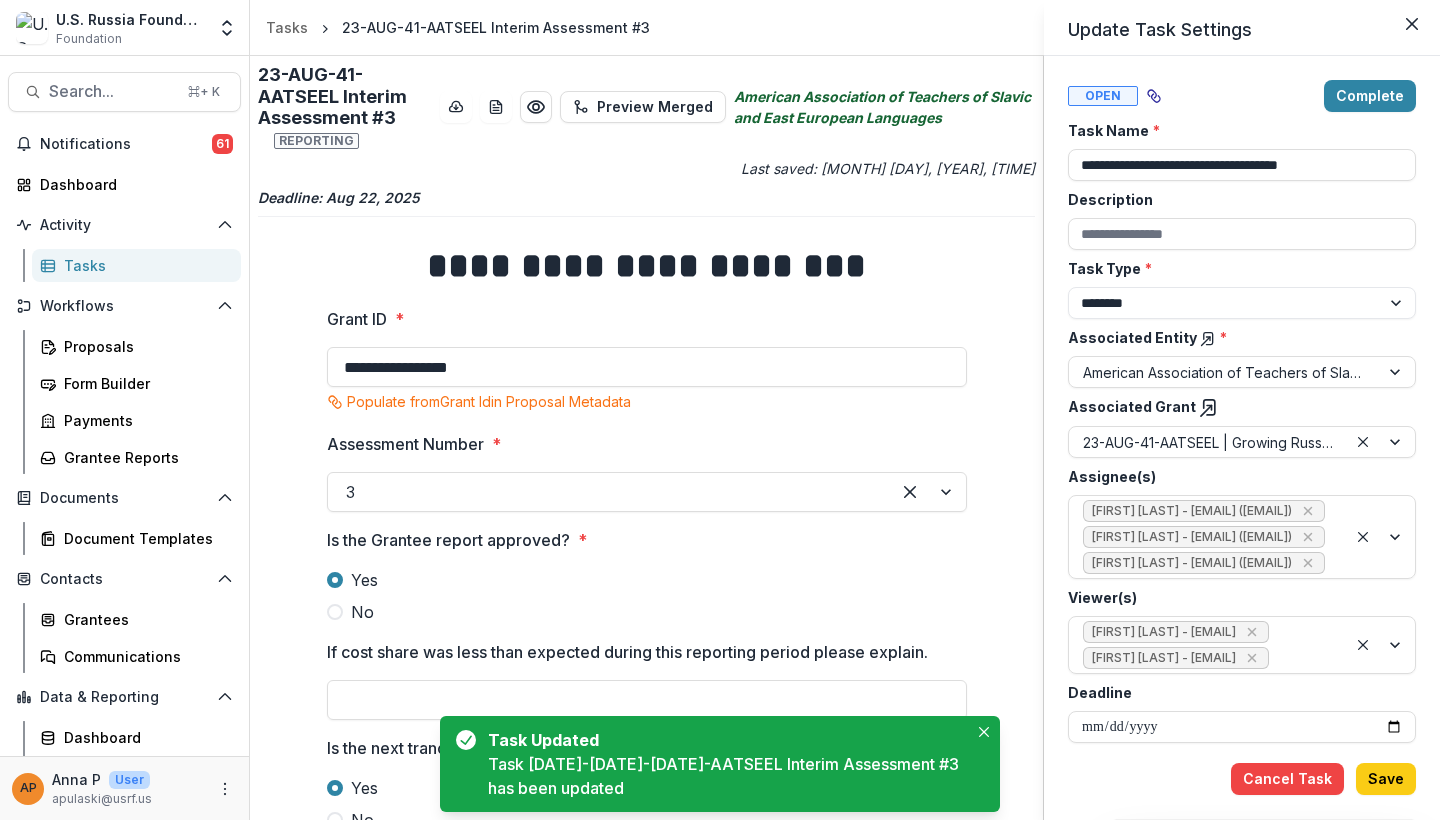 click on "**********" at bounding box center (720, 410) 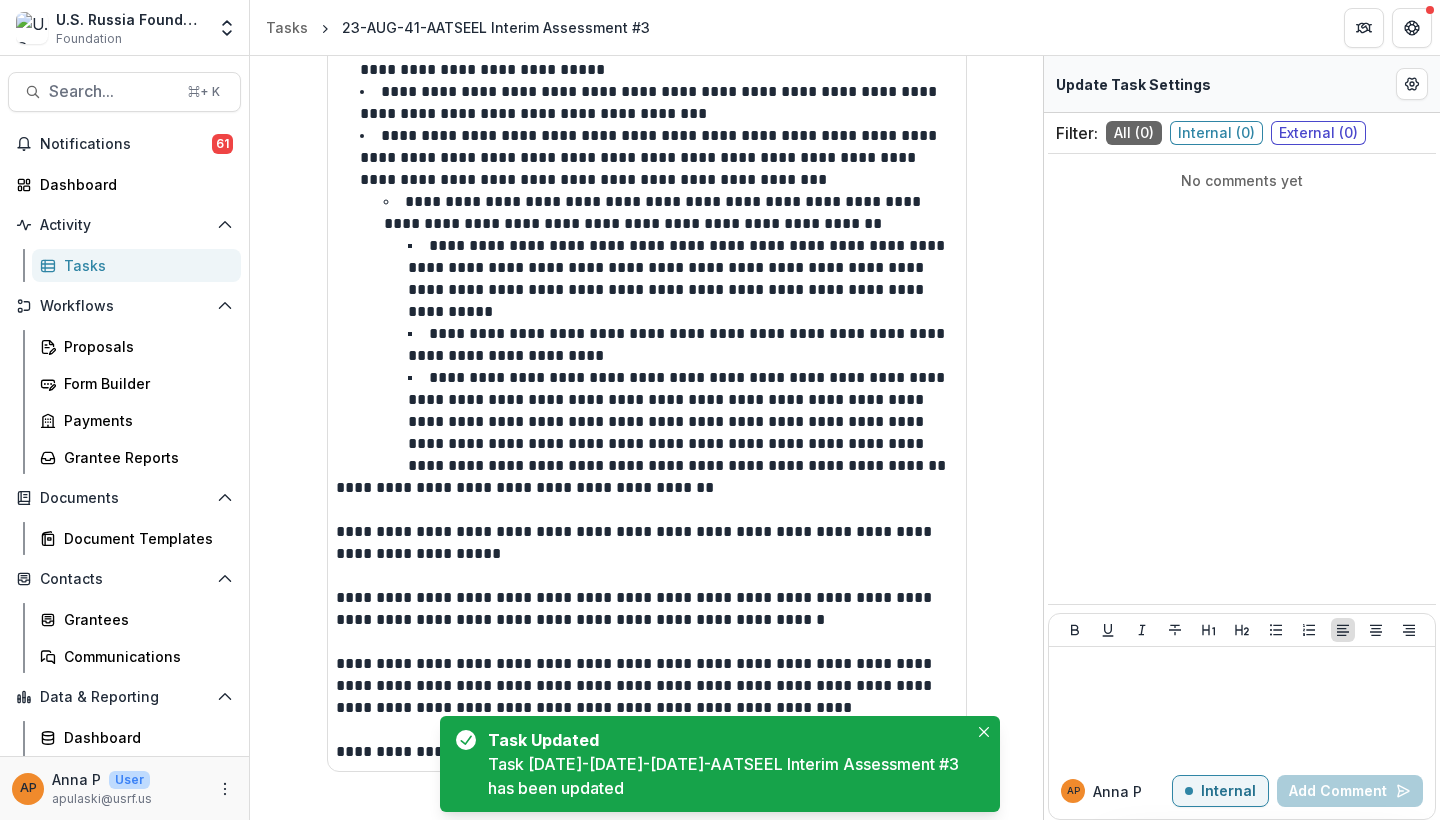 scroll, scrollTop: 1187, scrollLeft: 0, axis: vertical 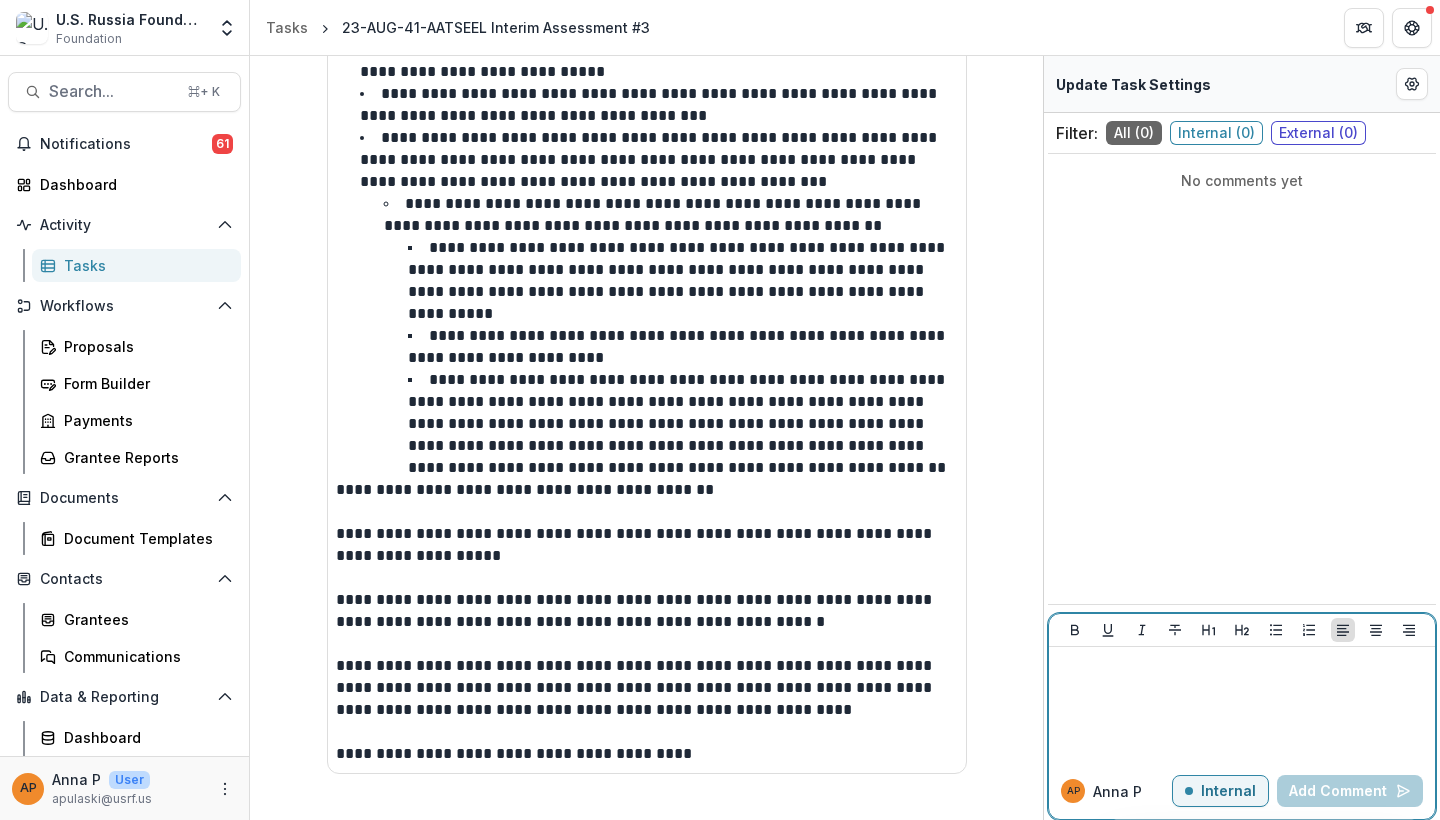click at bounding box center [1242, 705] 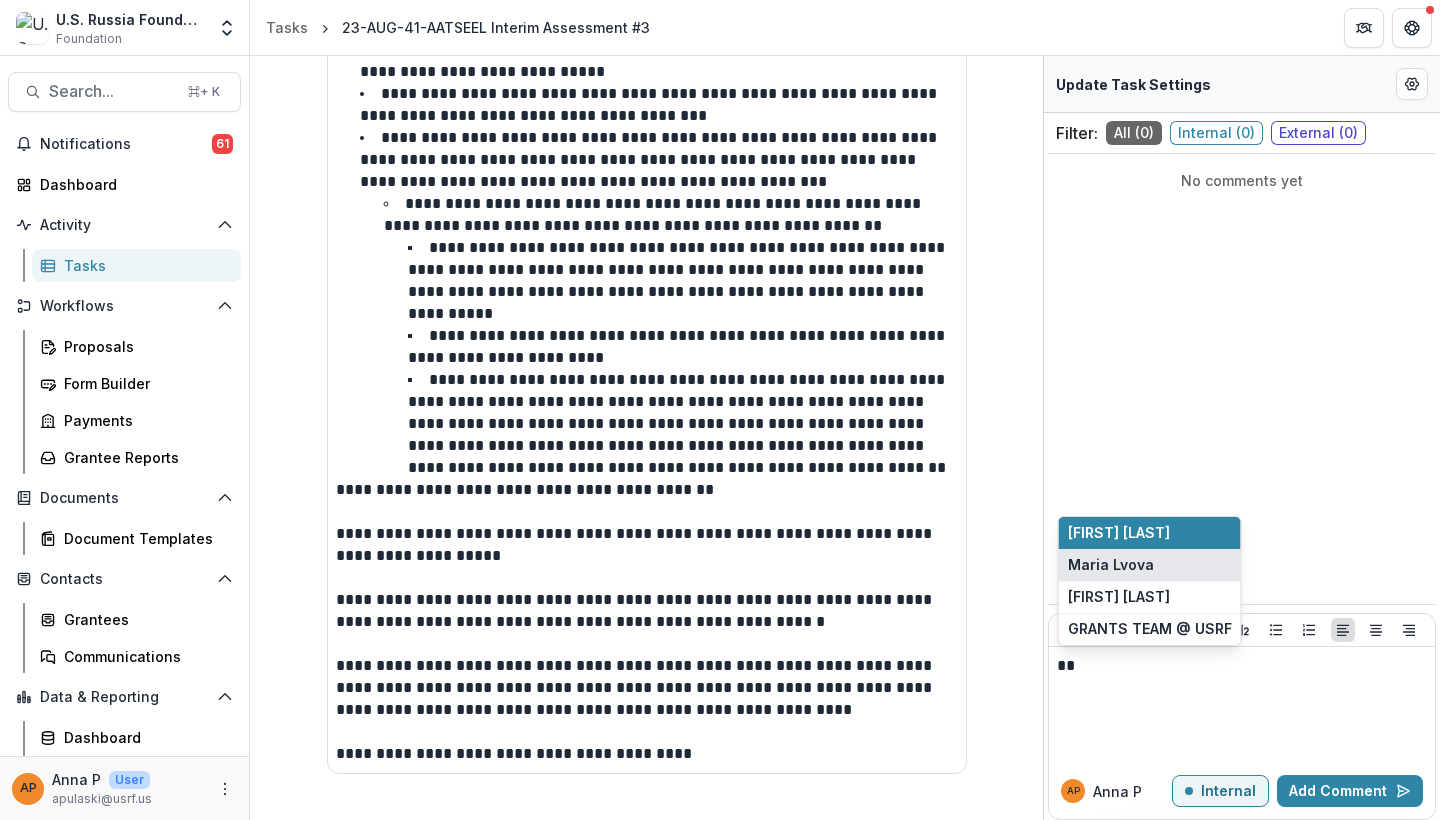 click on "Maria Lvova" at bounding box center (1150, 565) 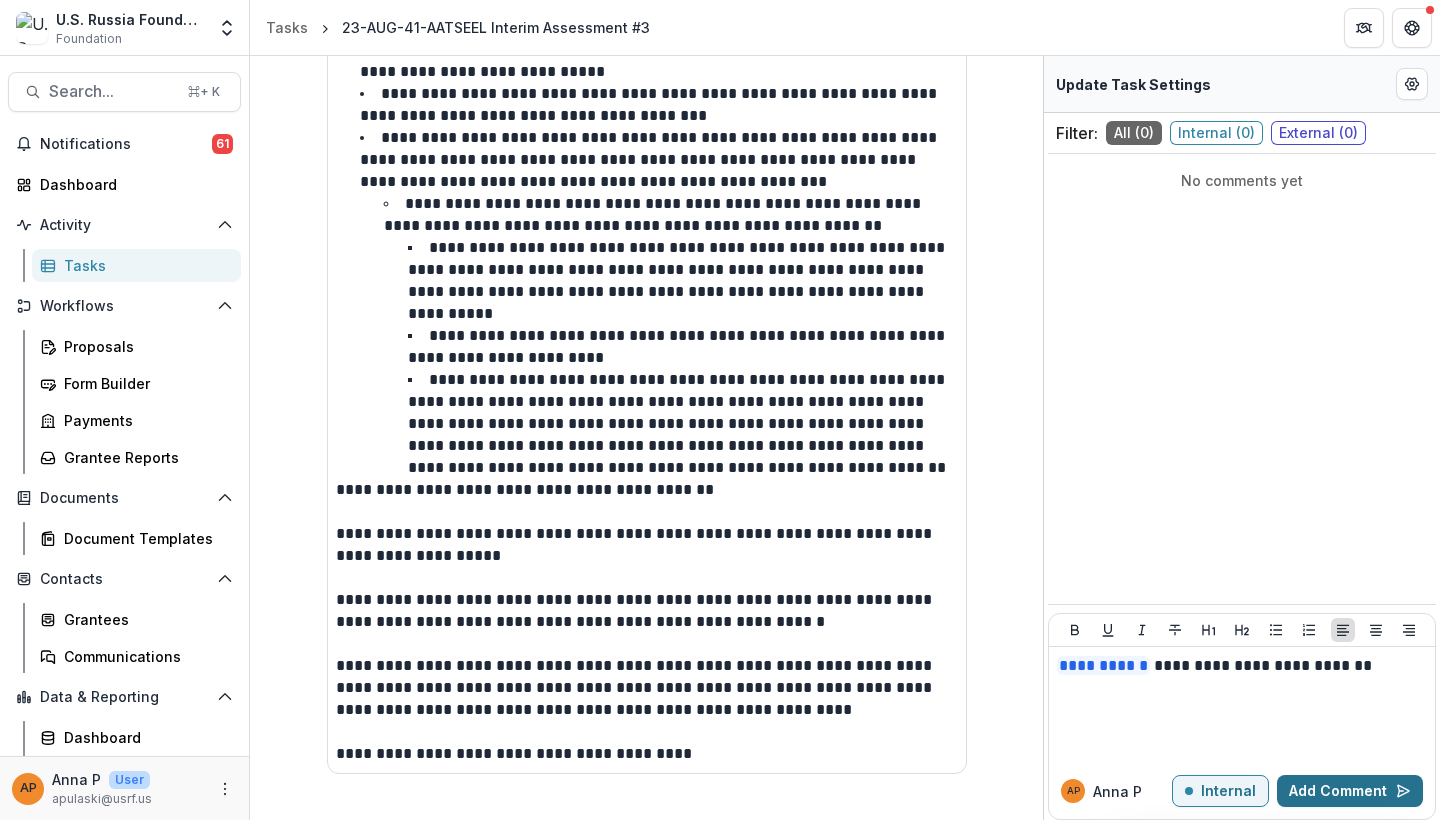 click on "Add Comment" at bounding box center [1350, 791] 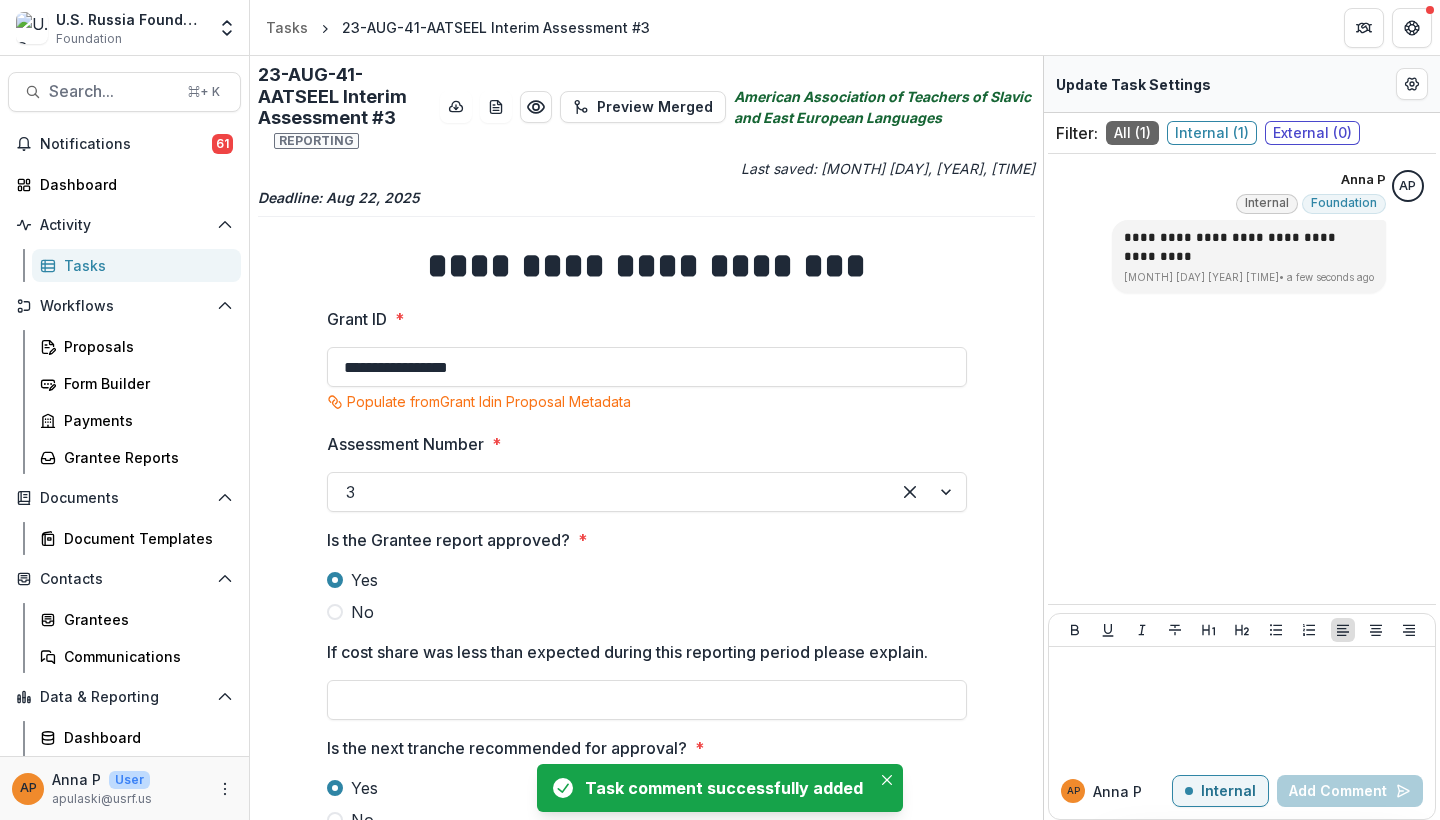 scroll, scrollTop: 0, scrollLeft: 0, axis: both 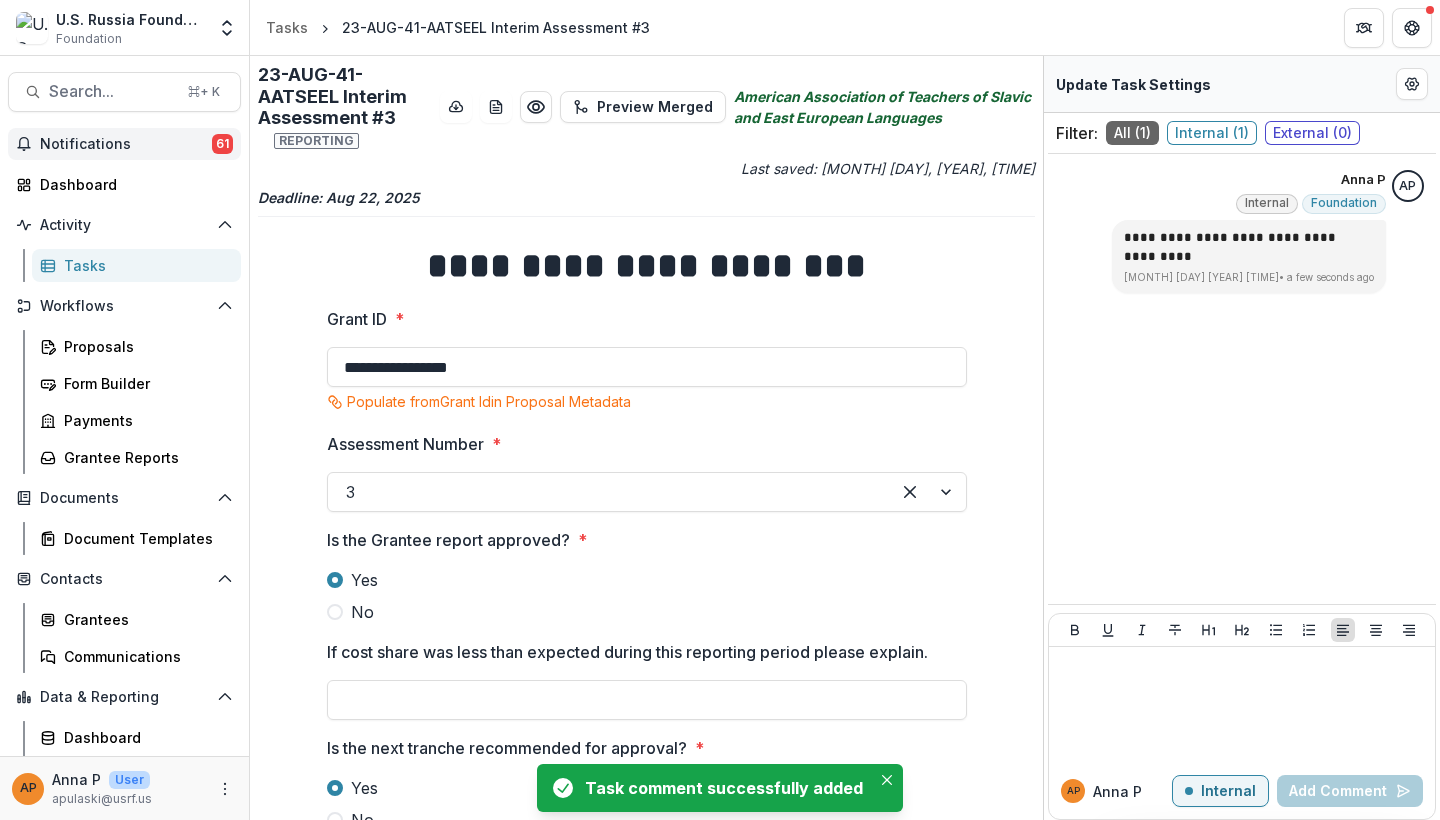 click on "Notifications 61" at bounding box center [124, 144] 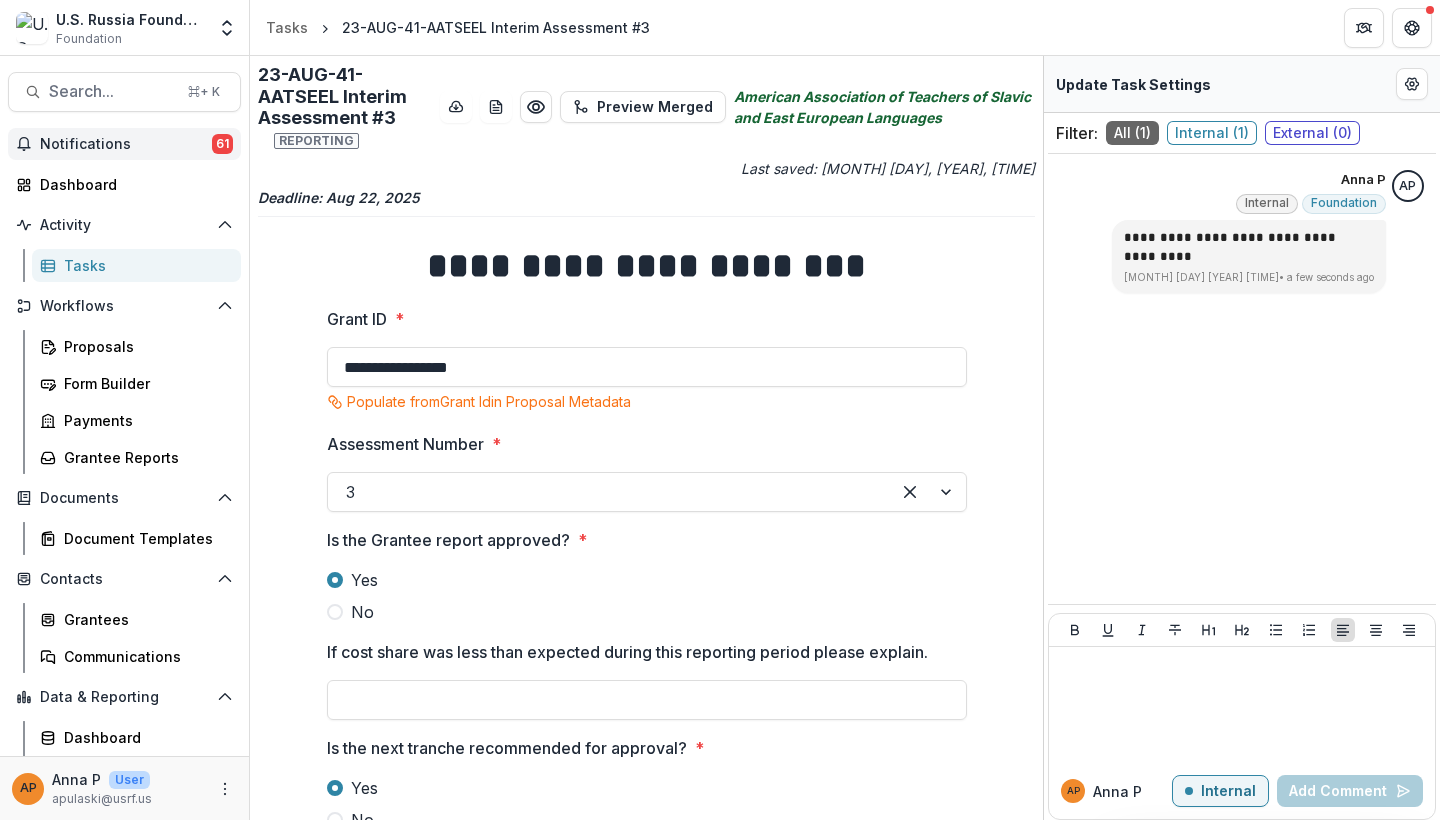 click on "Notifications 61 Unread   61 Archived GU GRANTS TEAM @ USRF changed the assignees of  Application Evaluation Form (Internal) Aug 04, 2025, 1:55 PM GU GRANTS TEAM @ USRF changed the assignees of  Application Evaluation Form (Internal) Aug 04, 2025, 1:54 PM GU GRANTS TEAM @ USRF changed the assignees of  Application Evaluation Form (Internal) Aug 04, 2025, 1:53 PM GU GRANTS TEAM @ USRF changed the assignees of  Application Evaluation Form (Internal) Aug 04, 2025, 1:52 PM GU GRANTS TEAM @ USRF changed the assignees of  Application Evaluation Form (Internal) Aug 04, 2025, 1:50 PM GU GRANTS TEAM @ USRF changed the assignees of  Application Evaluation Form (Internal) Aug 04, 2025, 1:49 PM GU GRANTS TEAM @ USRF changed the assignees of  Application Evaluation Form (Internal) Aug 04, 2025, 1:48 PM ML Maria Lvova added a comment to  22-AUG-28-ASEEES Interim Assessment #5 Aug 01, 2025, 1:25 PM ML Maria Lvova mentioned you in a comment to  22-AUG-28-ASEEES Interim Assessment #5 Aug 01, 2025, 1:25 PM ML Maria Lvova ML ML" at bounding box center [124, 478] 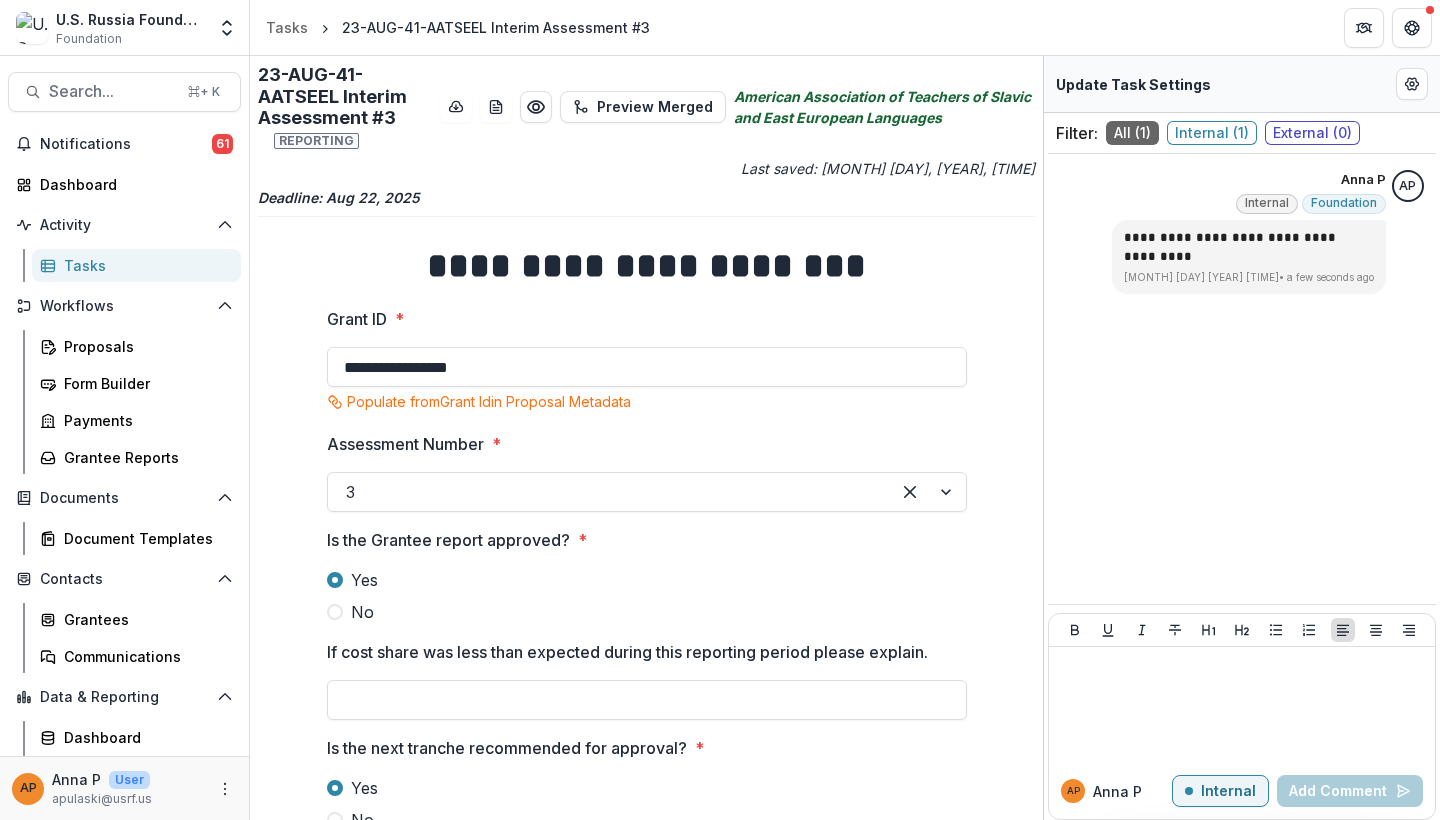 click on "Tasks" at bounding box center (144, 265) 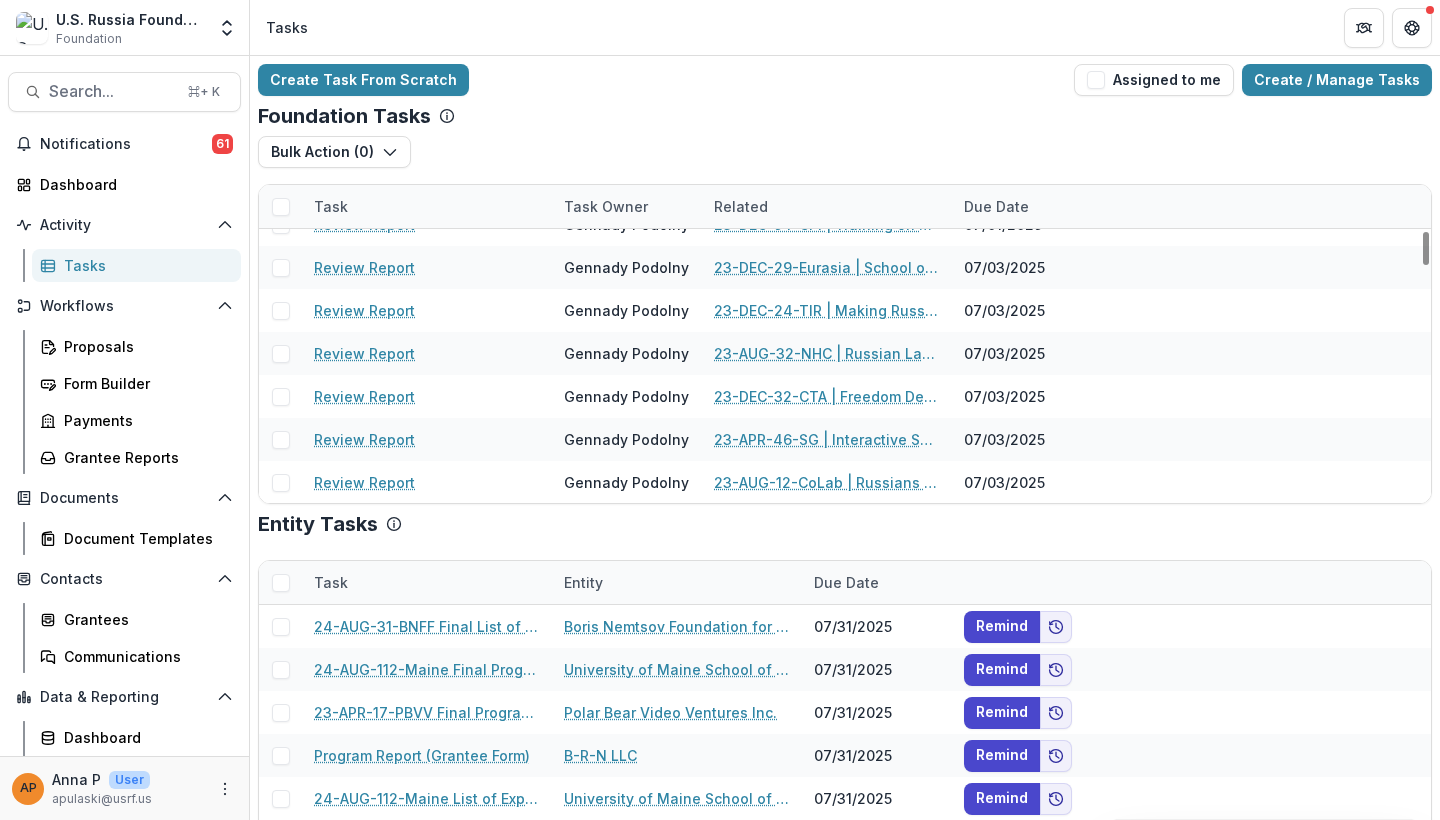 scroll, scrollTop: 507, scrollLeft: 0, axis: vertical 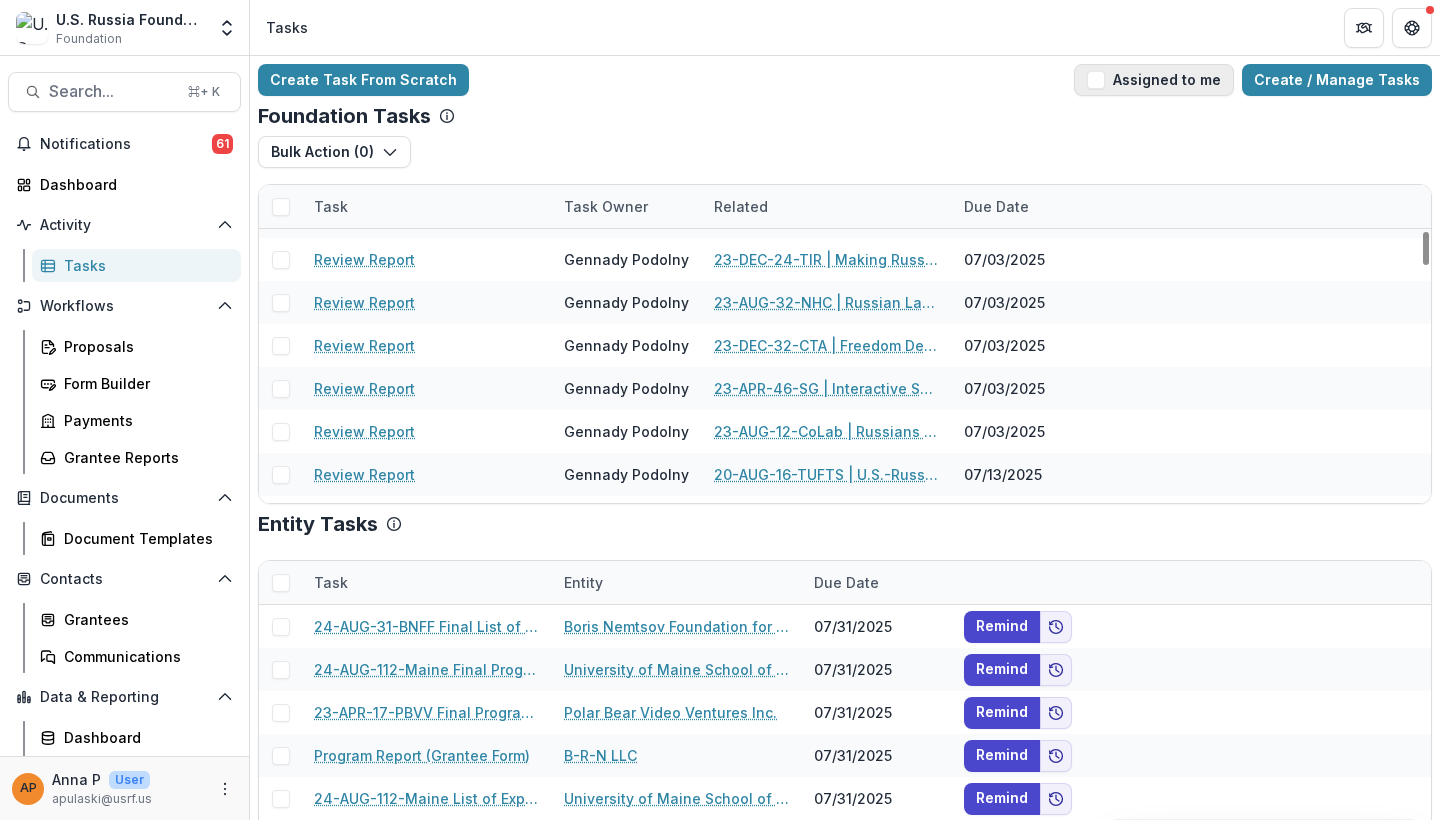 click on "Assigned to me" at bounding box center (1154, 80) 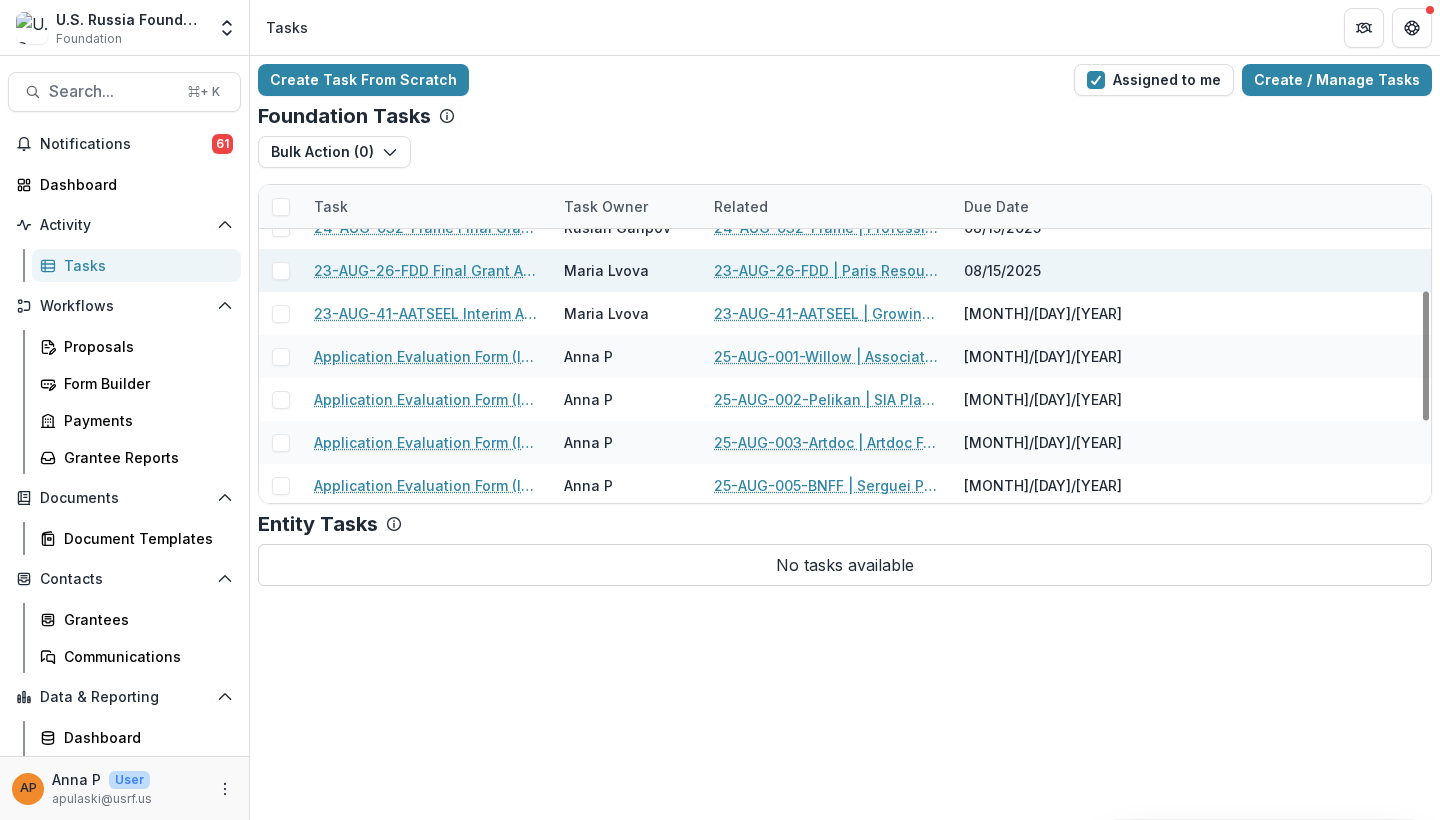 scroll, scrollTop: 307, scrollLeft: 0, axis: vertical 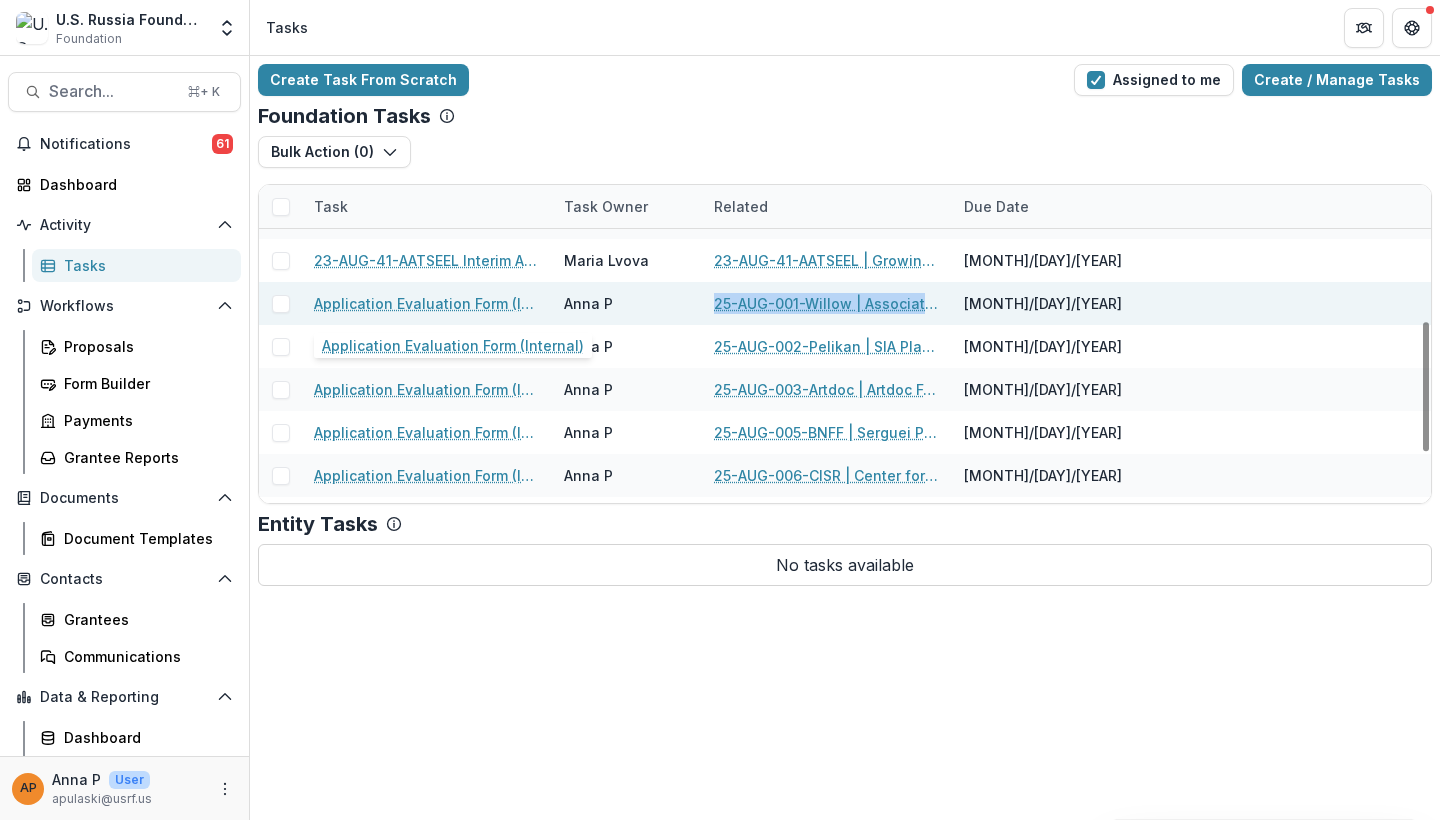 click on "Application Evaluation Form (Internal)" at bounding box center [427, 303] 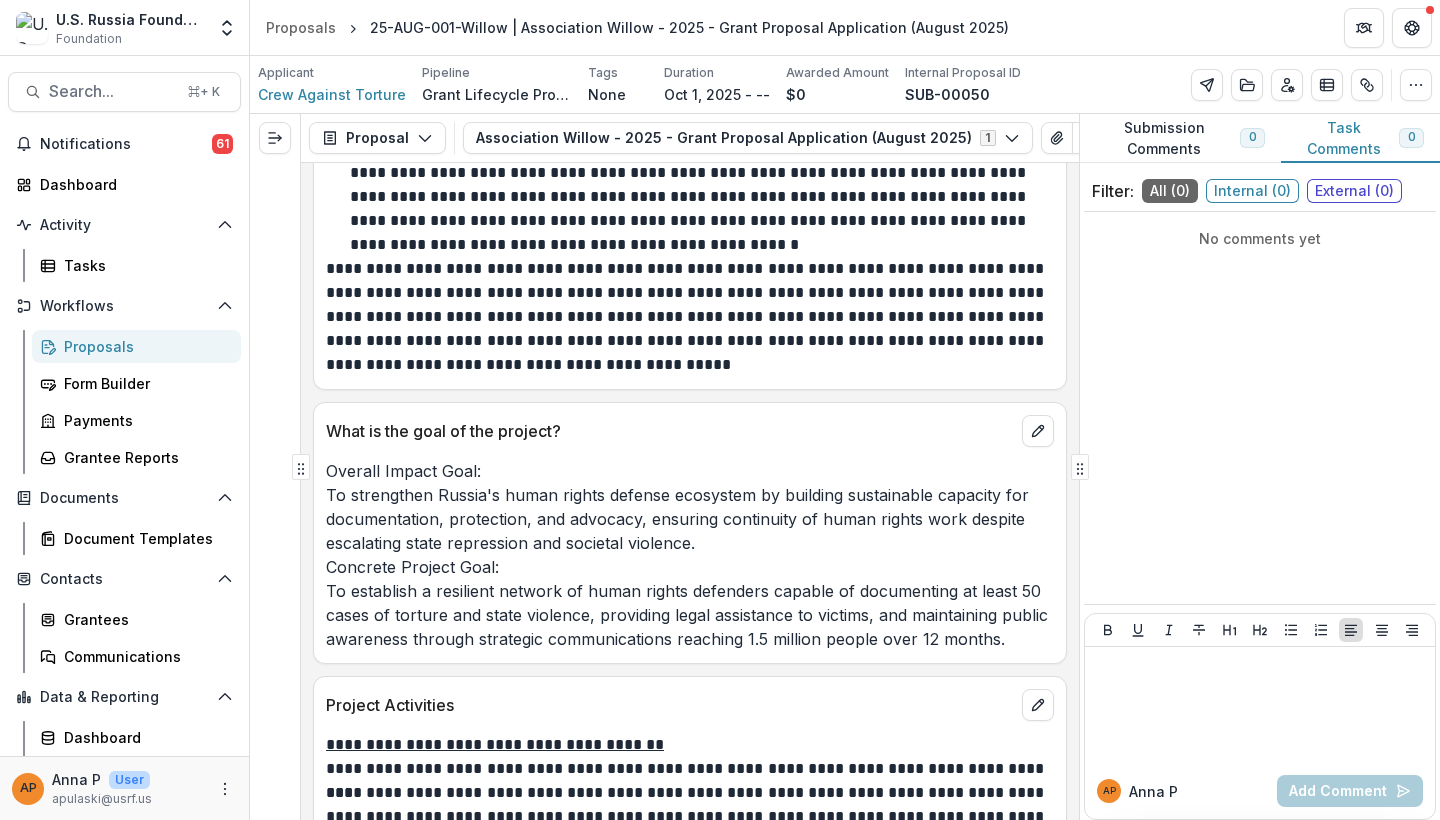 scroll, scrollTop: 3986, scrollLeft: 0, axis: vertical 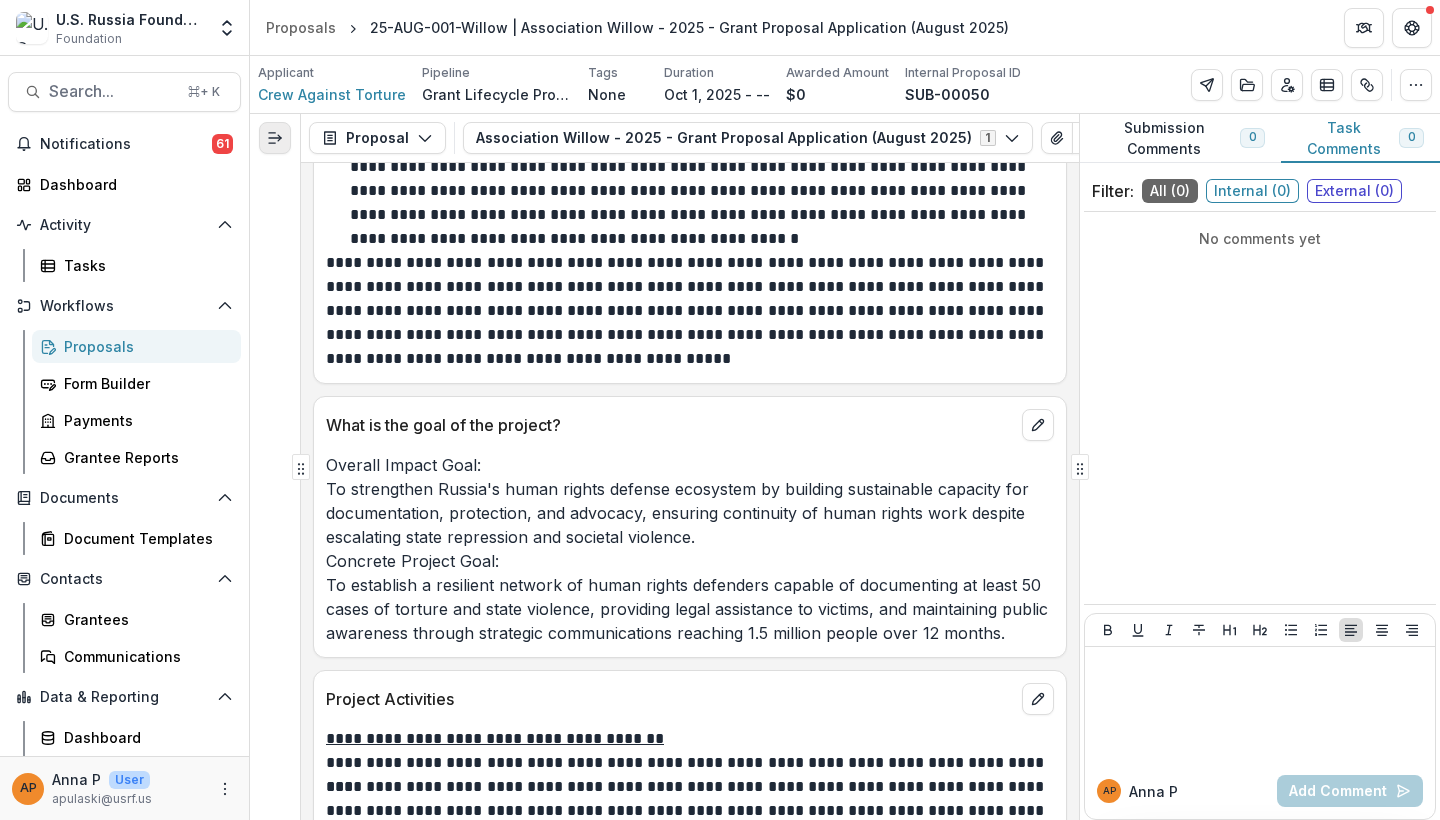 click at bounding box center [275, 138] 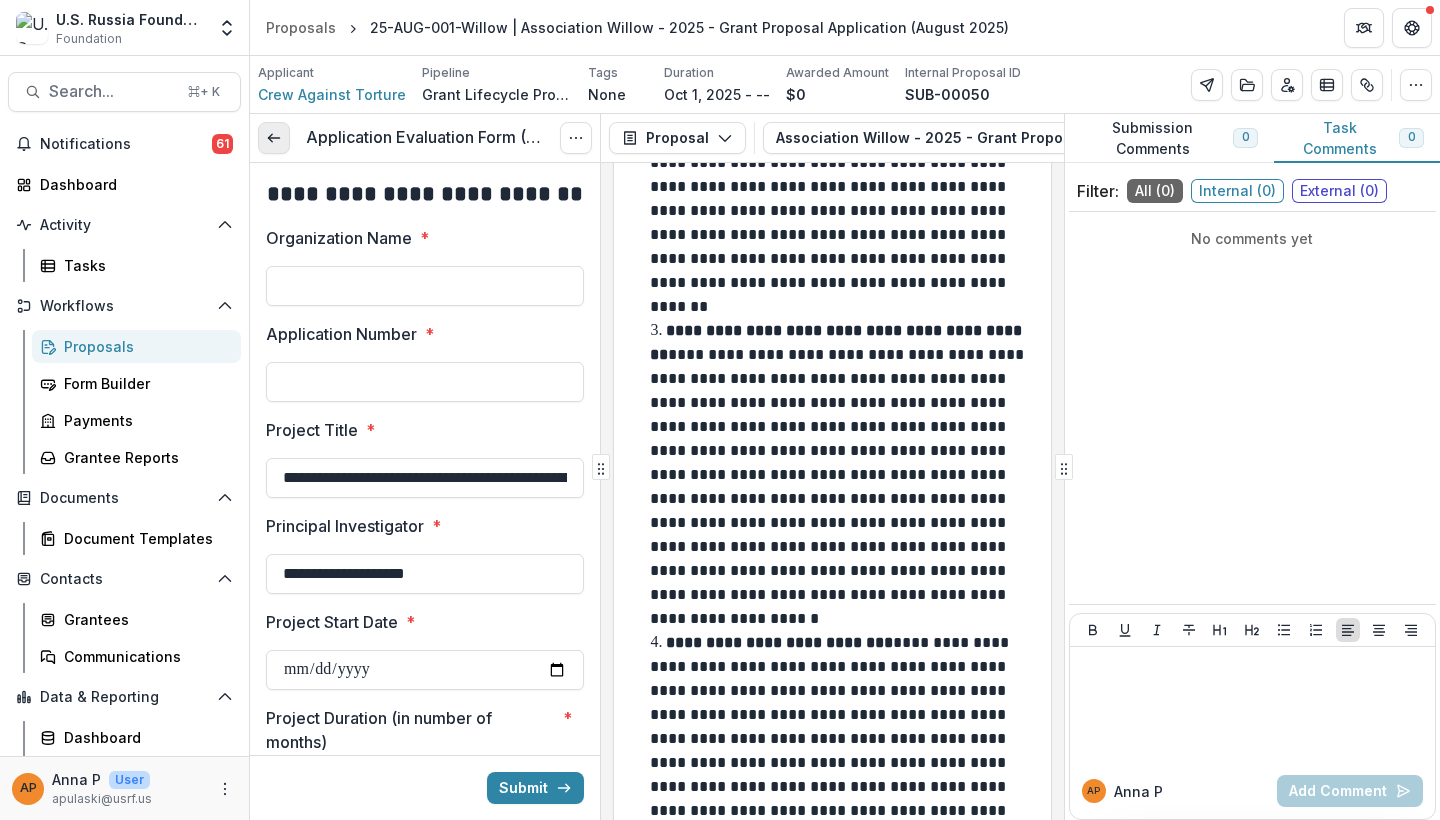 type on "********" 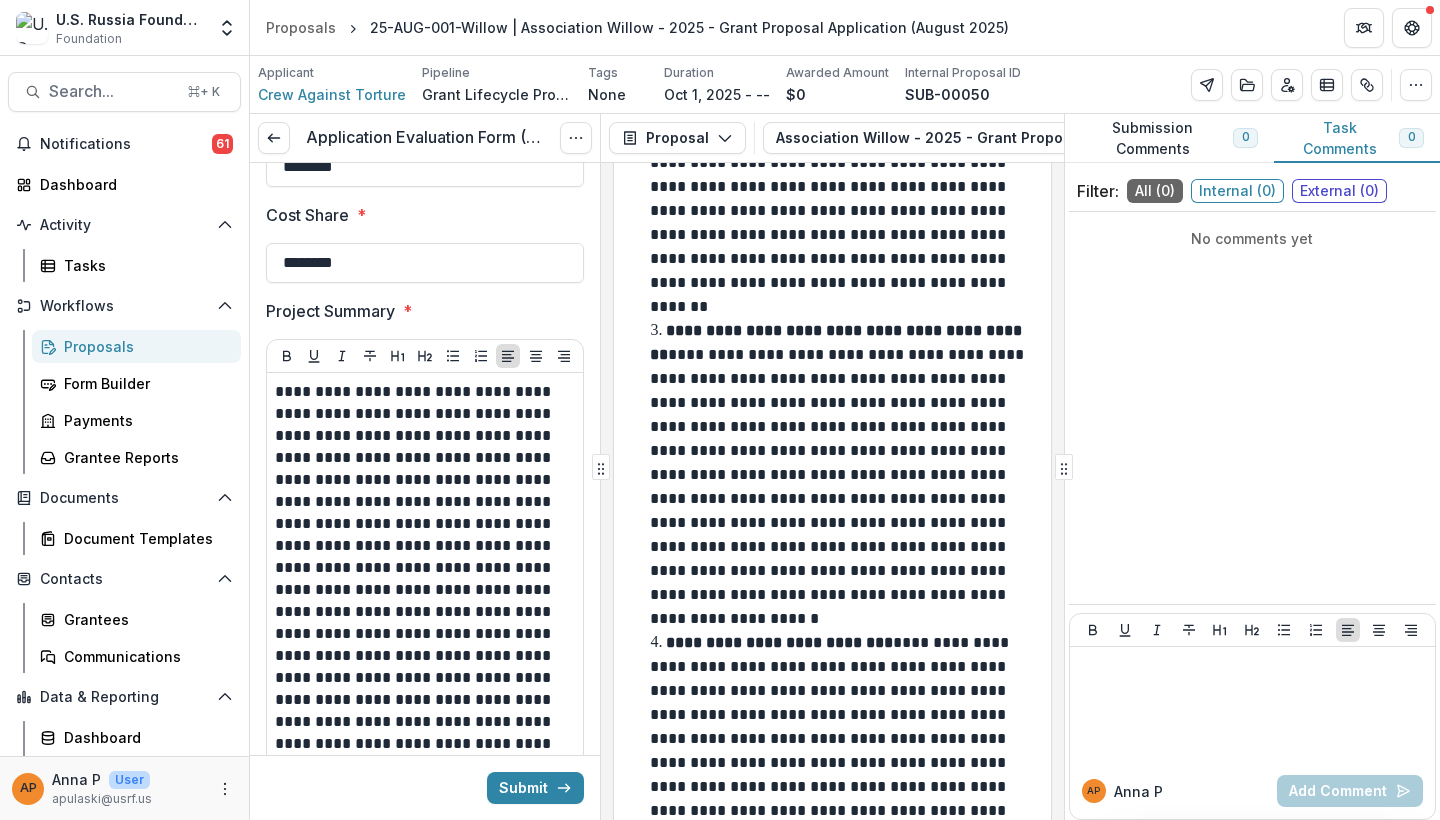 scroll, scrollTop: 804, scrollLeft: 0, axis: vertical 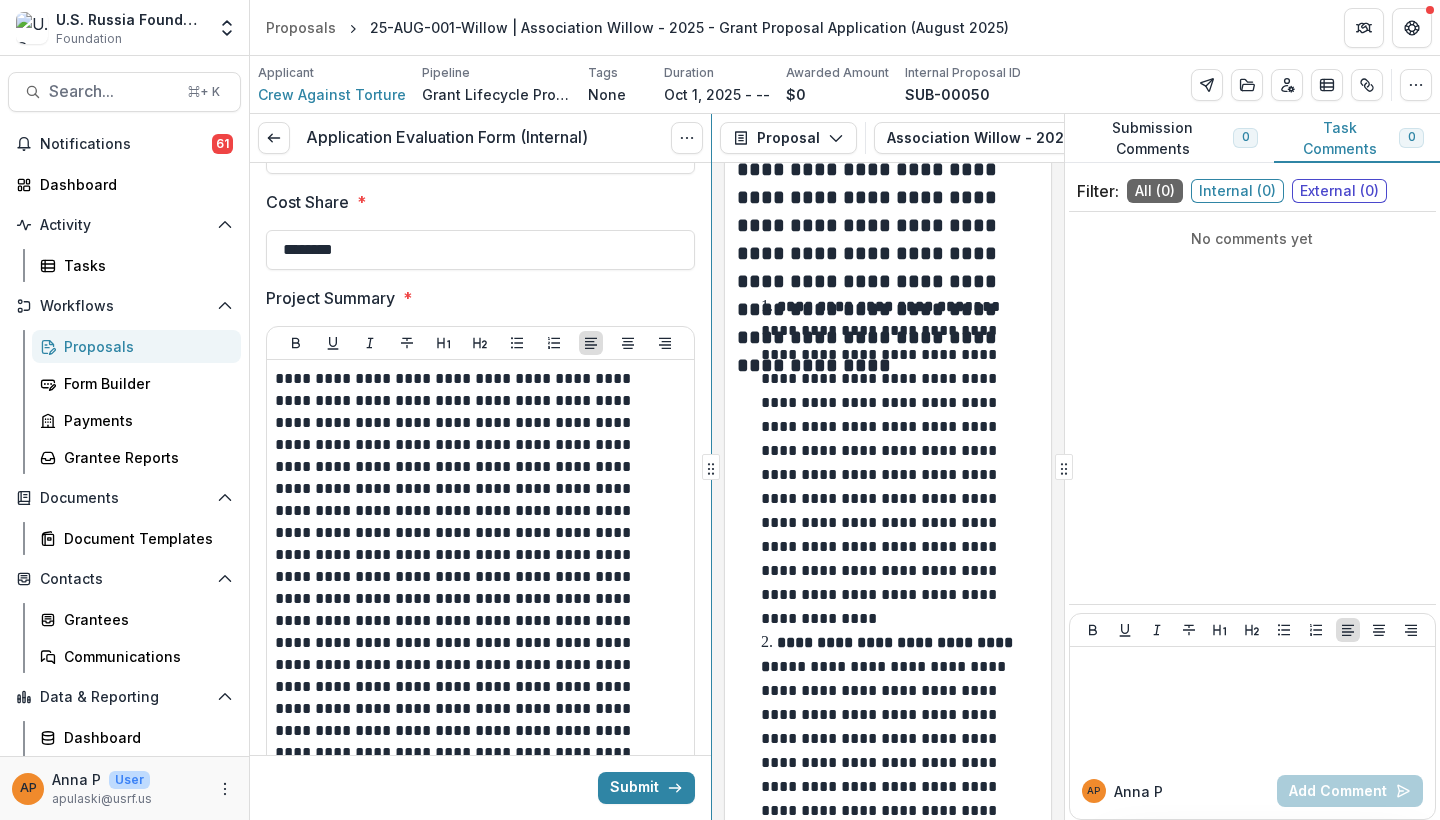 click at bounding box center (711, 467) 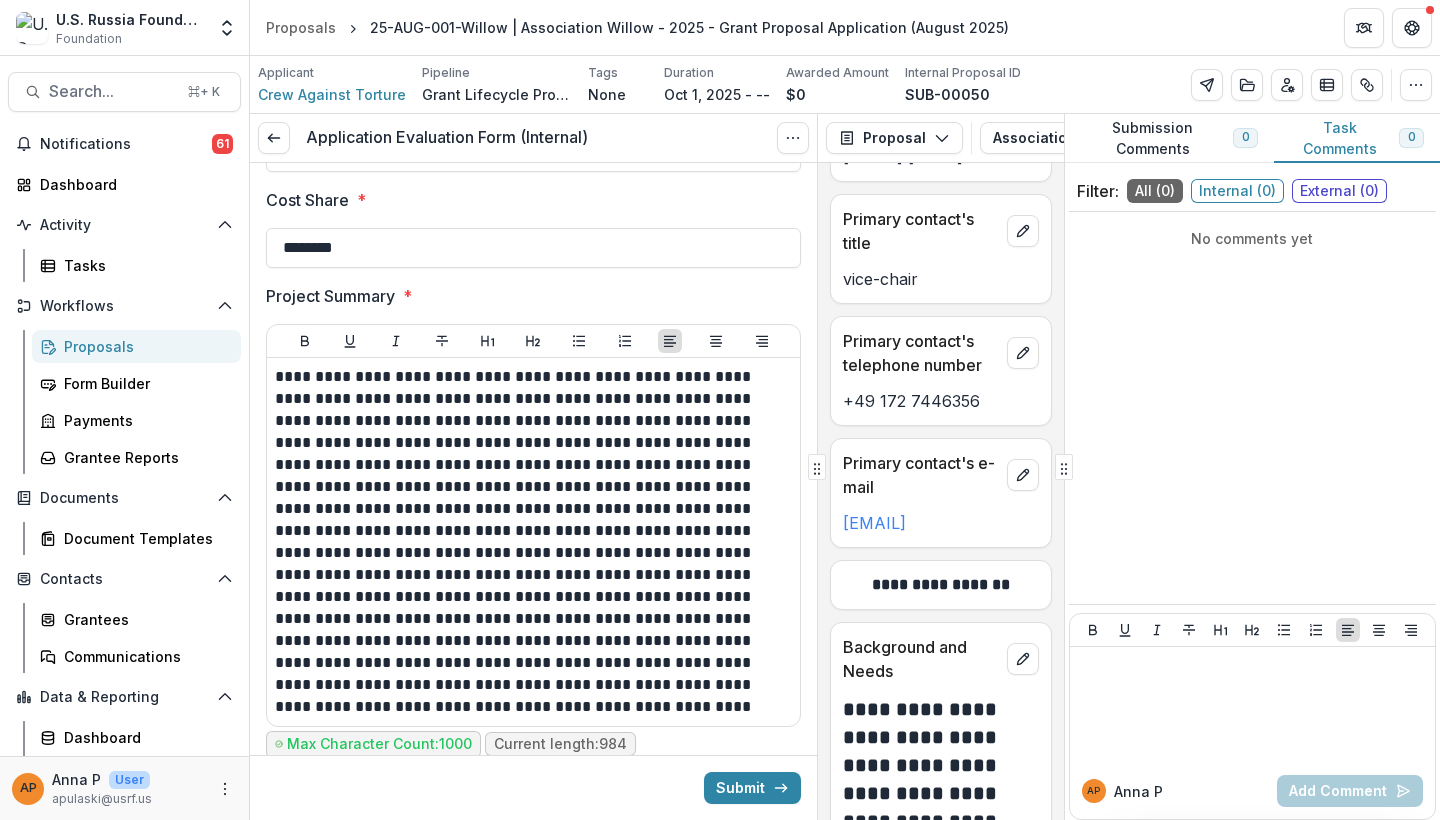 scroll, scrollTop: 833, scrollLeft: 0, axis: vertical 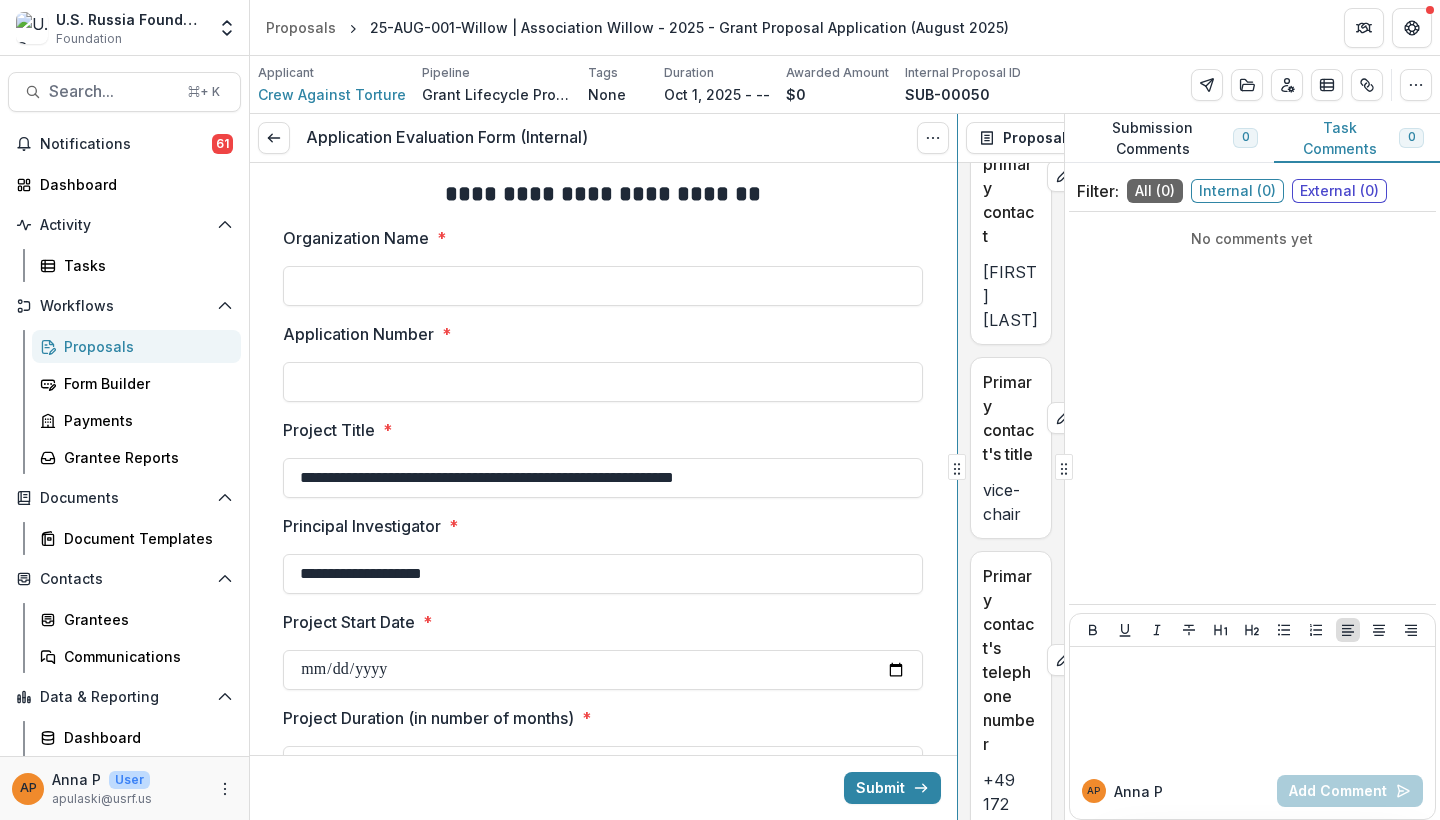 click 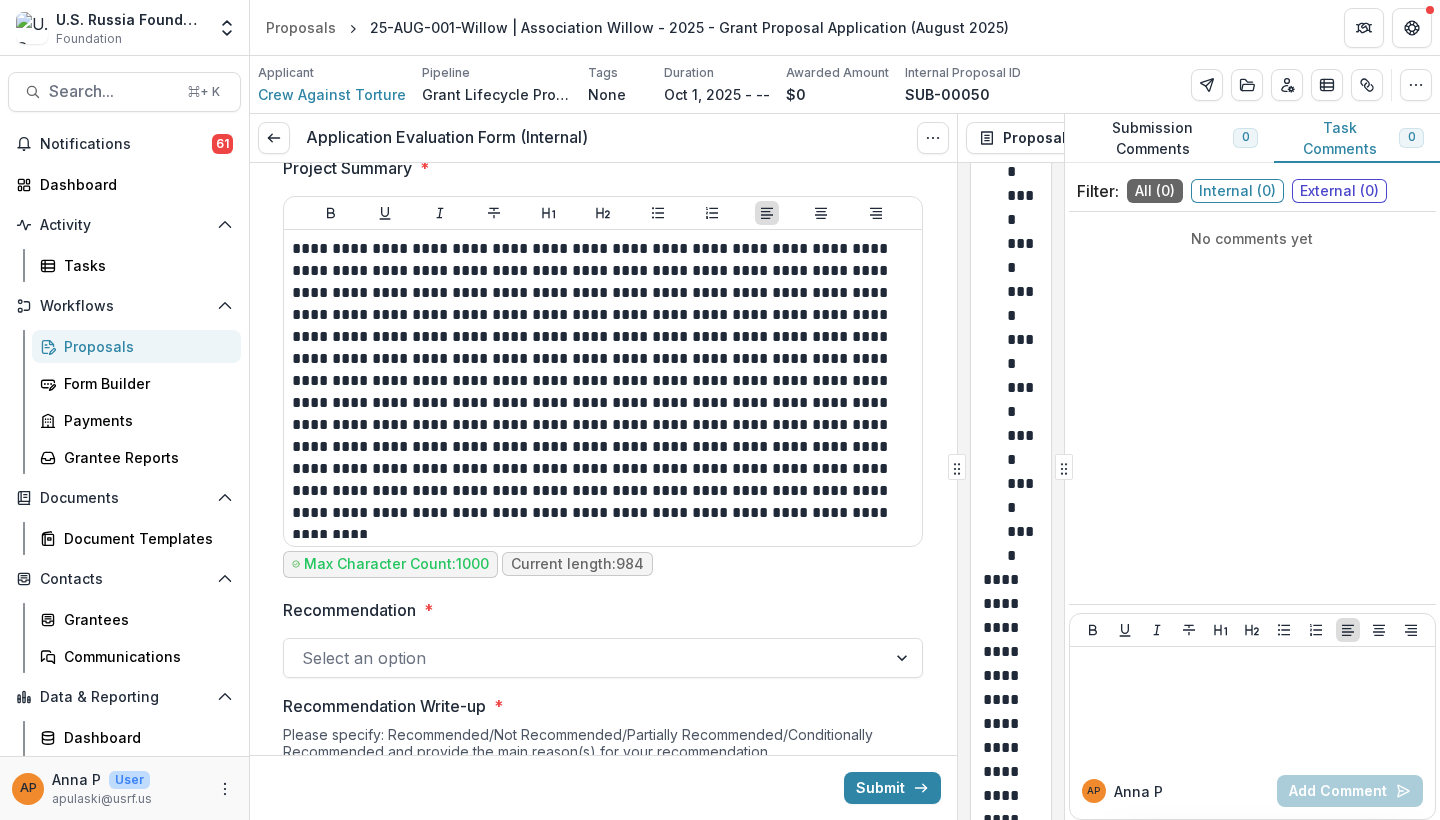 scroll, scrollTop: 935, scrollLeft: 0, axis: vertical 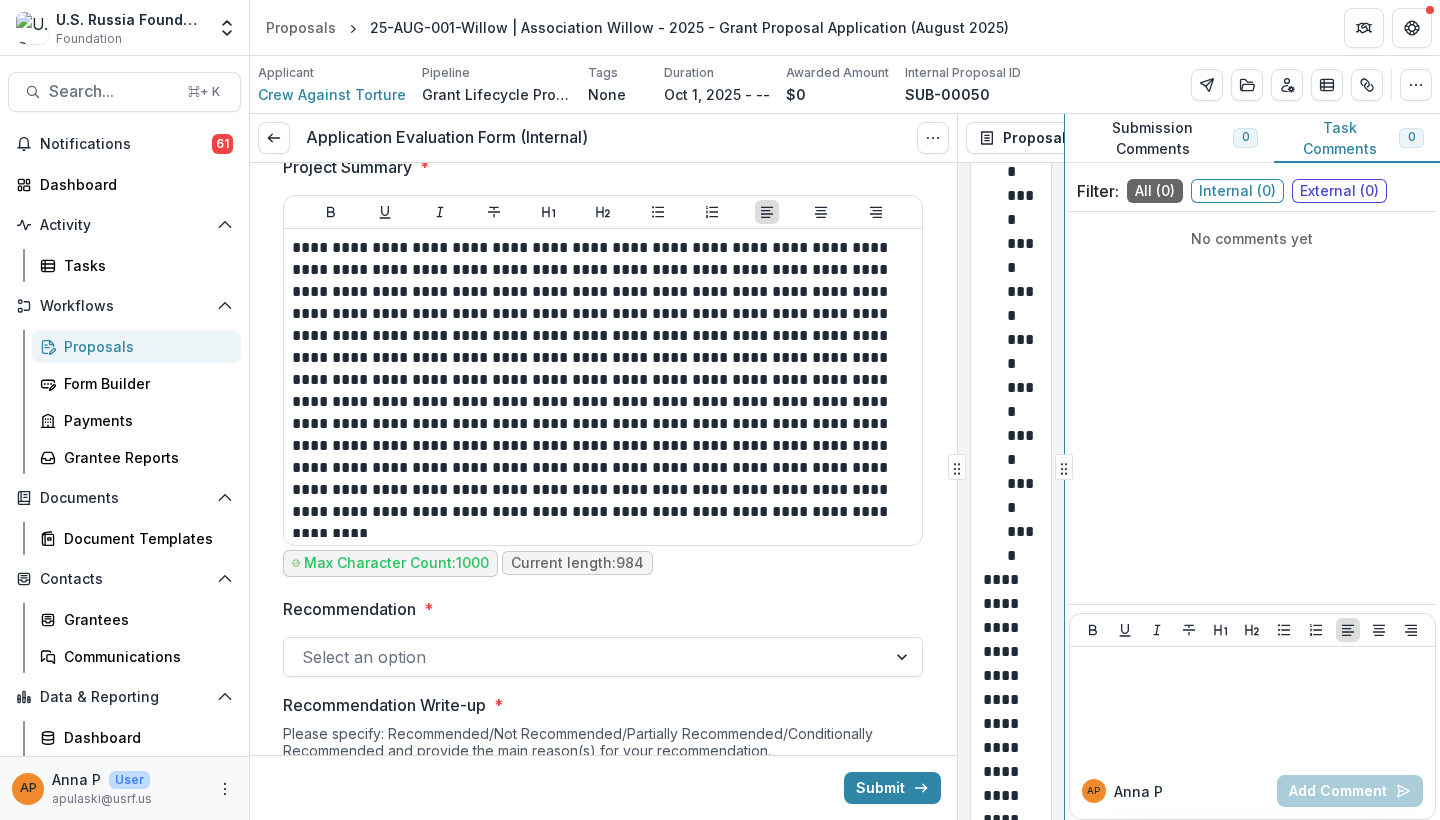 click on "**********" at bounding box center (845, 467) 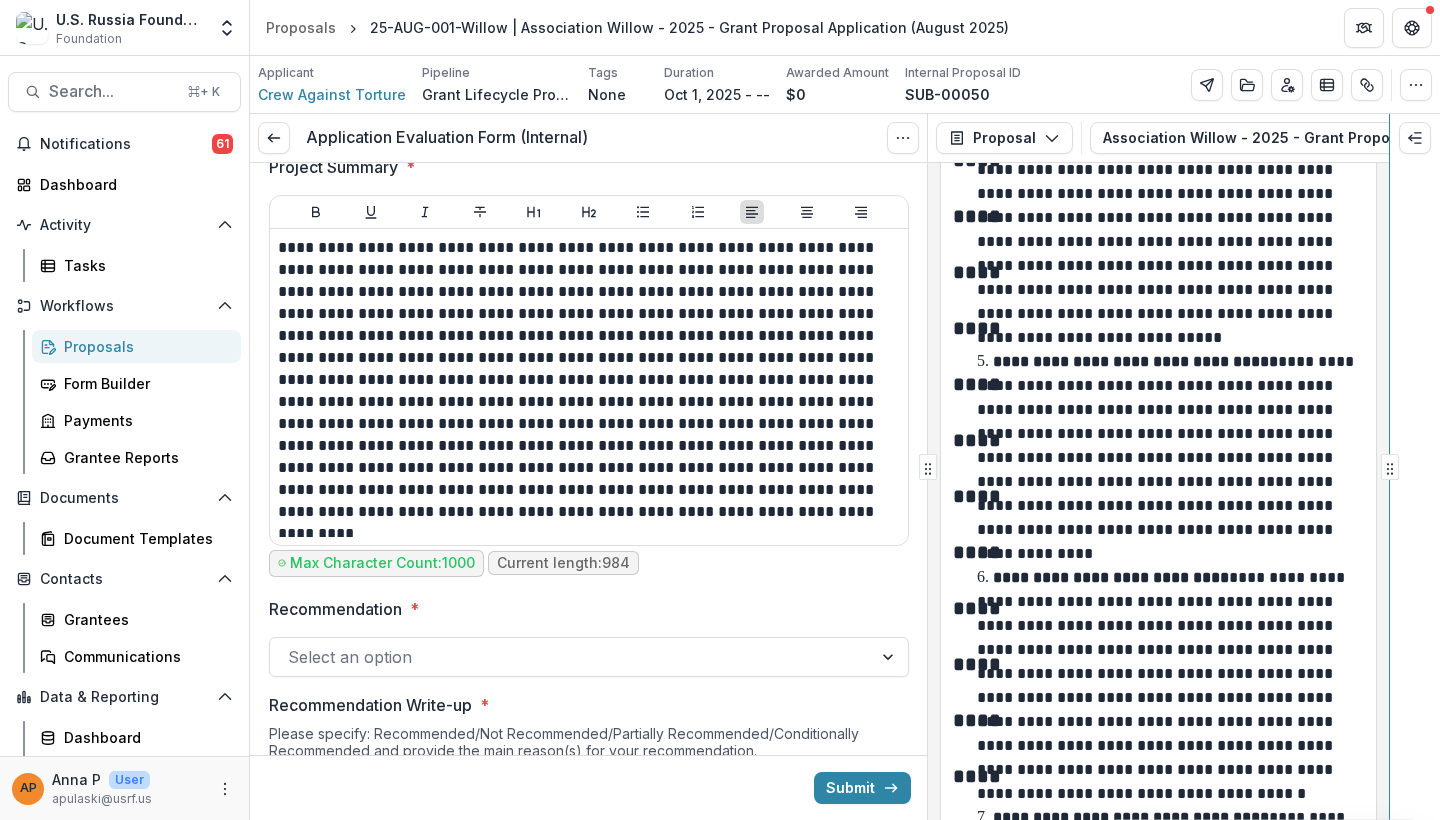 click at bounding box center (1390, 467) 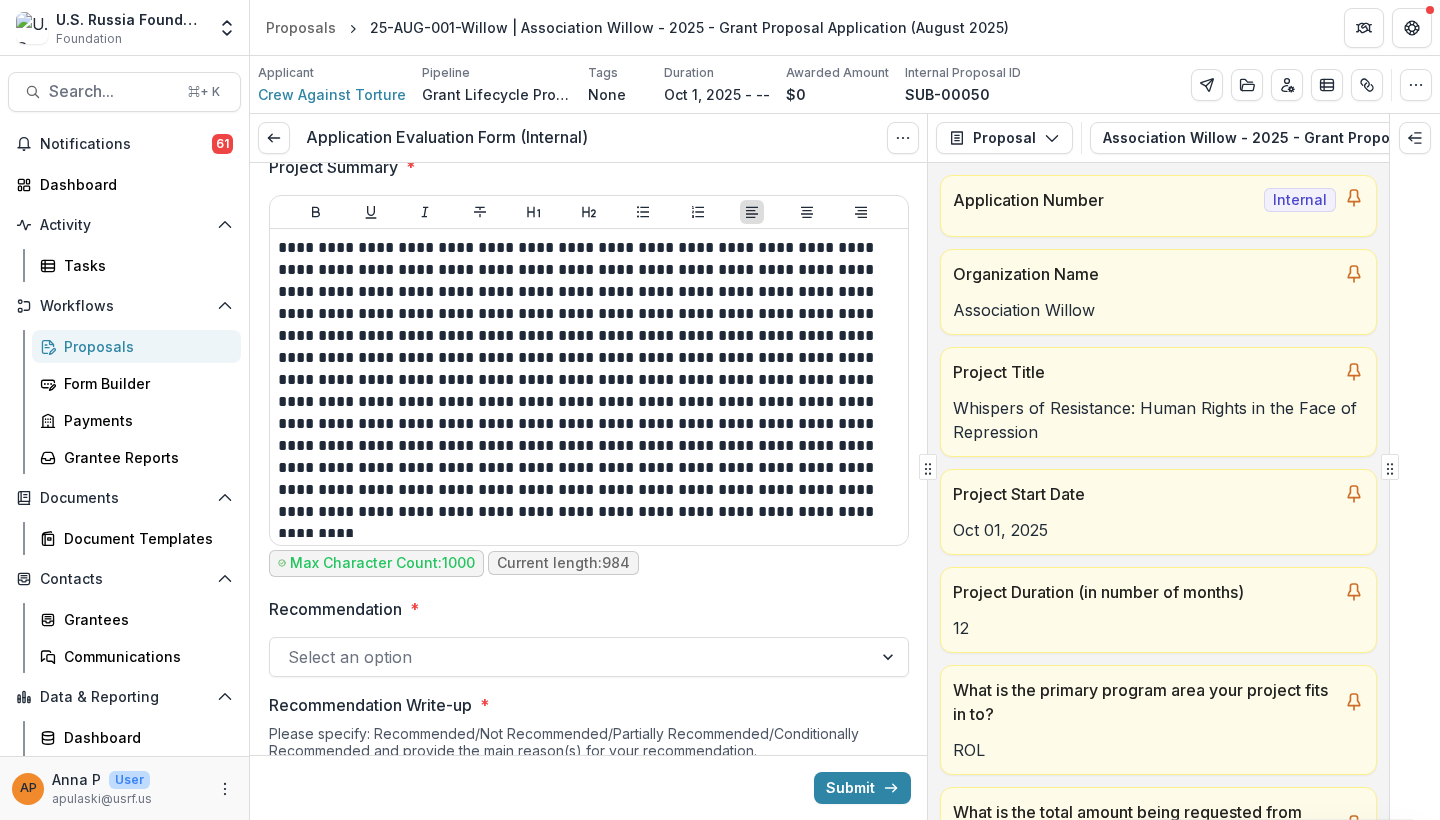 scroll, scrollTop: 0, scrollLeft: 0, axis: both 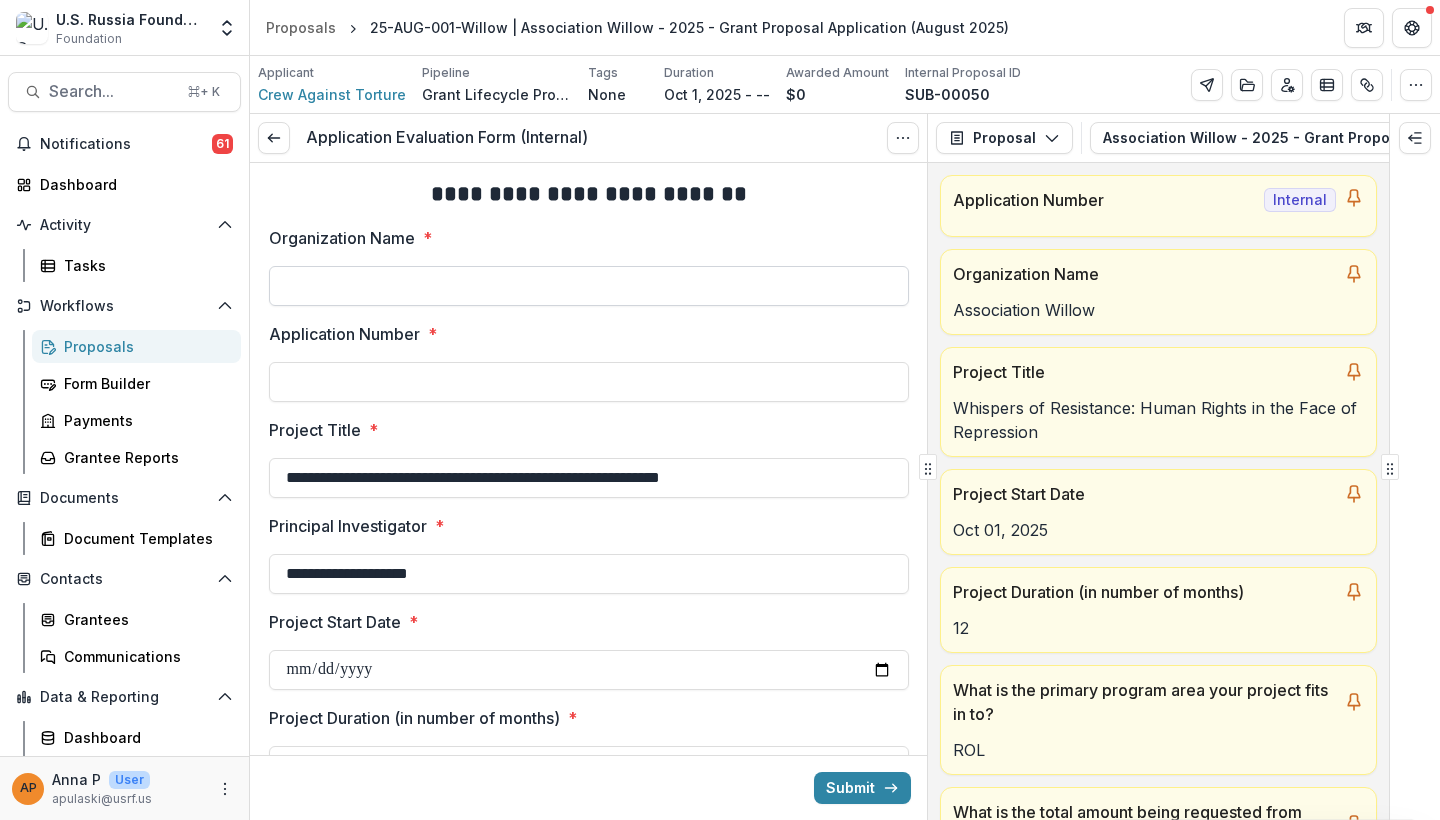 click on "Organization Name *" at bounding box center [589, 286] 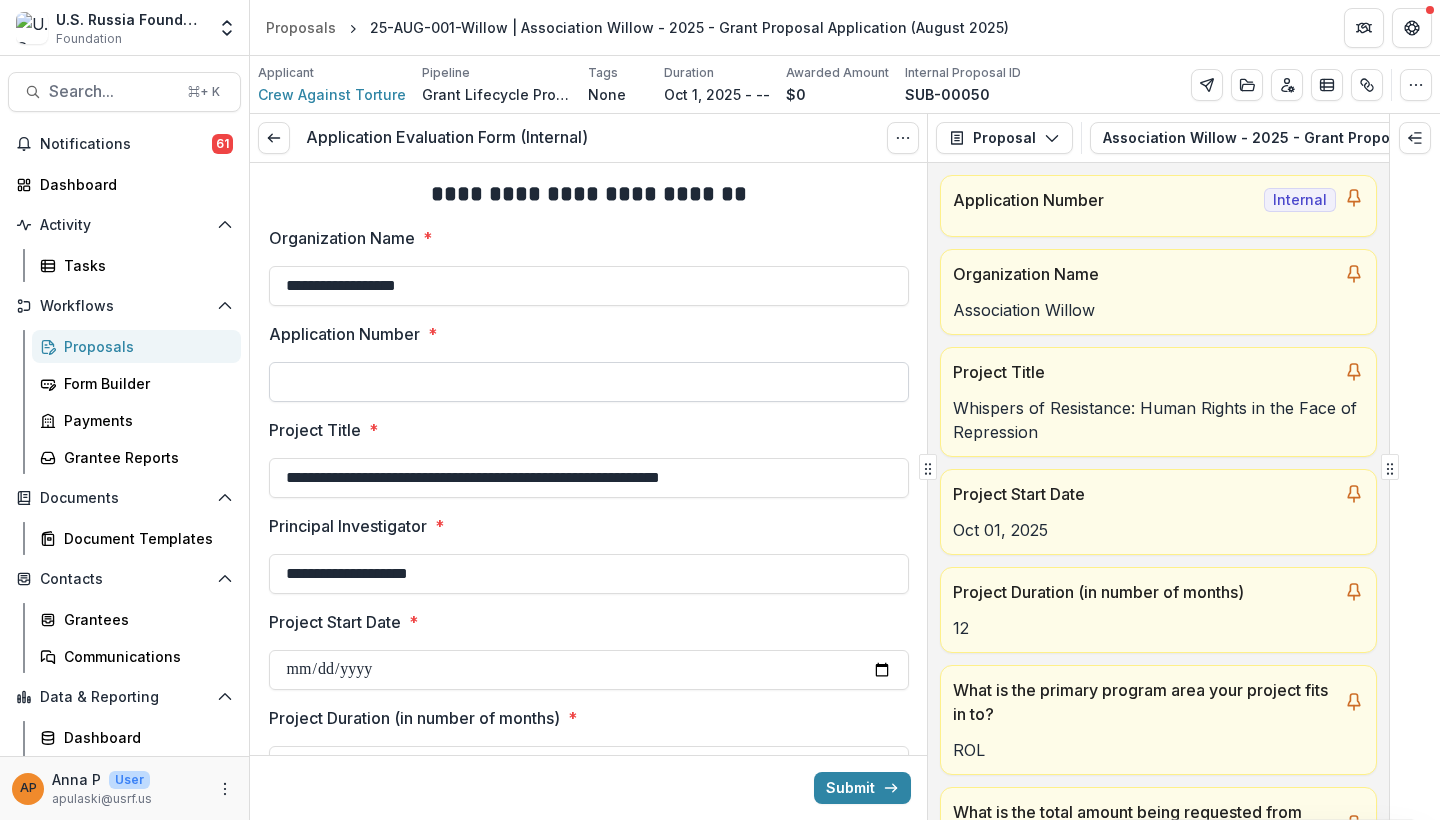 type on "**********" 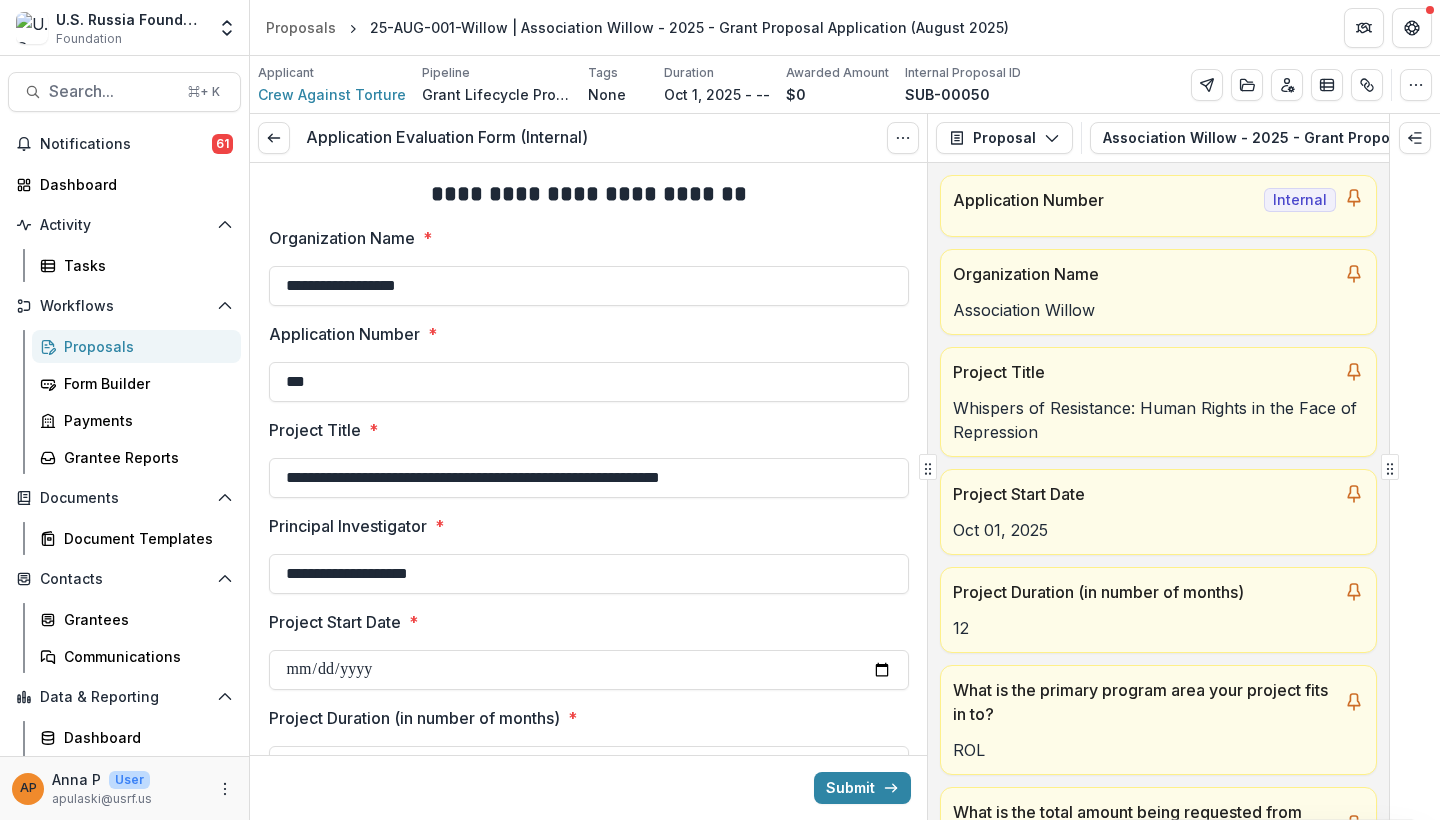 type on "***" 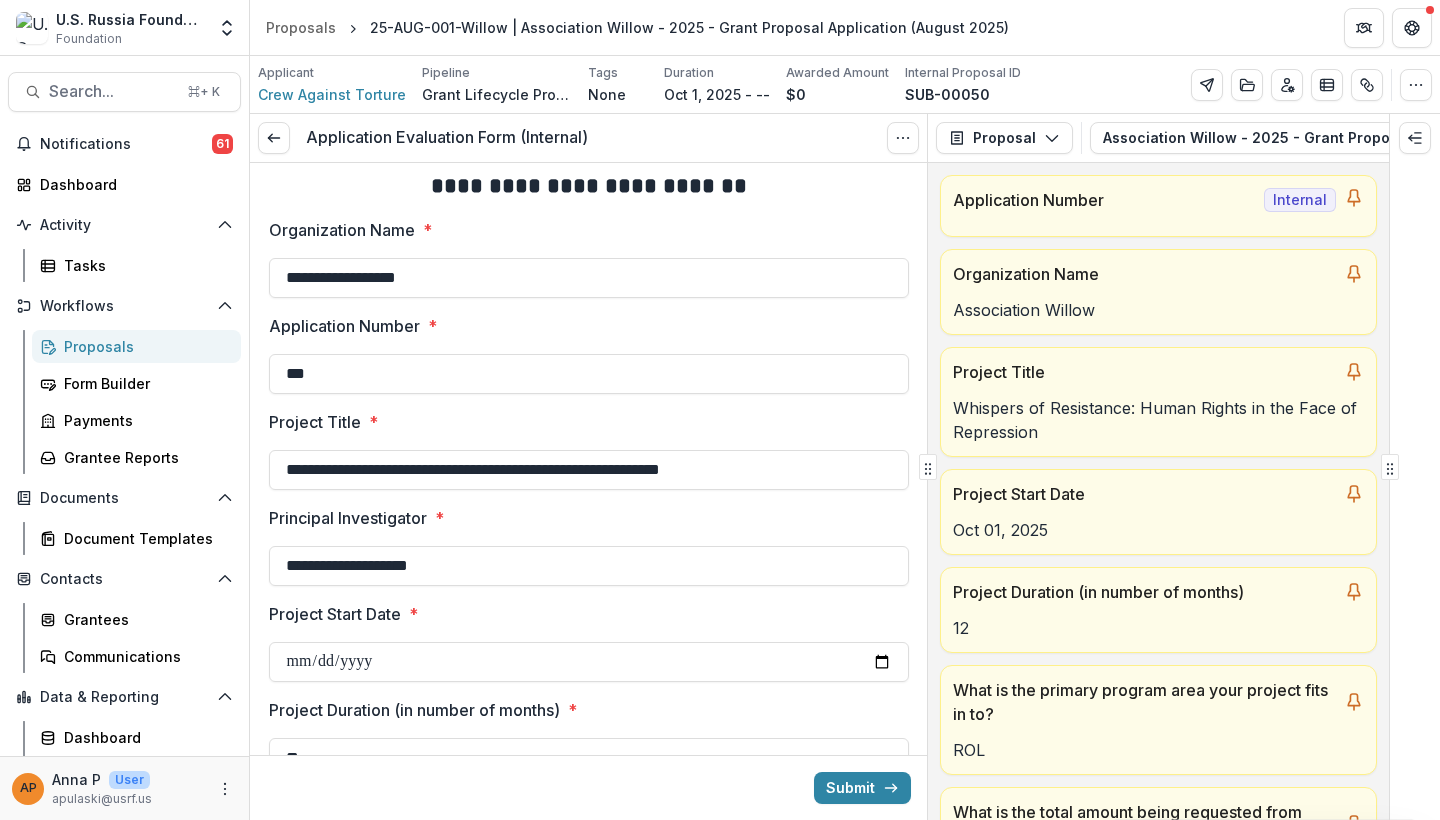 scroll, scrollTop: 42, scrollLeft: 0, axis: vertical 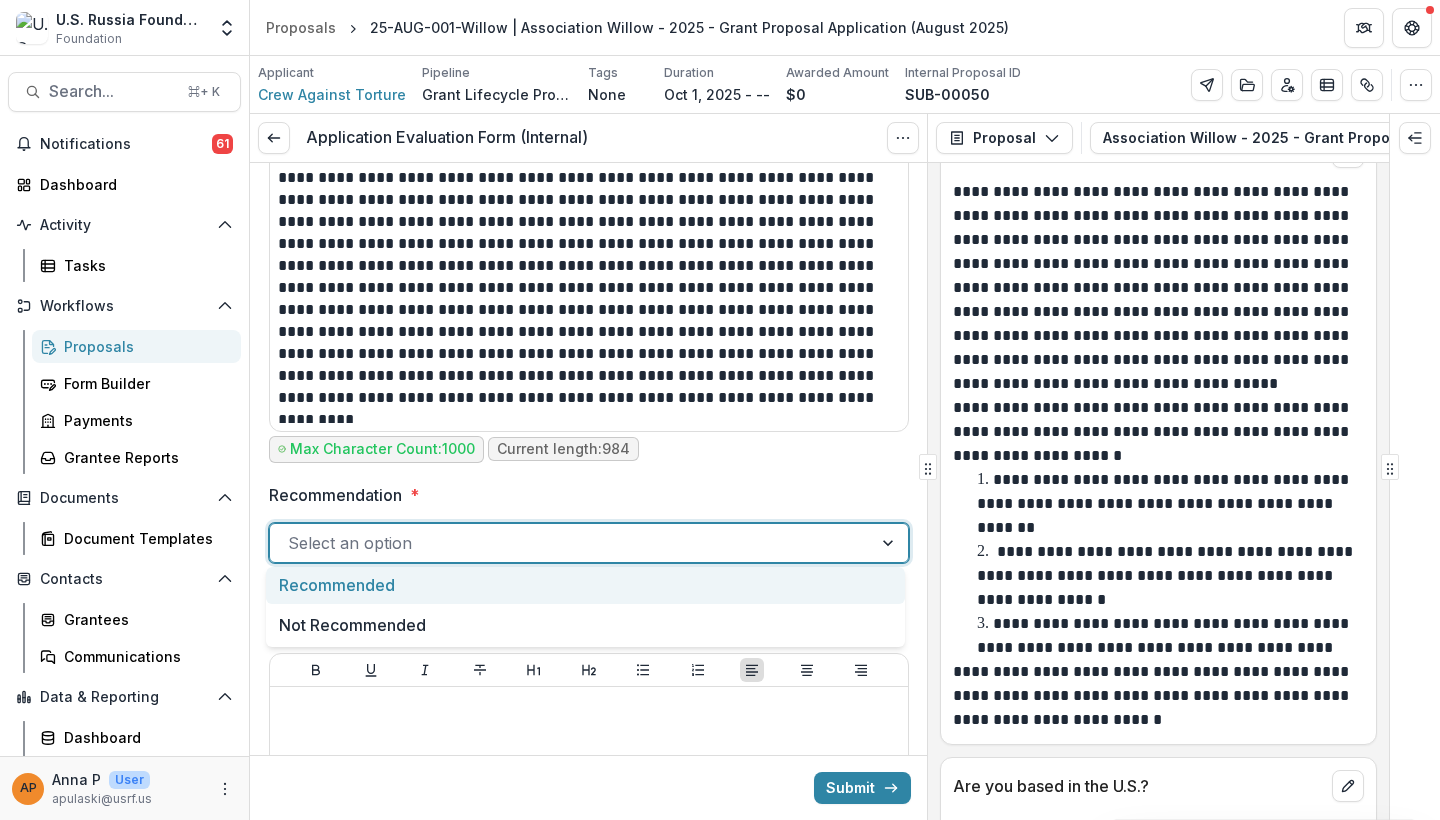 click at bounding box center (571, 543) 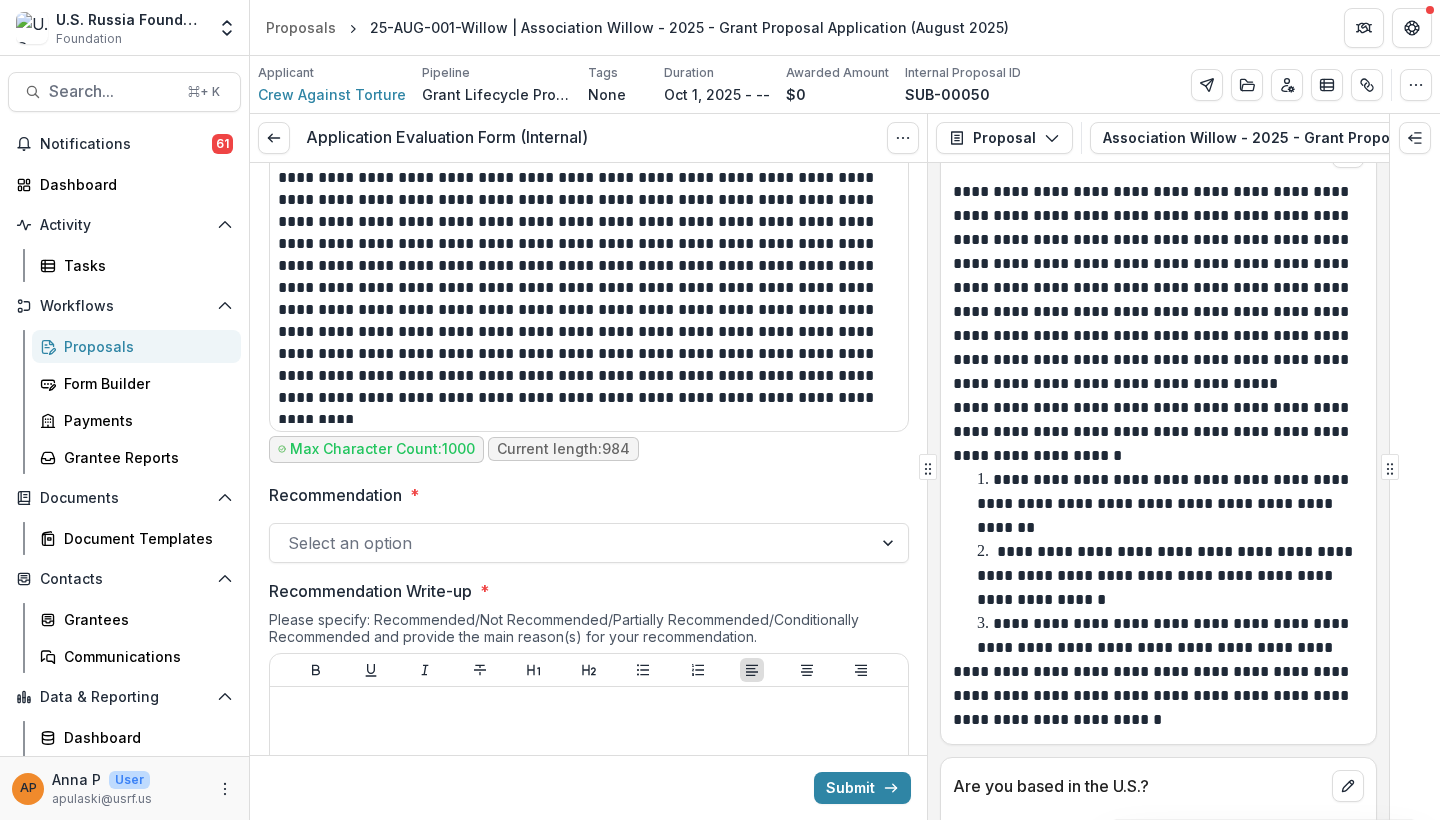 click on "**********" at bounding box center (589, 1698) 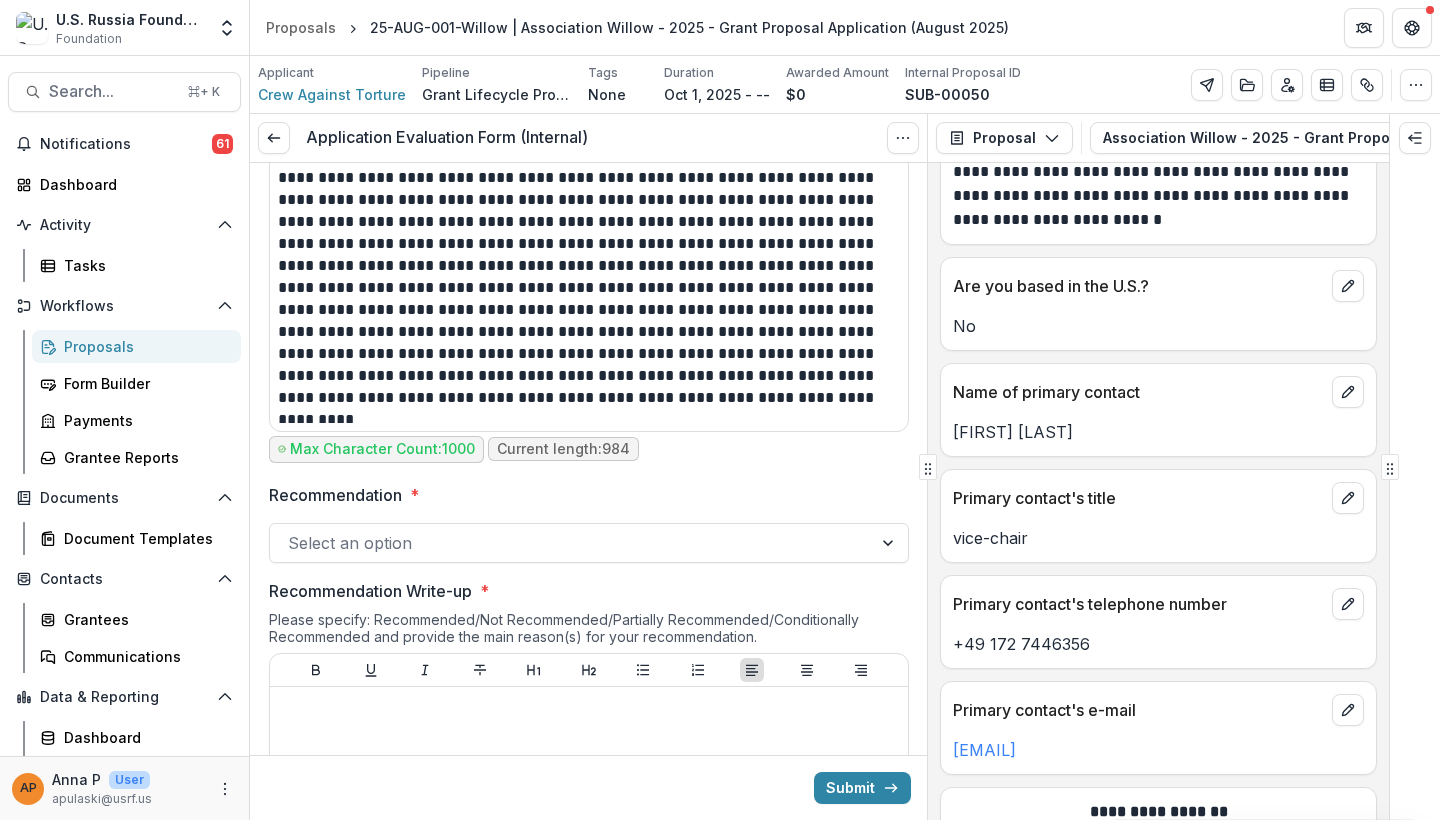 scroll, scrollTop: 2569, scrollLeft: 0, axis: vertical 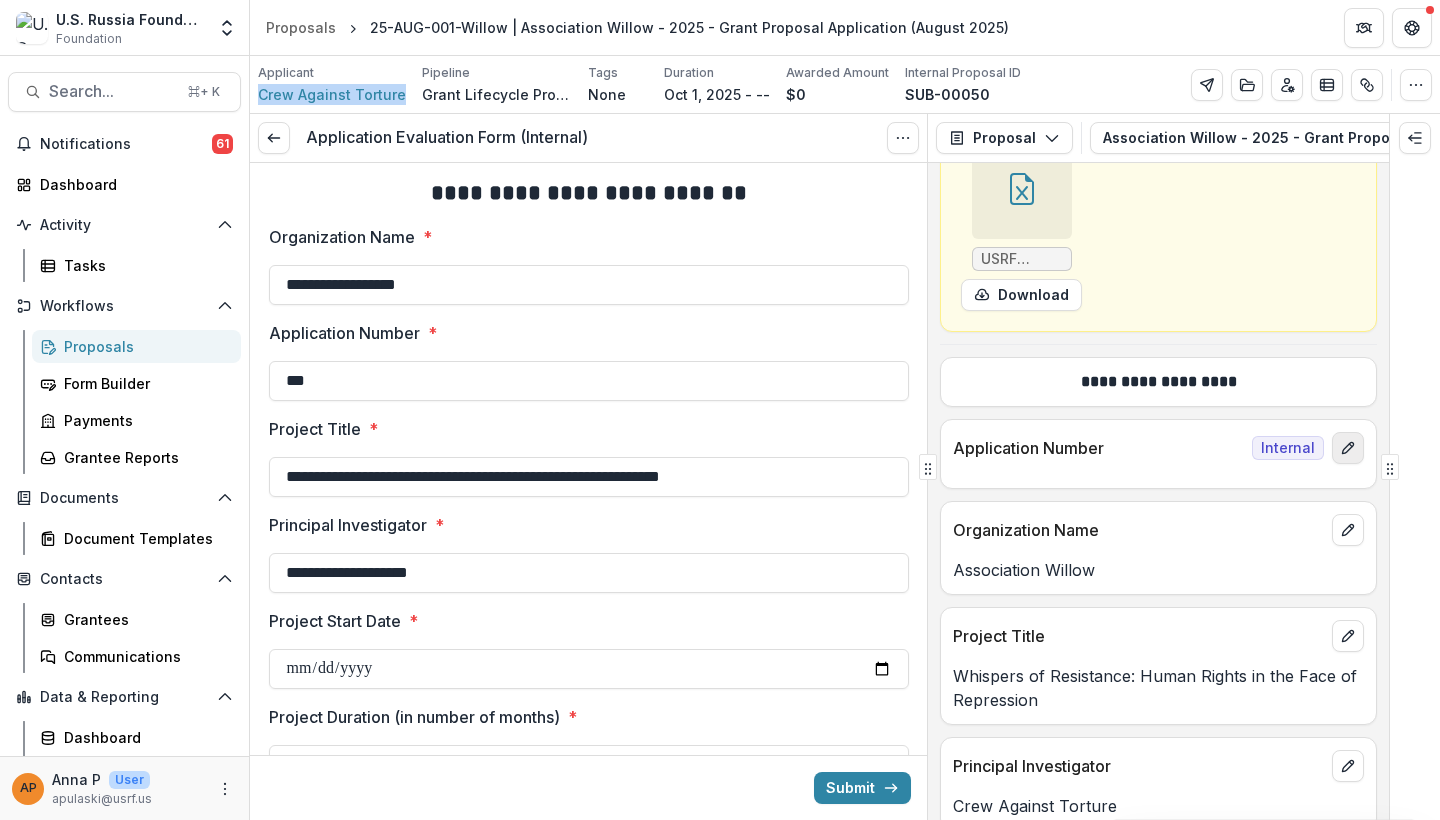 click 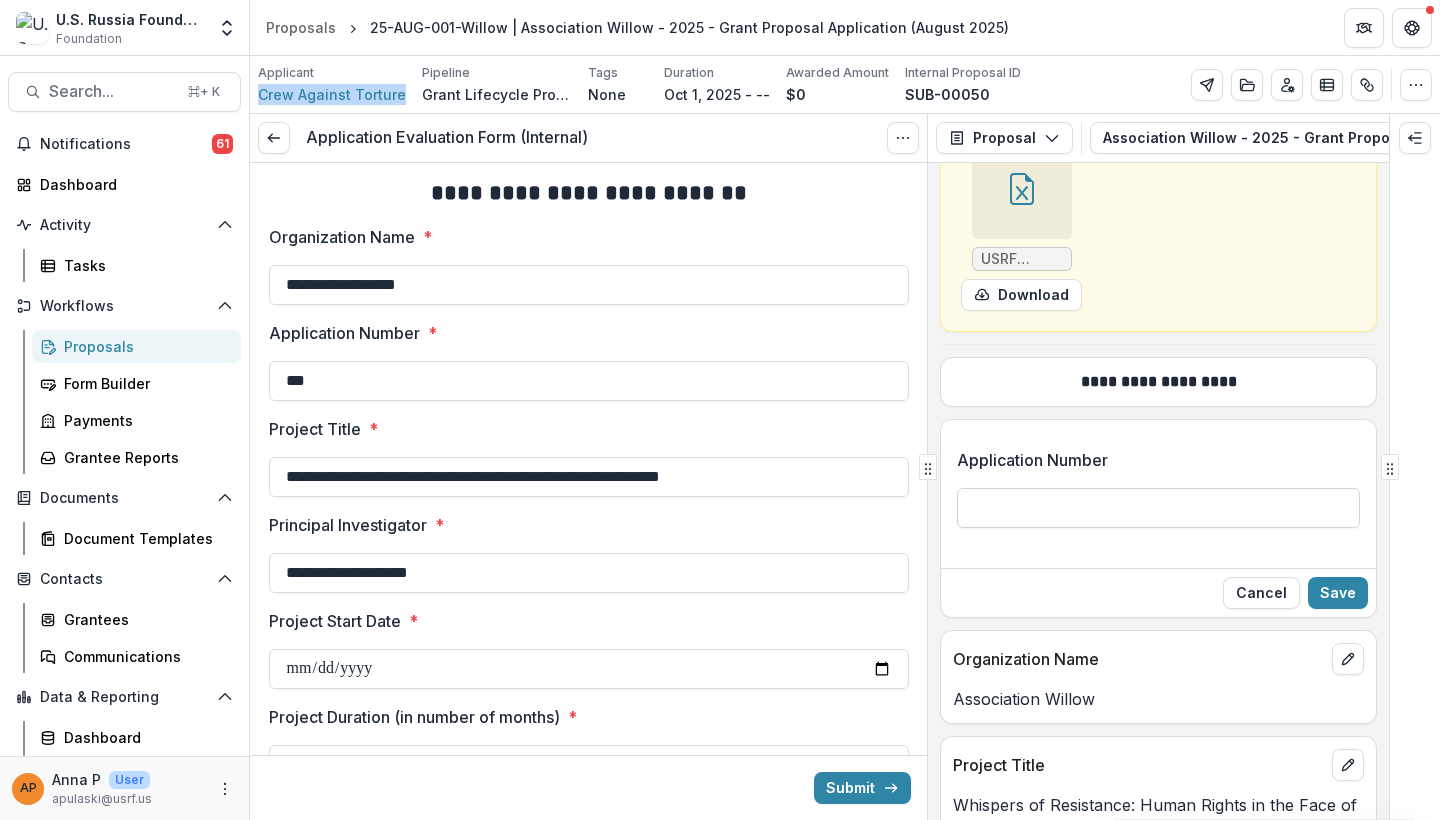 click on "Application Number" at bounding box center (1158, 508) 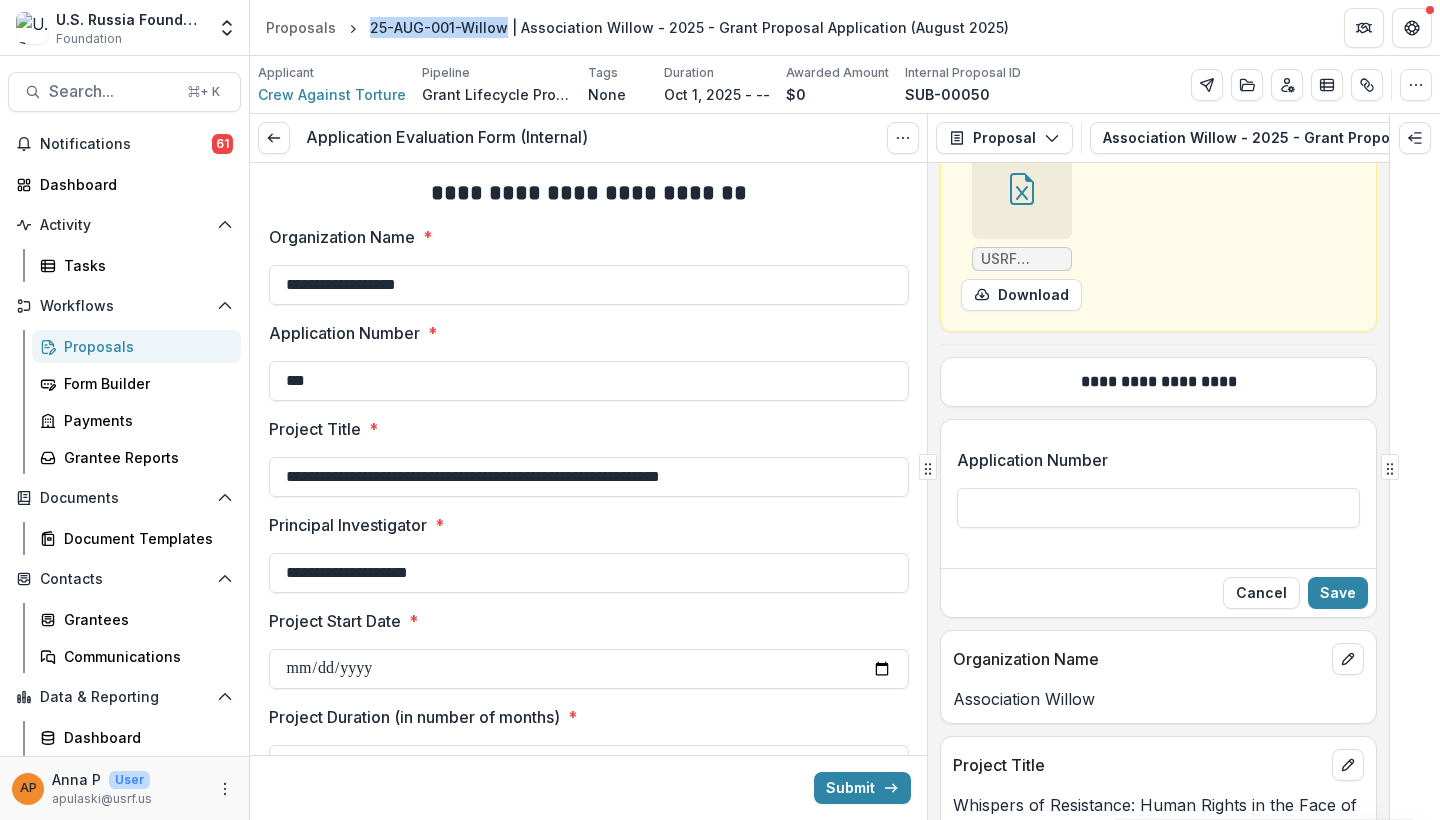 drag, startPoint x: 499, startPoint y: 31, endPoint x: 363, endPoint y: 27, distance: 136.0588 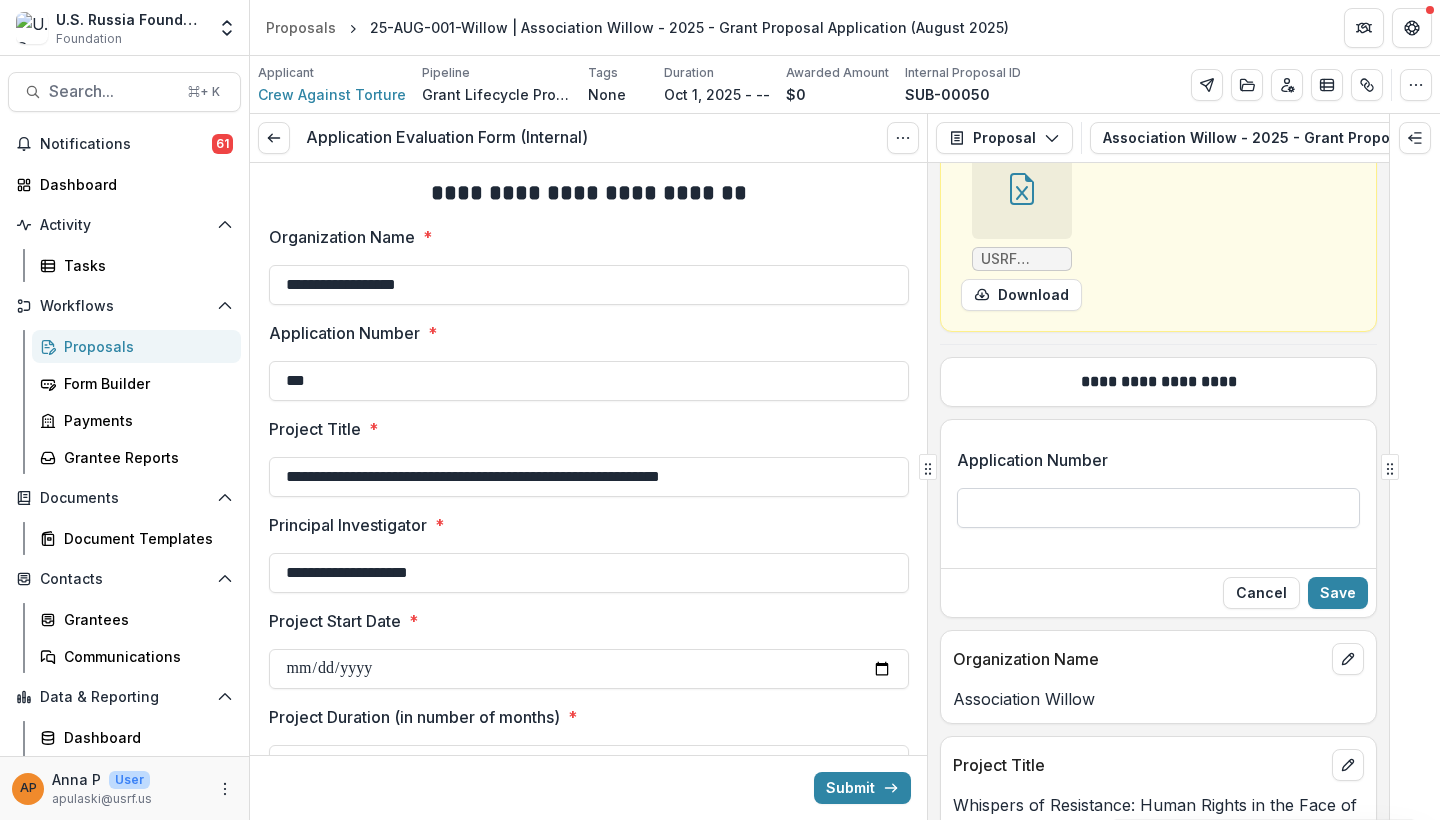 click on "Application Number" at bounding box center (1158, 508) 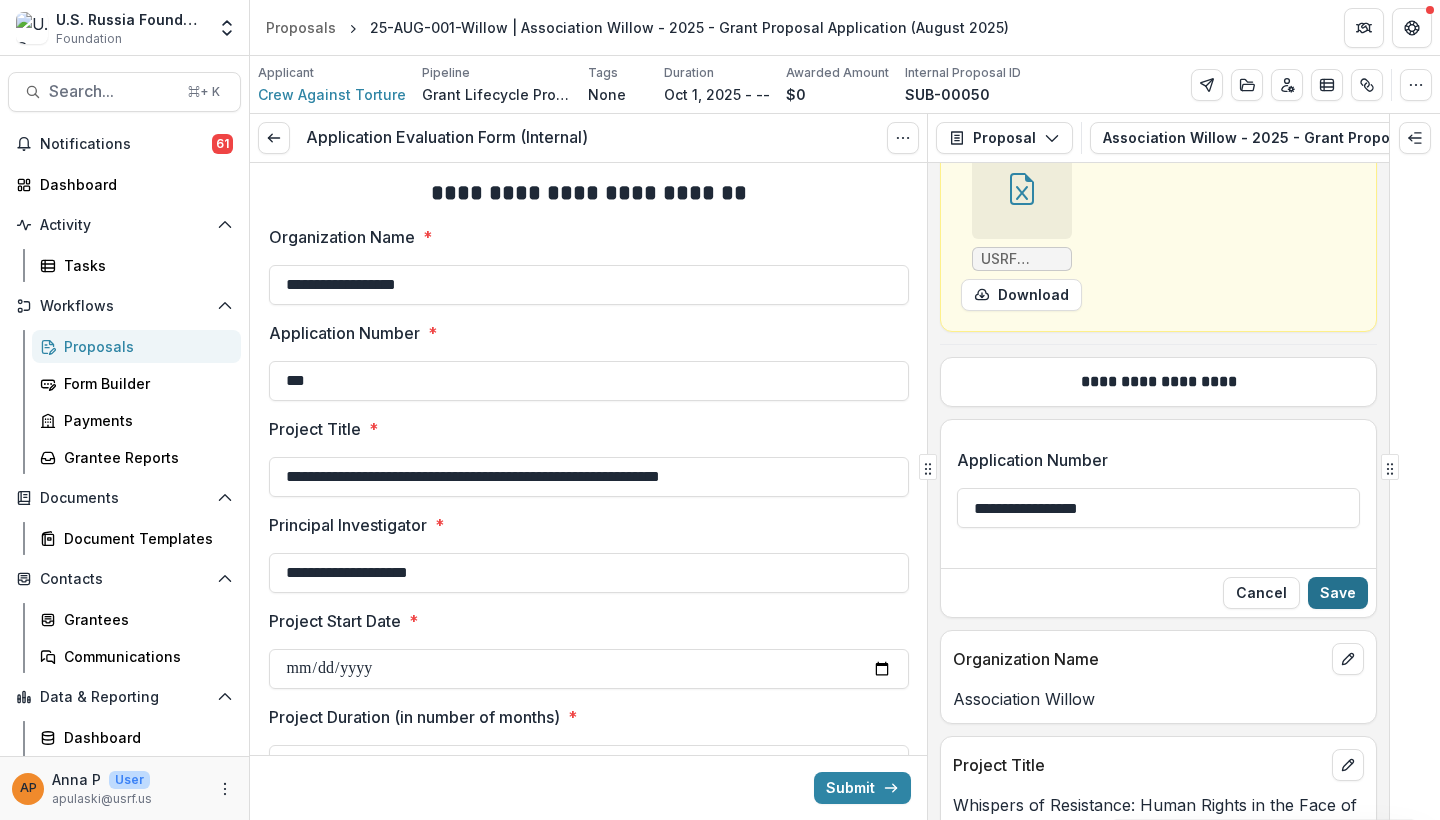 type on "**********" 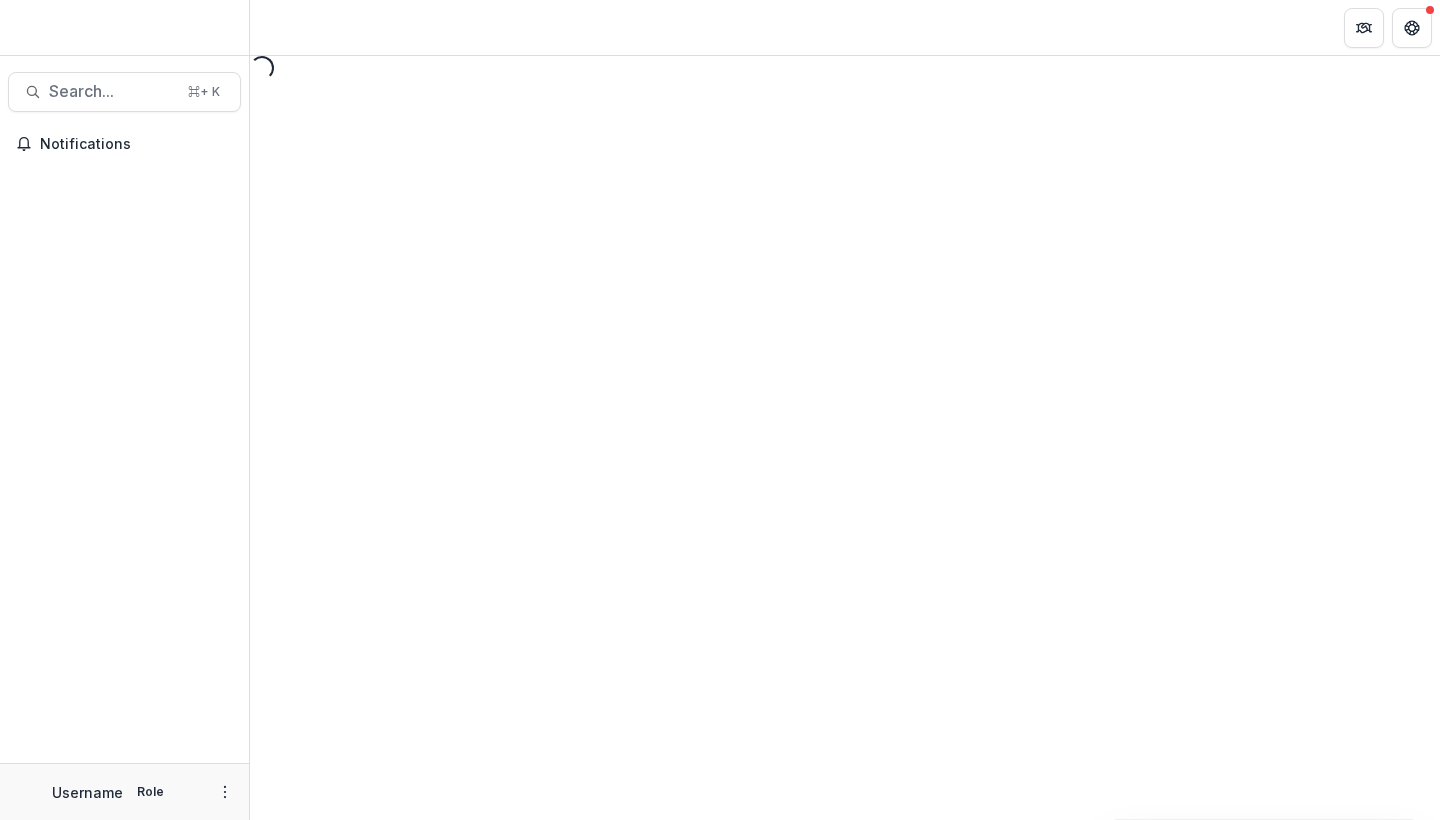 scroll, scrollTop: 0, scrollLeft: 0, axis: both 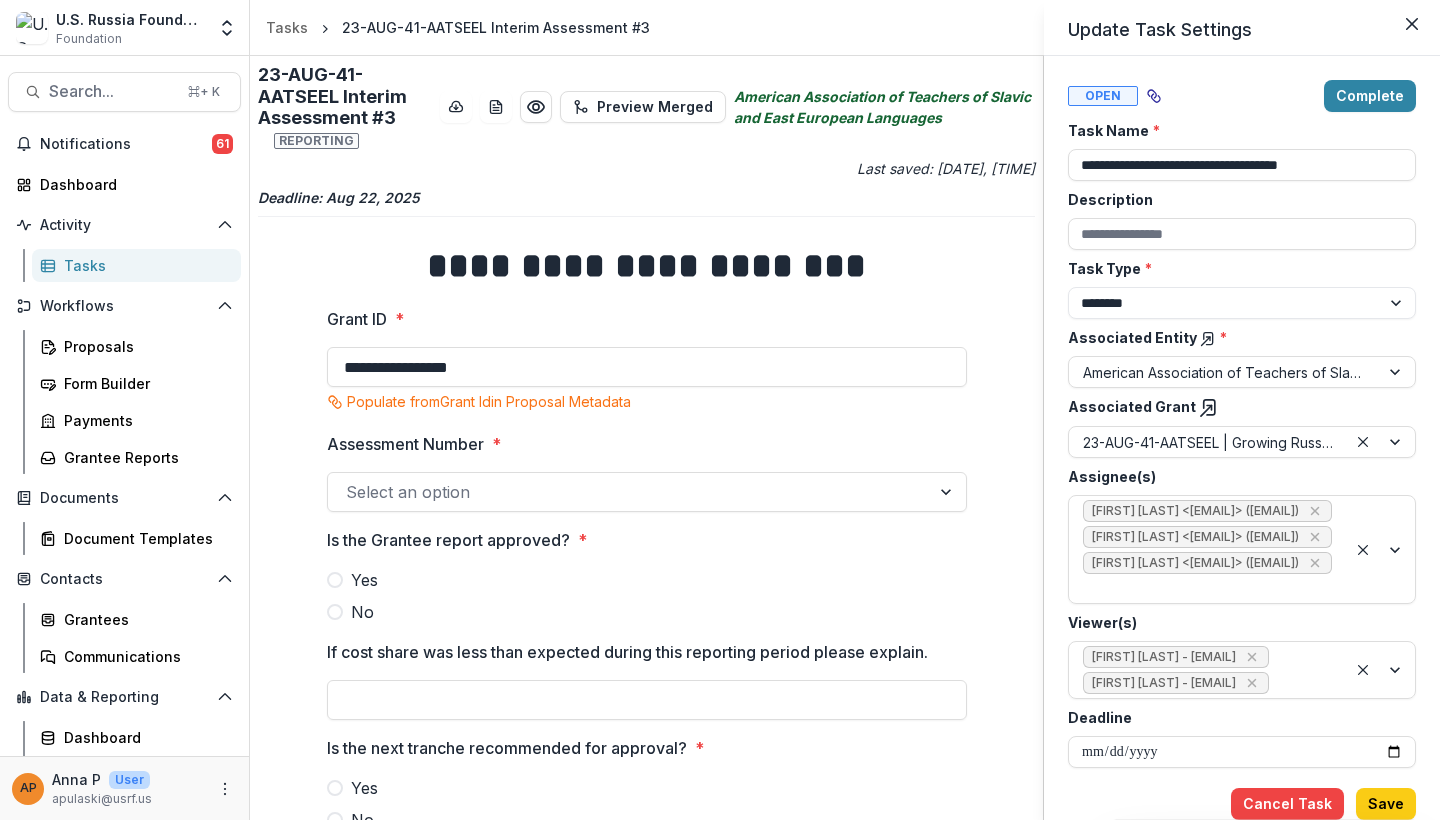 click on "**********" at bounding box center [720, 410] 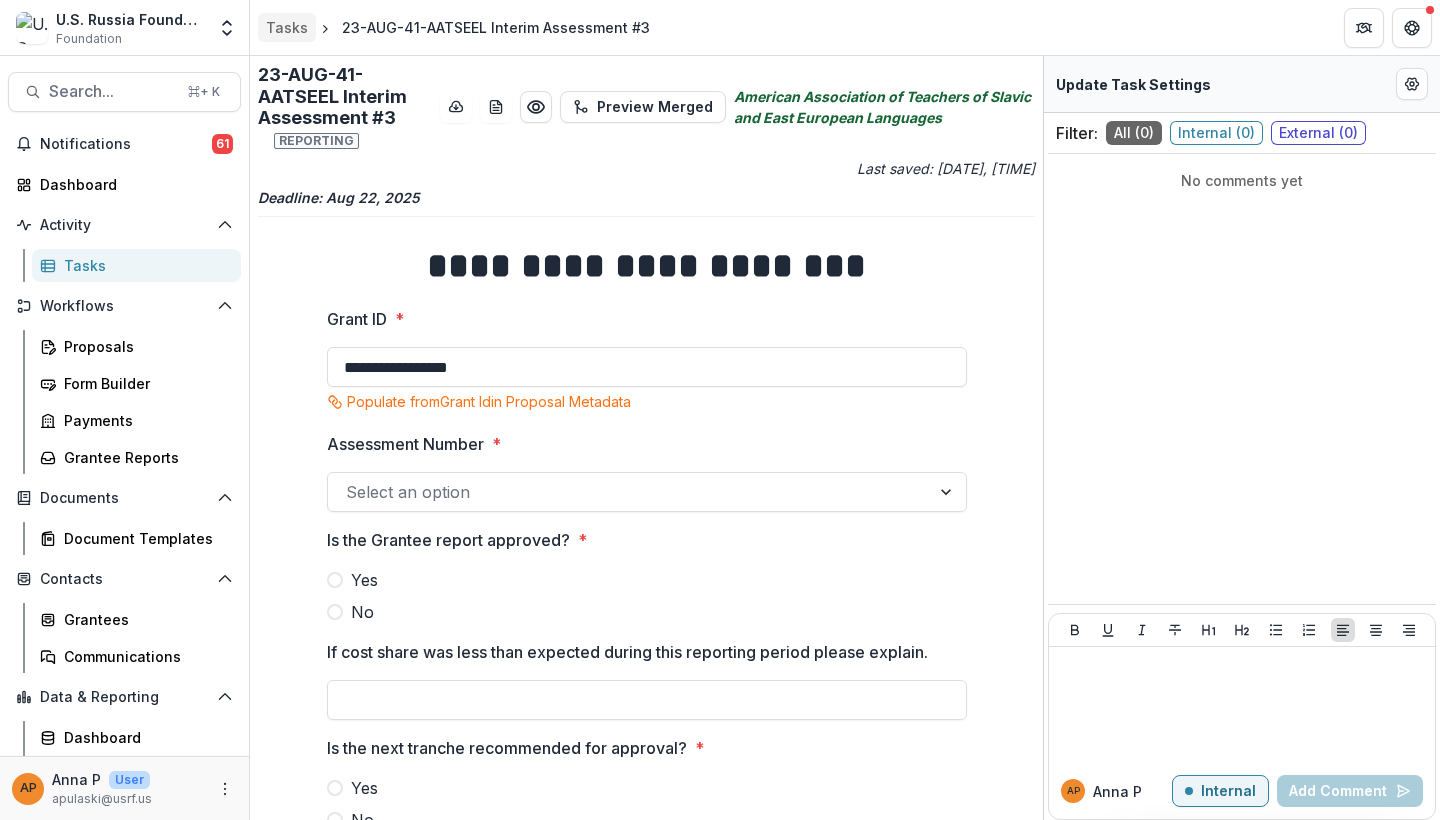 click on "Tasks" at bounding box center (287, 27) 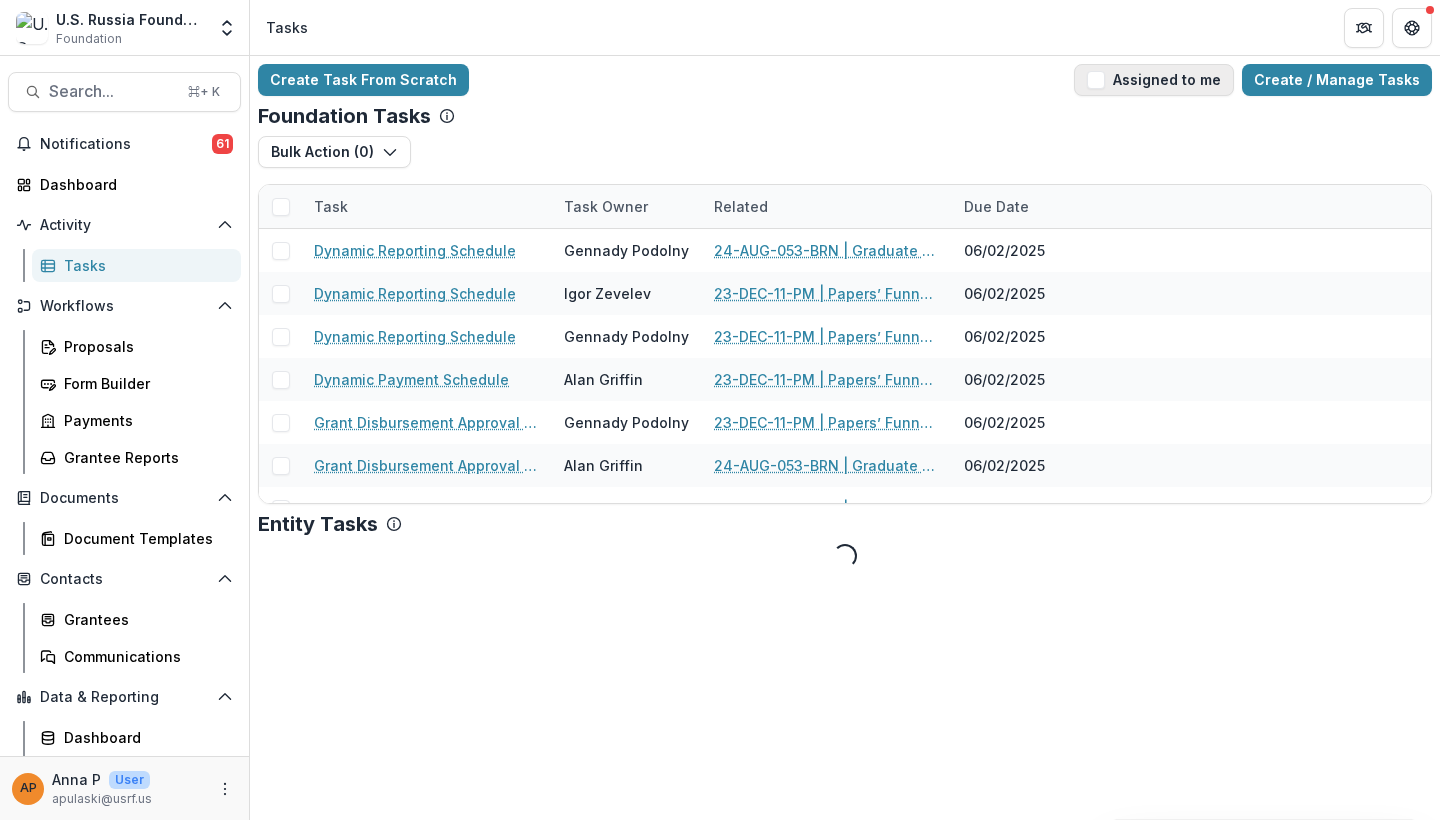 click on "Assigned to me" at bounding box center [1154, 80] 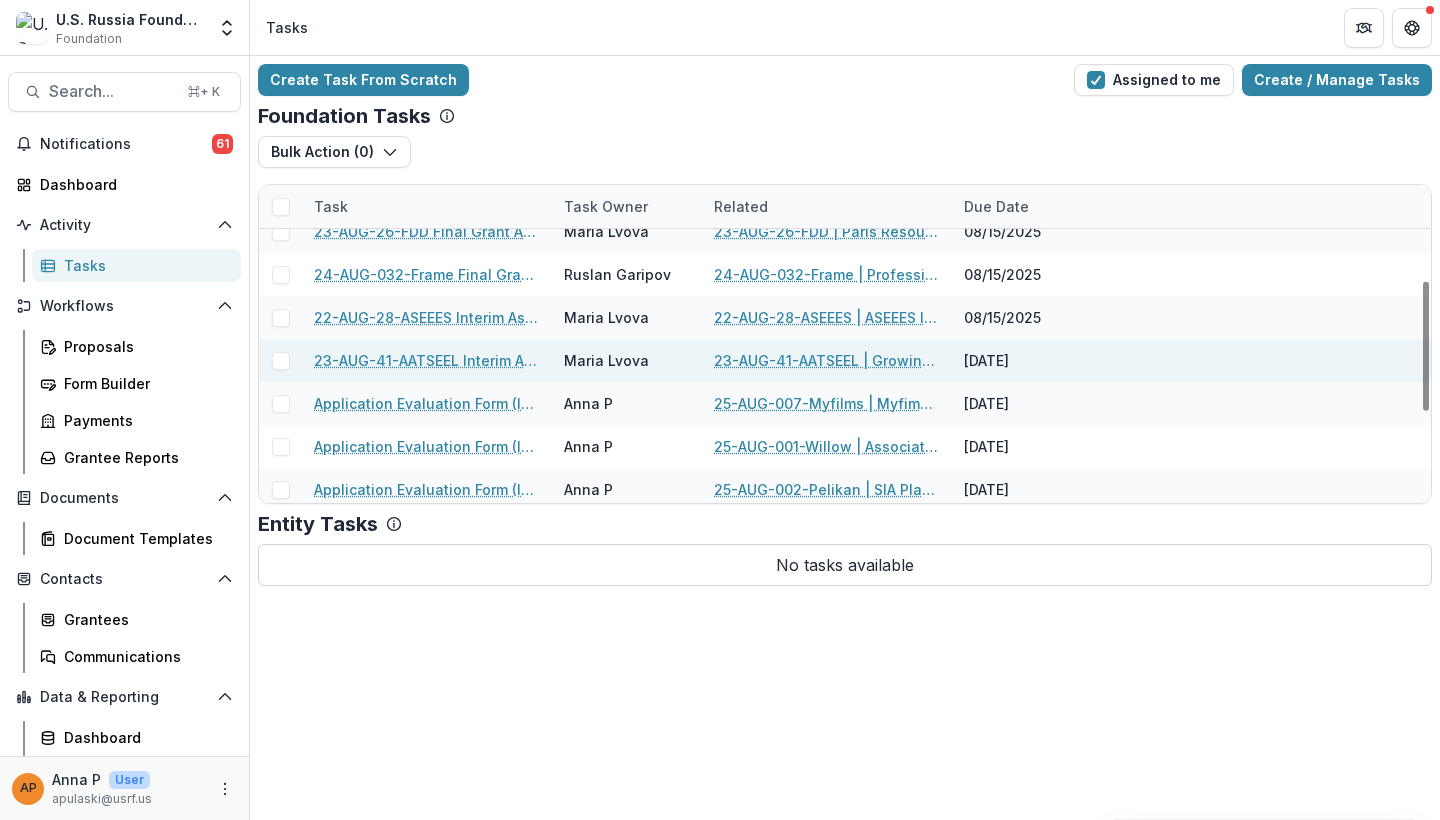 scroll, scrollTop: 242, scrollLeft: 0, axis: vertical 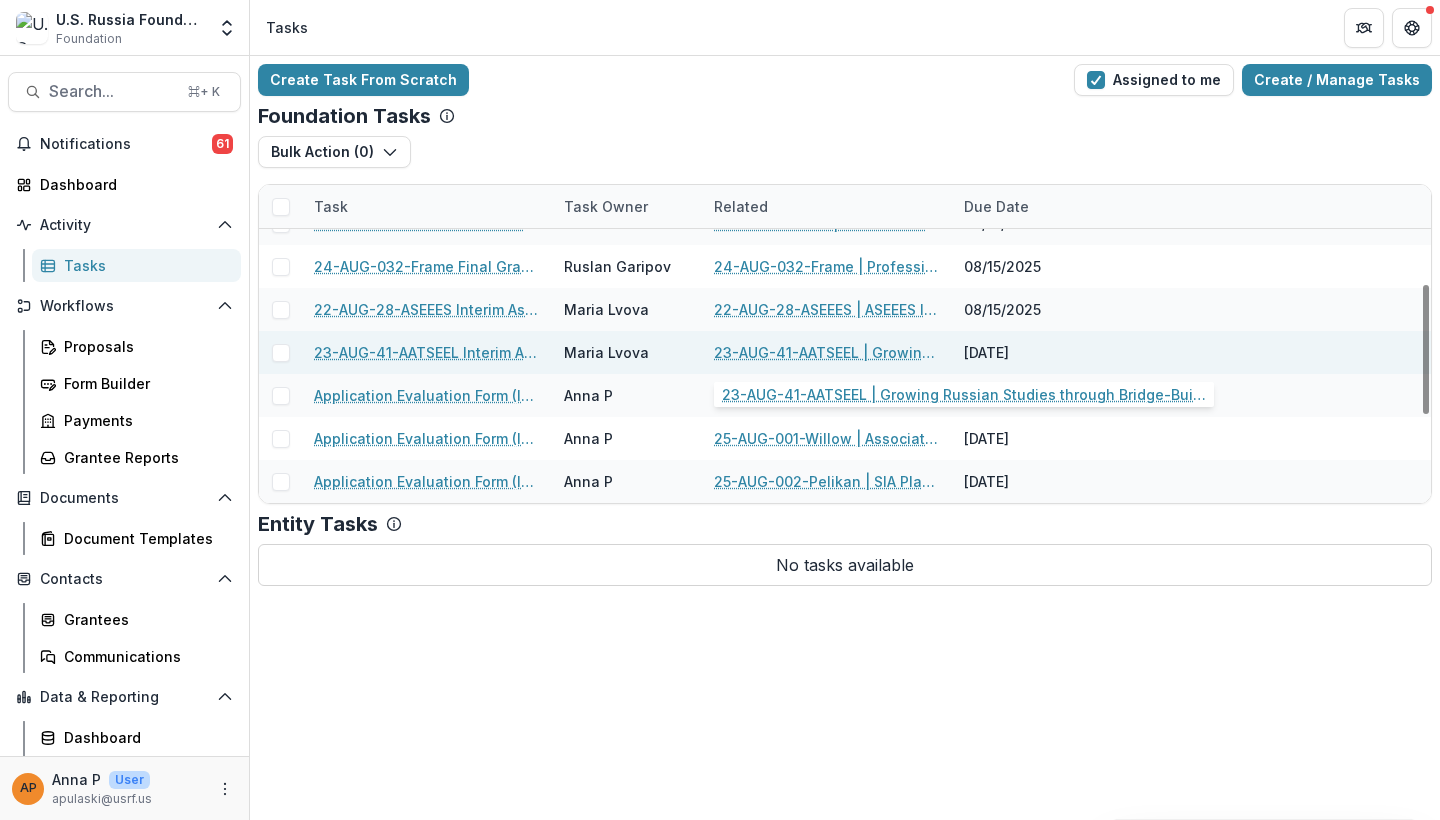 click on "23-AUG-41-AATSEEL | Growing Russian Studies through Bridge-Building and Inclusion" at bounding box center (827, 352) 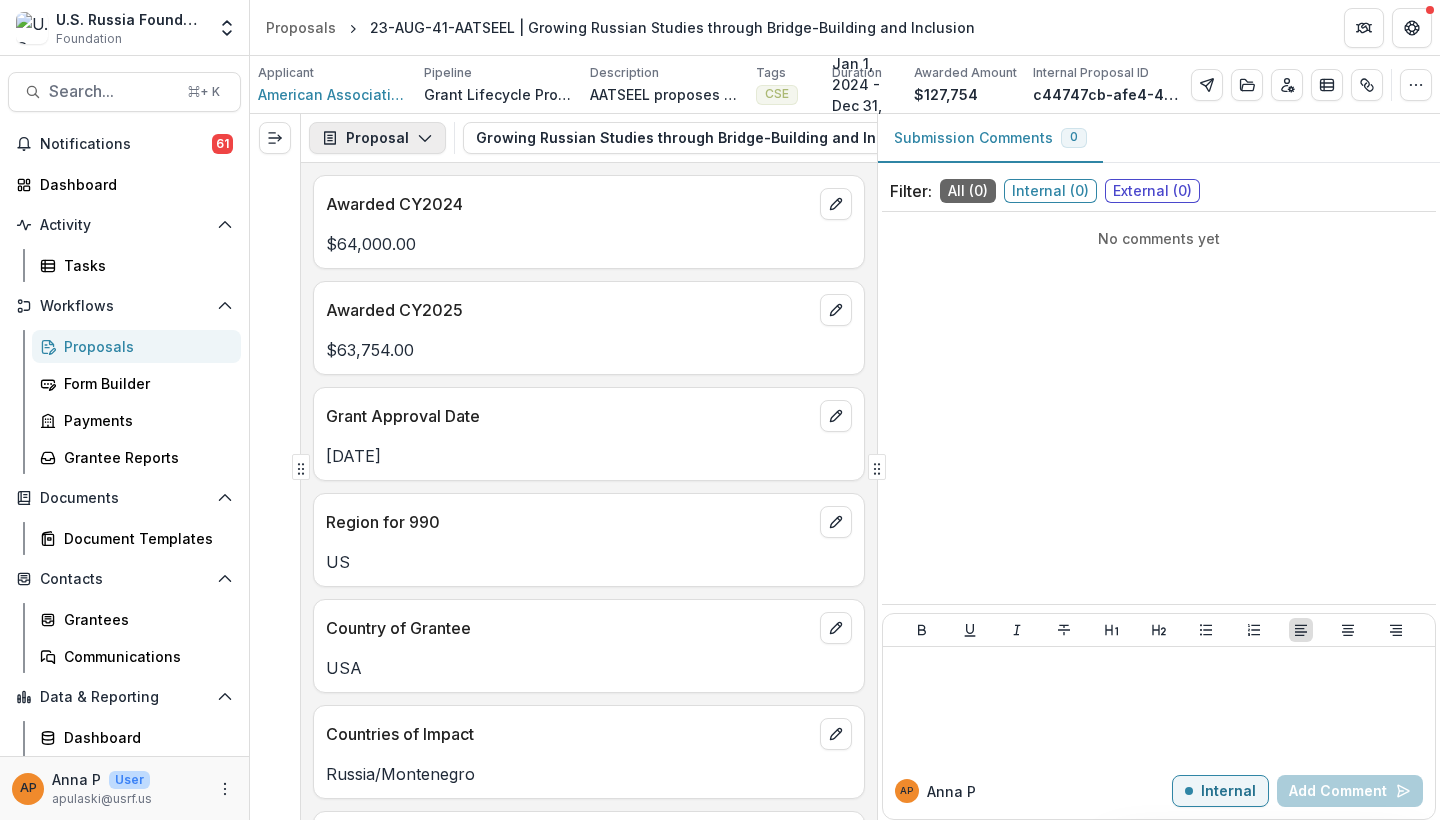 click 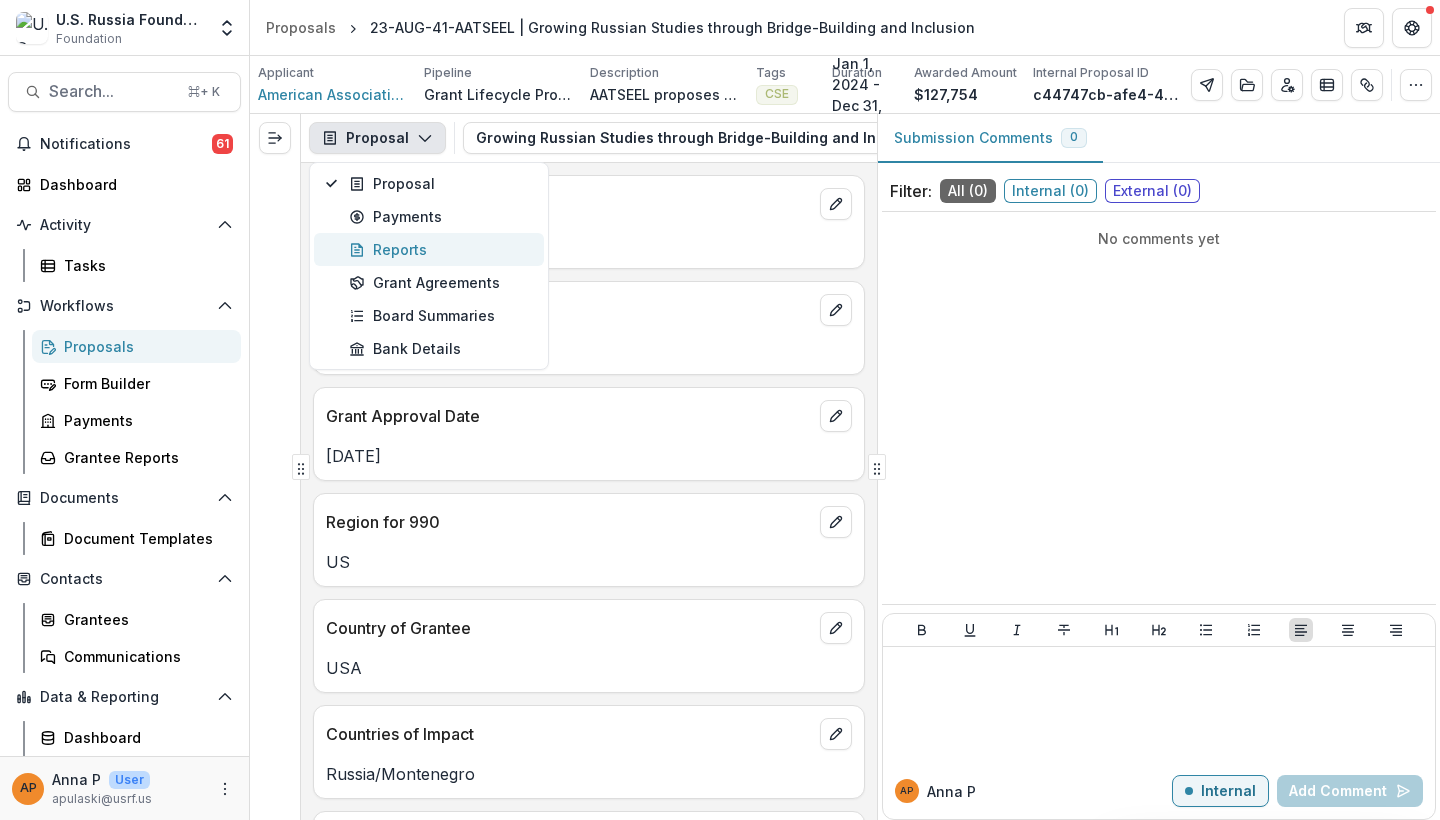 click on "Reports" at bounding box center (440, 249) 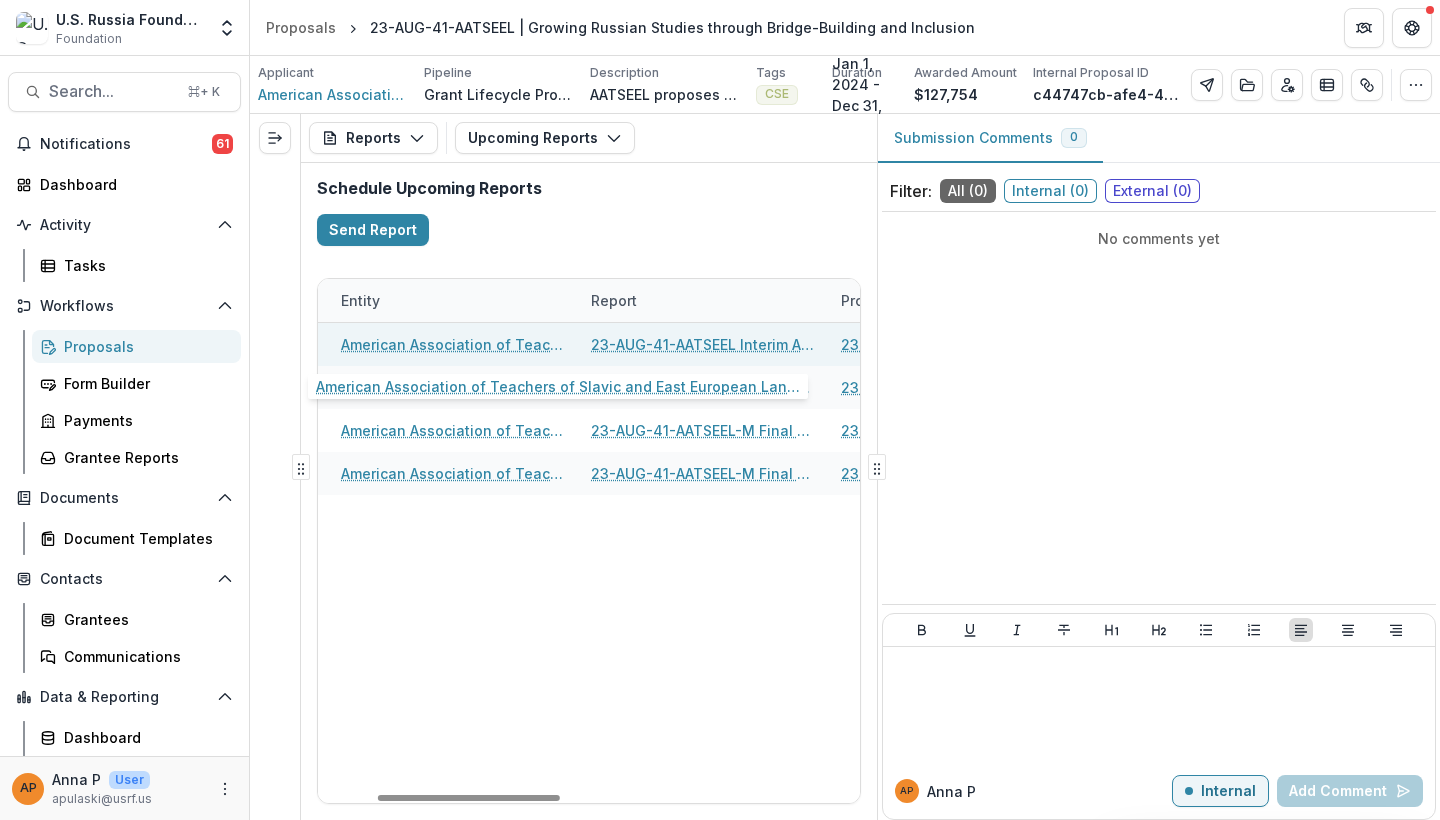 scroll, scrollTop: 0, scrollLeft: 174, axis: horizontal 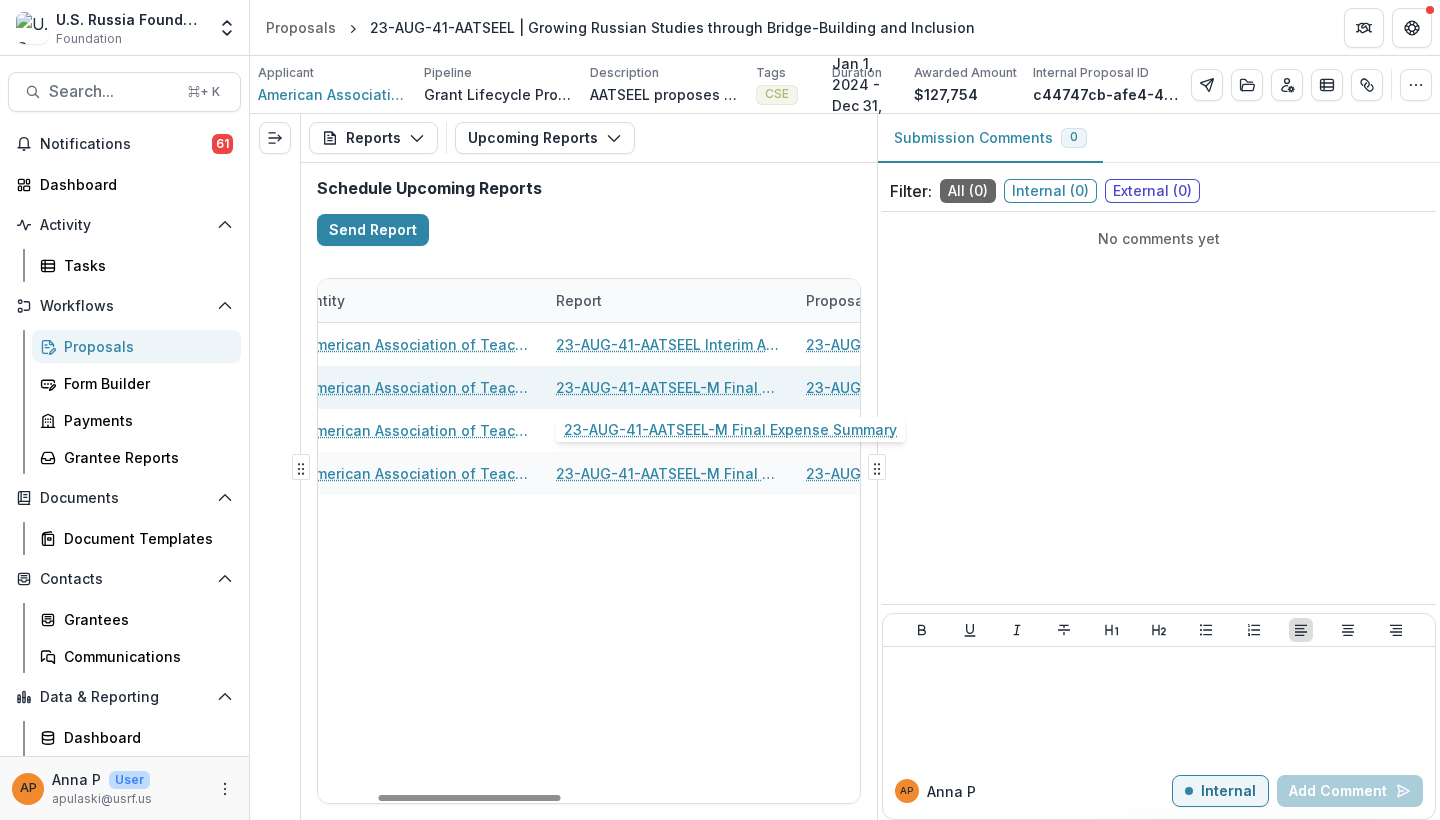 click on "23-AUG-41-AATSEEL-M Final Expense Summary" at bounding box center (669, 387) 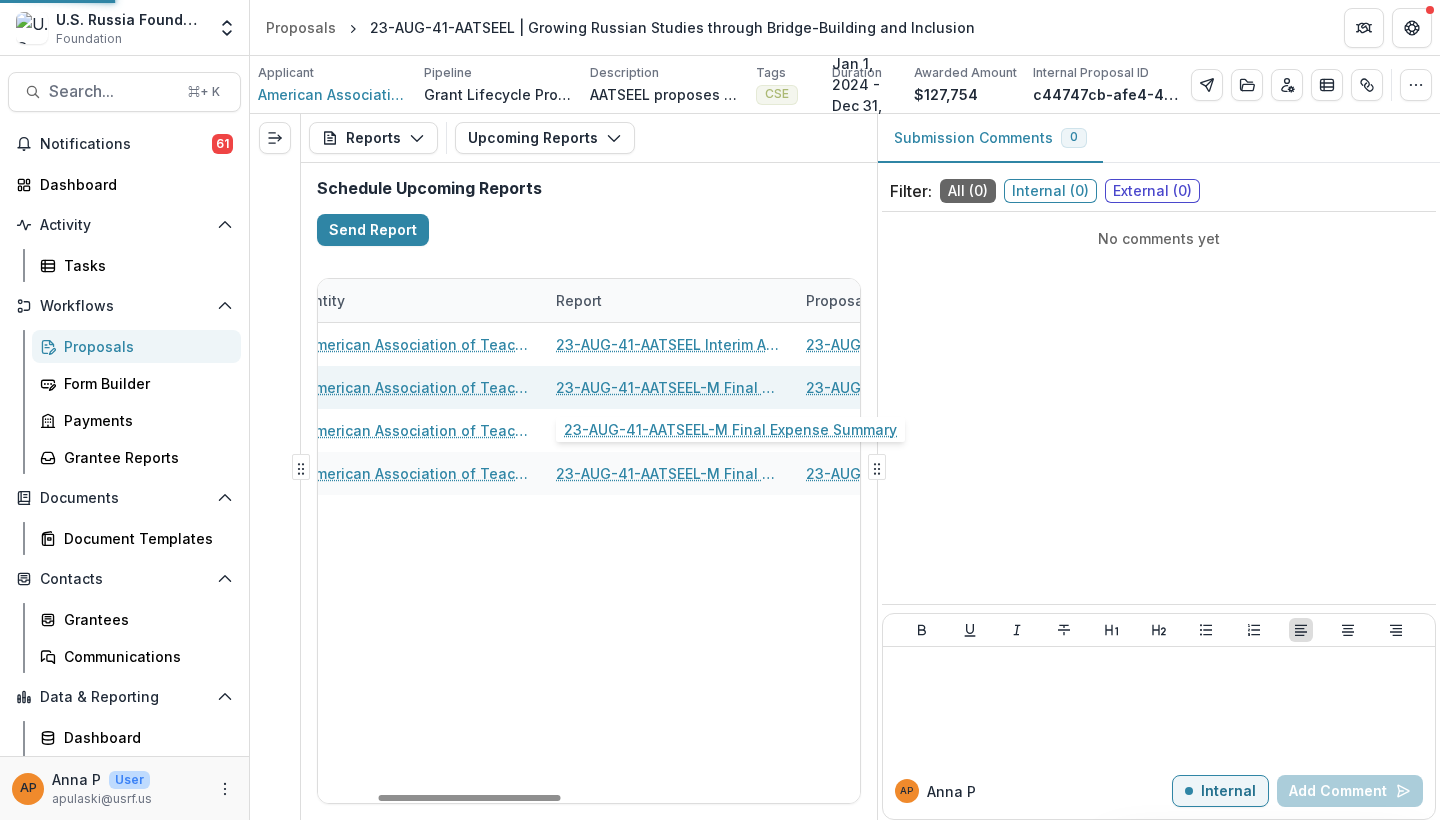 select on "********" 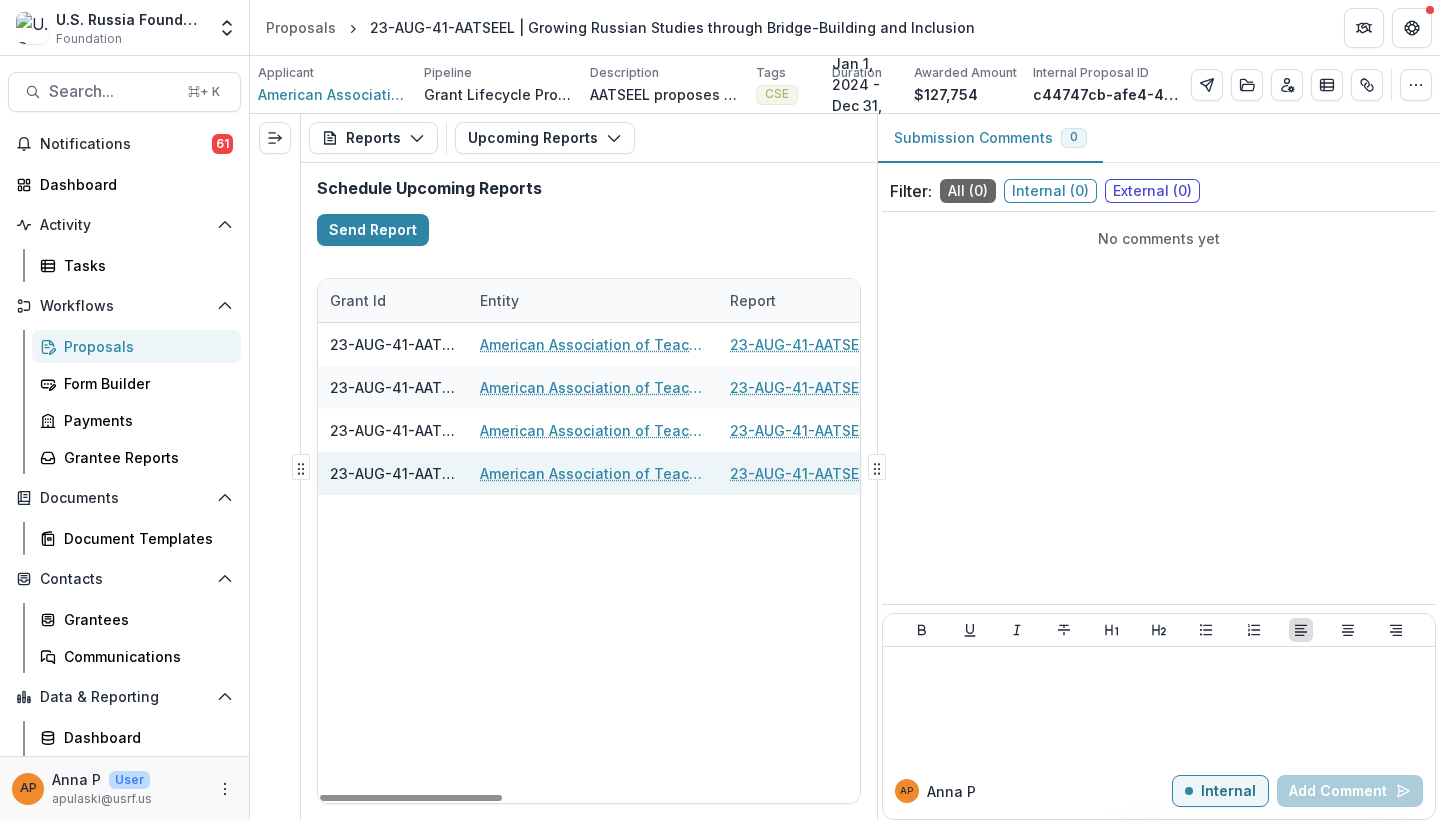 scroll, scrollTop: 0, scrollLeft: 16, axis: horizontal 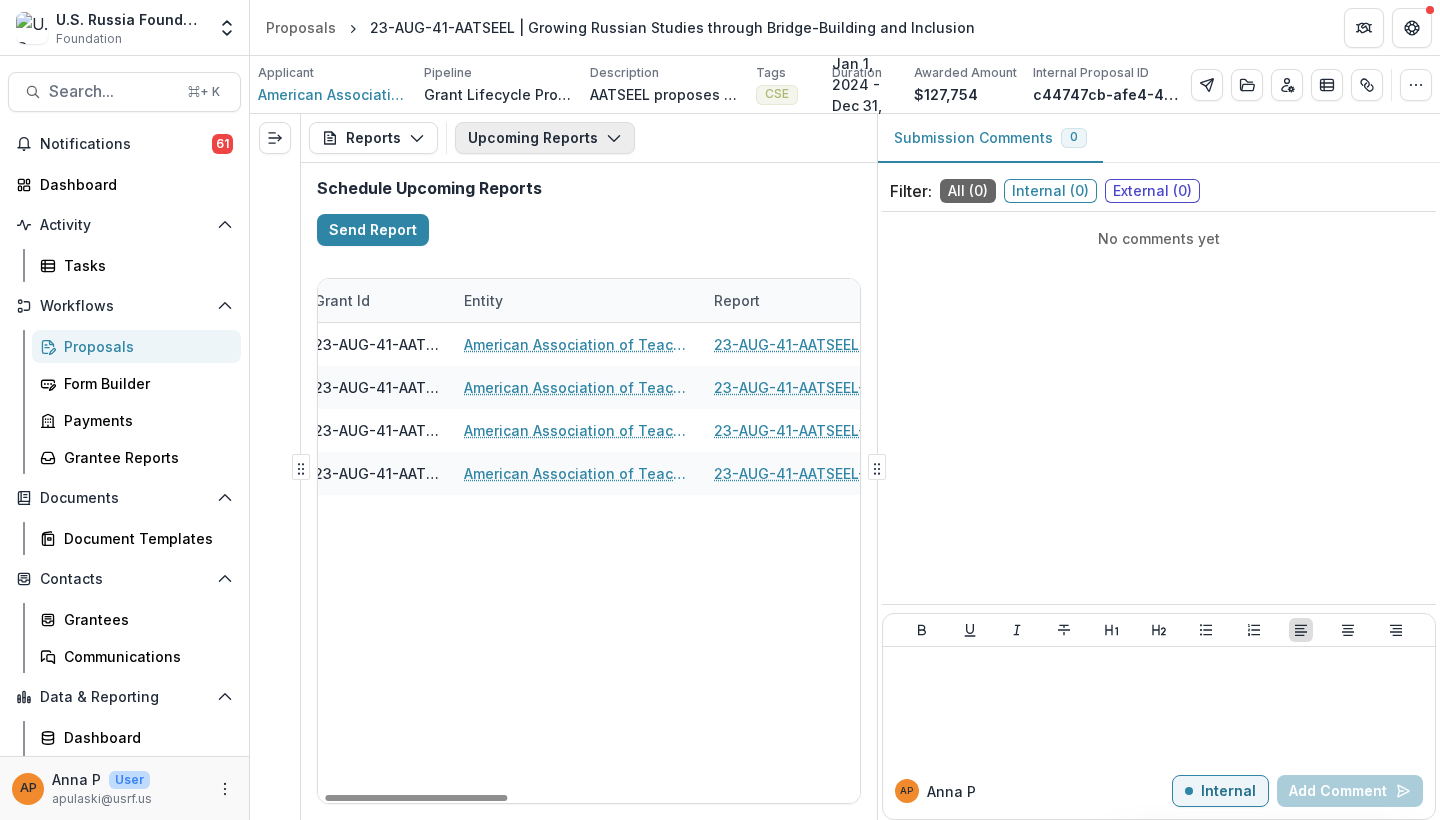 click on "Upcoming Reports" at bounding box center (545, 138) 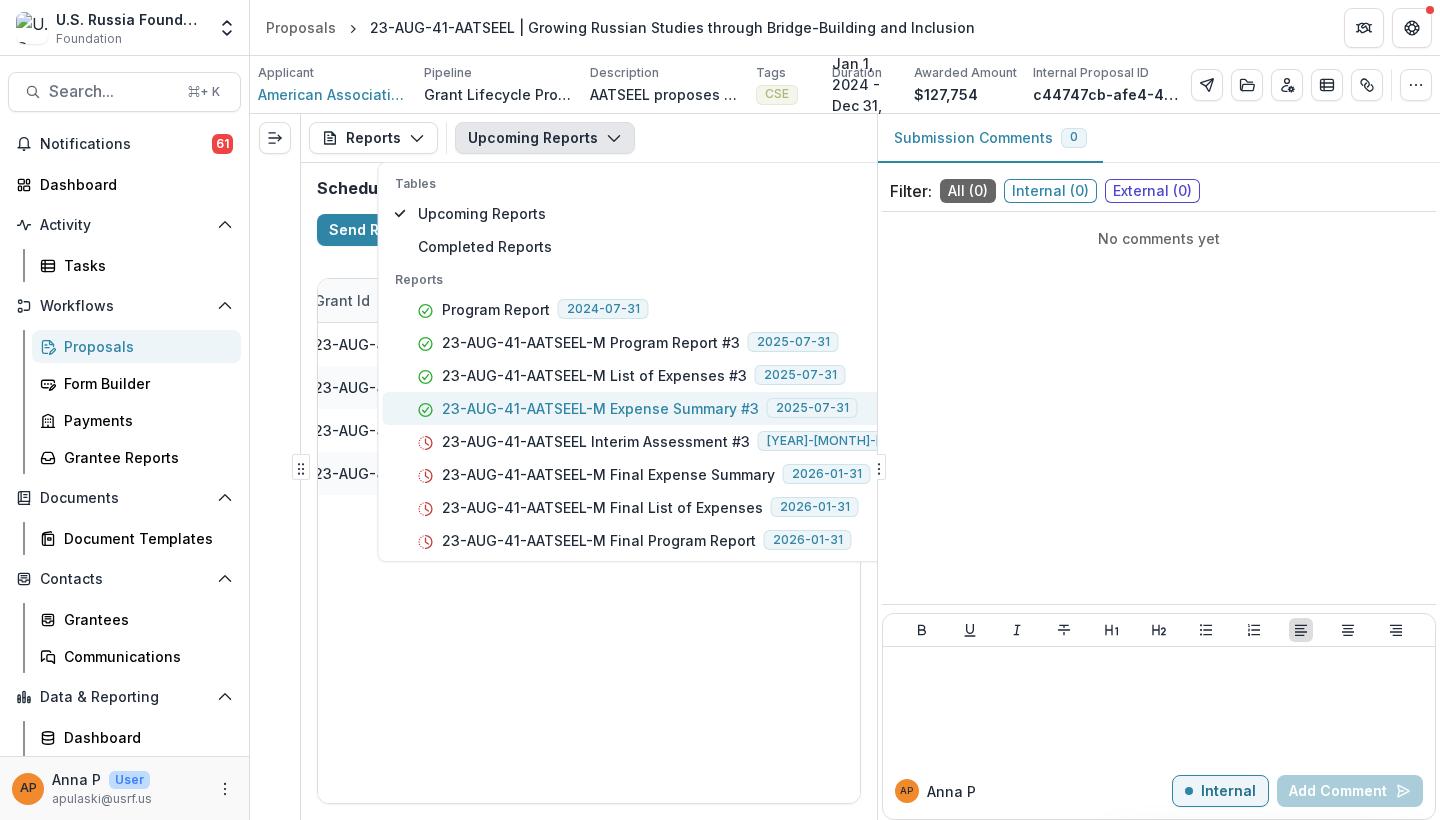click on "23-AUG-41-AATSEEL-M Expense Summary #3" at bounding box center (600, 408) 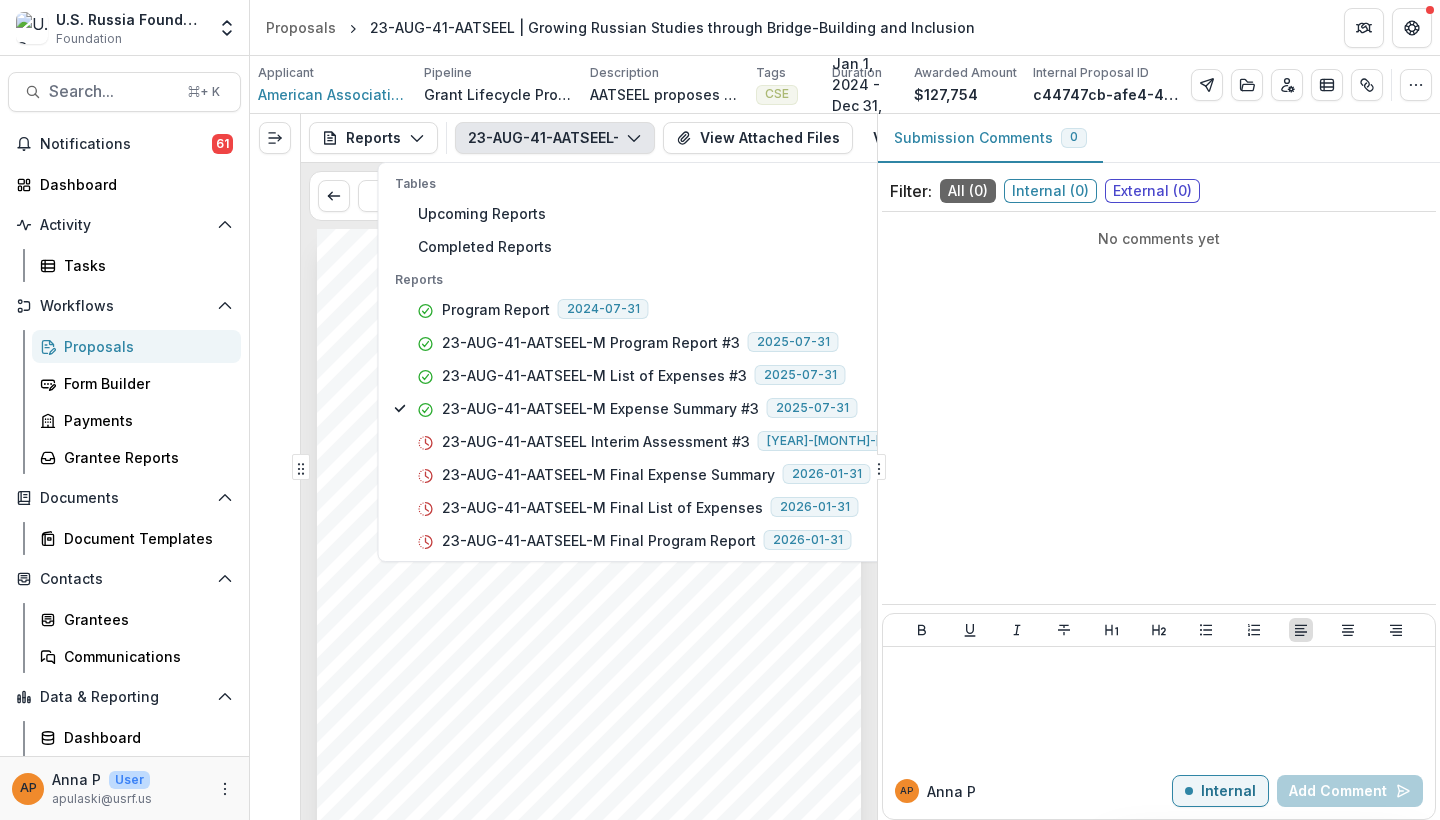 click on "Submission Responses Financial Report Expense Summary Grant ID 23-AUG-41-AATSEEL What is the expense period for this report? January 1, 2025 - June 30, 2025 Report number Upload your organization's completed expense summary here. See attached files CERTIFICATION The undersigned hereby certifies that the financial form has been prepared from the books and records of the recipients in accordance with the terms and conditions of the agreement. To the best of our knowledge and belief, the information provided is correct and accurate and the work reflected by the costs above has been performed, consistent with the requirements of the agreement. Appropriate refund to USRF will be made promptly upon request in the event of disallowance of costs not reimbursed under the terms of the agreement. Full name of the person who has authorized the report Jillian Costello Title of the person who has authorized the report Executive Director Date 2025-07-24" at bounding box center (589, 614) 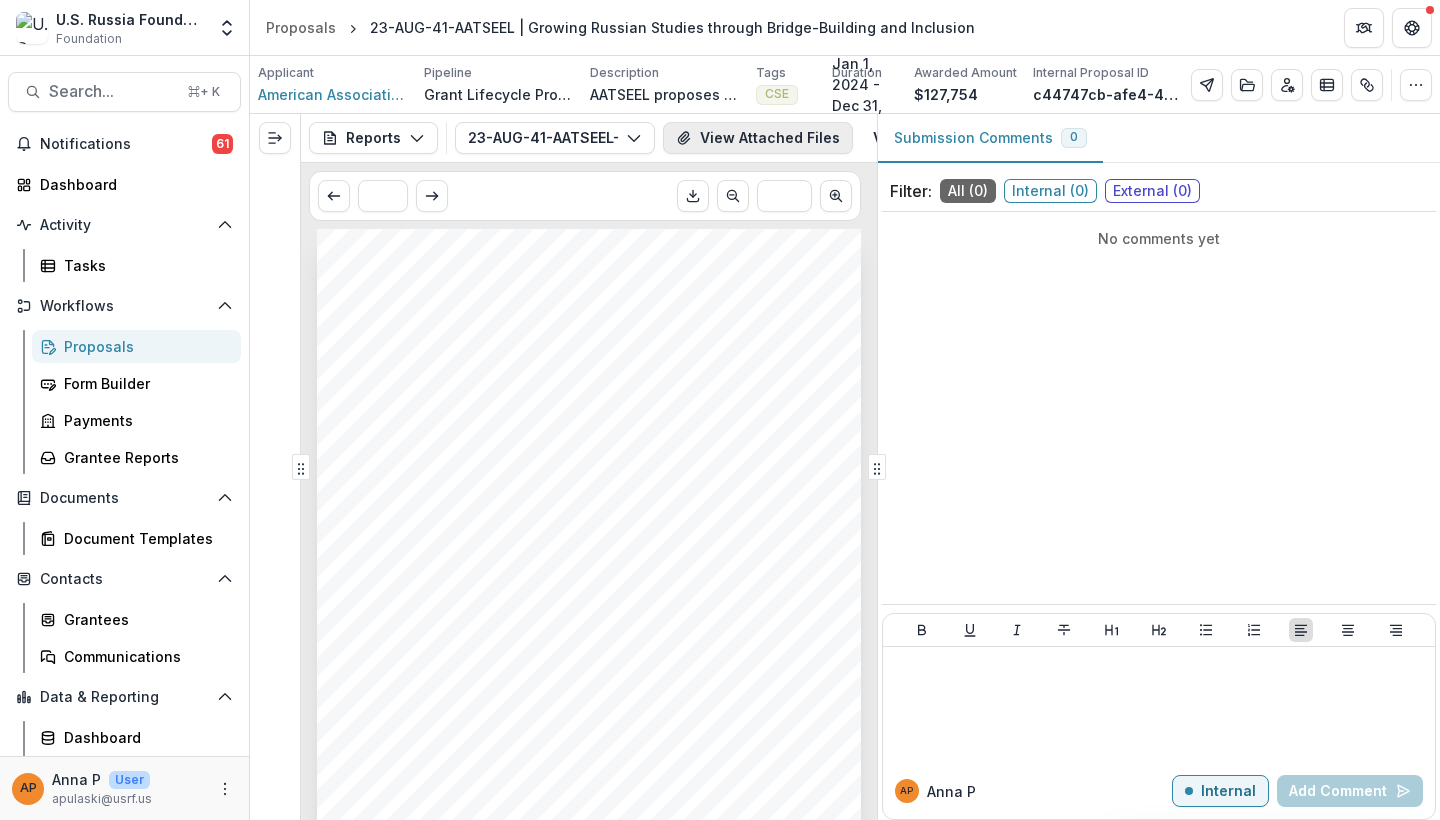 click on "View Attached Files" at bounding box center [758, 138] 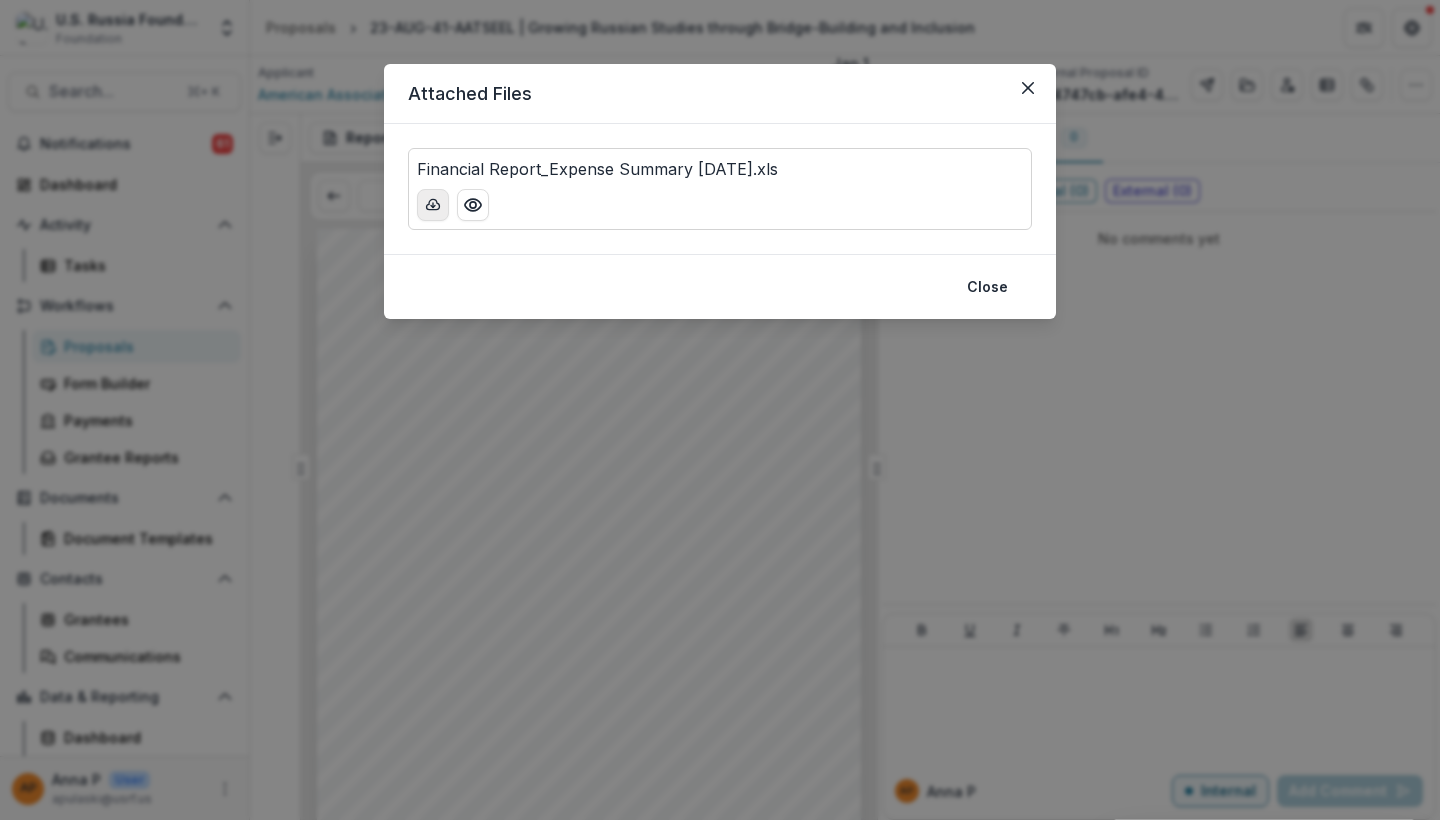 click 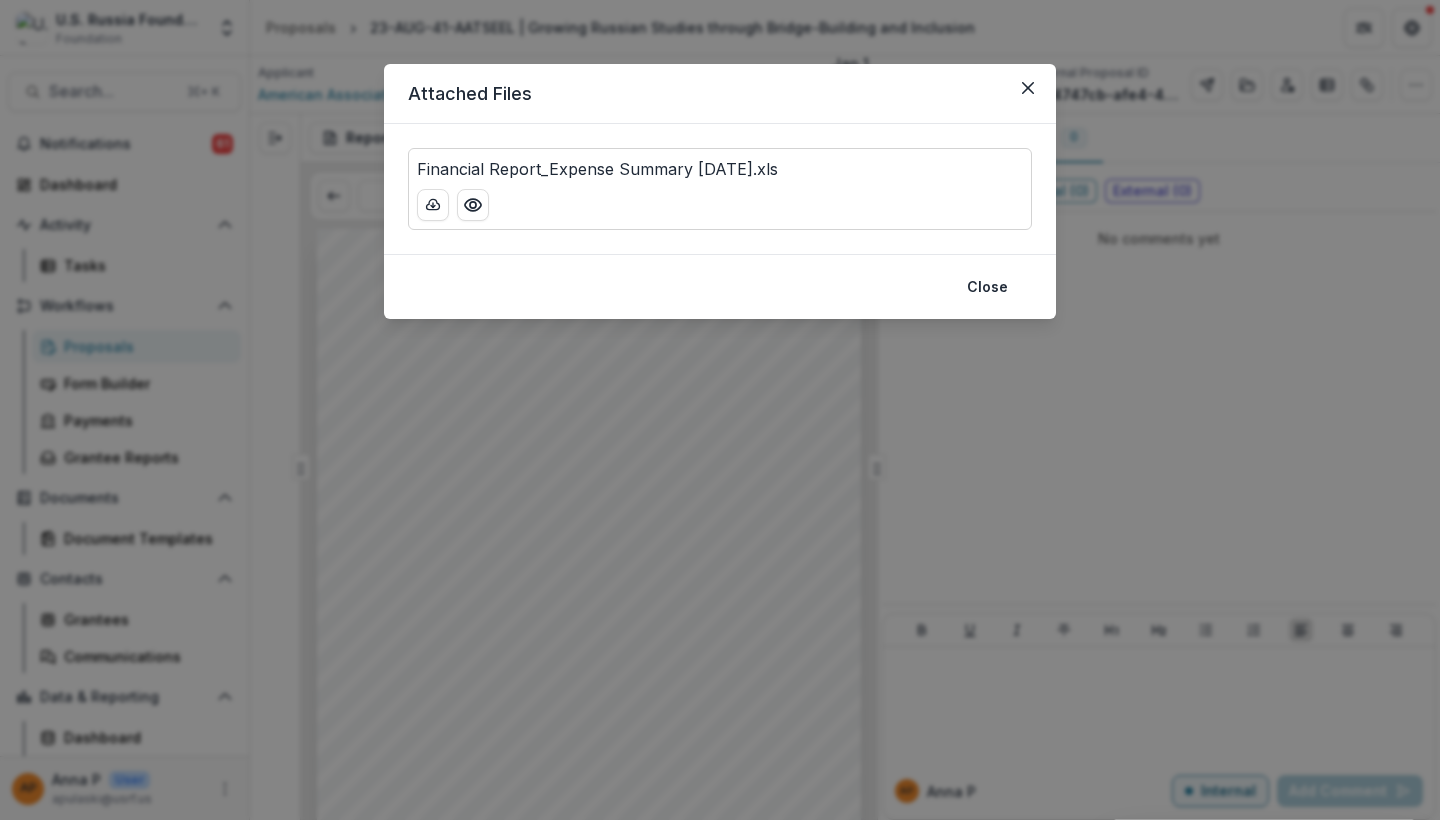 click on "Attached Files Financial Report_Expense Summary 6.30.2025.xls Close" at bounding box center [720, 410] 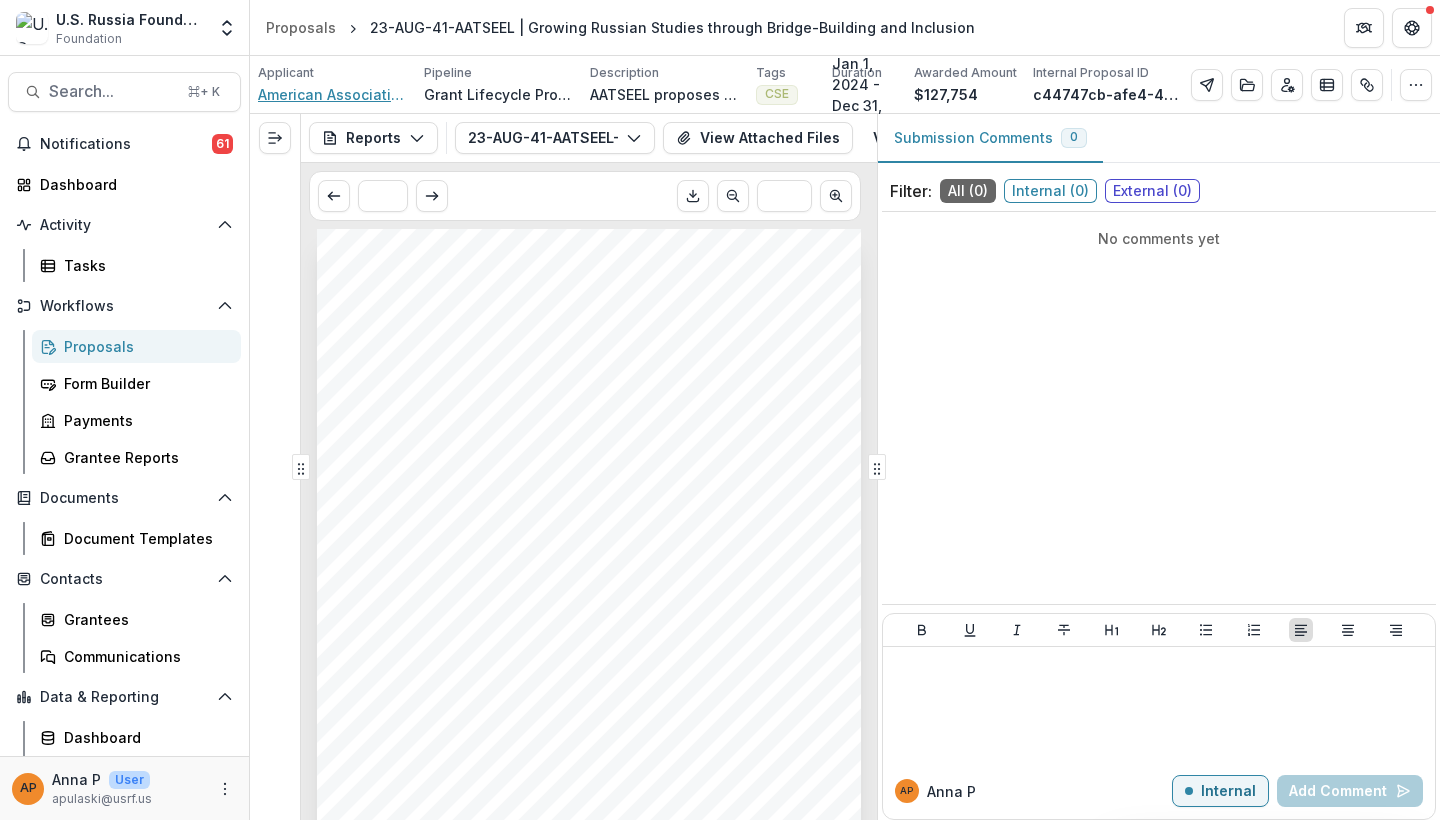 click on "American Association of Teachers of Slavic and East European Languages" at bounding box center [333, 94] 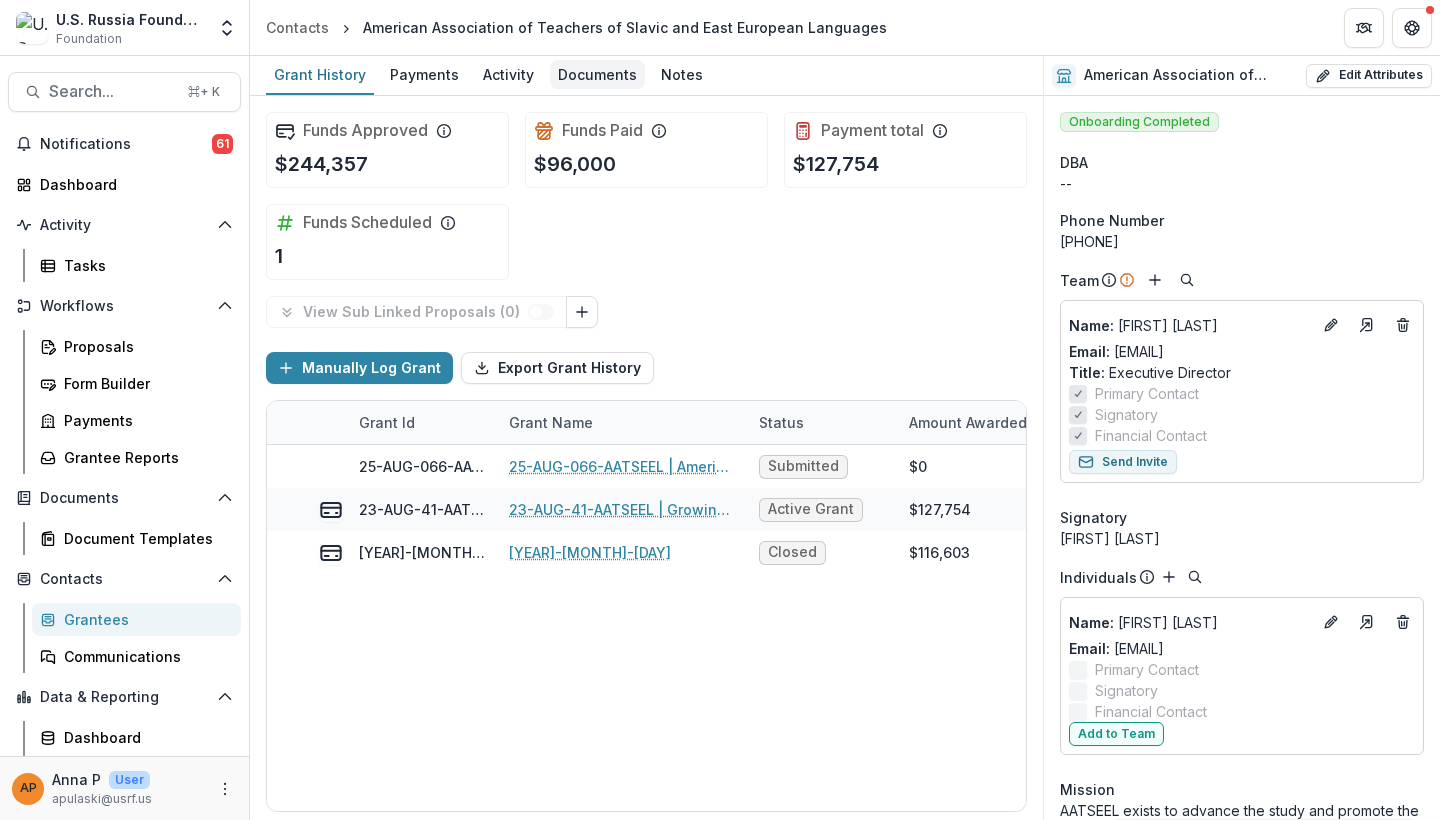click on "Documents" at bounding box center (597, 75) 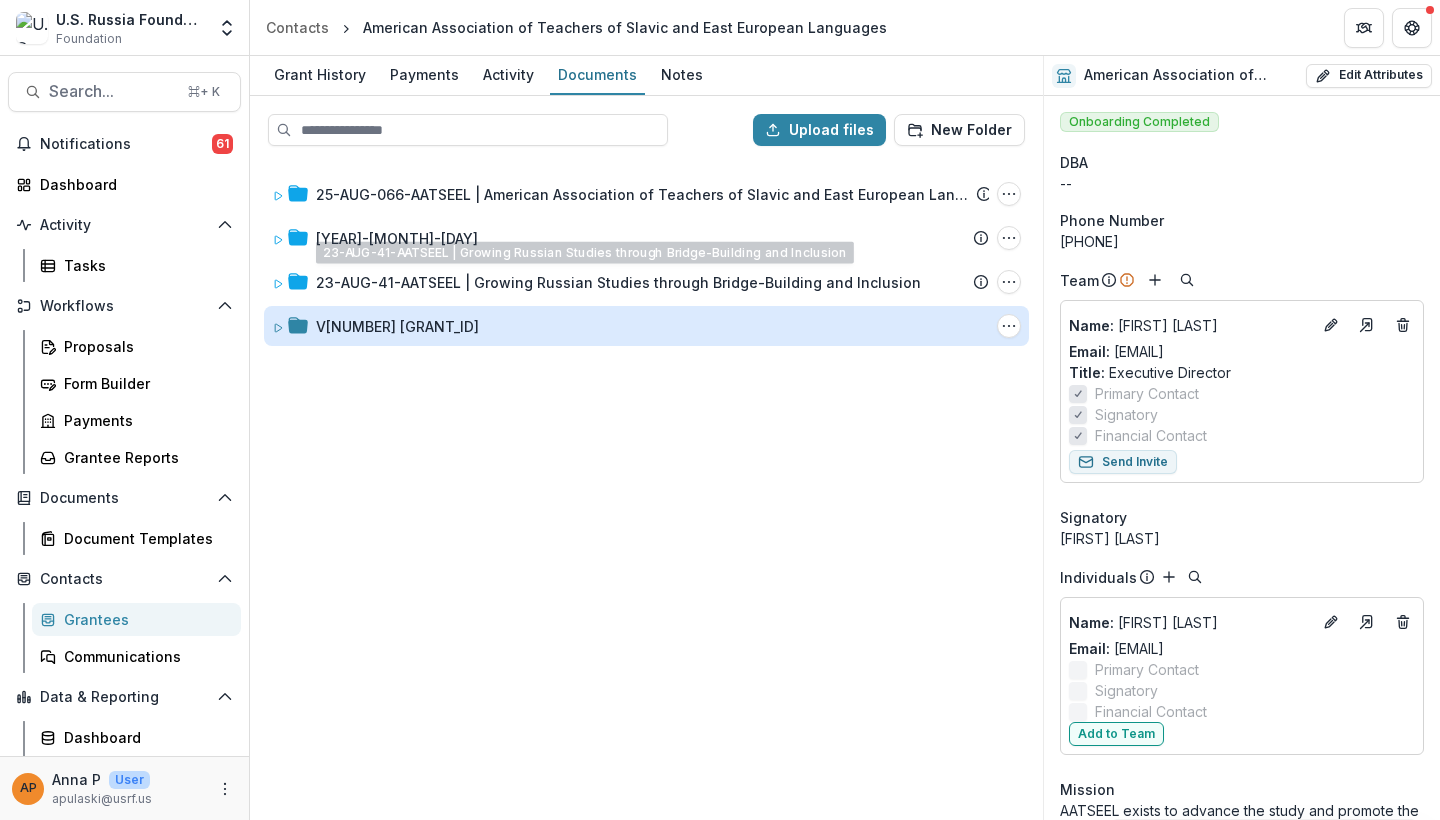 click on "V2 23-AUG-41-AATSEEL" at bounding box center (397, 326) 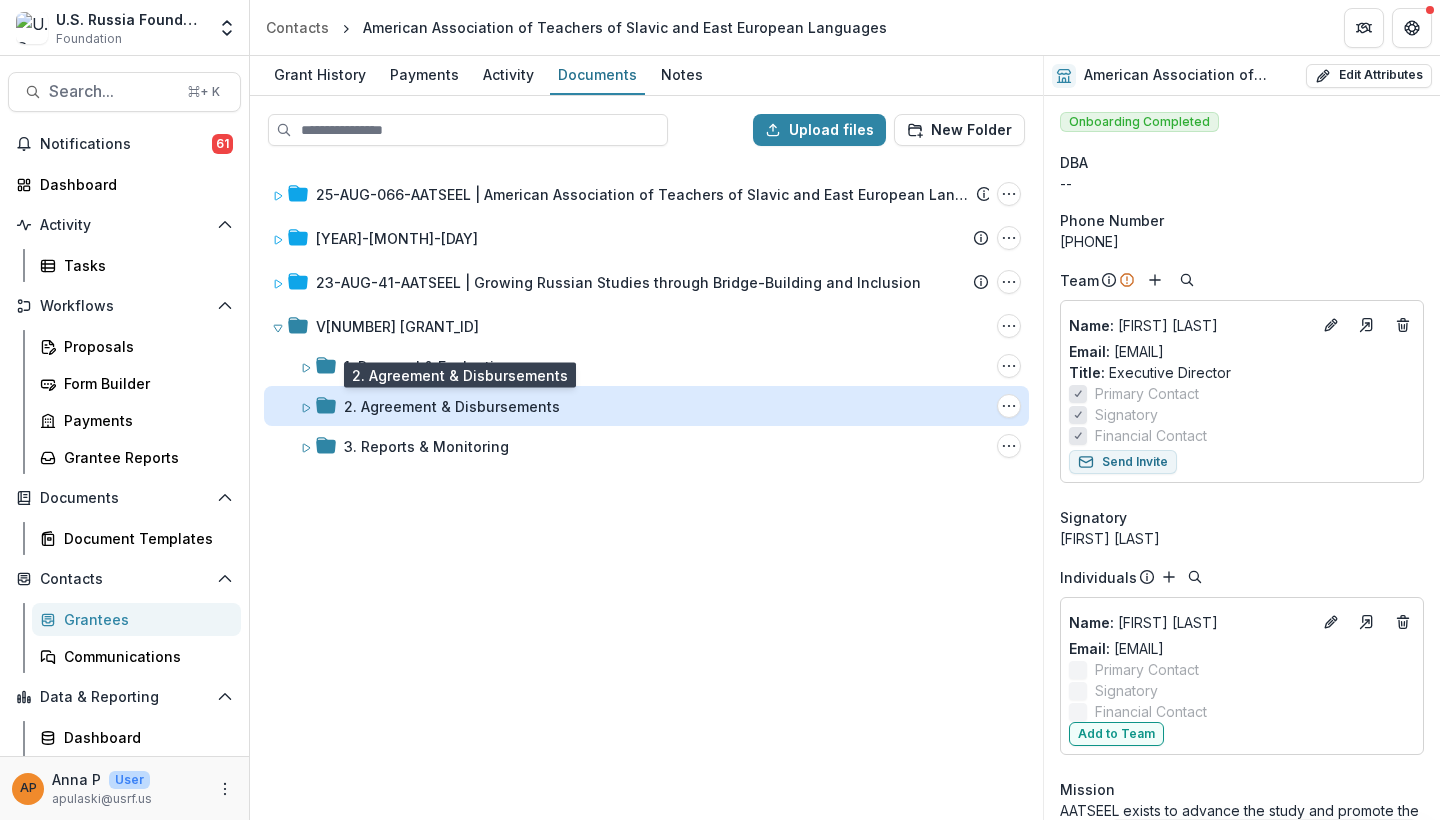click on "2. Agreement & Disbursements" at bounding box center (452, 406) 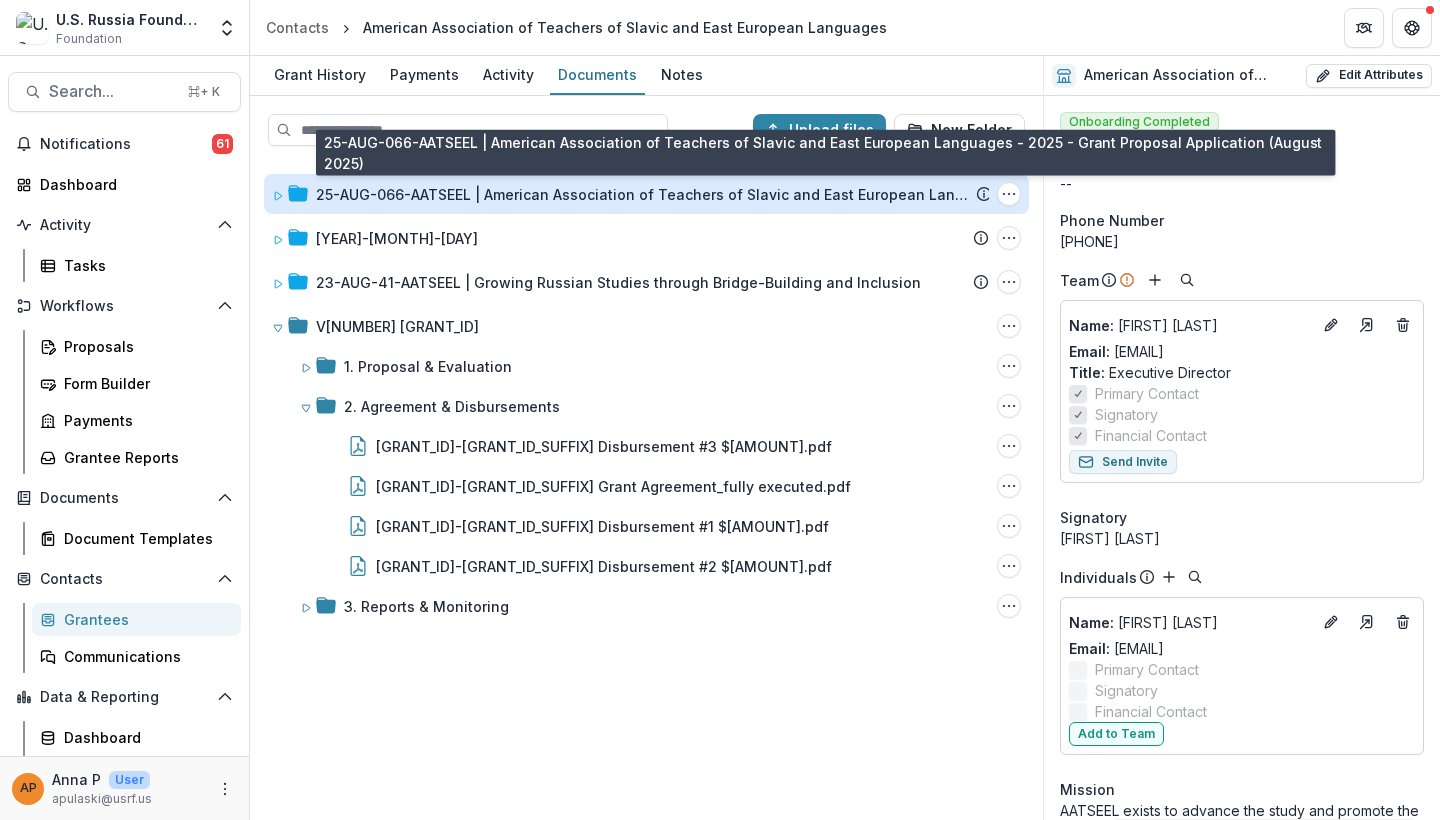 click on "25-AUG-066-AATSEEL | American Association of Teachers of Slavic and East European Languages - 2025 - Grant Proposal Application (August 2025)" at bounding box center [646, 194] 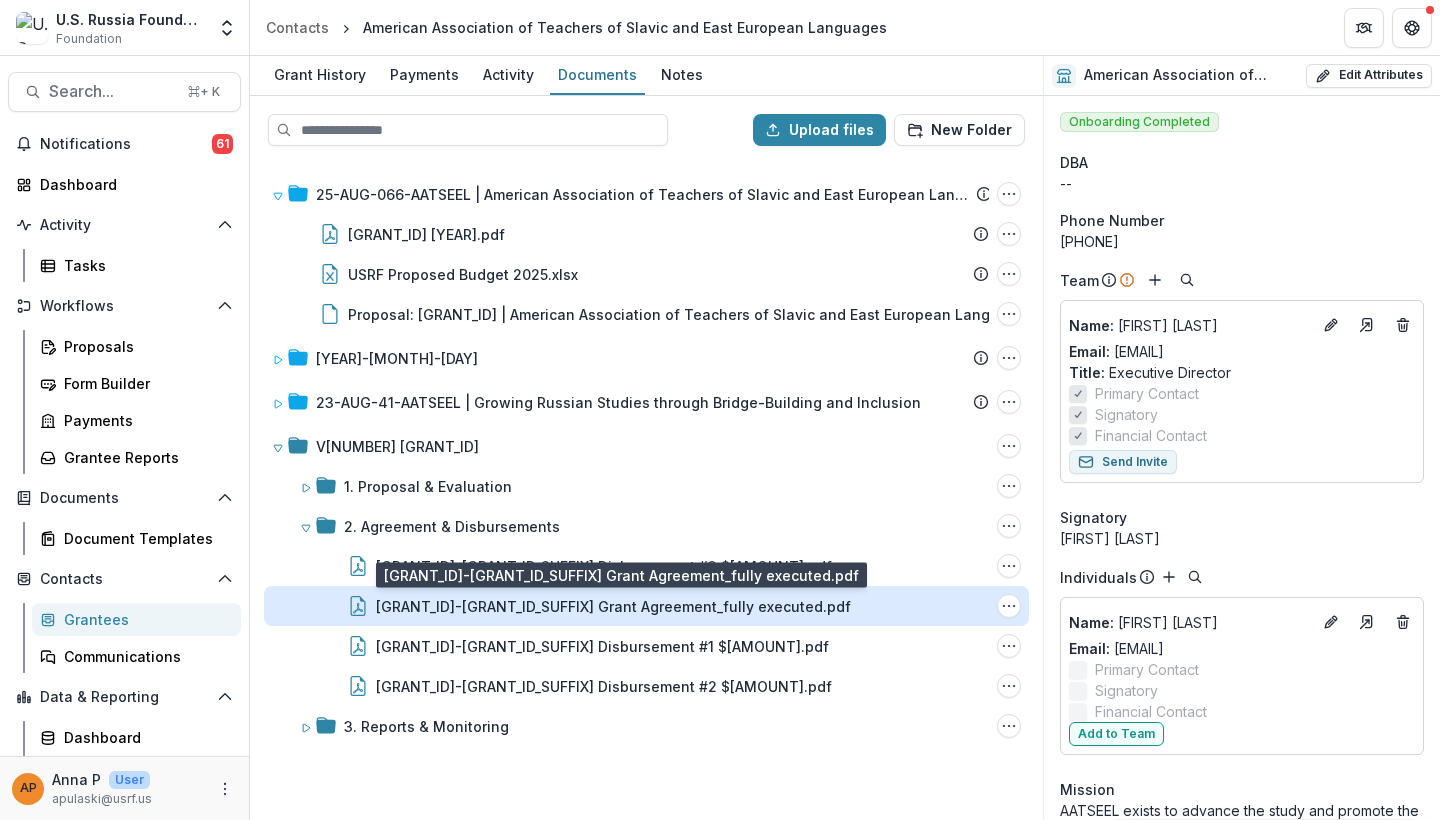 click on "23-AUG-41-AATSEEL-M Grant Agreement_fully executed.pdf" at bounding box center [613, 606] 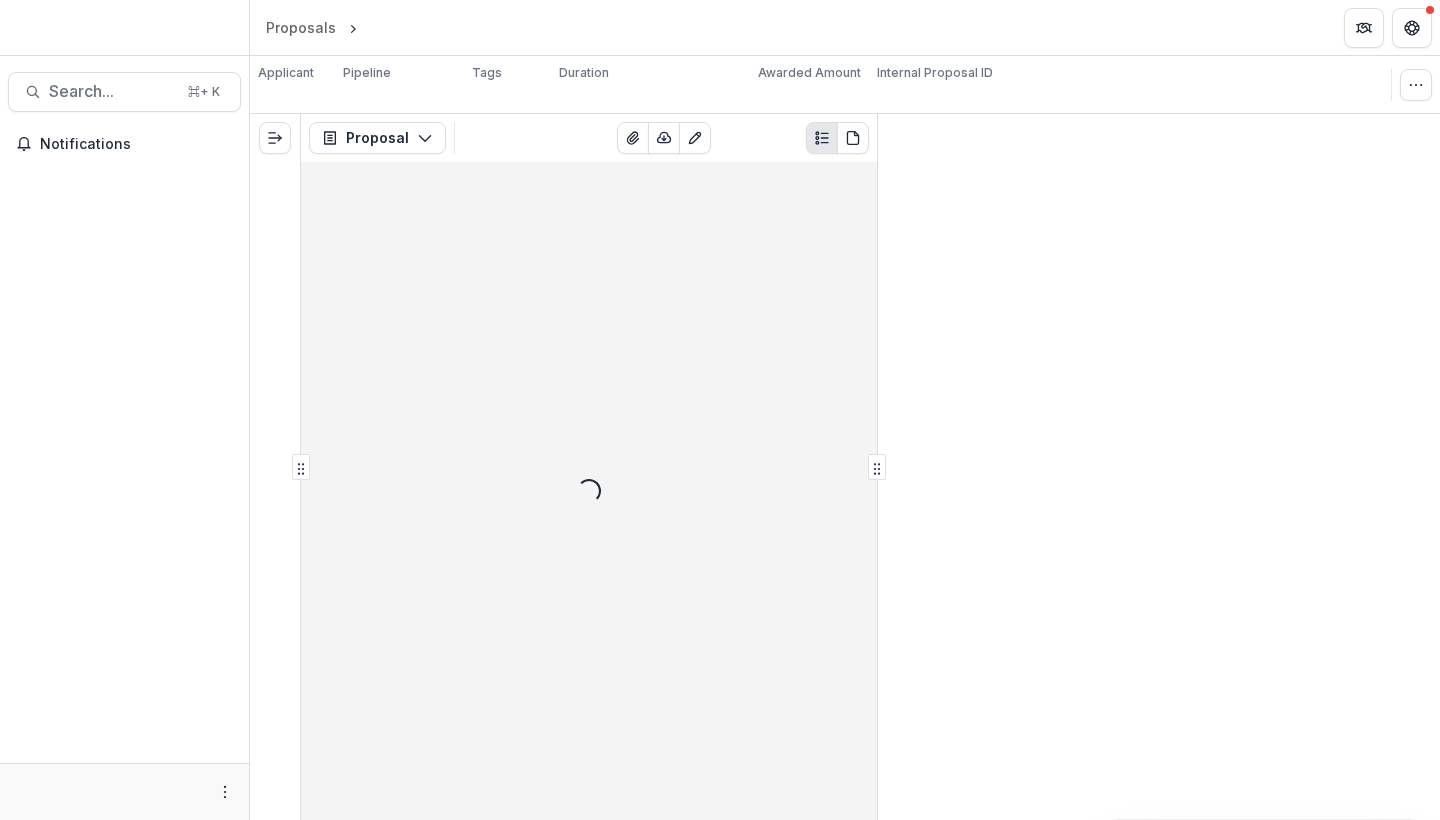 scroll, scrollTop: 0, scrollLeft: 0, axis: both 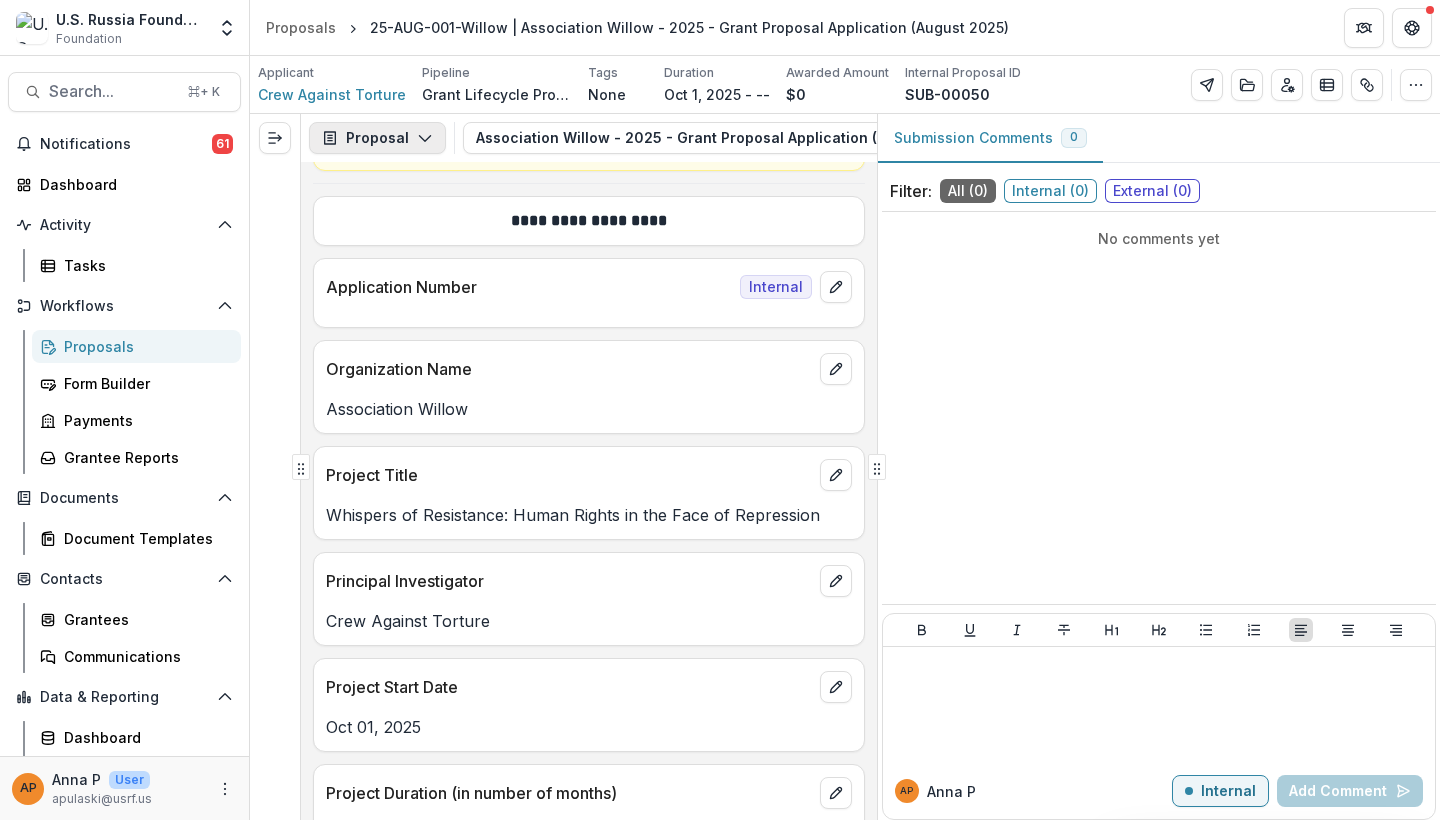 click 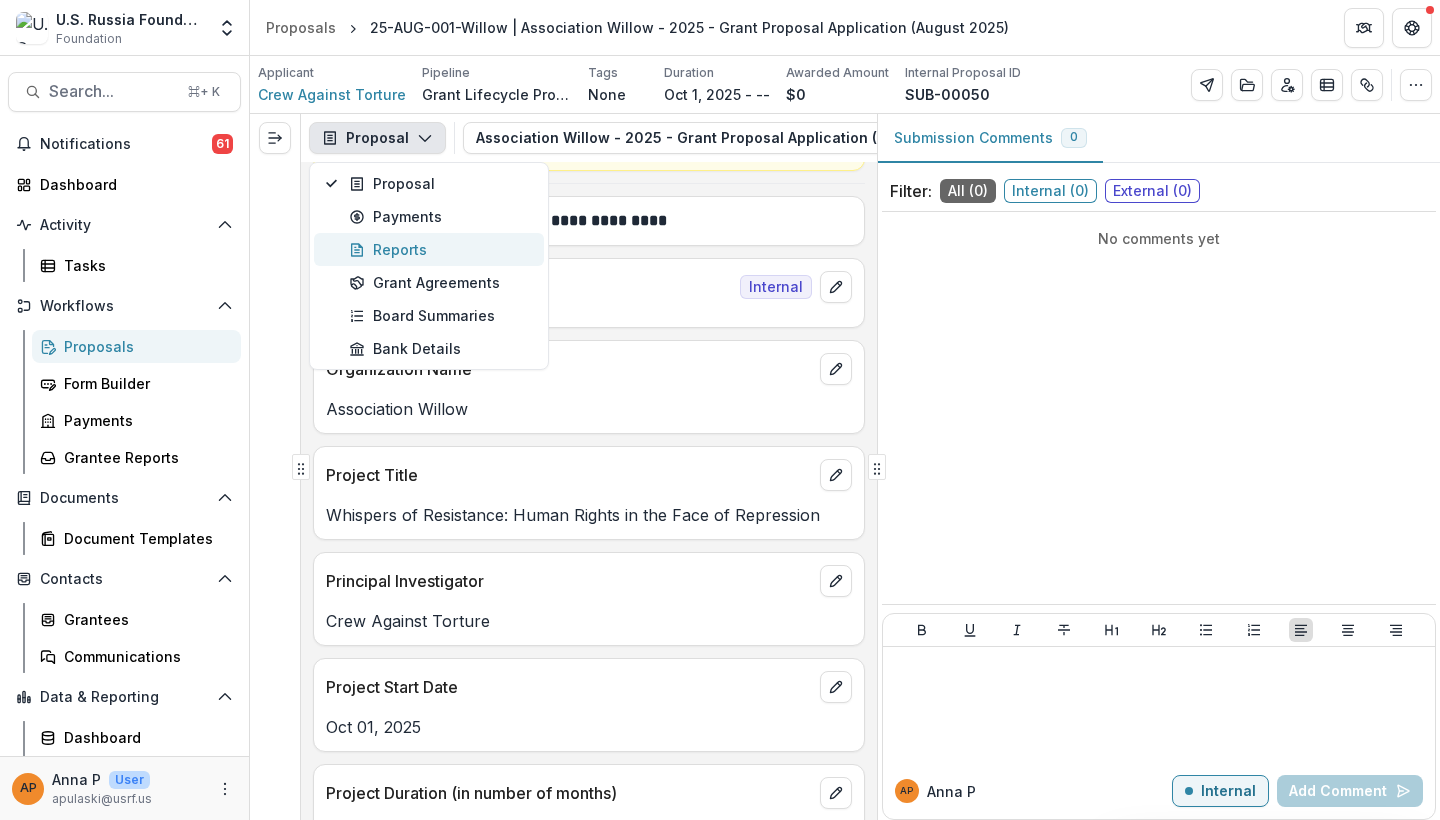 click on "Reports" at bounding box center [440, 249] 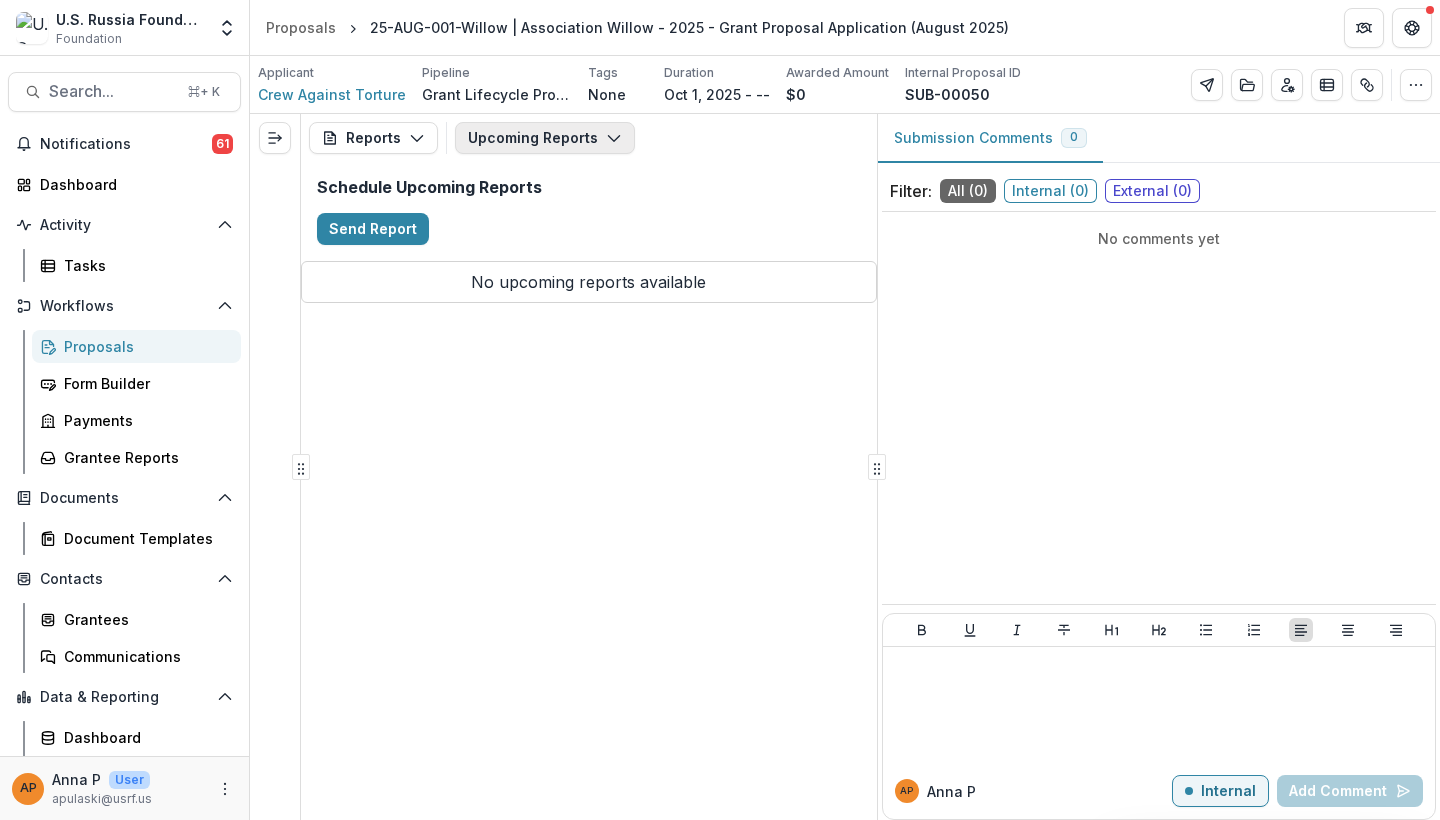 click on "Upcoming Reports" at bounding box center (545, 138) 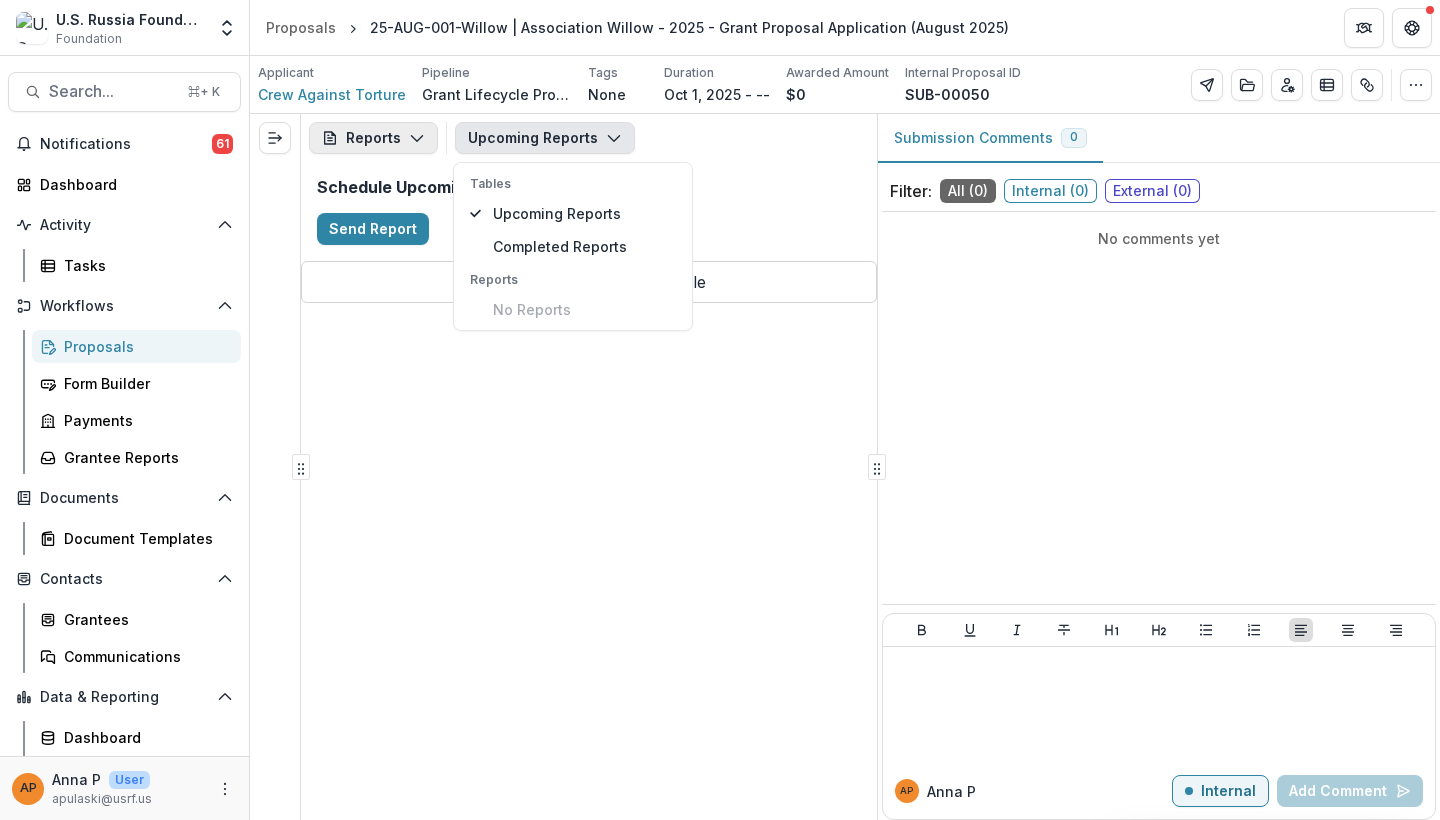 click on "Reports" at bounding box center [373, 138] 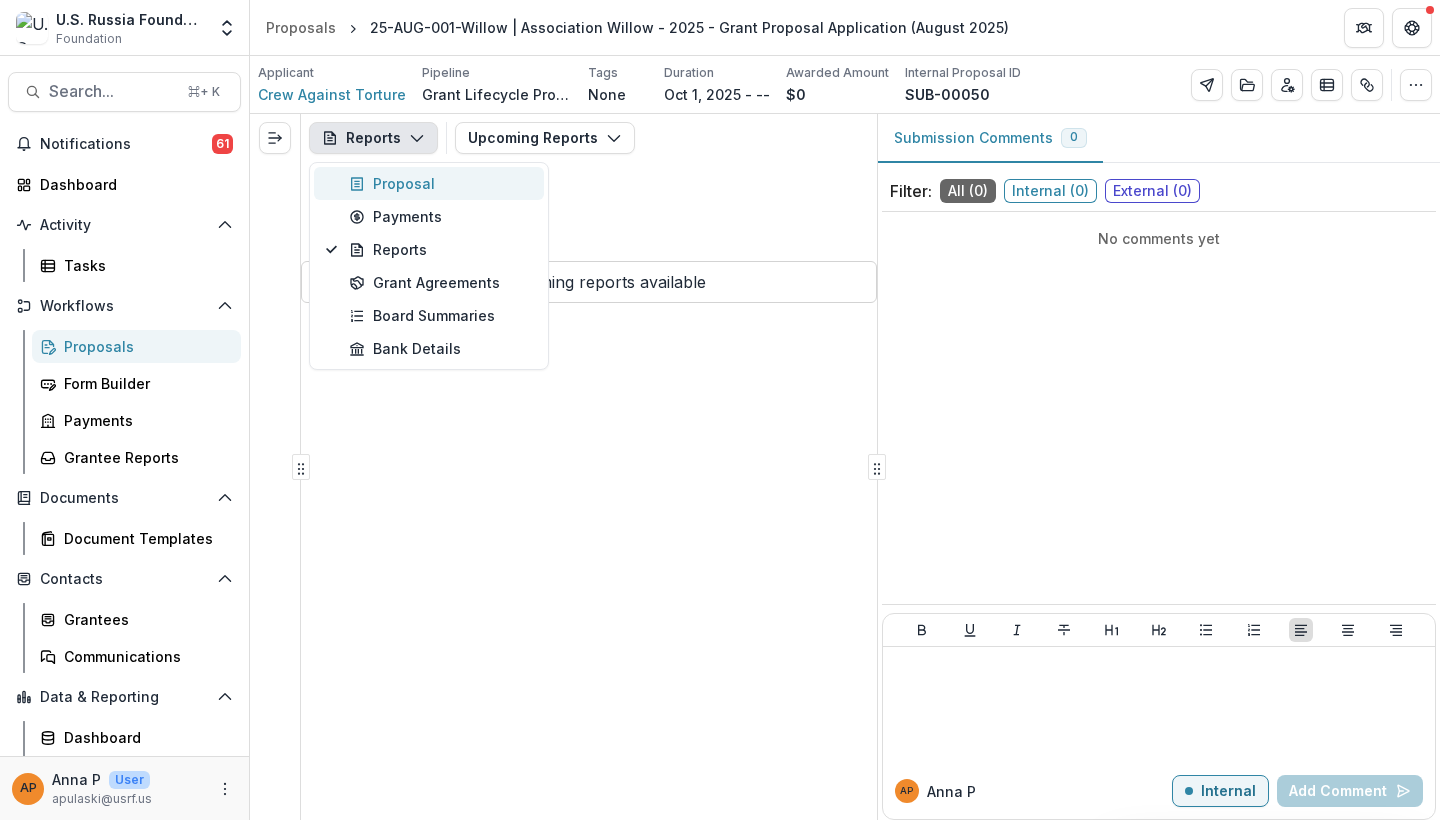 click on "Proposal" at bounding box center (440, 183) 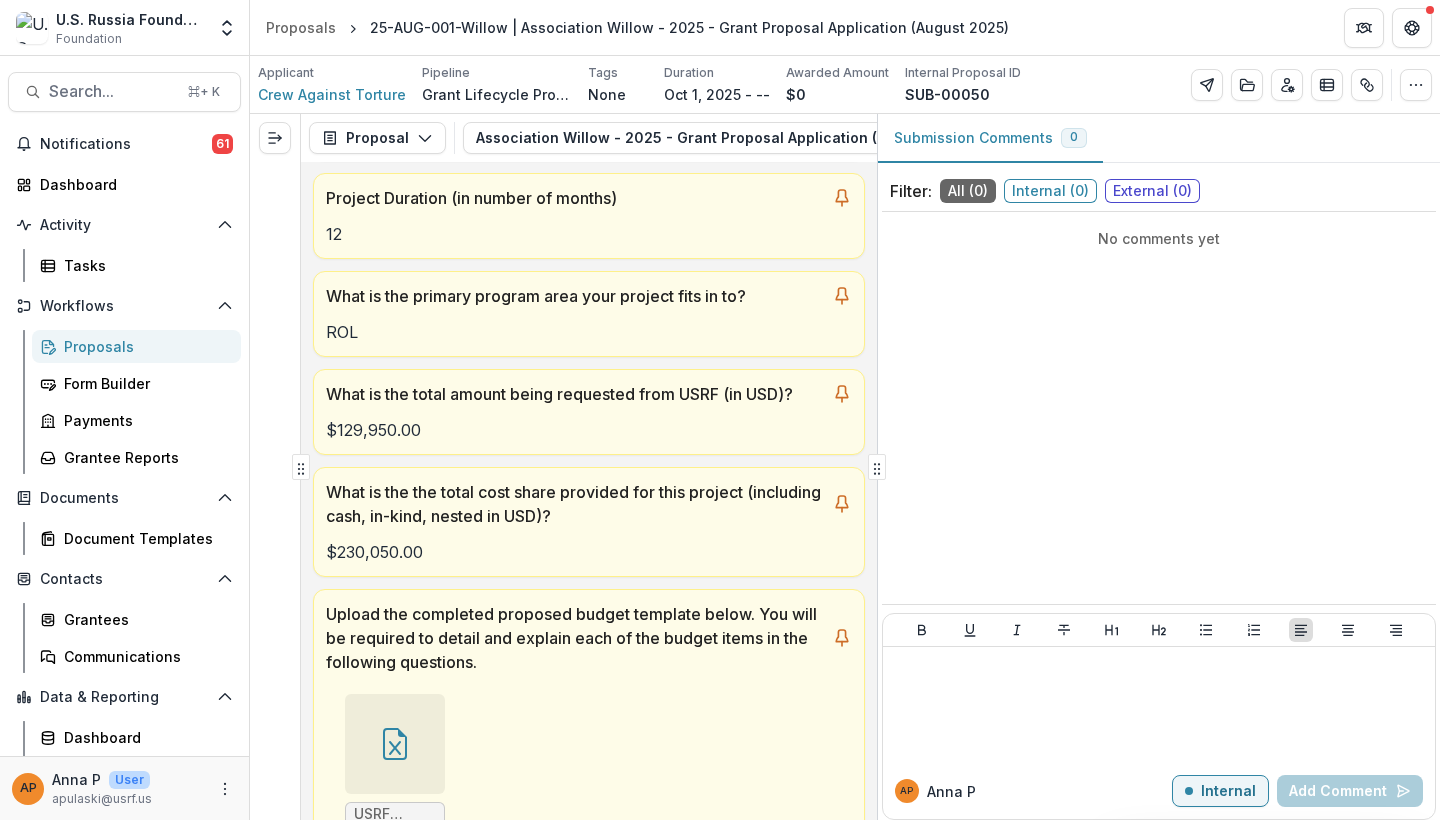 scroll, scrollTop: 461, scrollLeft: 0, axis: vertical 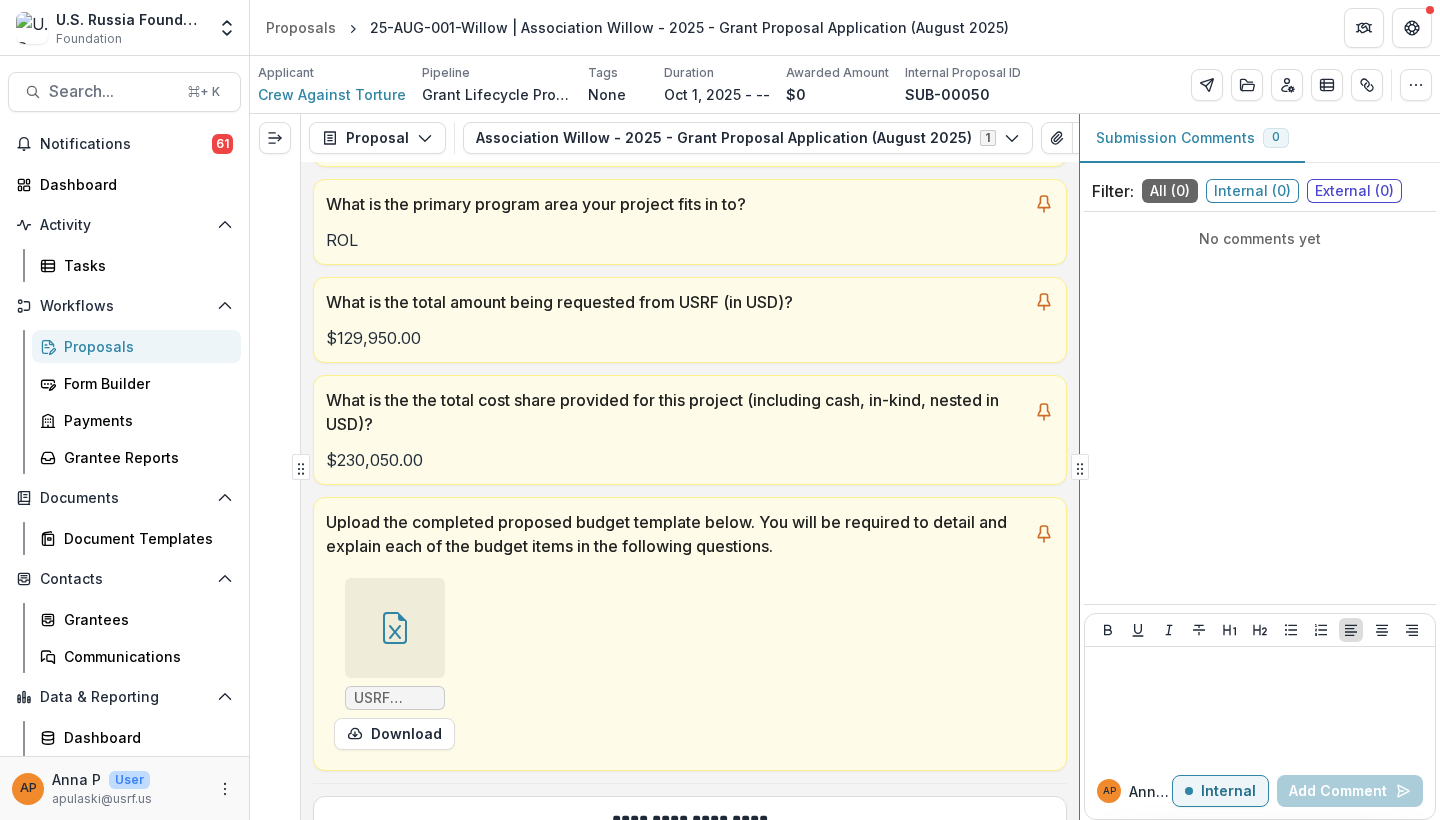 click at bounding box center [1080, 467] 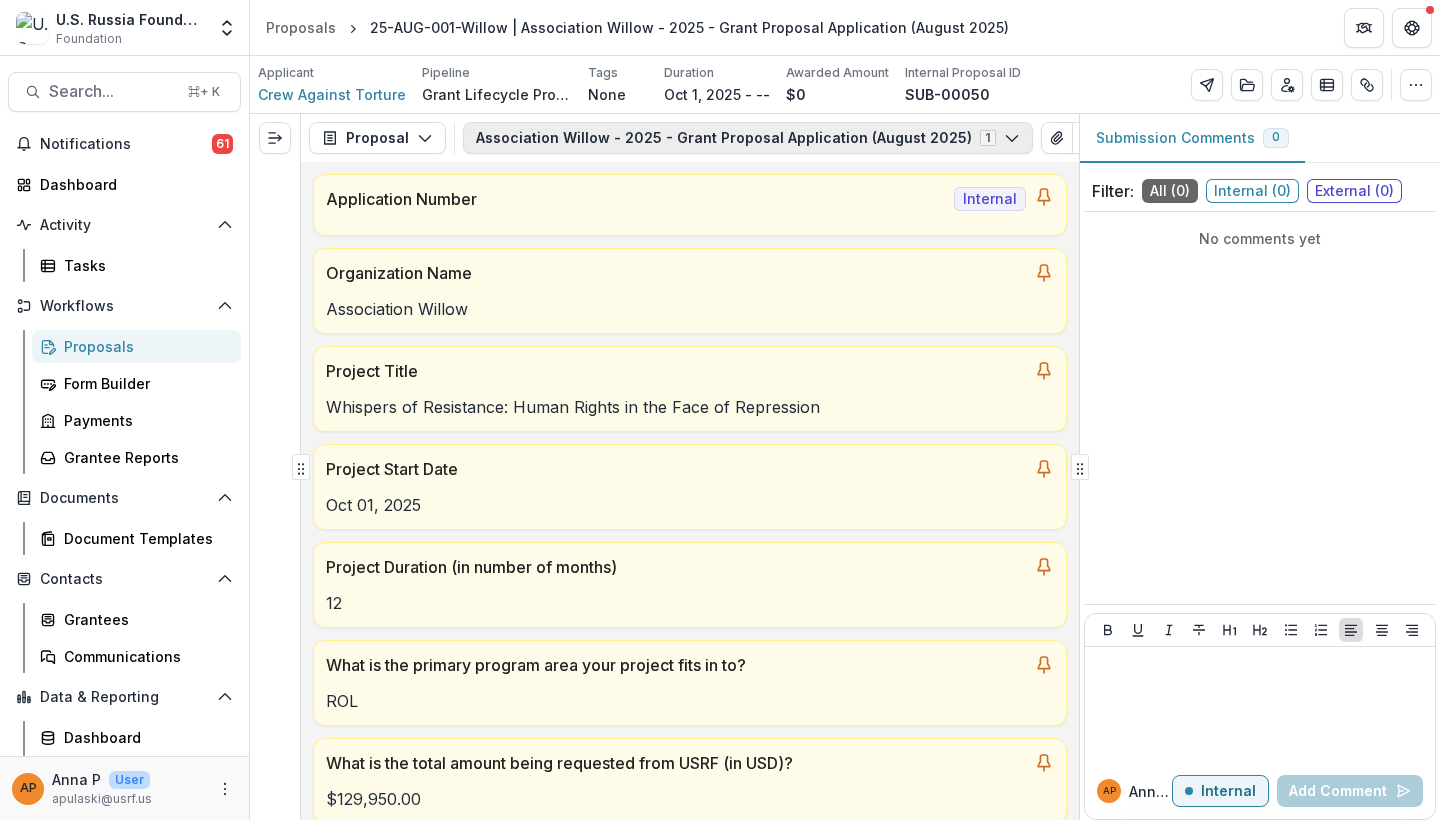 scroll, scrollTop: 0, scrollLeft: 0, axis: both 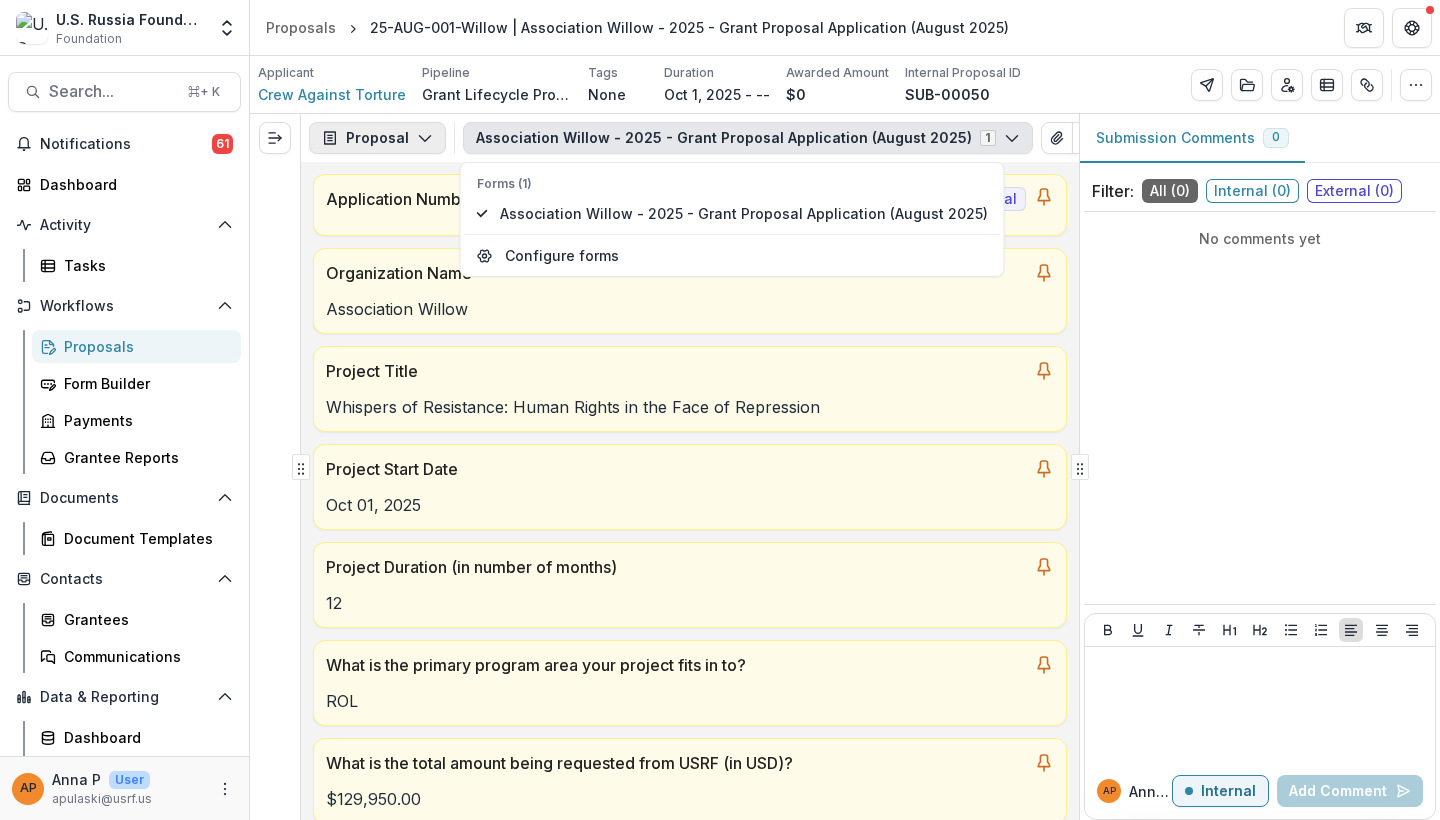 click on "Proposal" at bounding box center (377, 138) 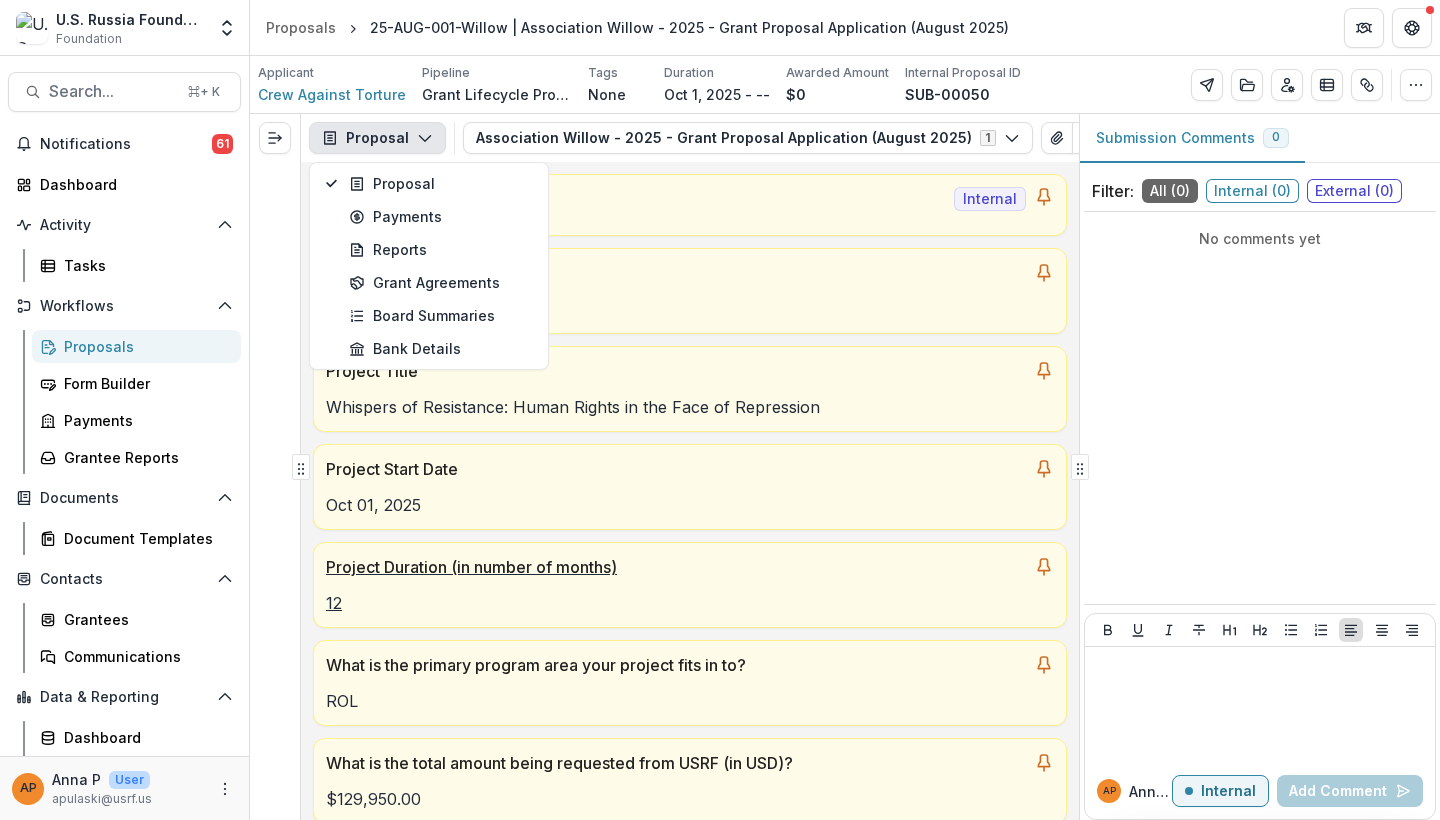 click on "Project Start Date" at bounding box center (690, 463) 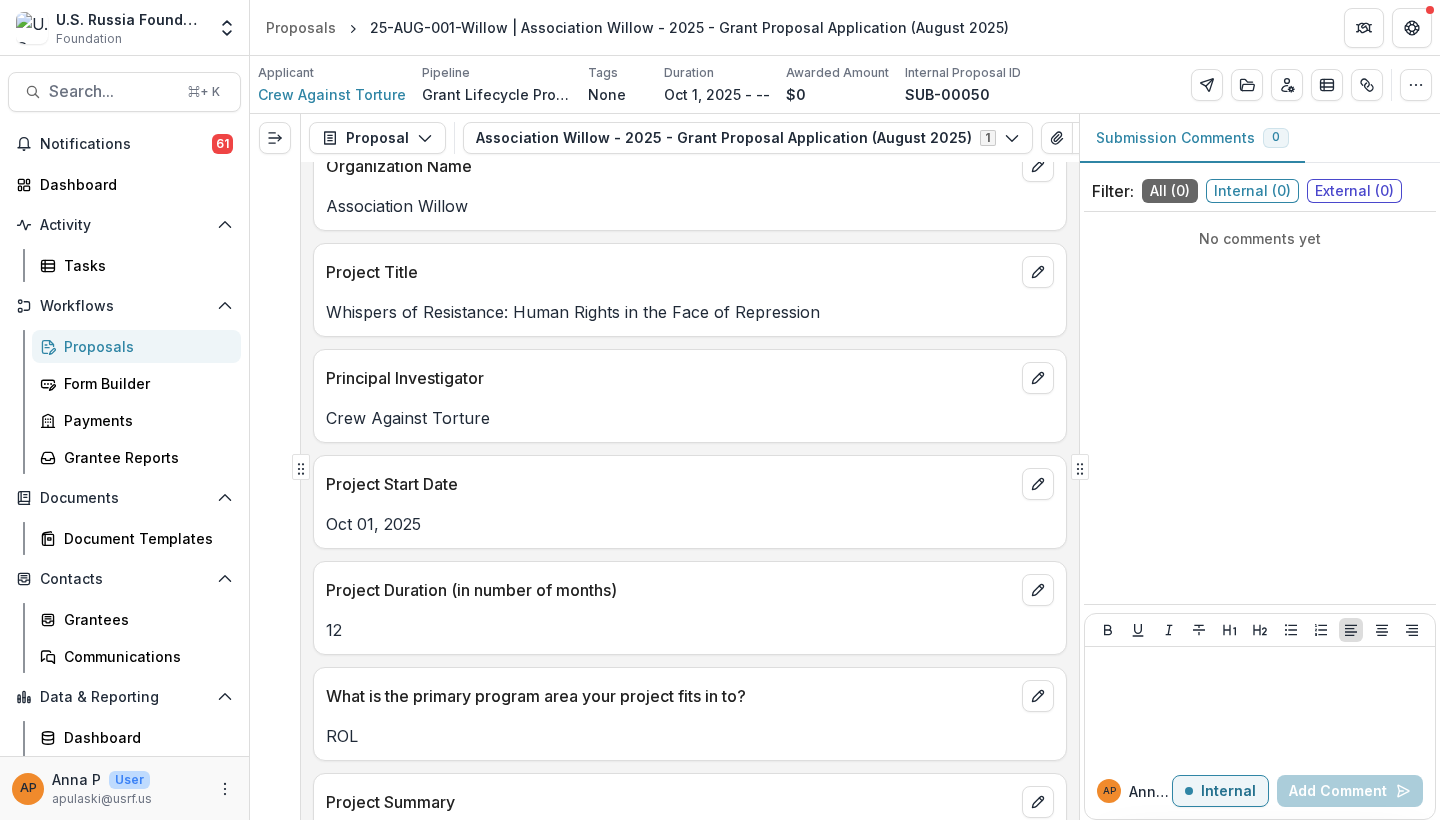 scroll, scrollTop: 1557, scrollLeft: 0, axis: vertical 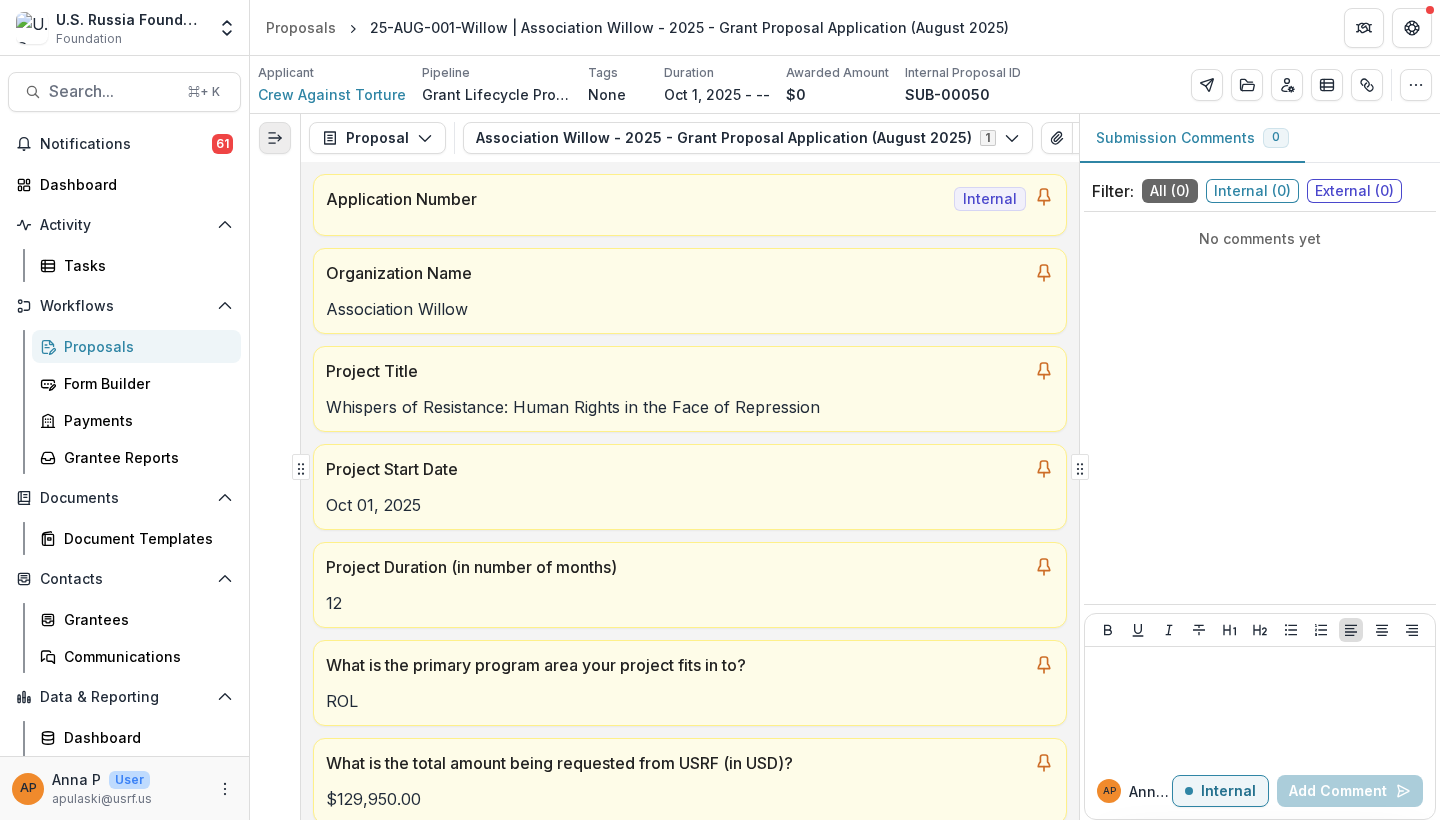 click 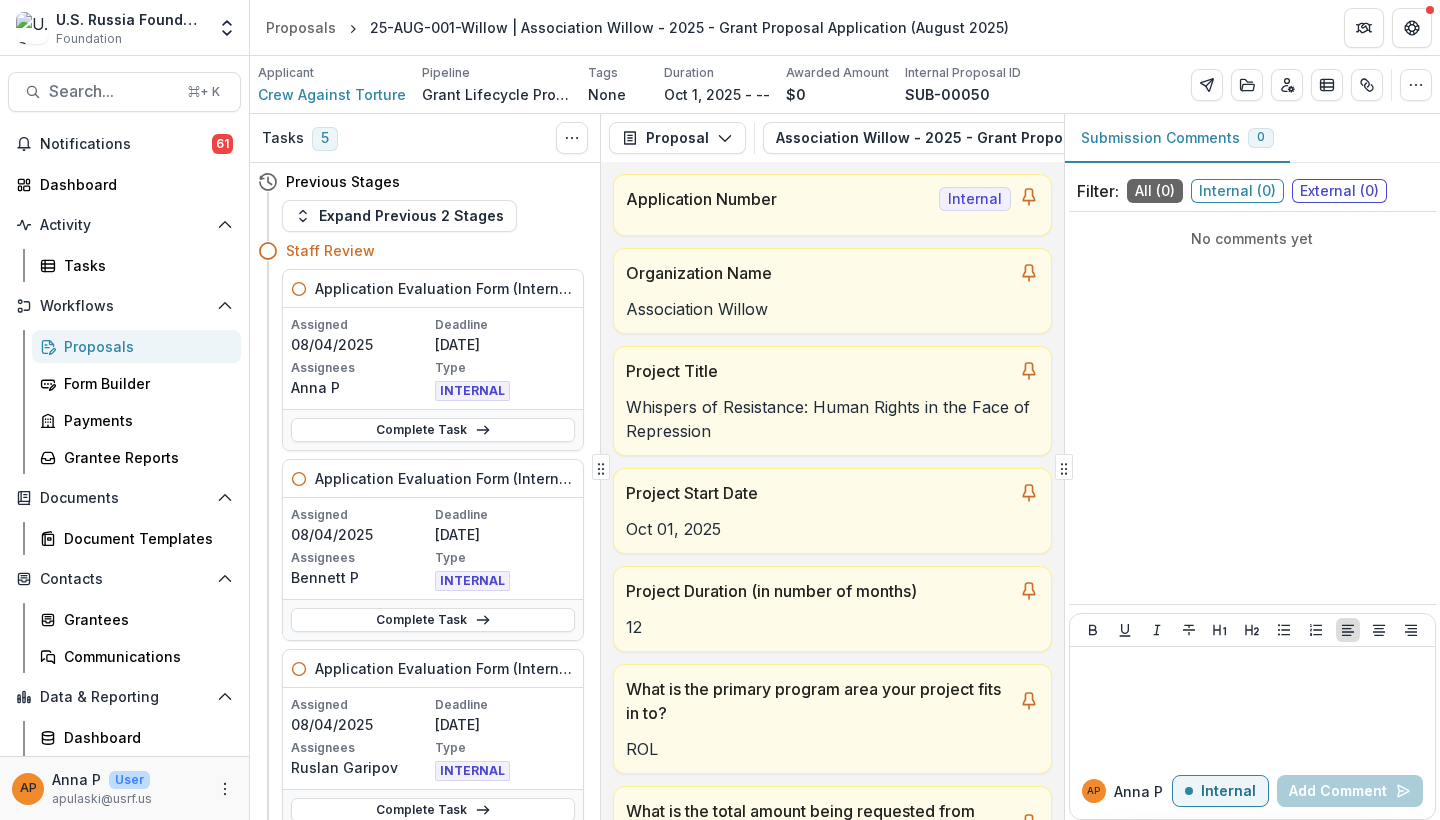scroll, scrollTop: 19, scrollLeft: 0, axis: vertical 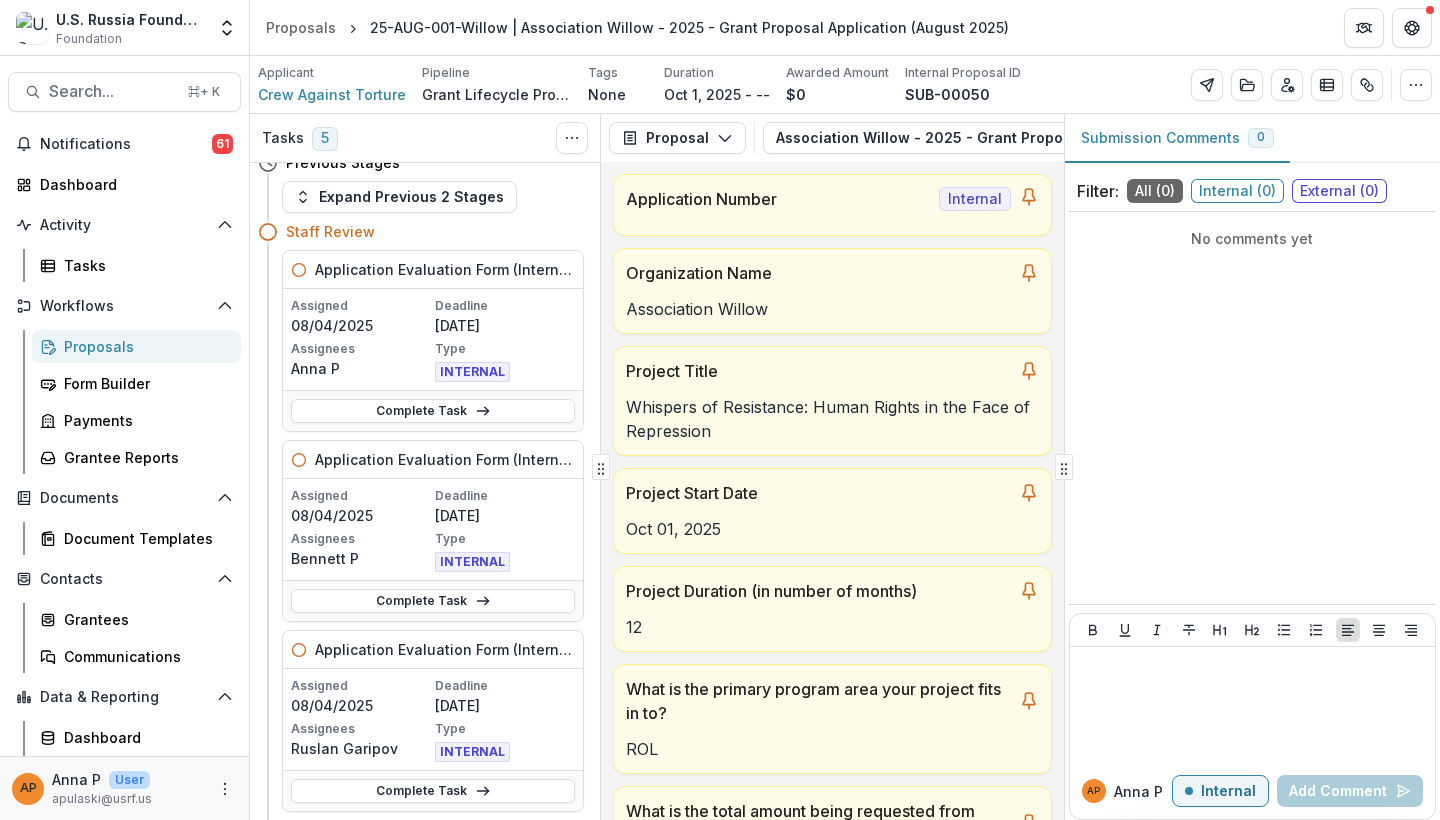 click on "Deadline" at bounding box center (505, 306) 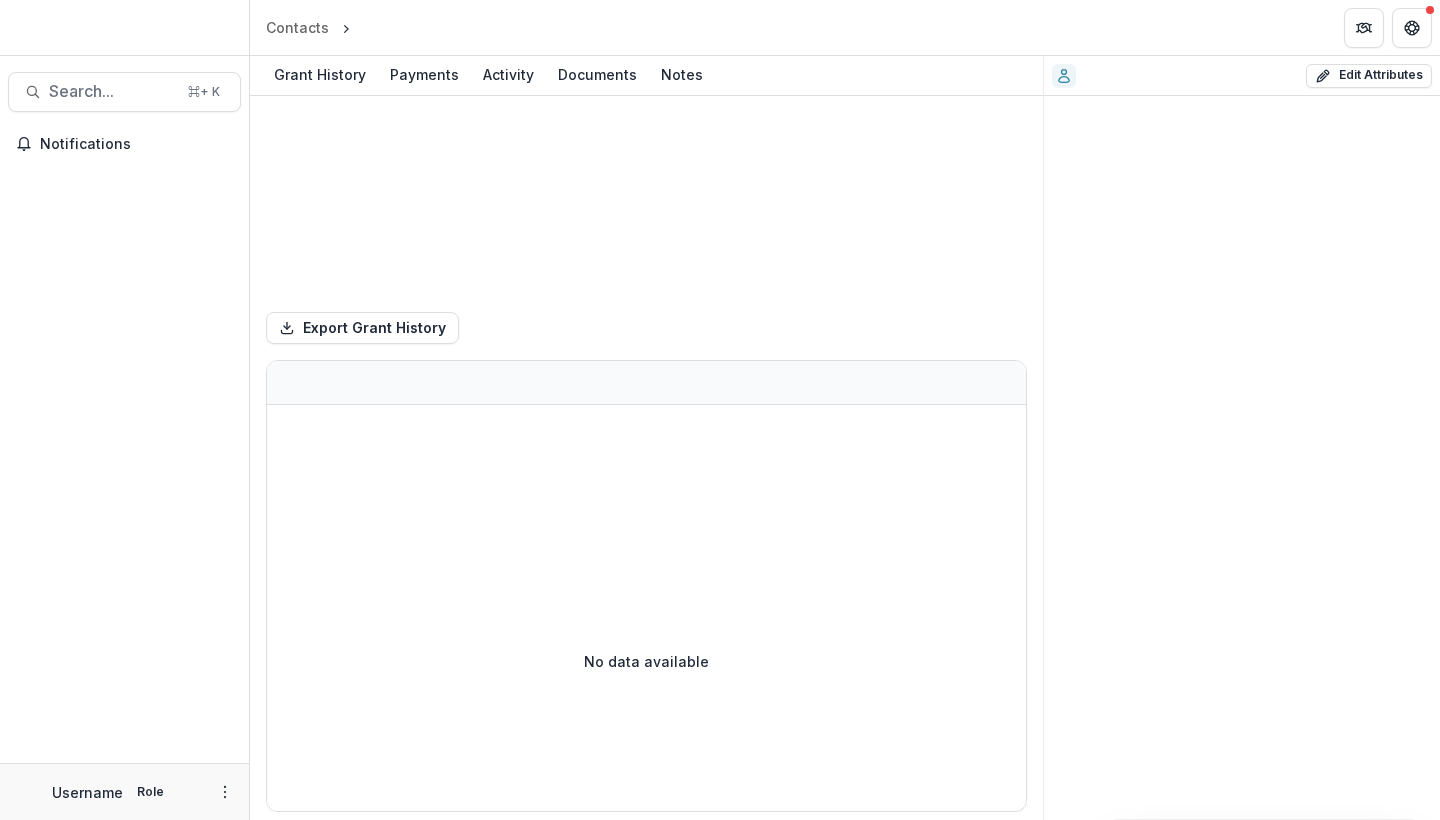 scroll, scrollTop: 0, scrollLeft: 0, axis: both 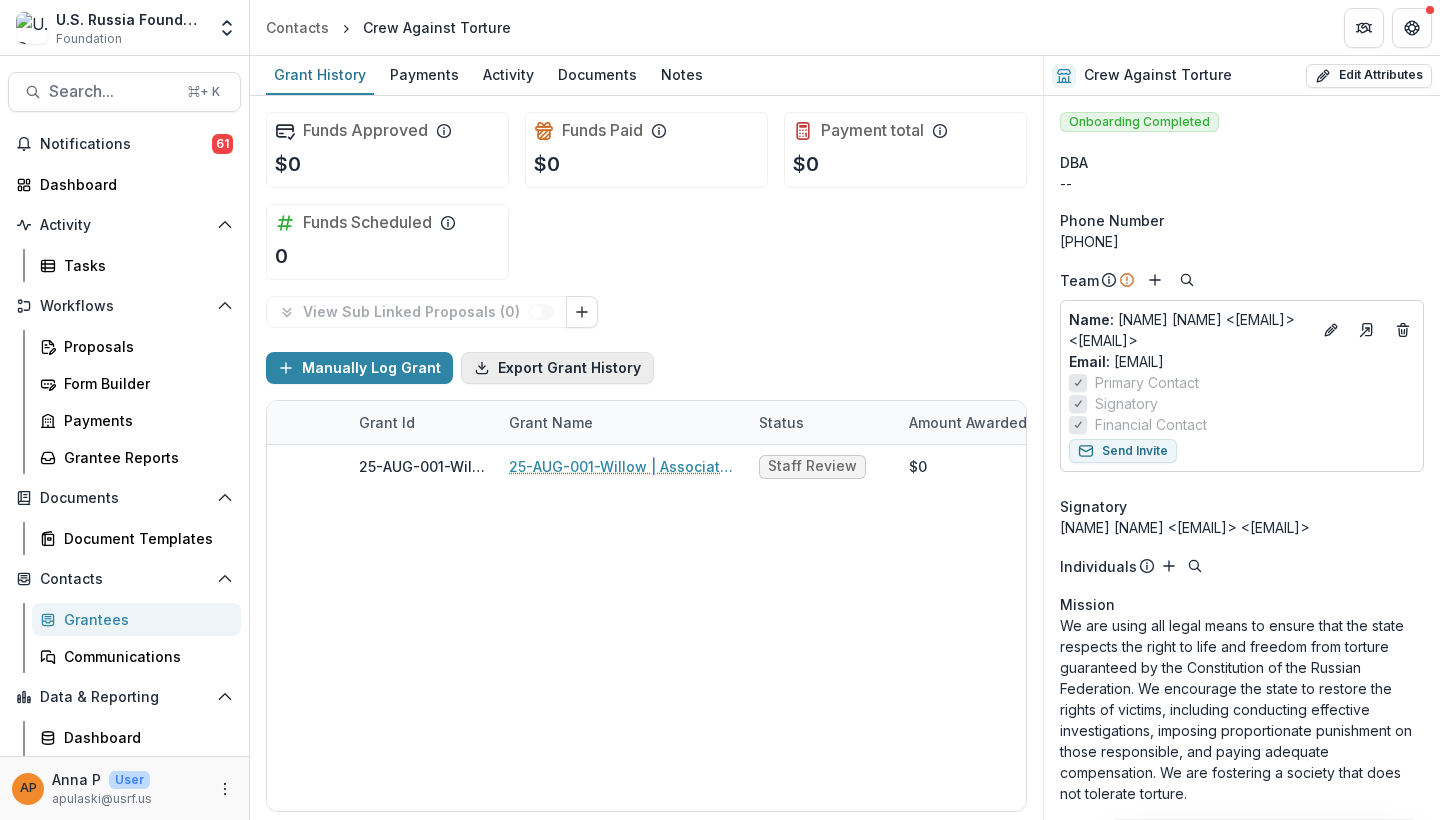 click on "Export Grant History" at bounding box center [557, 368] 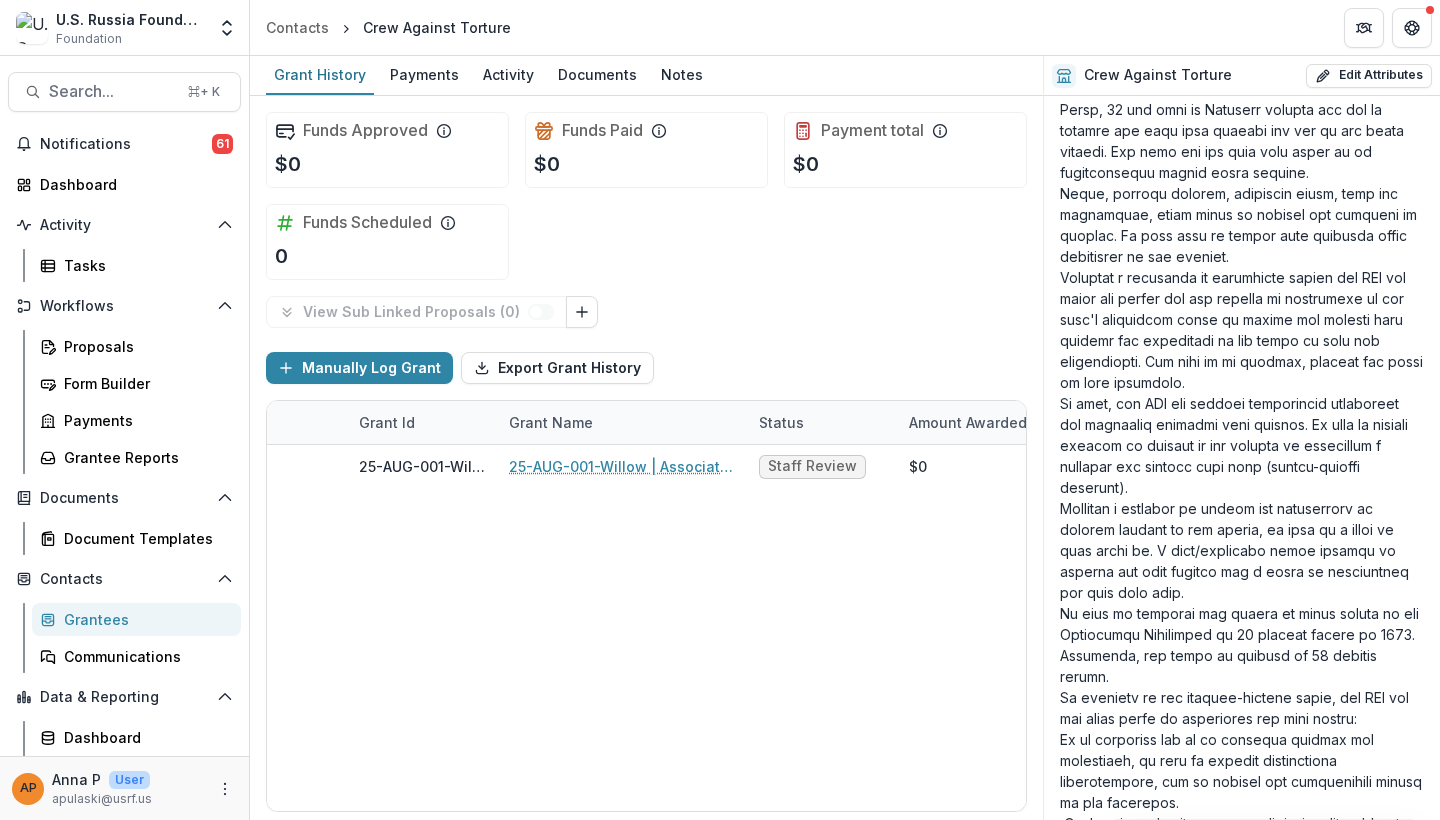 scroll, scrollTop: 2130, scrollLeft: 0, axis: vertical 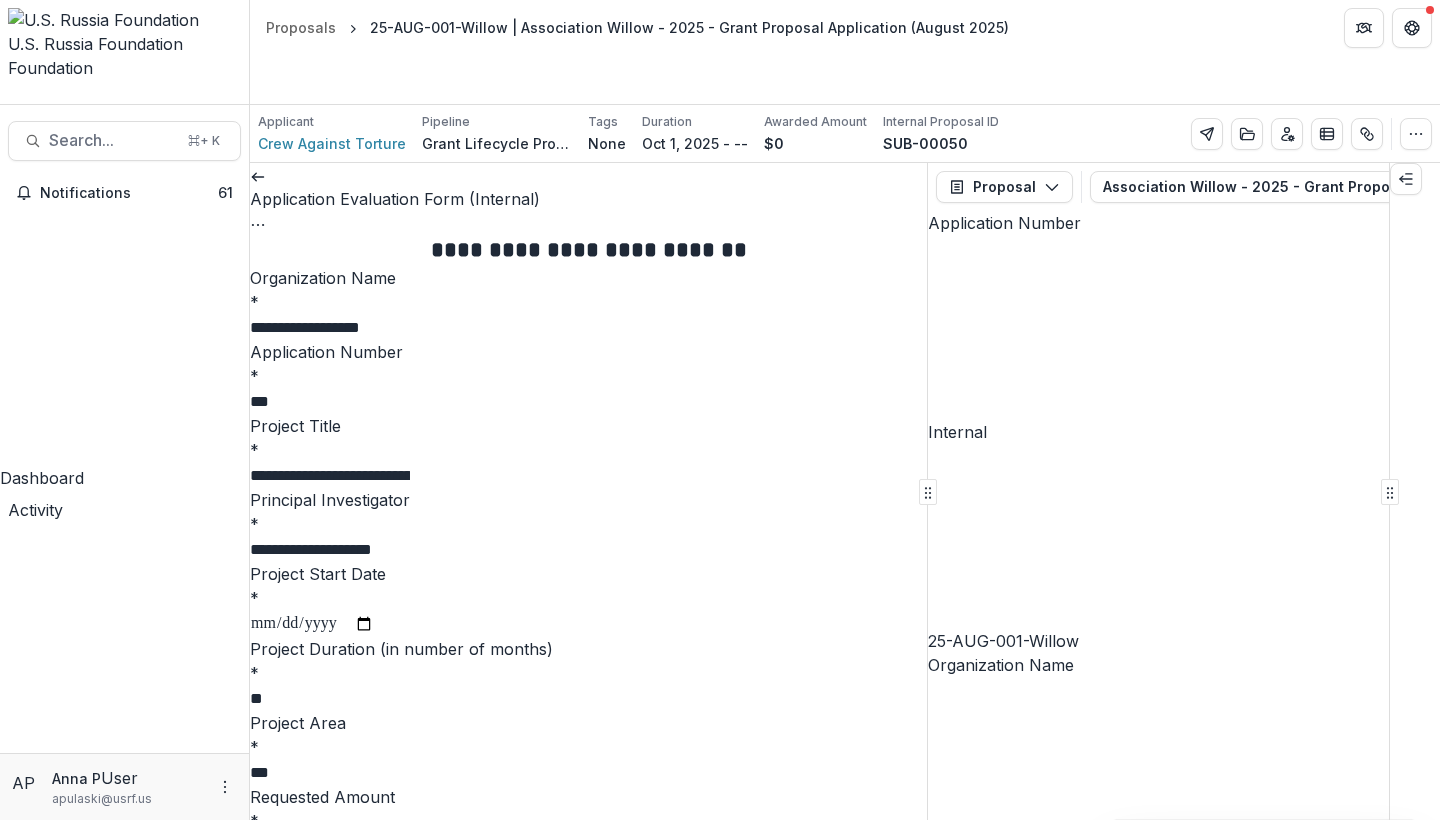 click on "***" at bounding box center (330, 402) 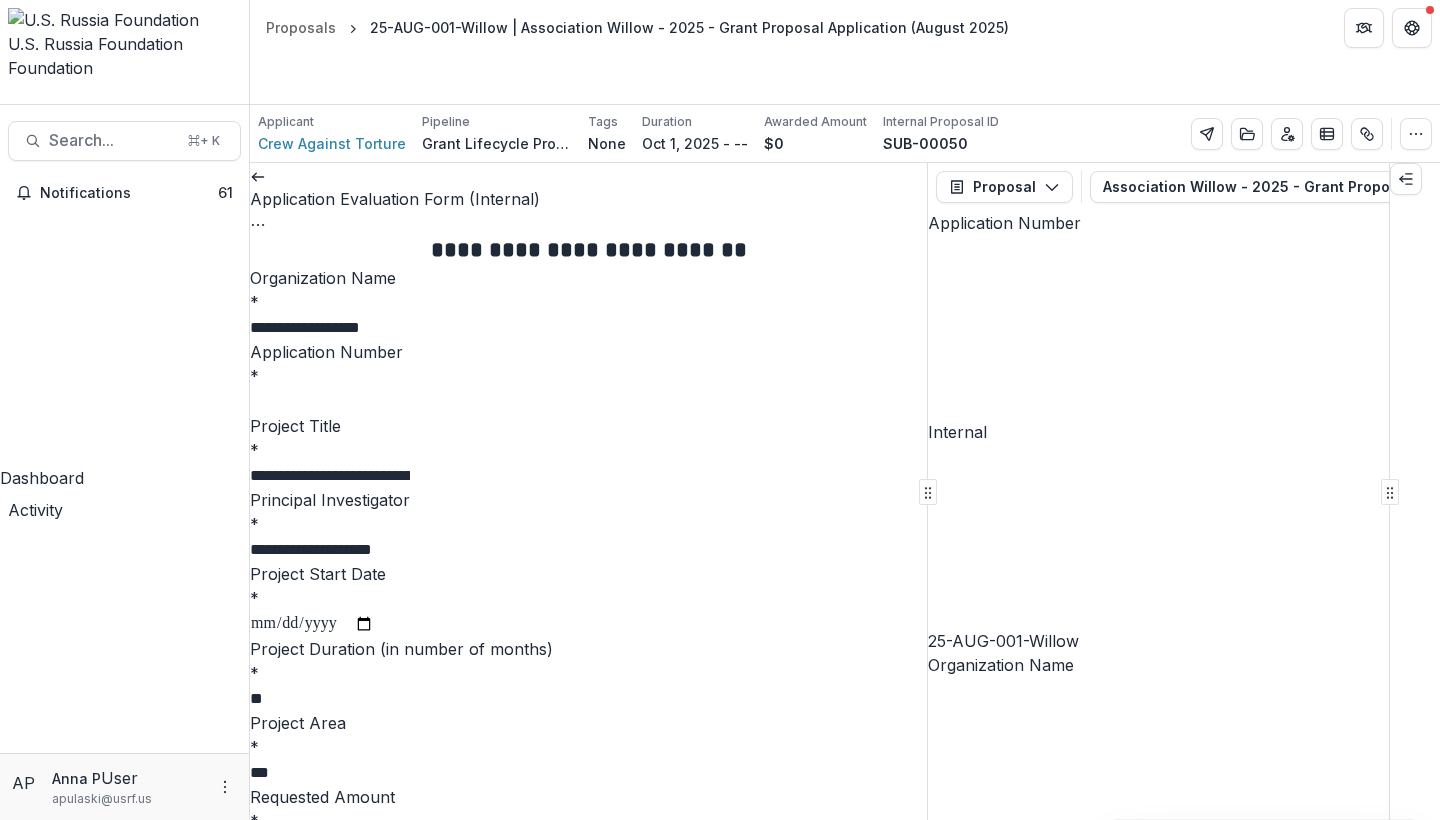 type 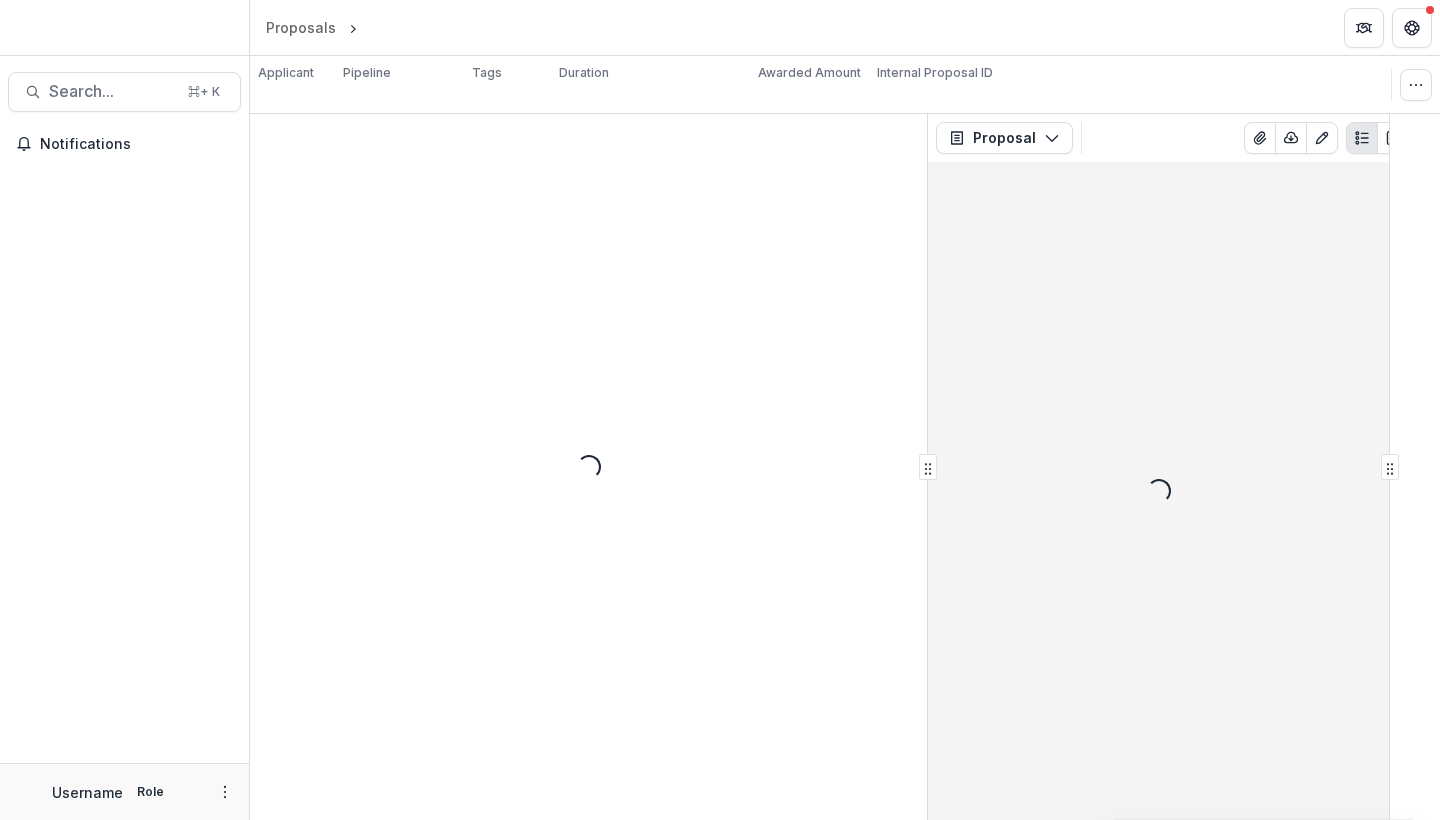scroll, scrollTop: 0, scrollLeft: 0, axis: both 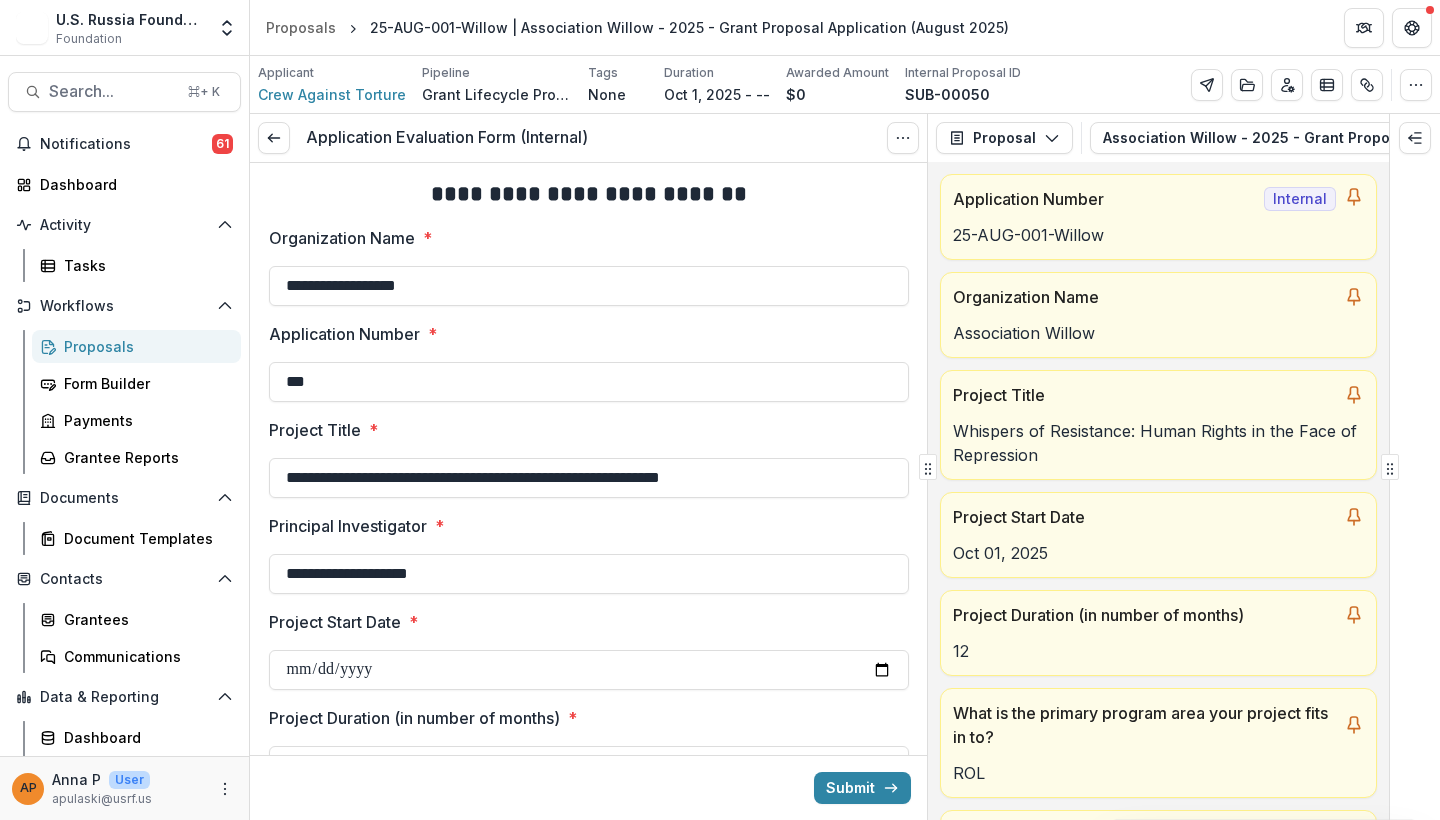 type on "********" 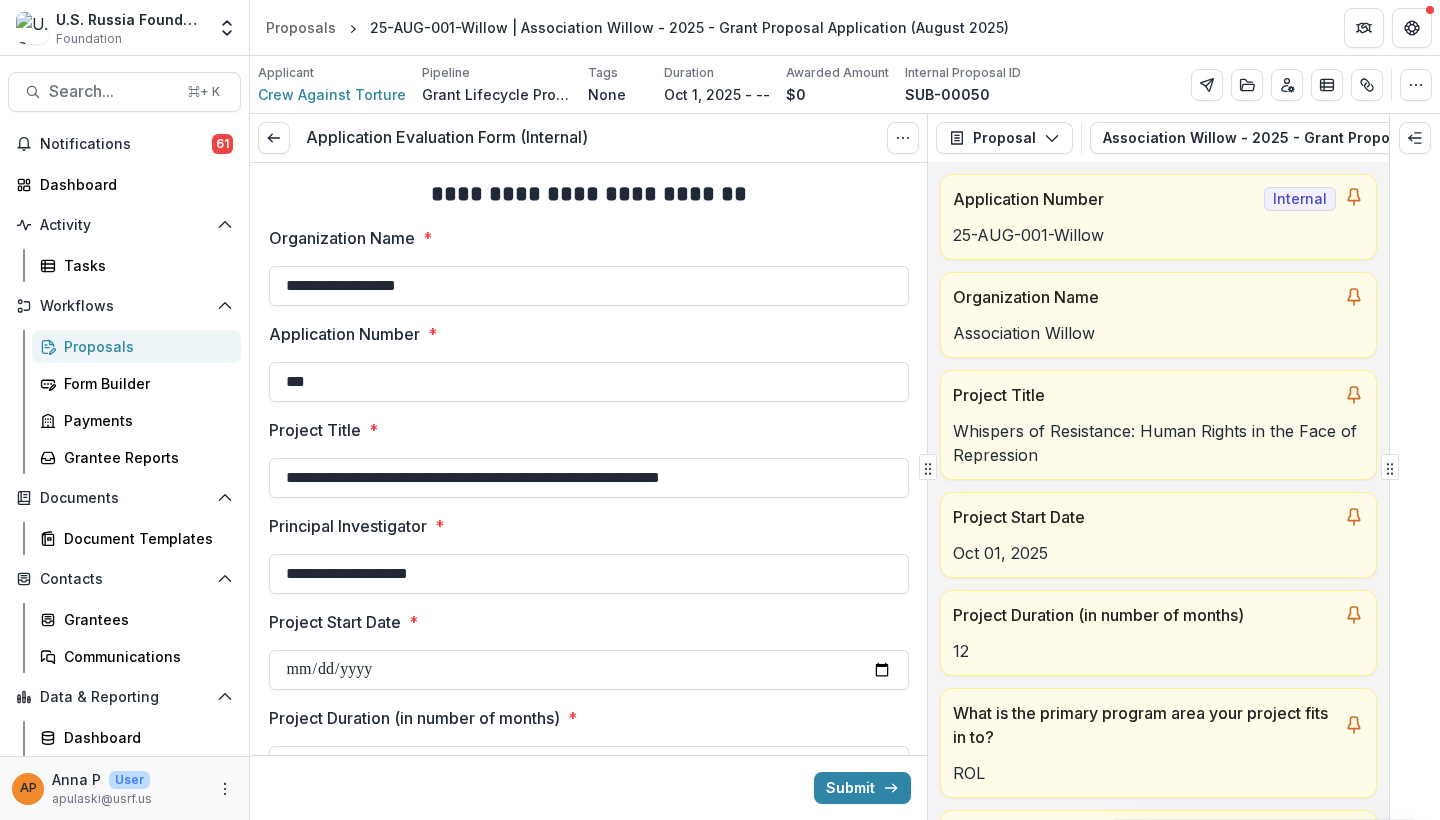 type on "********" 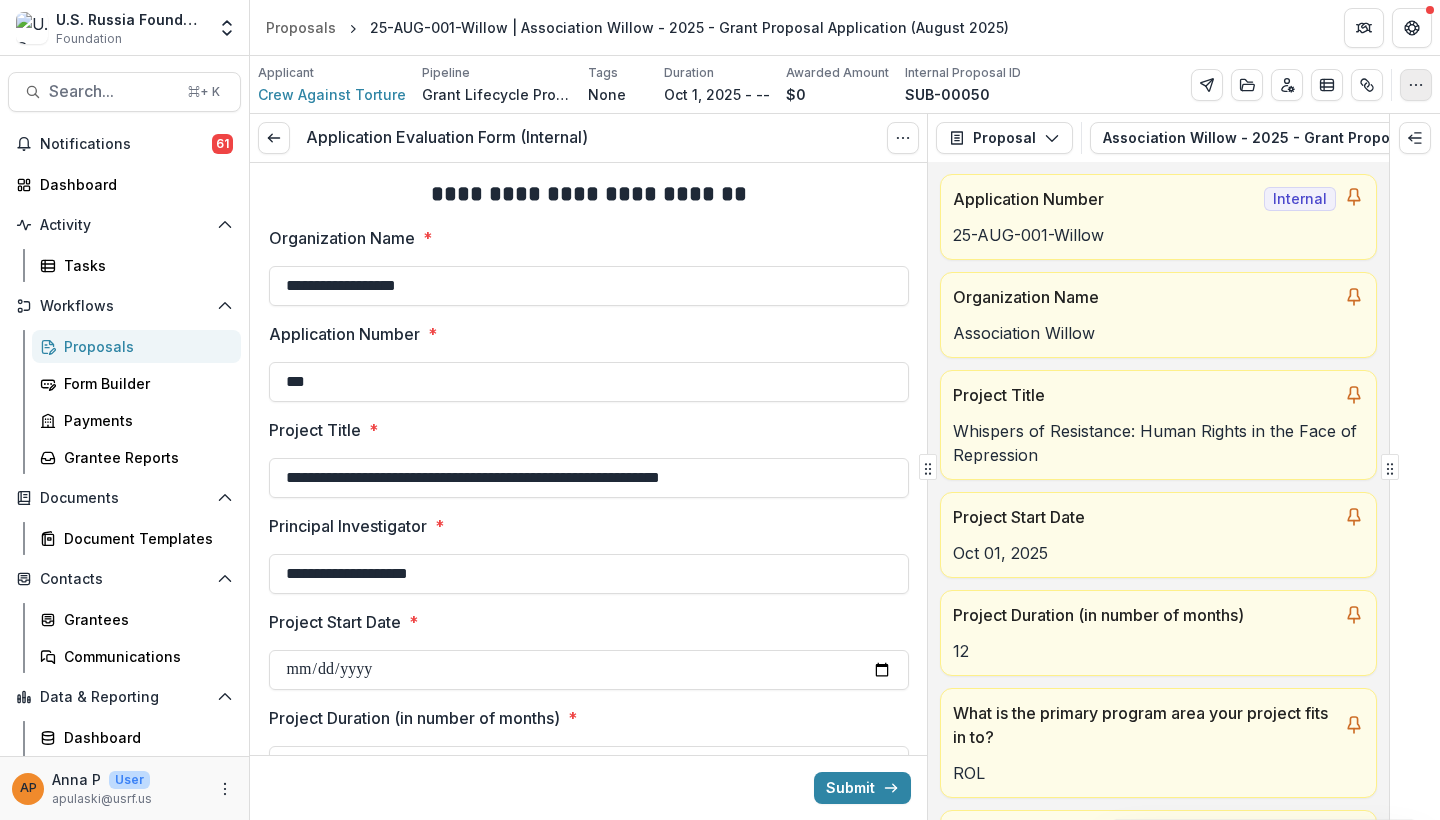 click 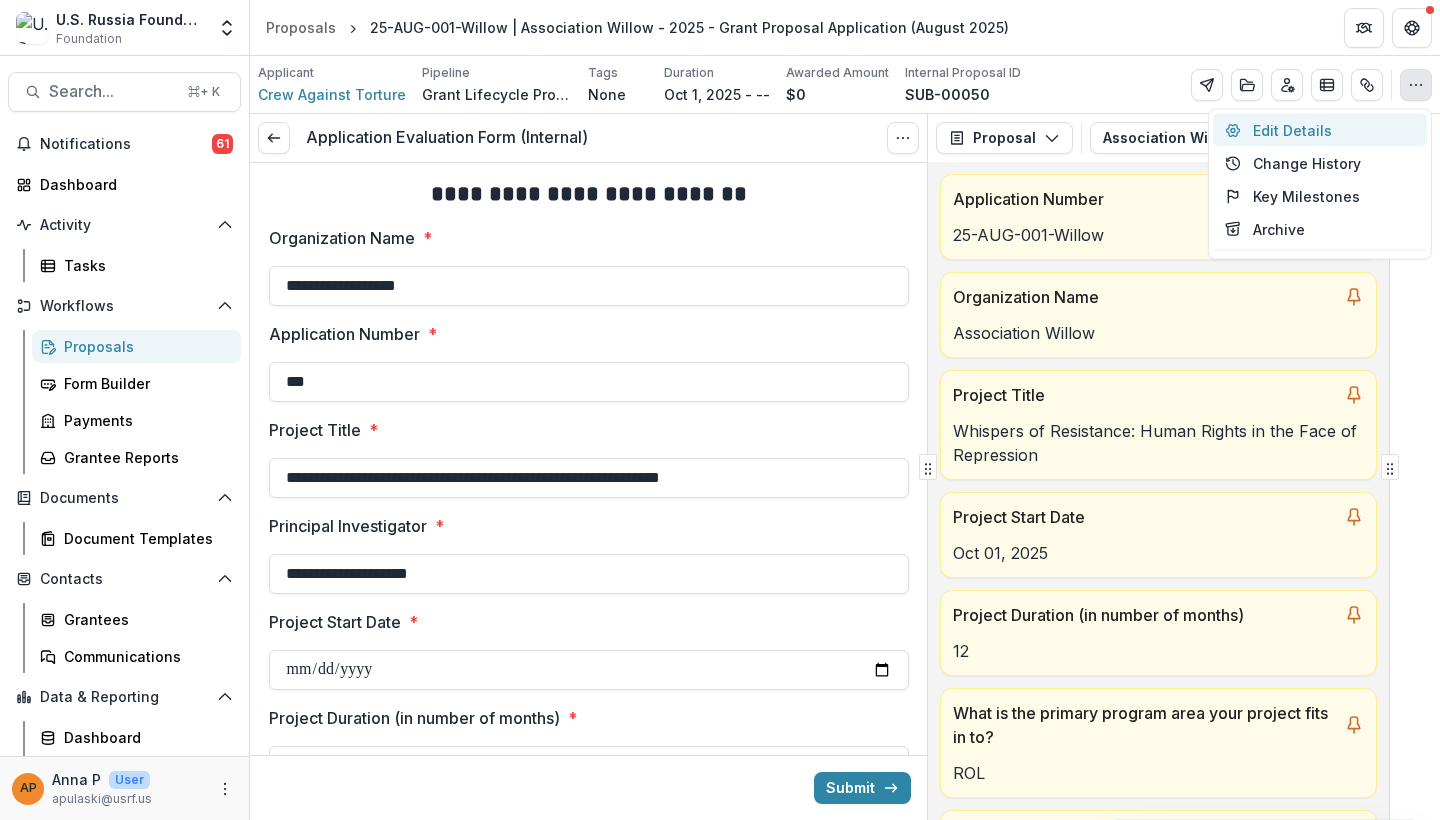 click on "Edit Details" at bounding box center [1320, 130] 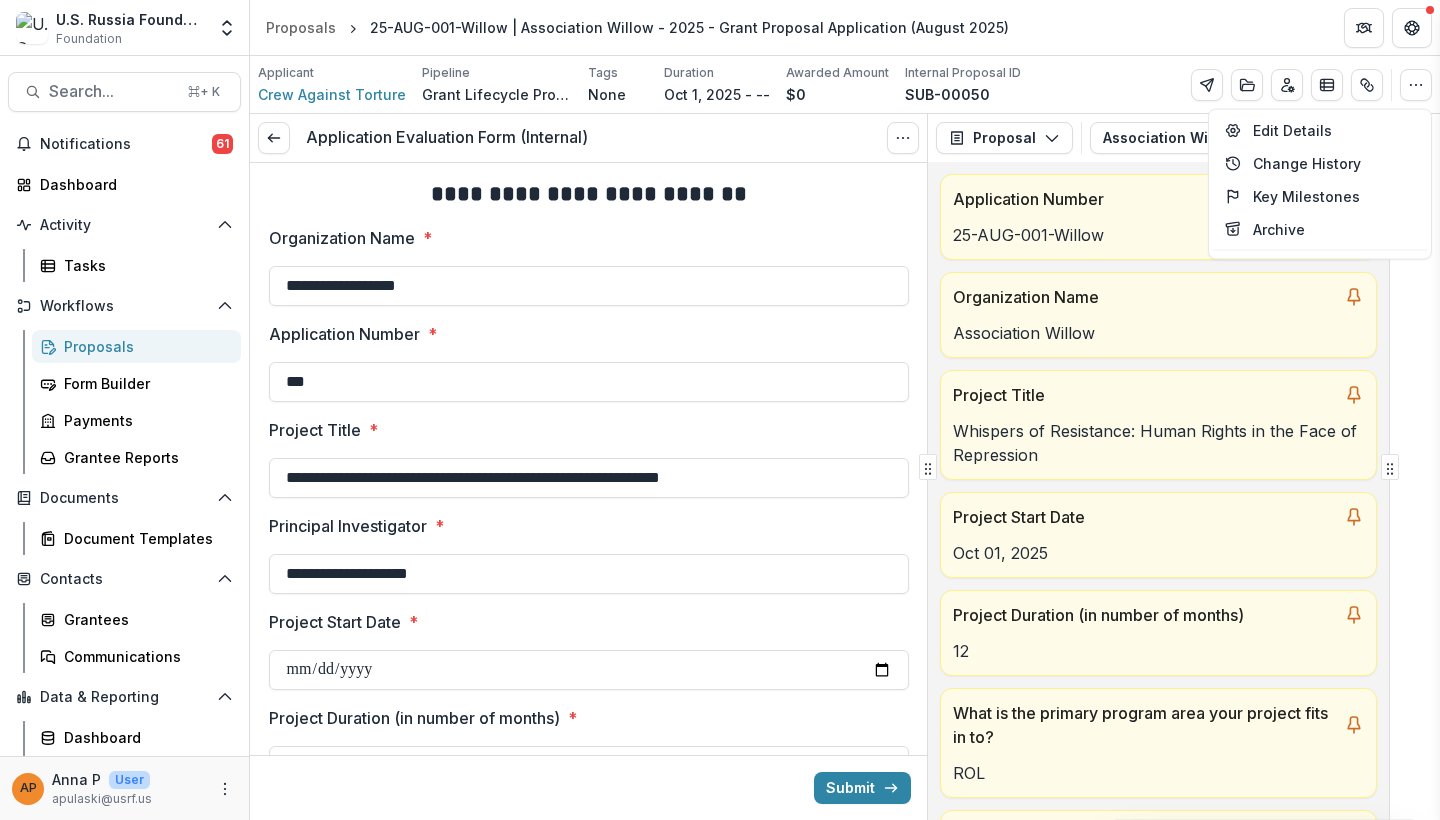 type on "********" 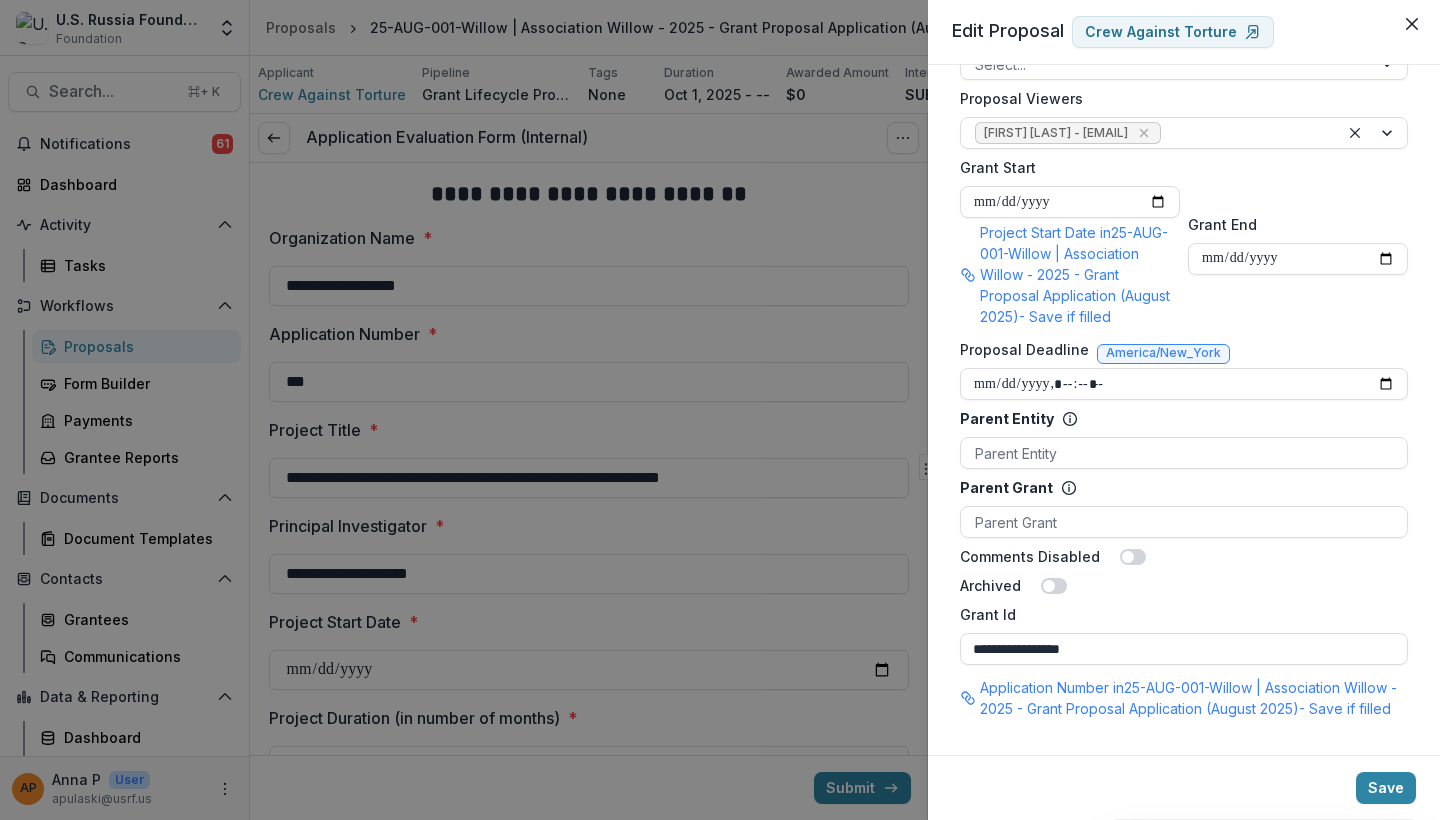 scroll, scrollTop: 897, scrollLeft: 0, axis: vertical 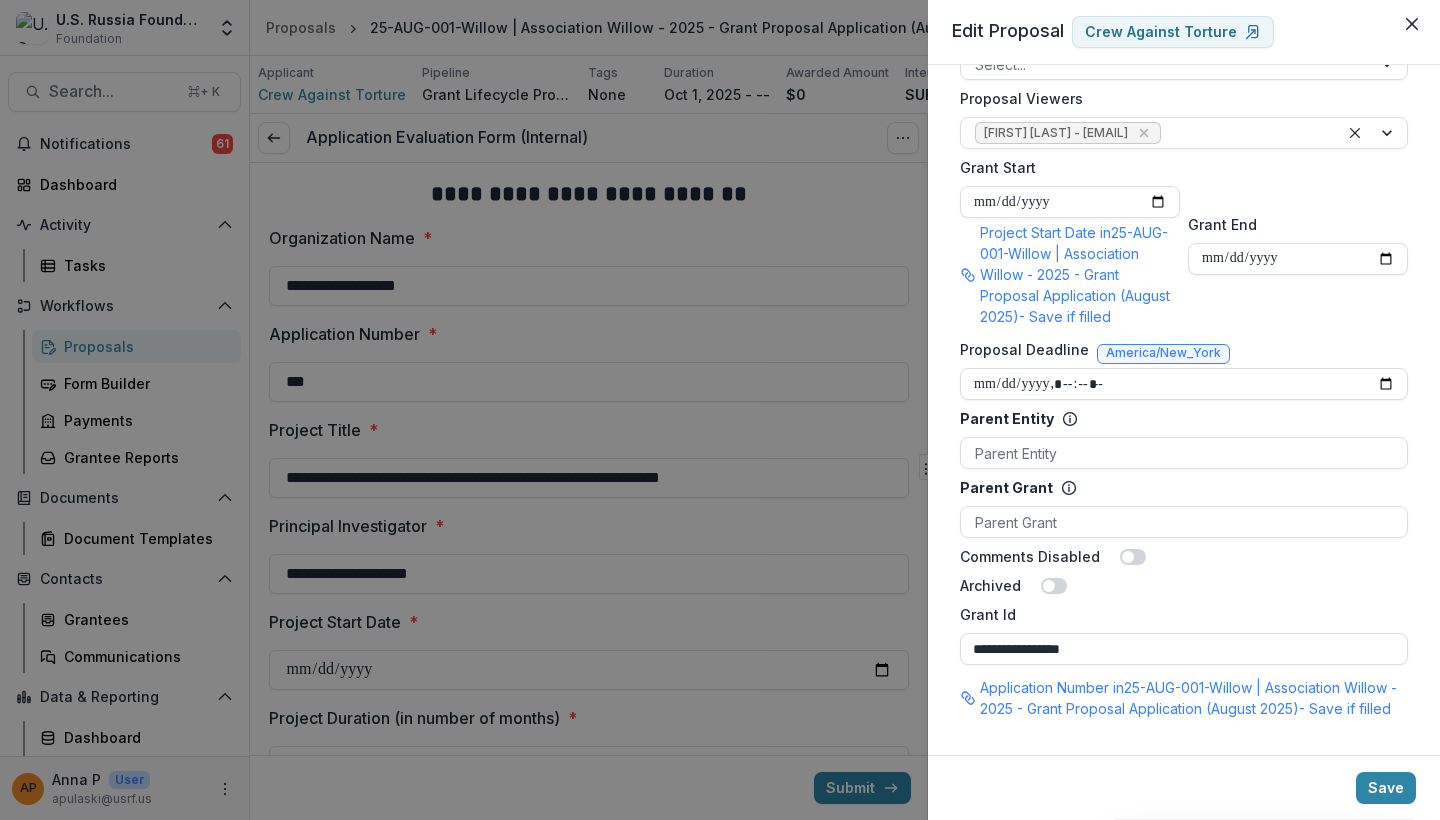 click on "**********" at bounding box center [720, 410] 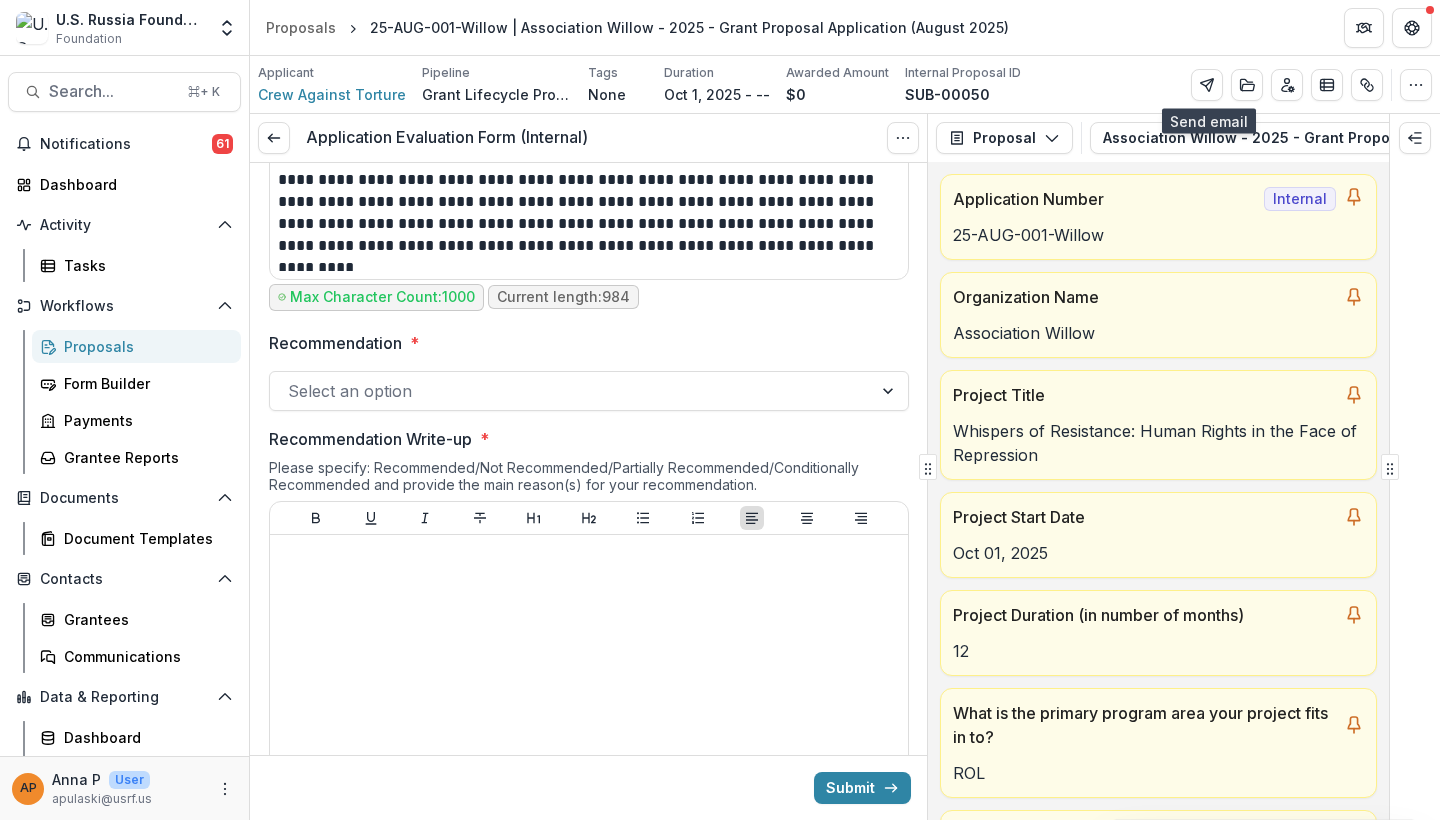 scroll, scrollTop: 1205, scrollLeft: 0, axis: vertical 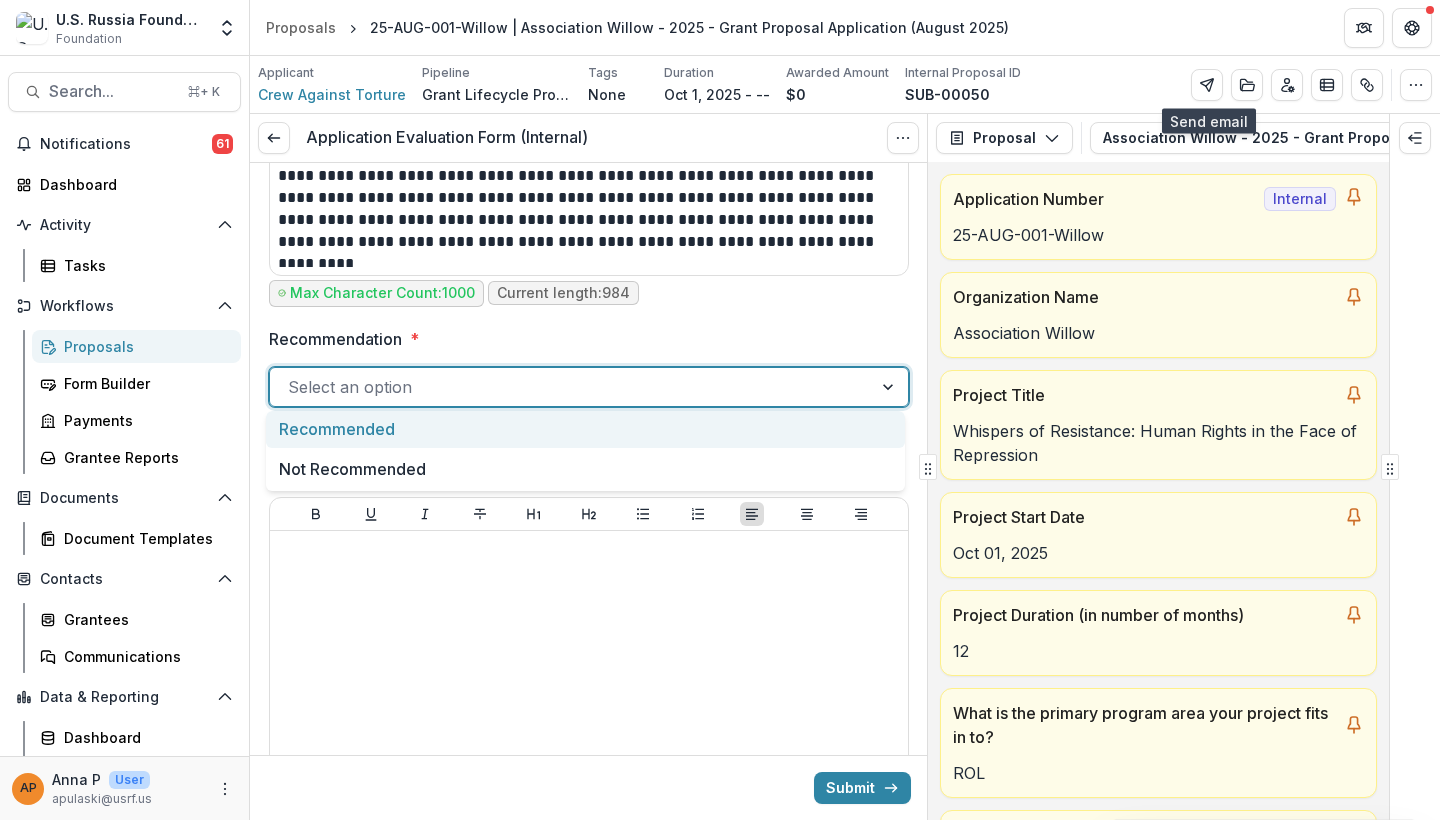 click at bounding box center (571, 387) 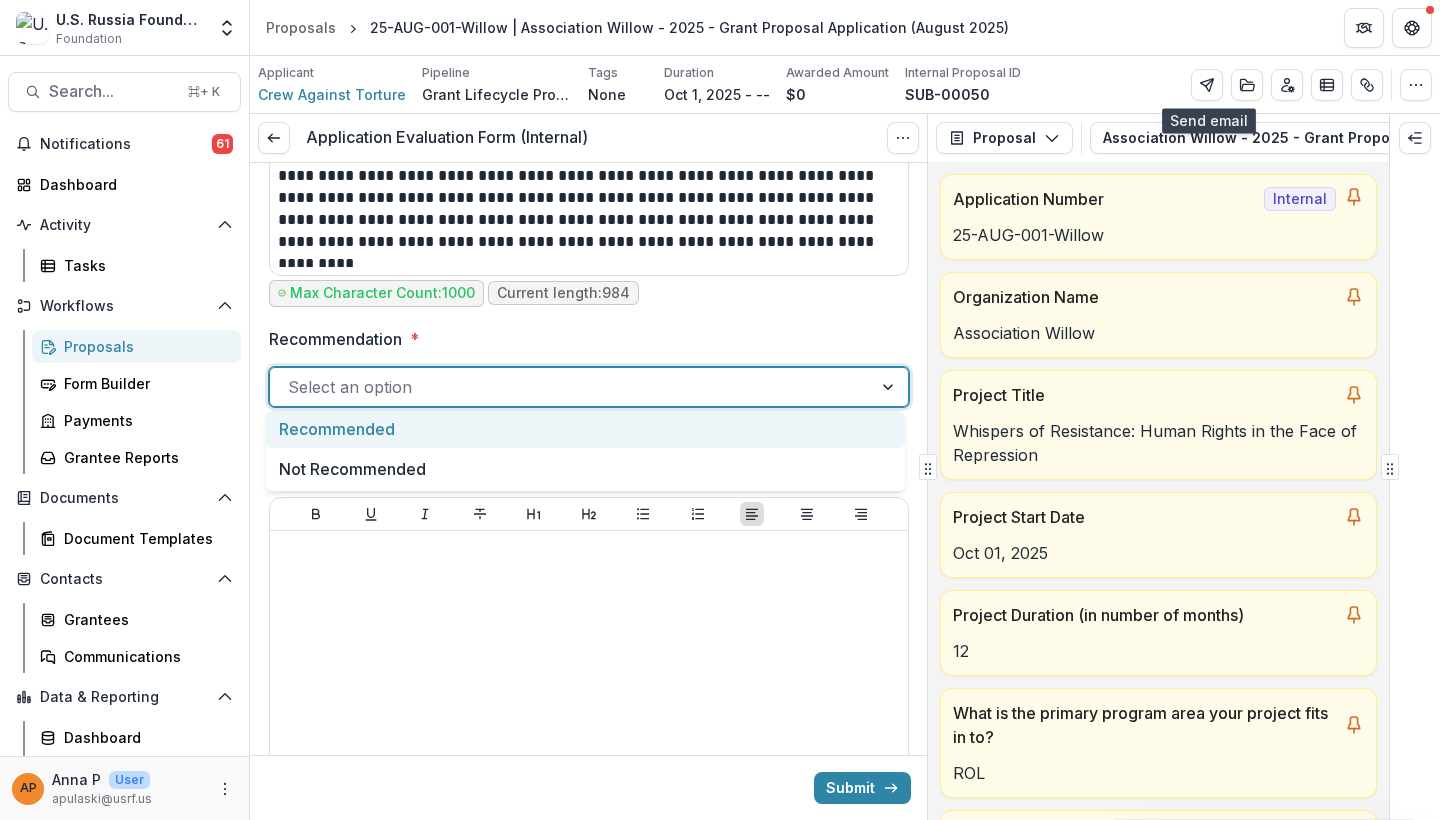 click at bounding box center (571, 387) 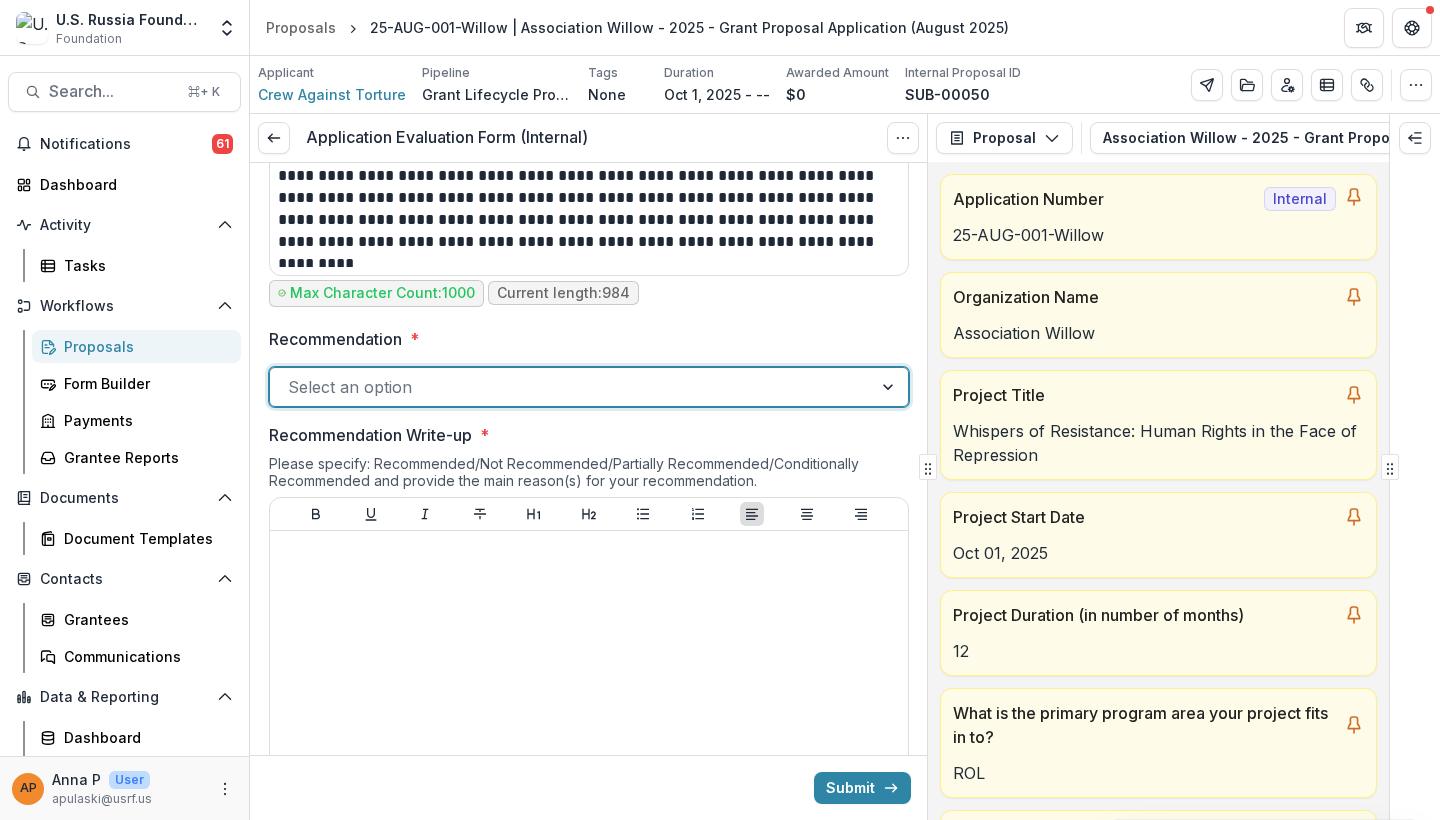click at bounding box center (571, 387) 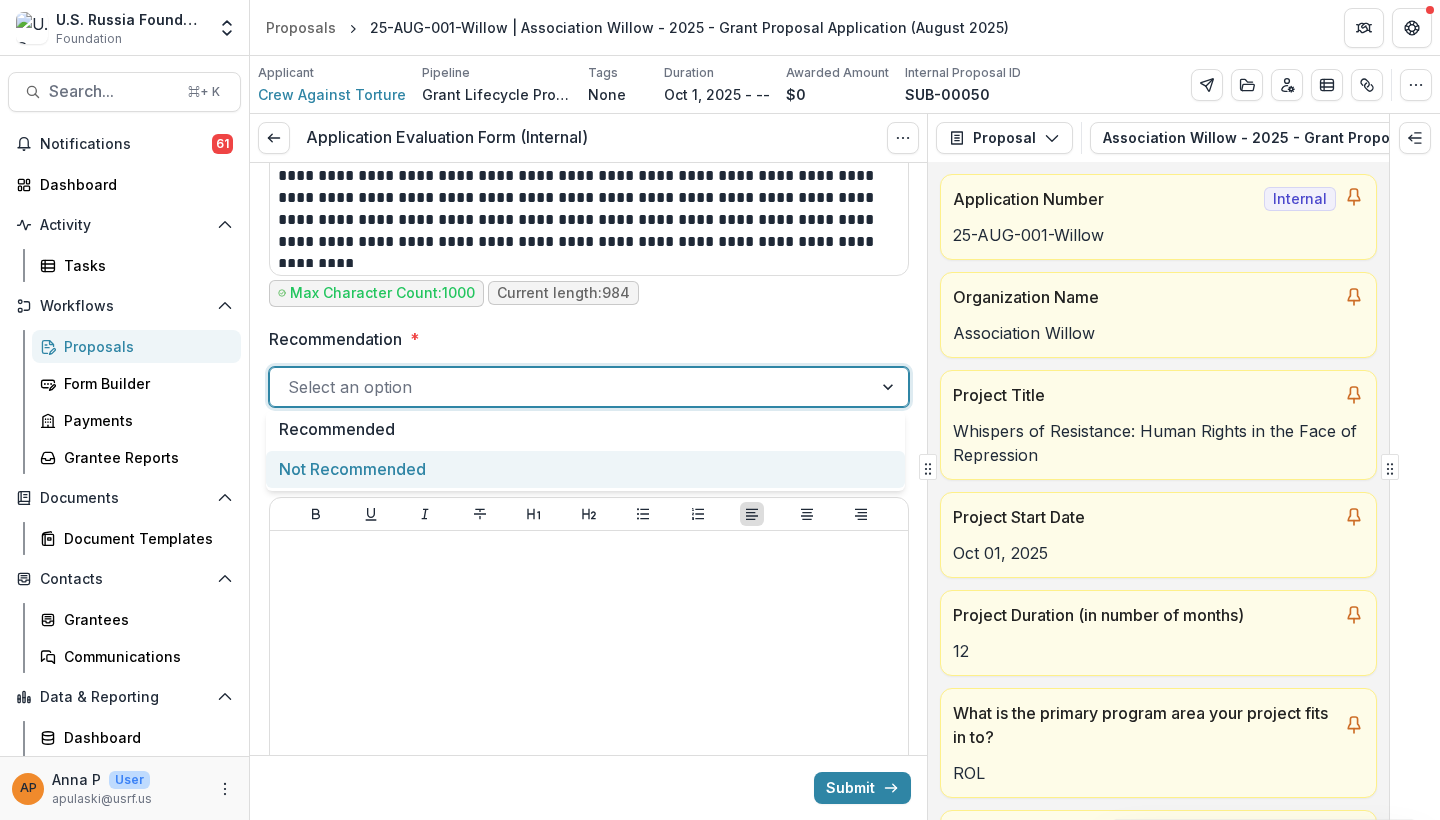 click on "Not Recommended" at bounding box center (585, 469) 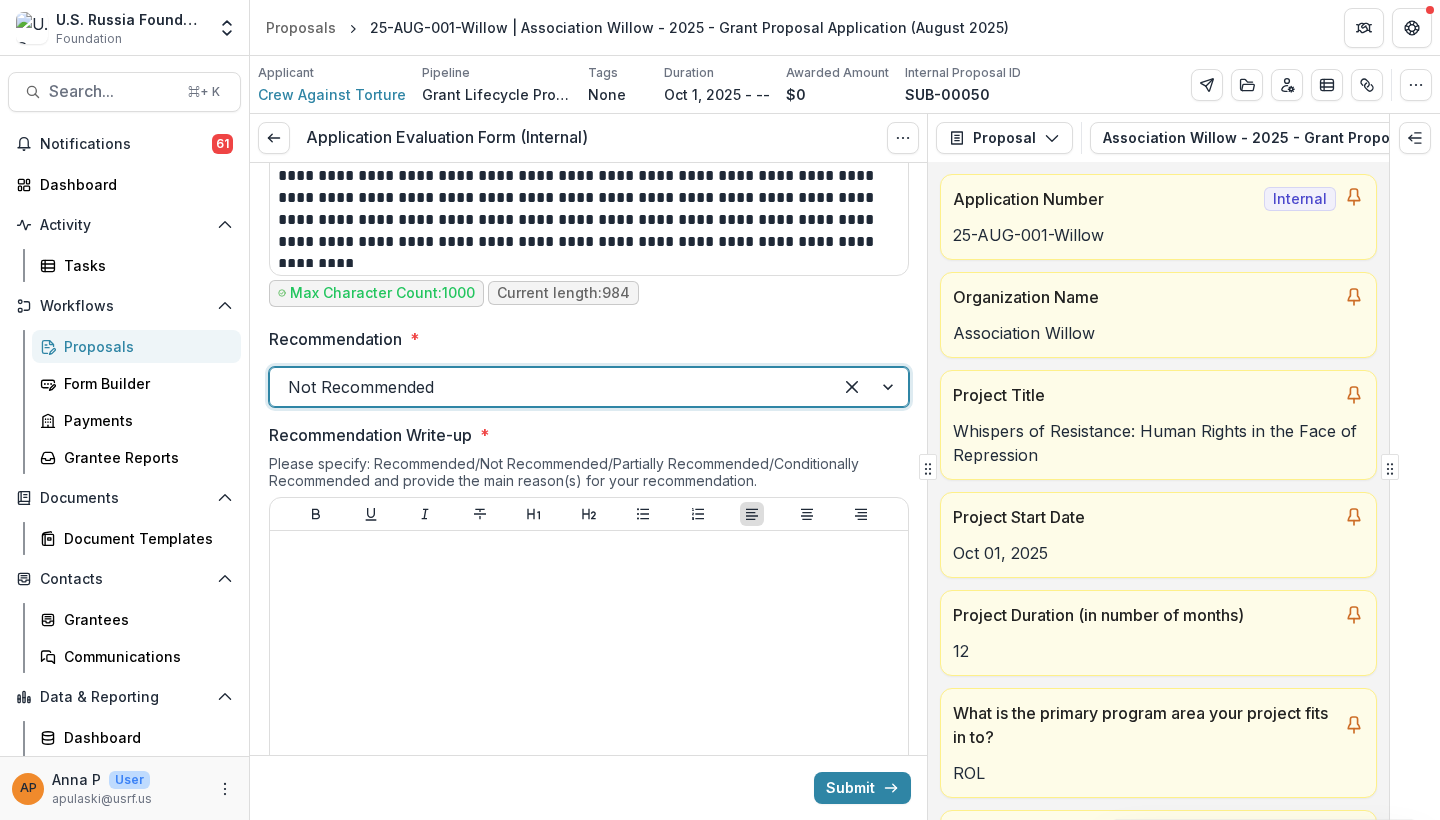click on "Please specify: Recommended/Not Recommended/Partially Recommended/Conditionally Recommended and provide the main reason(s) for your recommendation." at bounding box center [589, 476] 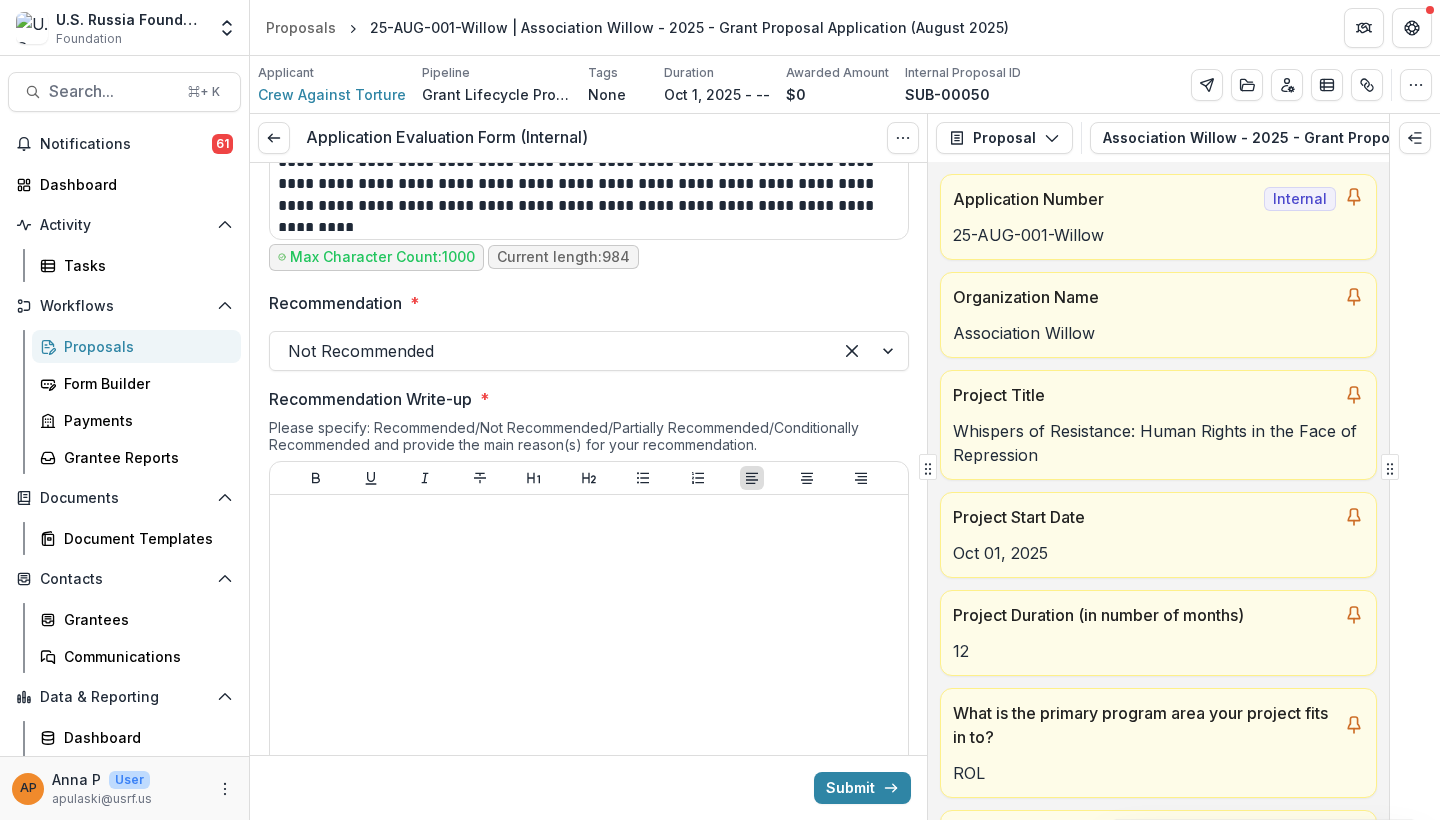 scroll, scrollTop: 1244, scrollLeft: 0, axis: vertical 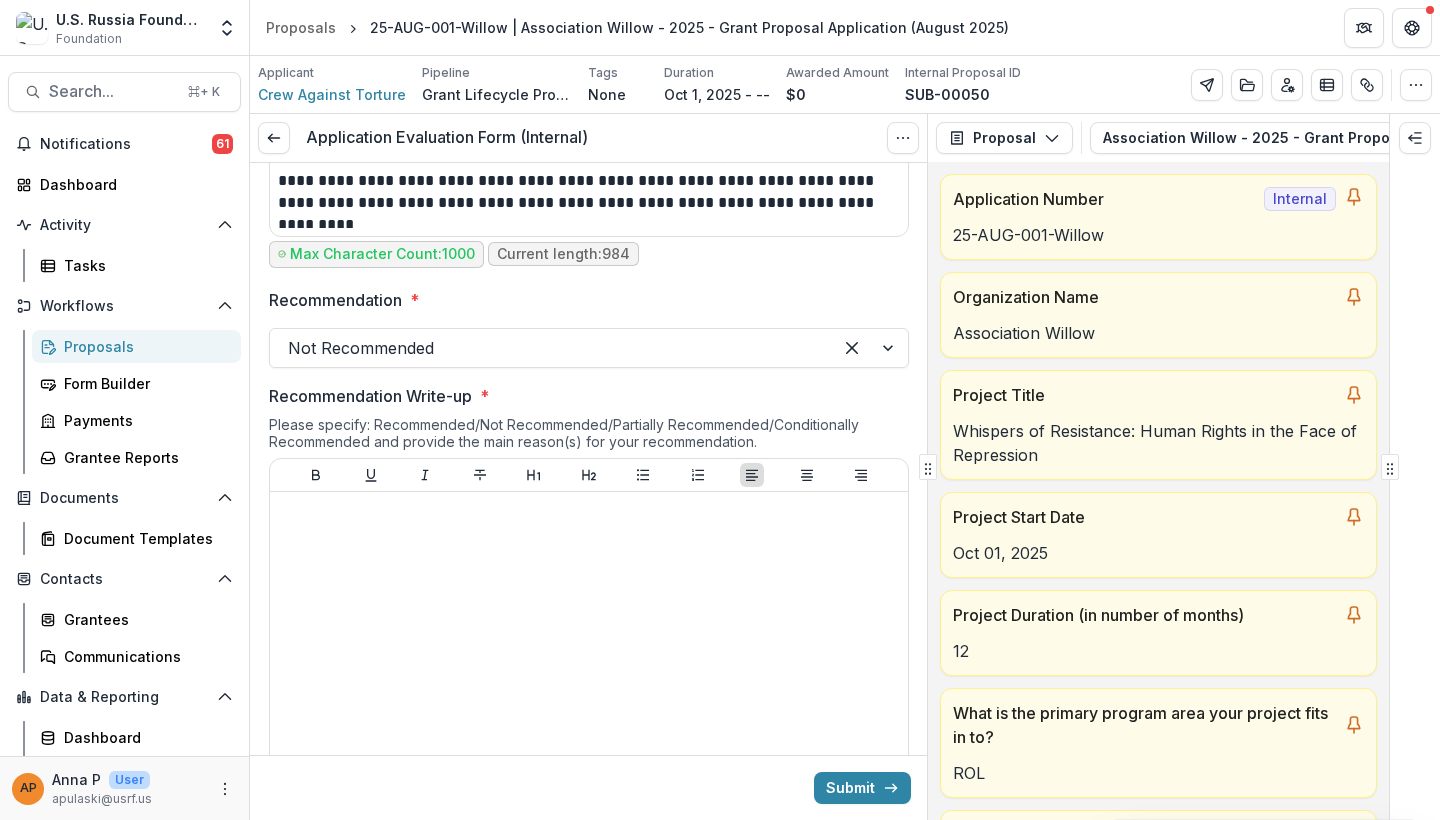 click at bounding box center [551, 348] 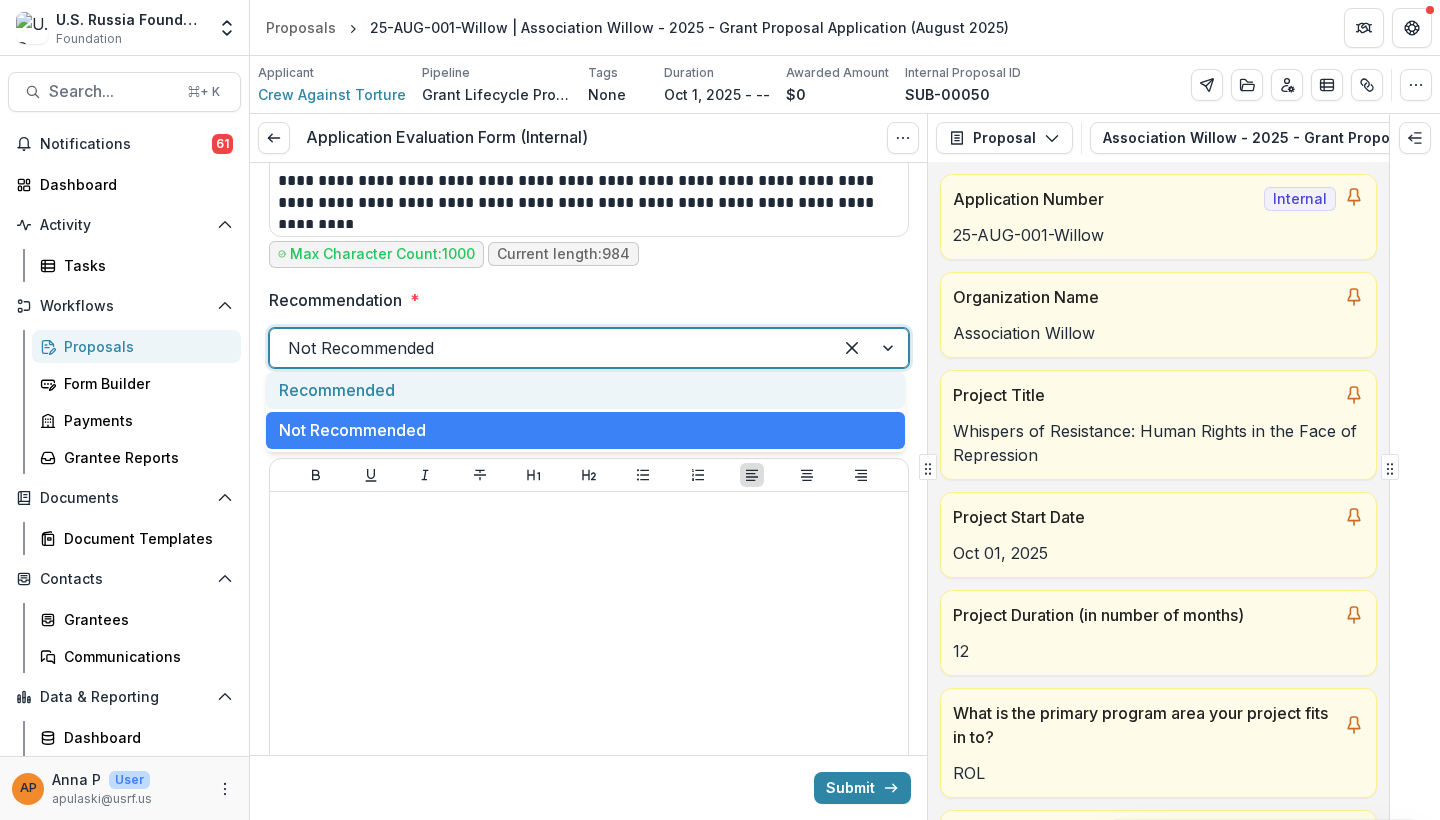click on "Recommended" at bounding box center [585, 390] 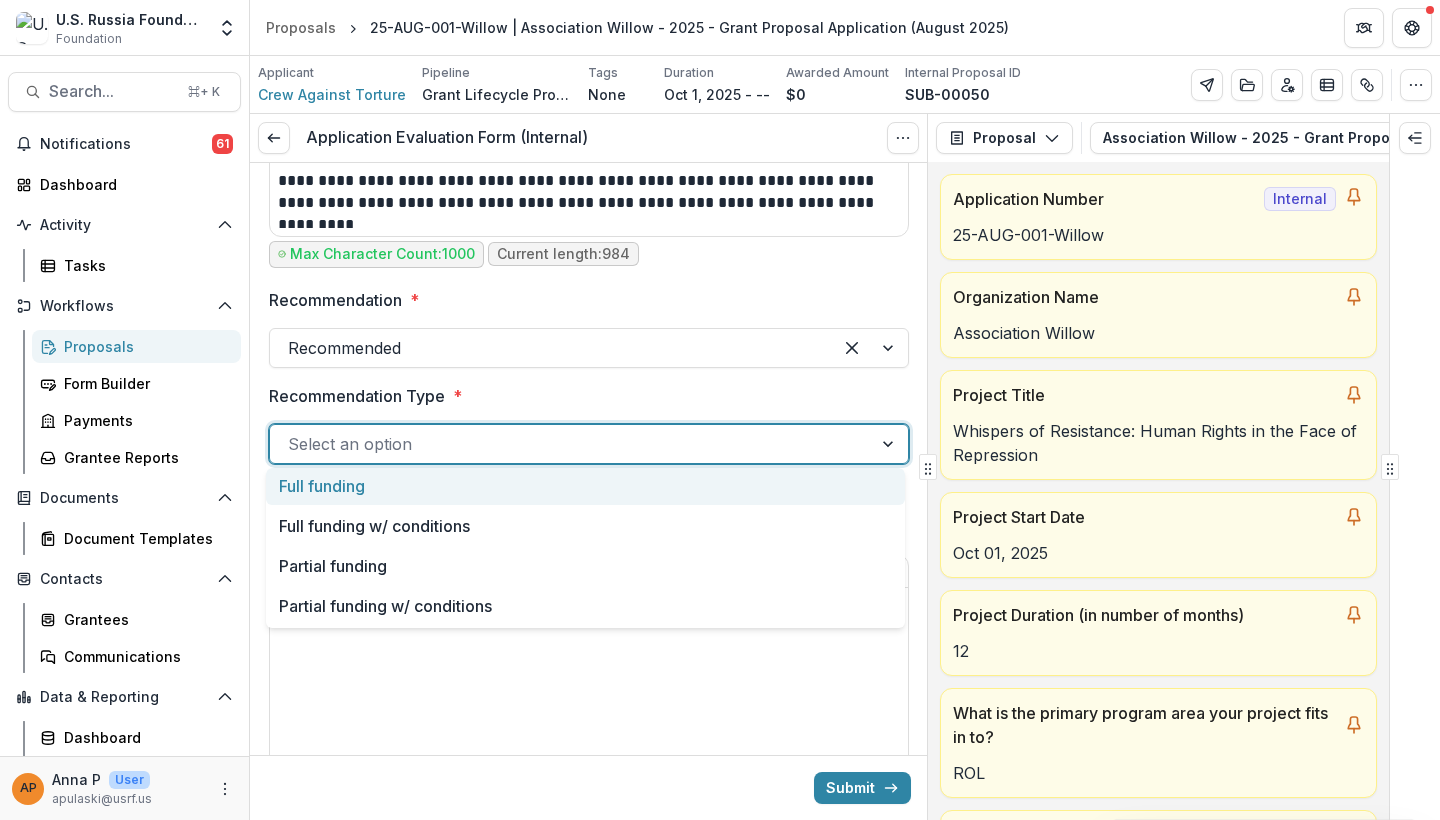 click at bounding box center (571, 444) 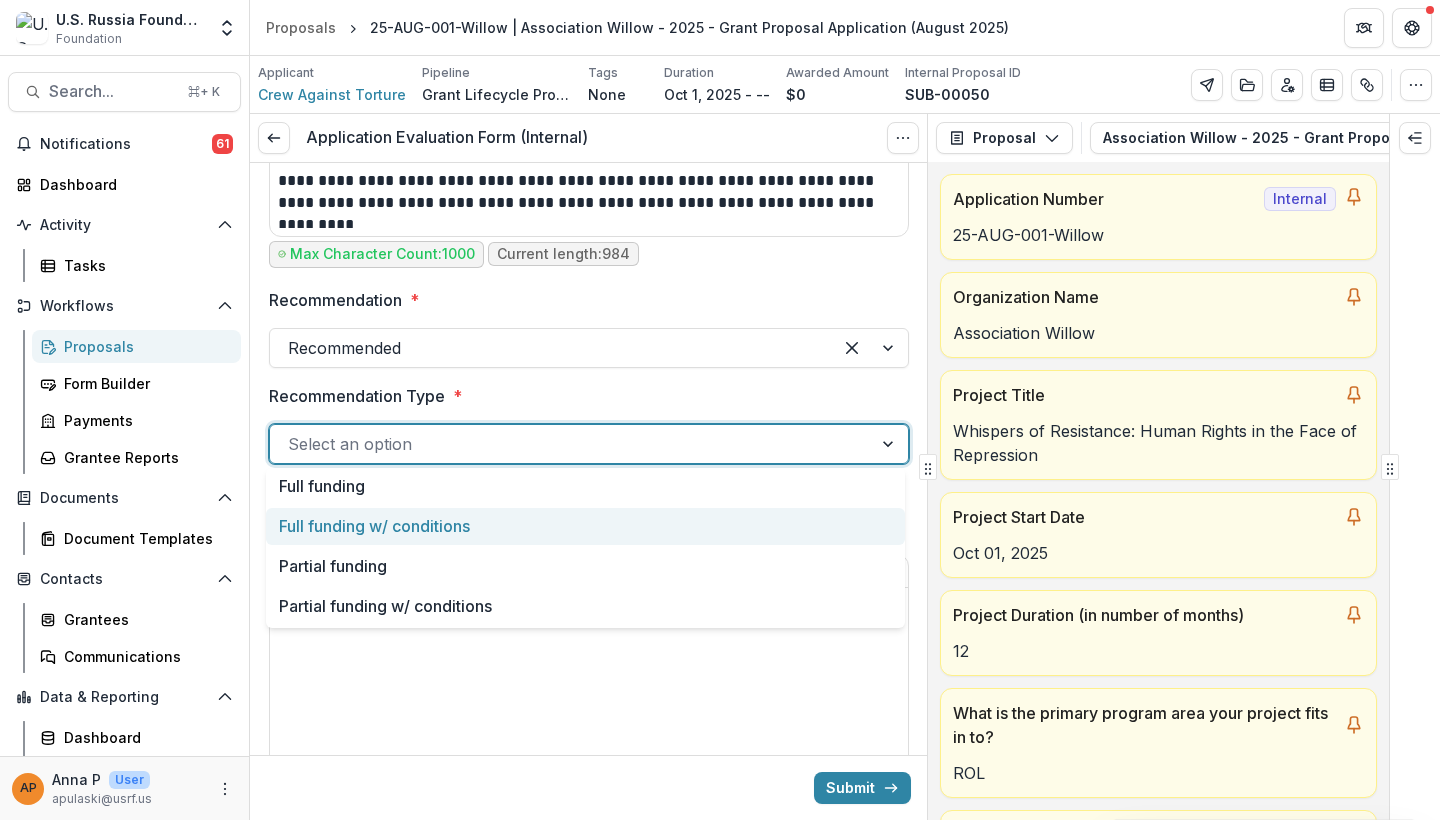 click on "Full funding w/ conditions" at bounding box center [585, 526] 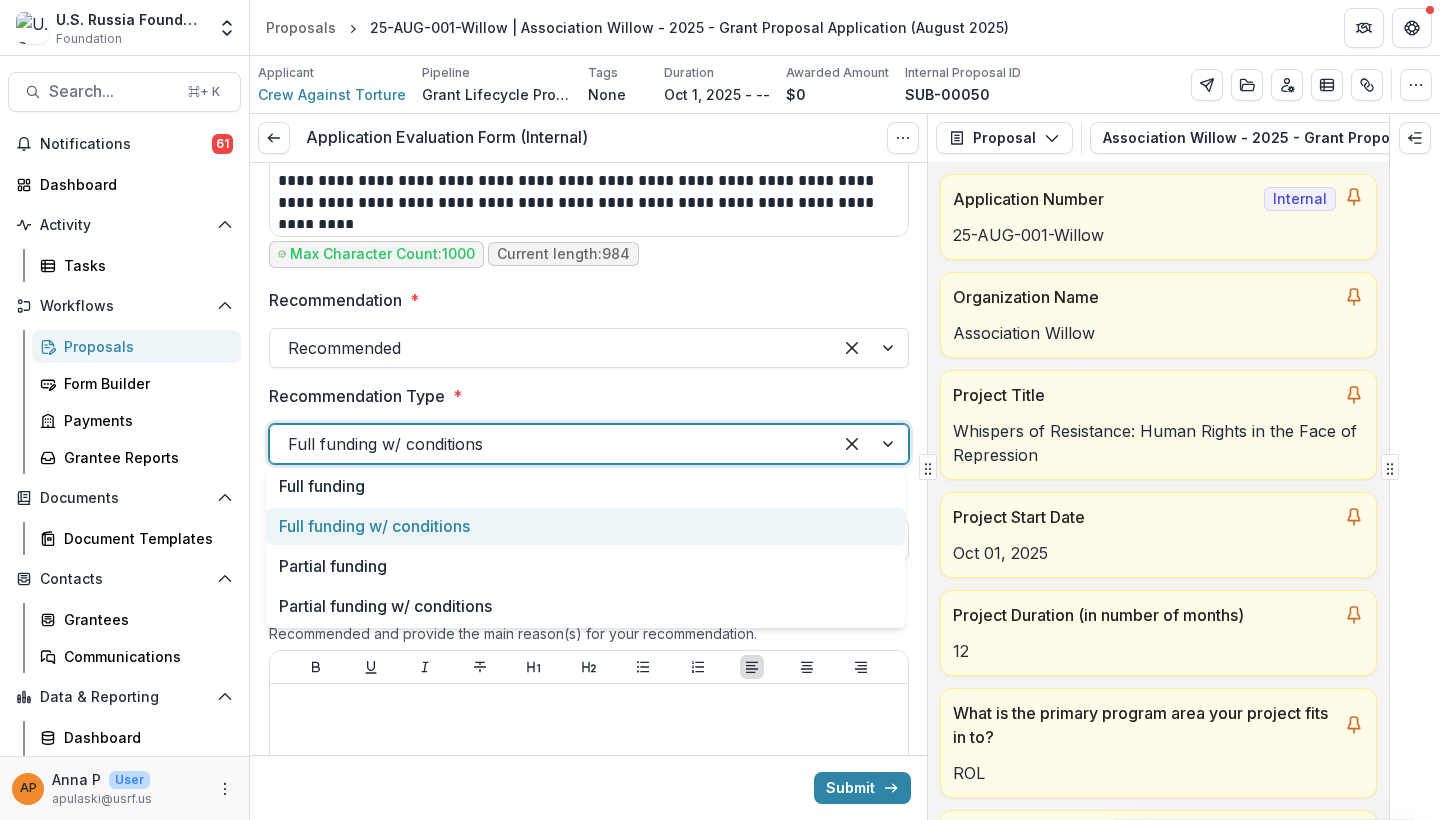 click at bounding box center (551, 444) 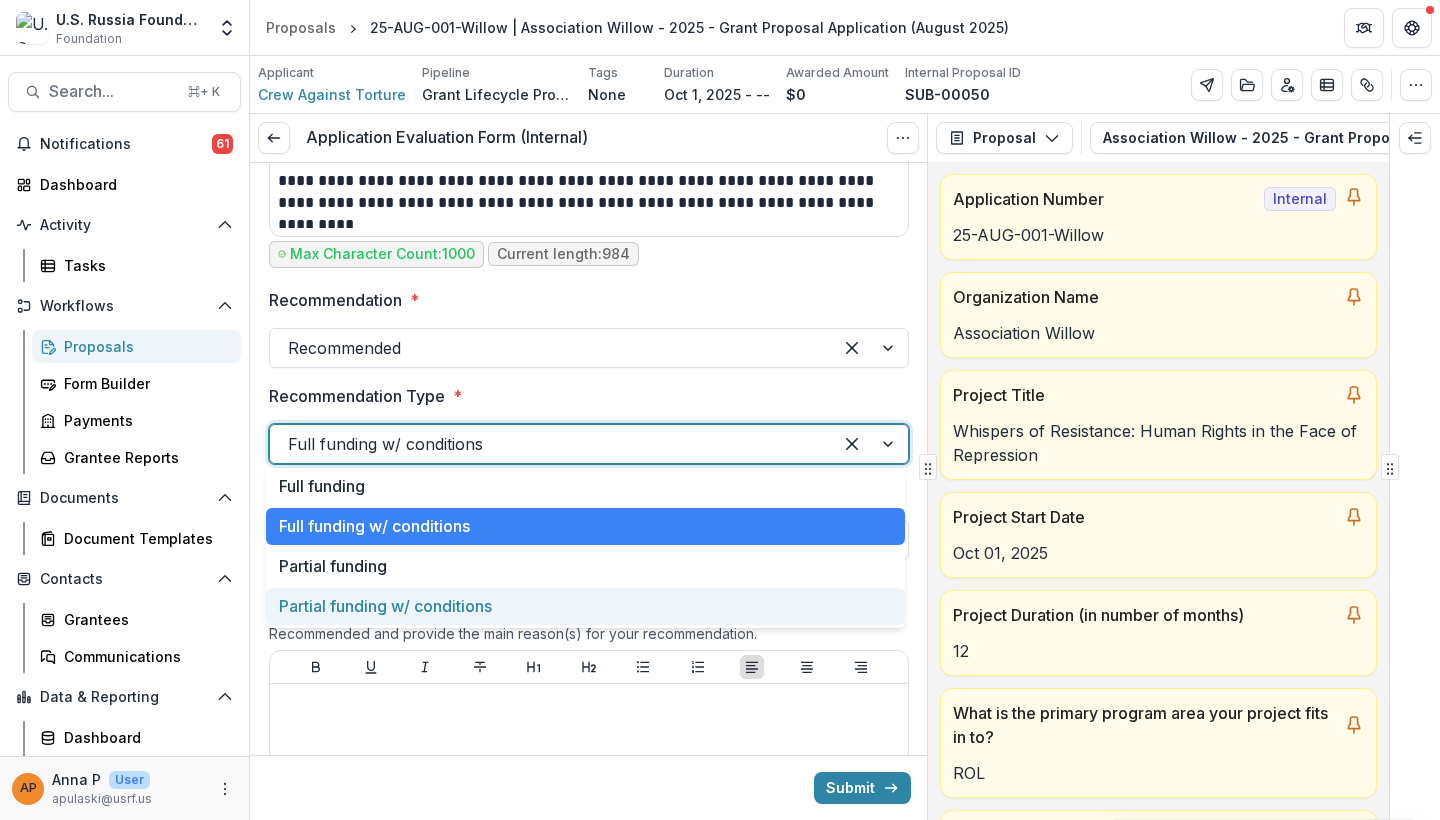 click on "Partial funding w/ conditions" at bounding box center (585, 606) 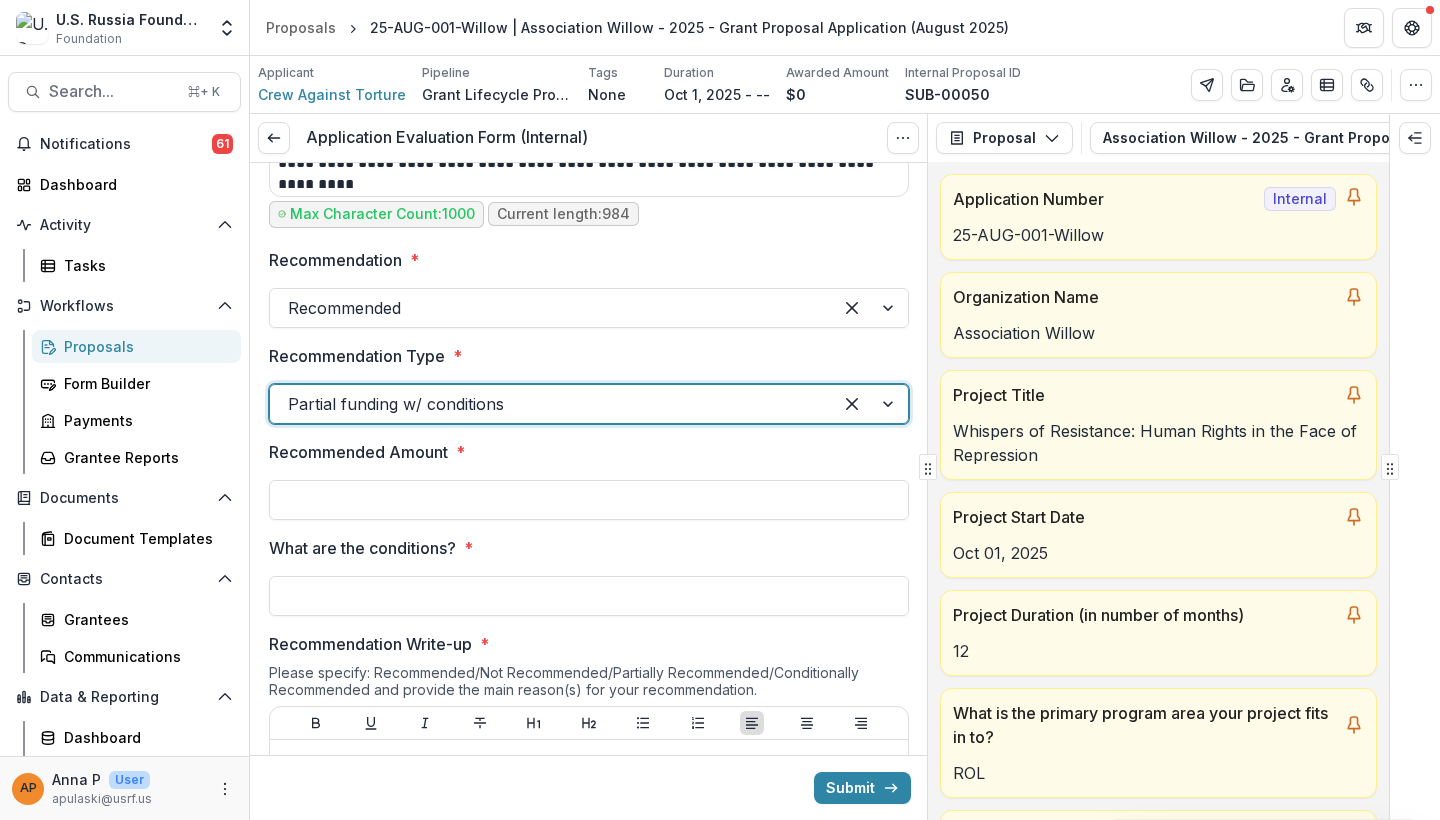 scroll, scrollTop: 1288, scrollLeft: 0, axis: vertical 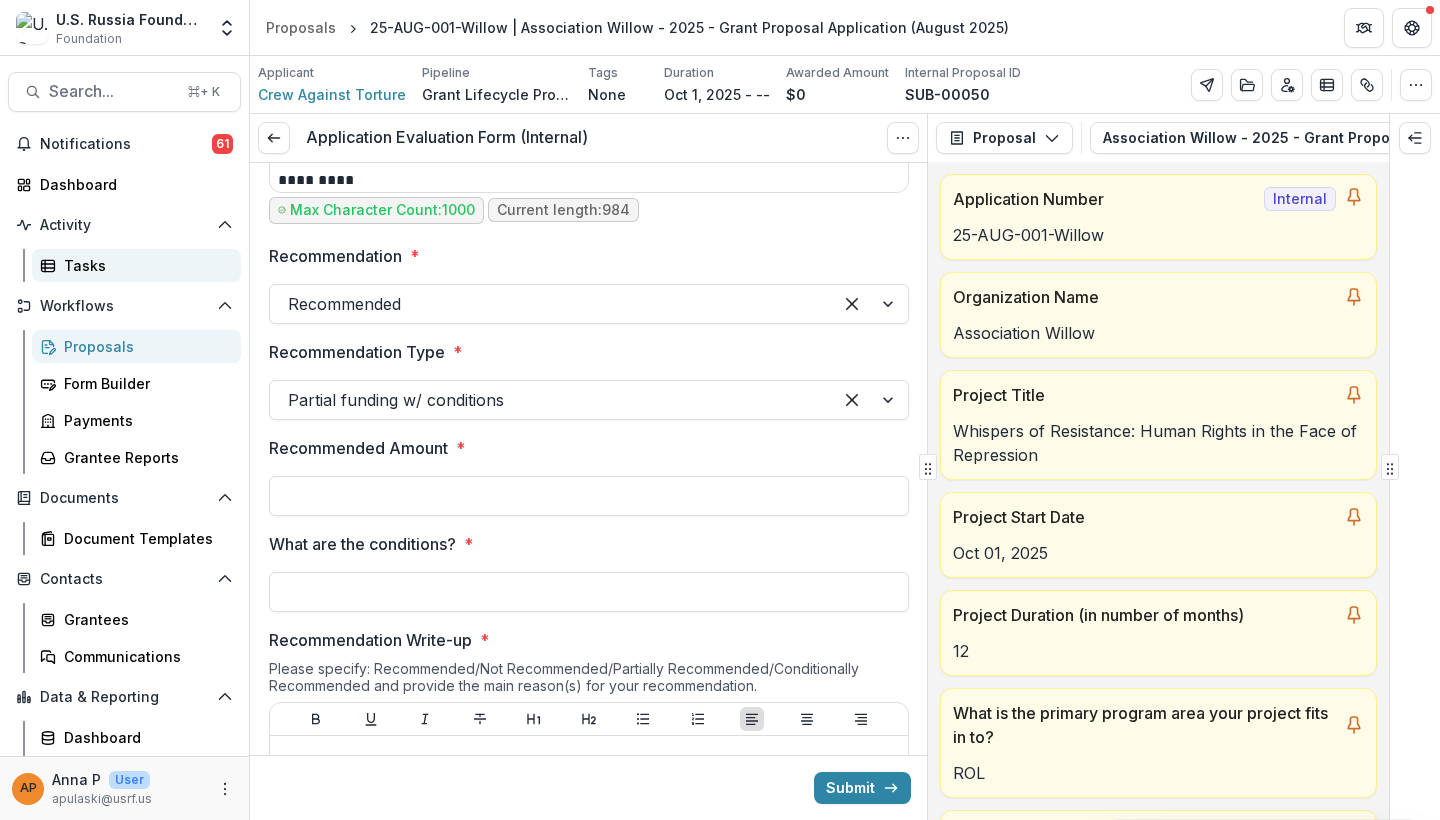 click on "Tasks" at bounding box center [144, 265] 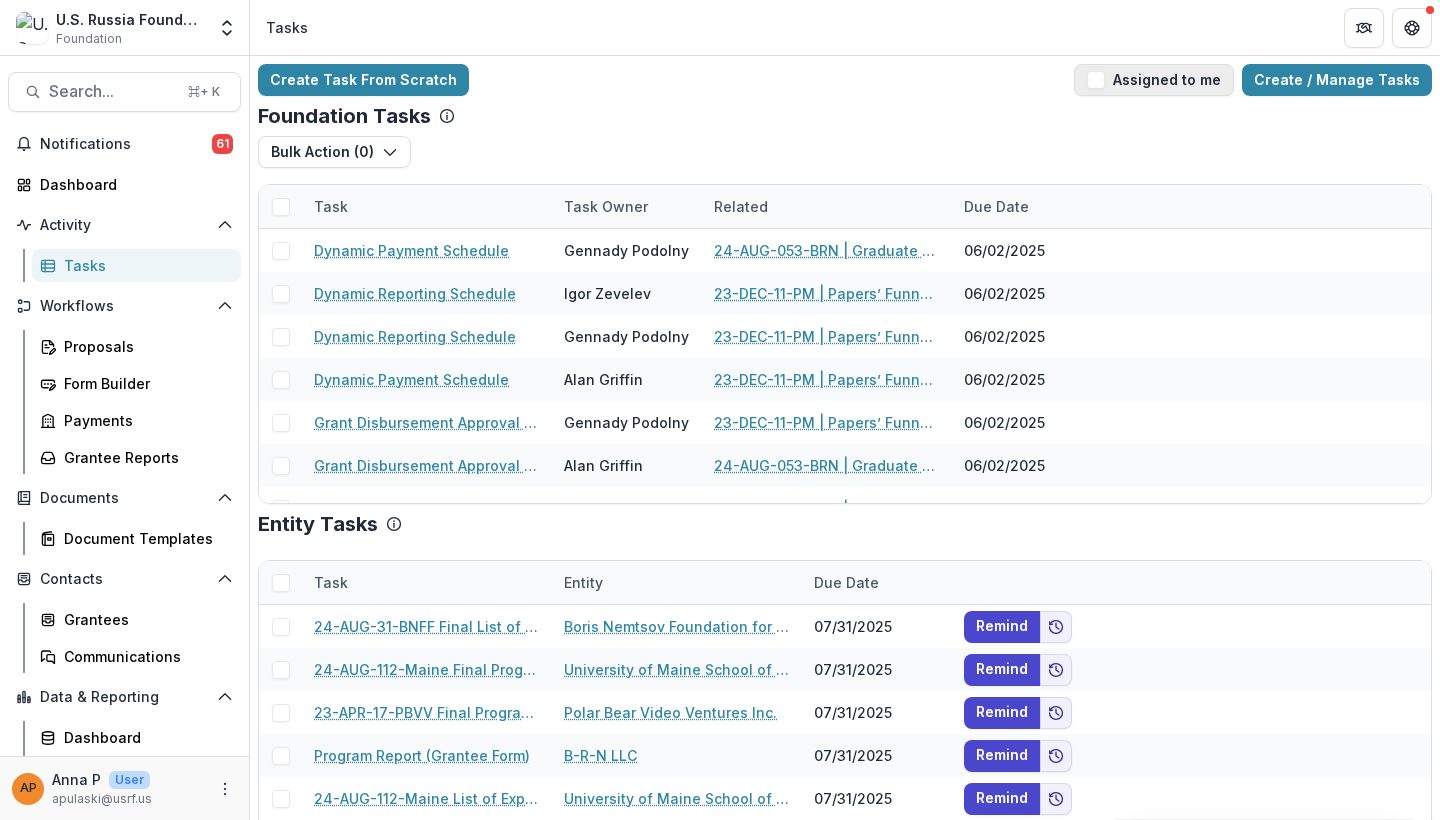 click on "Assigned to me" at bounding box center [1154, 80] 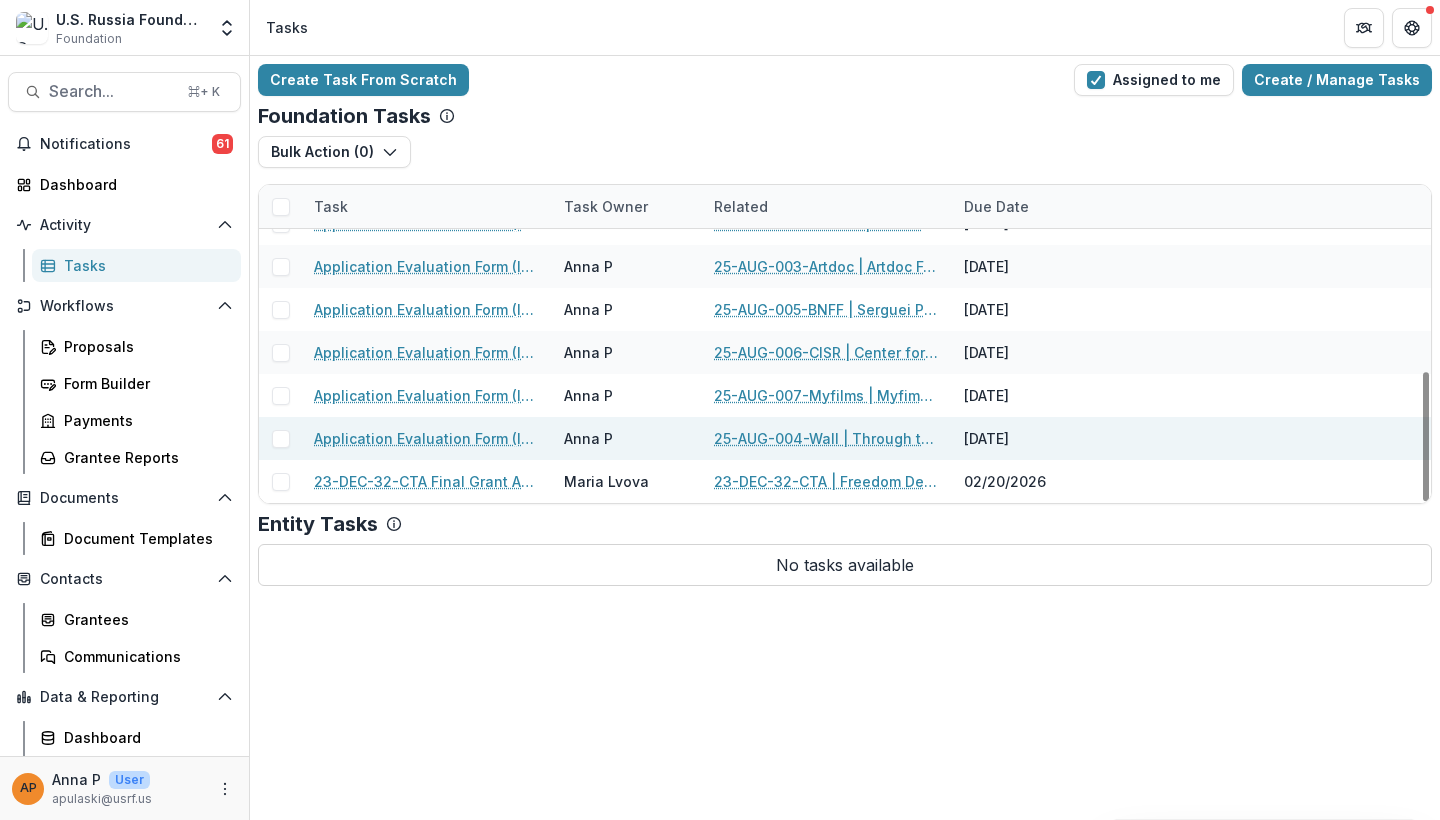 scroll, scrollTop: 457, scrollLeft: 0, axis: vertical 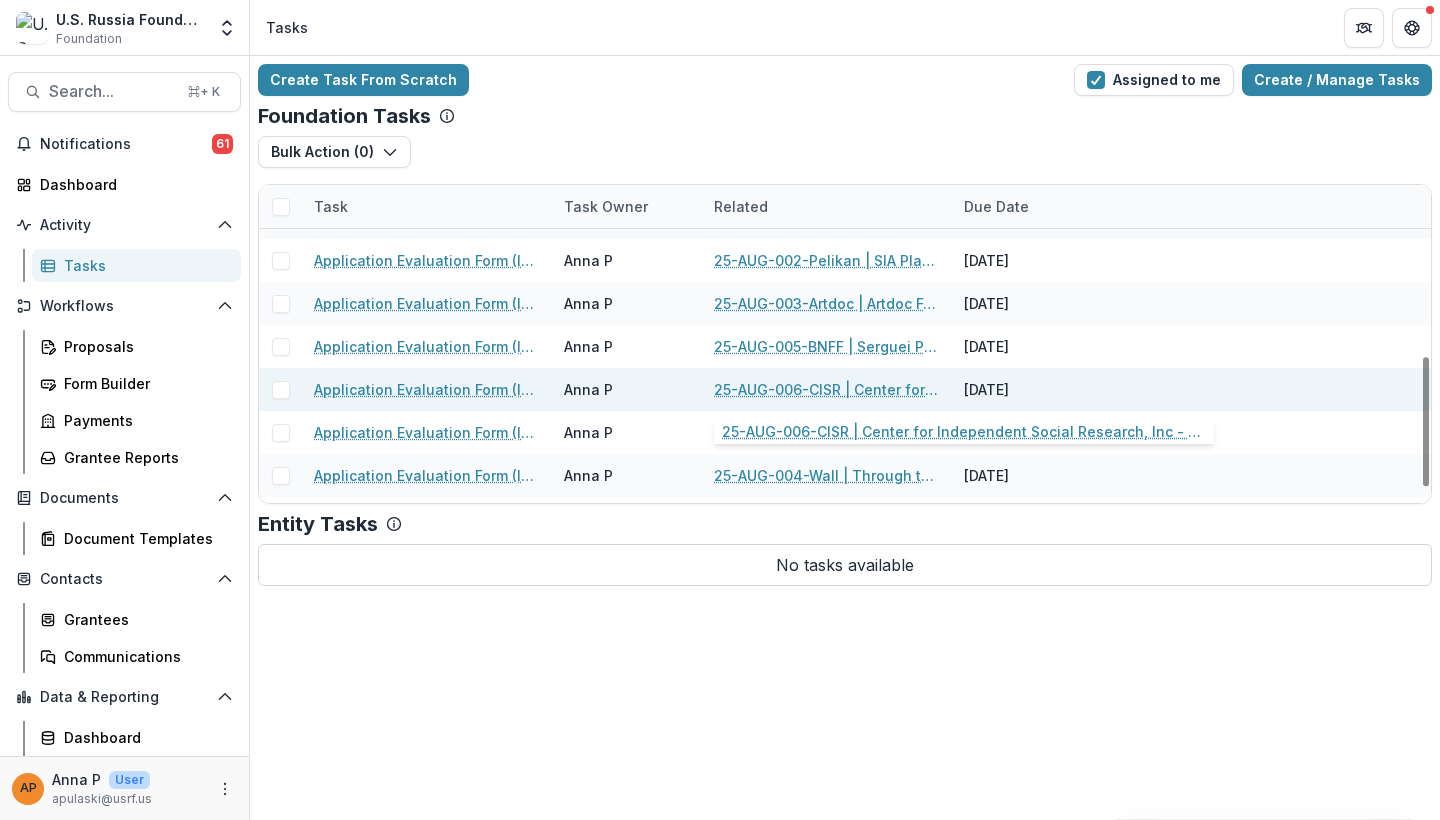 click on "25-AUG-006-CISR | Center for Independent Social Research, Inc - 2025 - Grant Proposal Application (August 2025)" at bounding box center (827, 389) 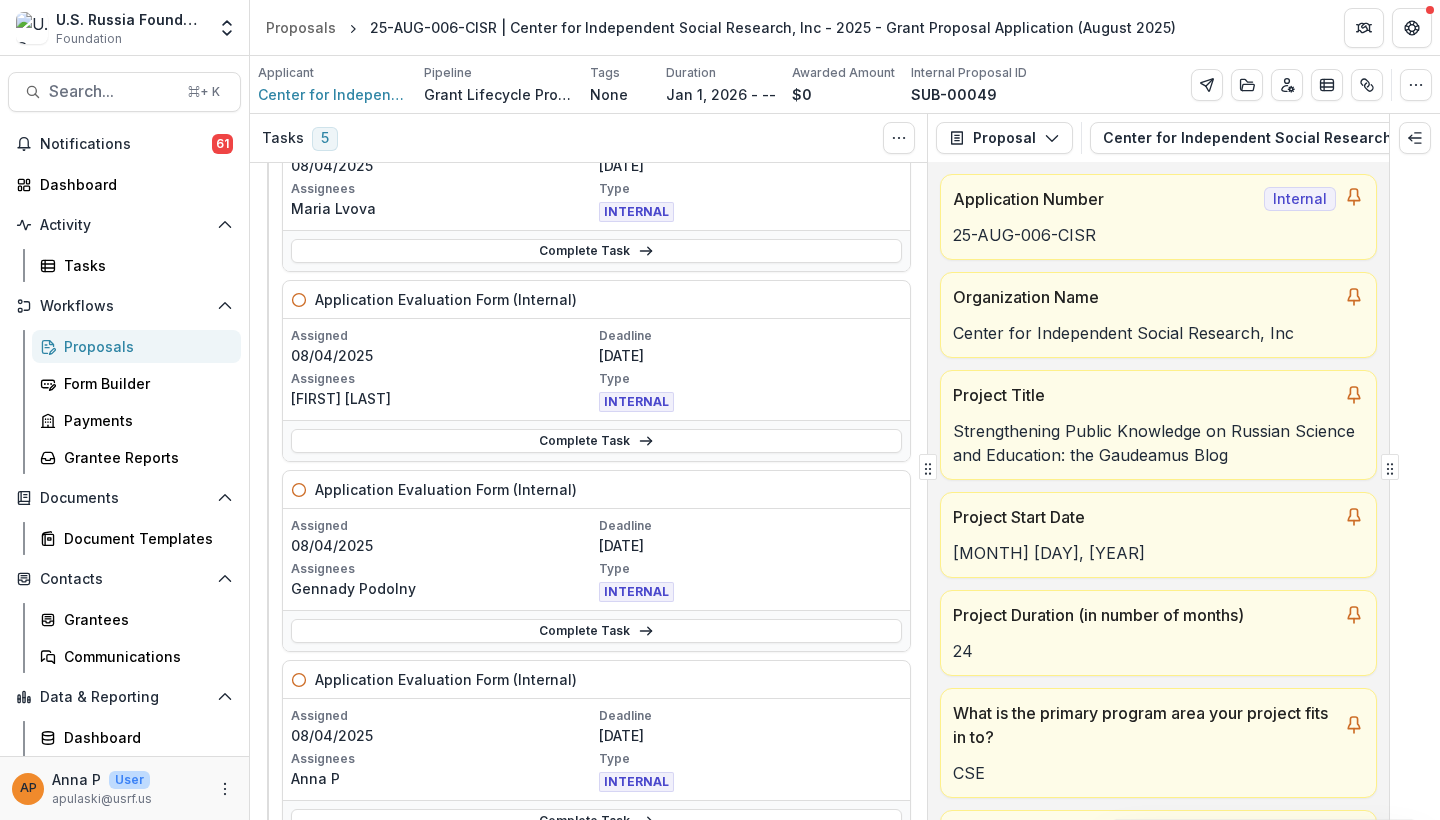 scroll, scrollTop: 195, scrollLeft: 0, axis: vertical 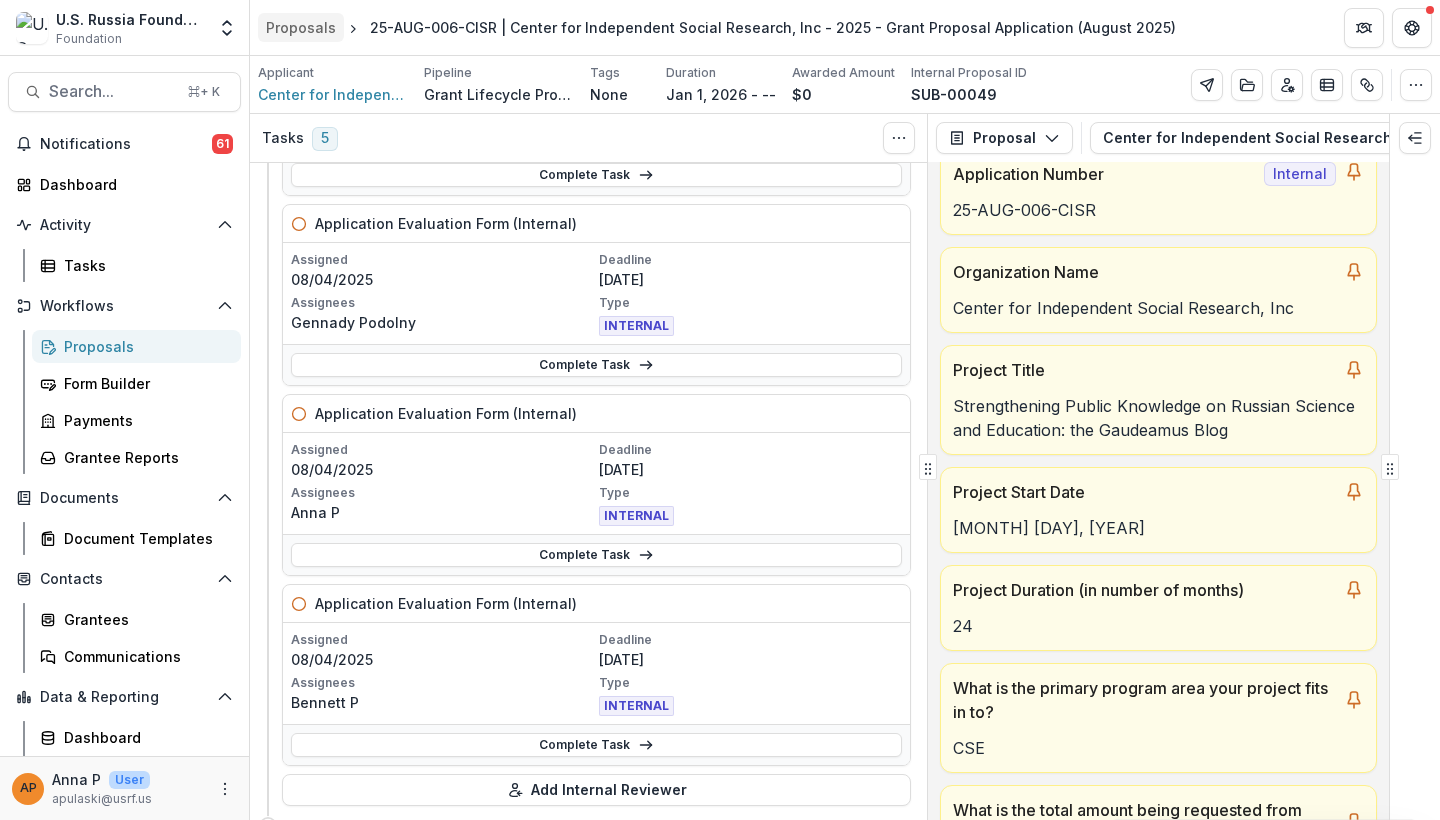 click on "Proposals" at bounding box center [301, 27] 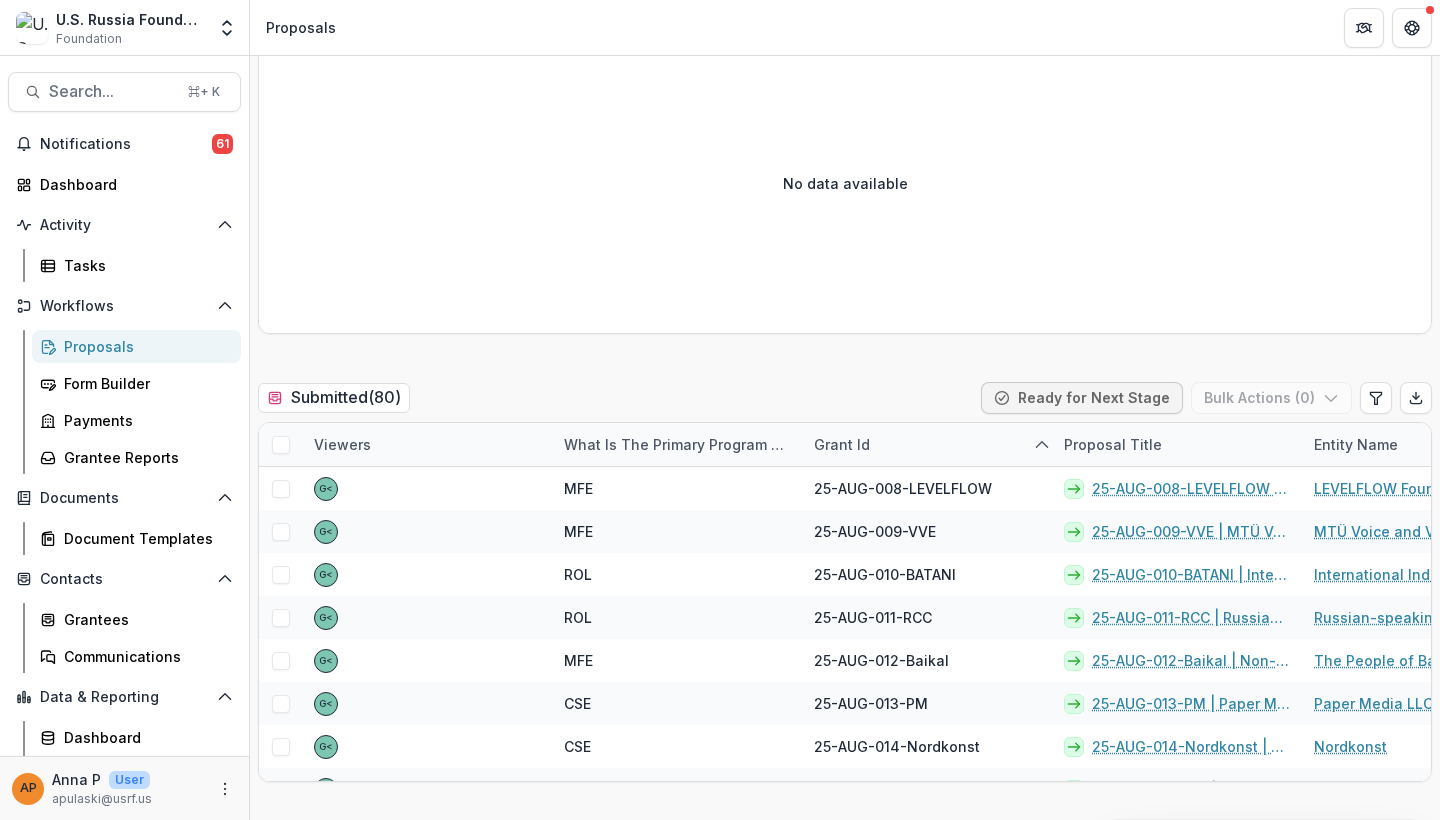 scroll, scrollTop: 339, scrollLeft: 0, axis: vertical 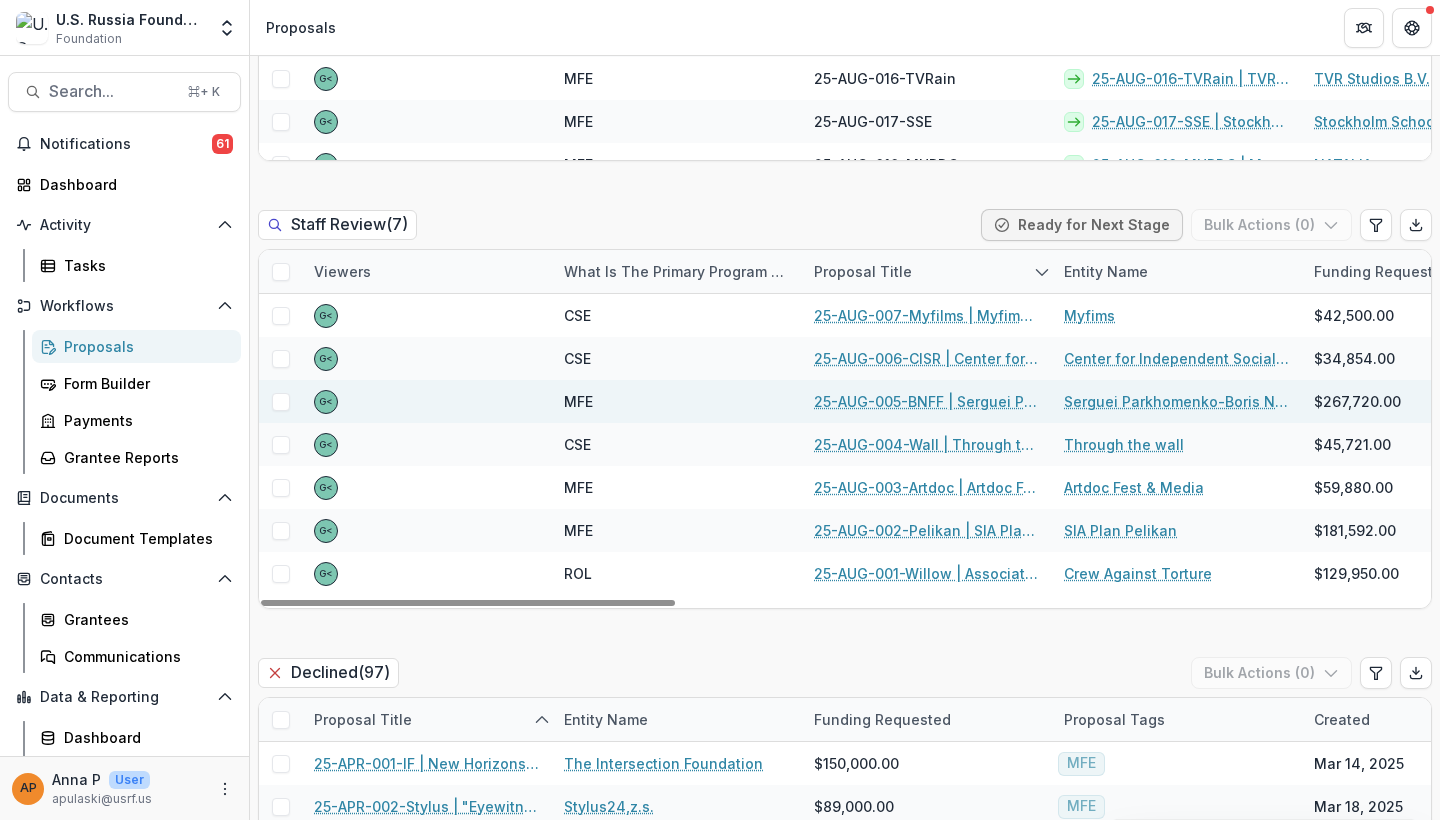 click on "25-AUG-005-BNFF | Serguei Parkhomenko-Boris Nemtsov Foundation - 2025 - Grant Proposal Application (August 2025)" at bounding box center (927, 401) 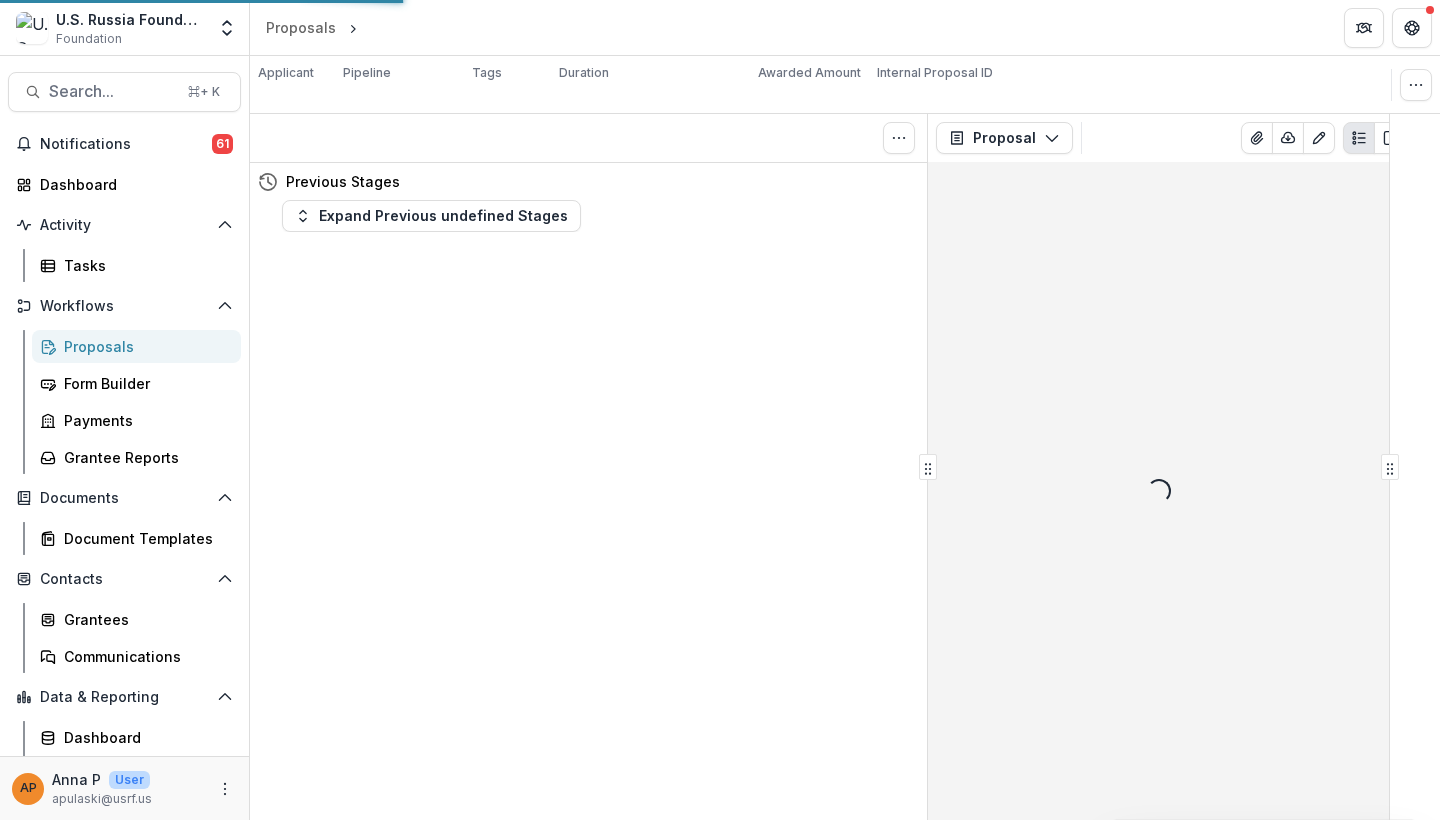 scroll, scrollTop: 0, scrollLeft: 0, axis: both 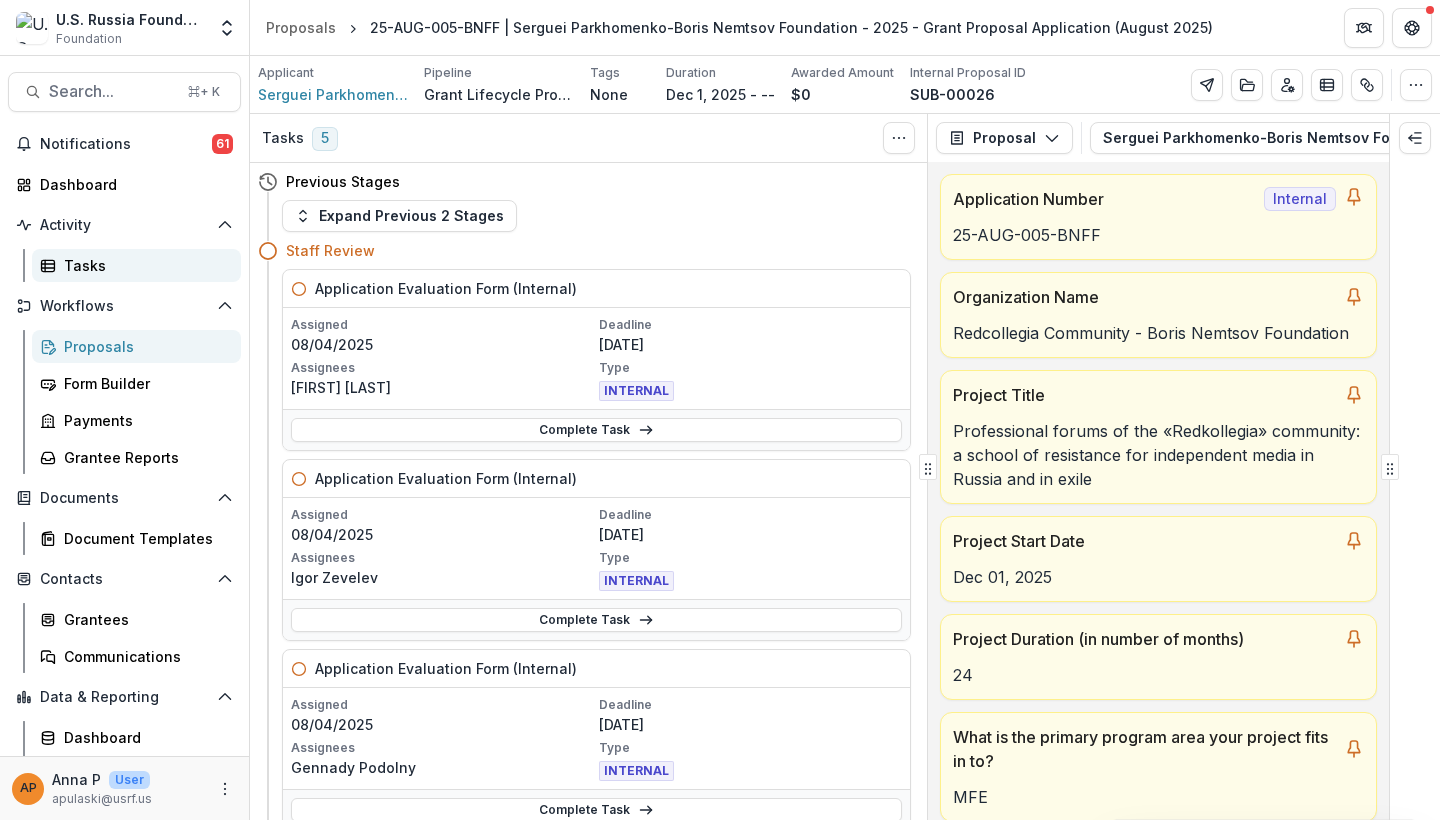 click on "Tasks" at bounding box center (144, 265) 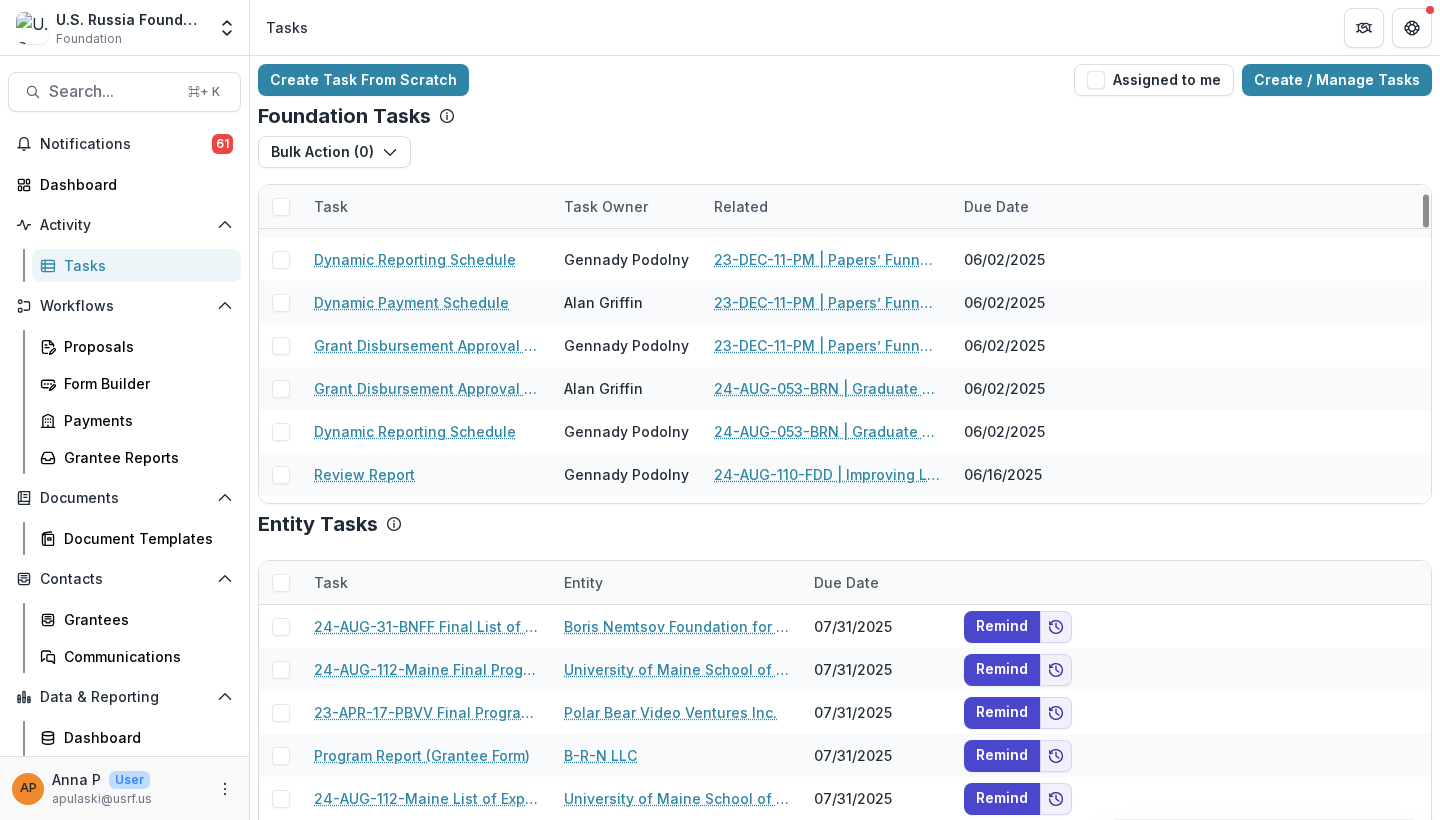 scroll, scrollTop: 85, scrollLeft: 0, axis: vertical 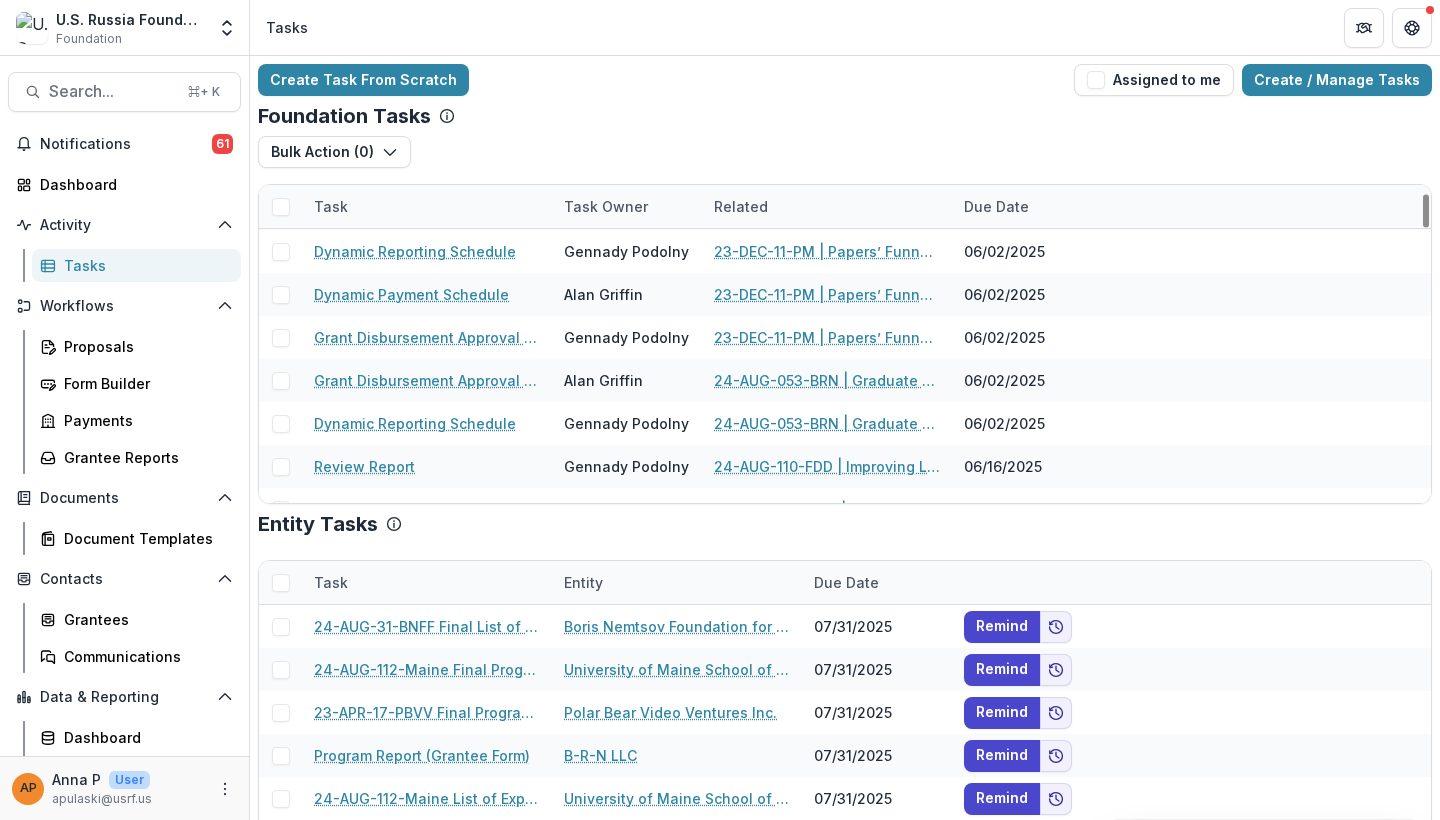 click on "Create Task From Scratch Assigned to me Create / Manage Tasks Foundation Tasks Bulk Action ( 0 ) Reporting Schedule Tasks Task Task Owner Related Due Date Dynamic Payment Schedule Gennady Podolny 24-AUG-053-BRN | Graduate Research Cooperation Project 2.0 06/02/2025 Dynamic Reporting Schedule Igor Zevelev 23-DEC-11-PM | Papers’ Funnel: From the Emigrant Community Media to the Commercial Client Stream 06/02/2025 Dynamic Reporting Schedule Gennady Podolny 23-DEC-11-PM | Papers’ Funnel: From the Emigrant Community Media to the Commercial Client Stream 06/02/2025 Dynamic Payment Schedule Alan Griffin 23-DEC-11-PM | Papers’ Funnel: From the Emigrant Community Media to the Commercial Client Stream 06/02/2025 Grant Disbursement Approval Form Gennady Podolny 23-DEC-11-PM | Papers’ Funnel: From the Emigrant Community Media to the Commercial Client Stream 06/02/2025 Grant Disbursement Approval Form Alan Griffin 24-AUG-053-BRN | Graduate Research Cooperation Project 2.0 06/02/2025 Dynamic Reporting Schedule Task" at bounding box center [845, 488] 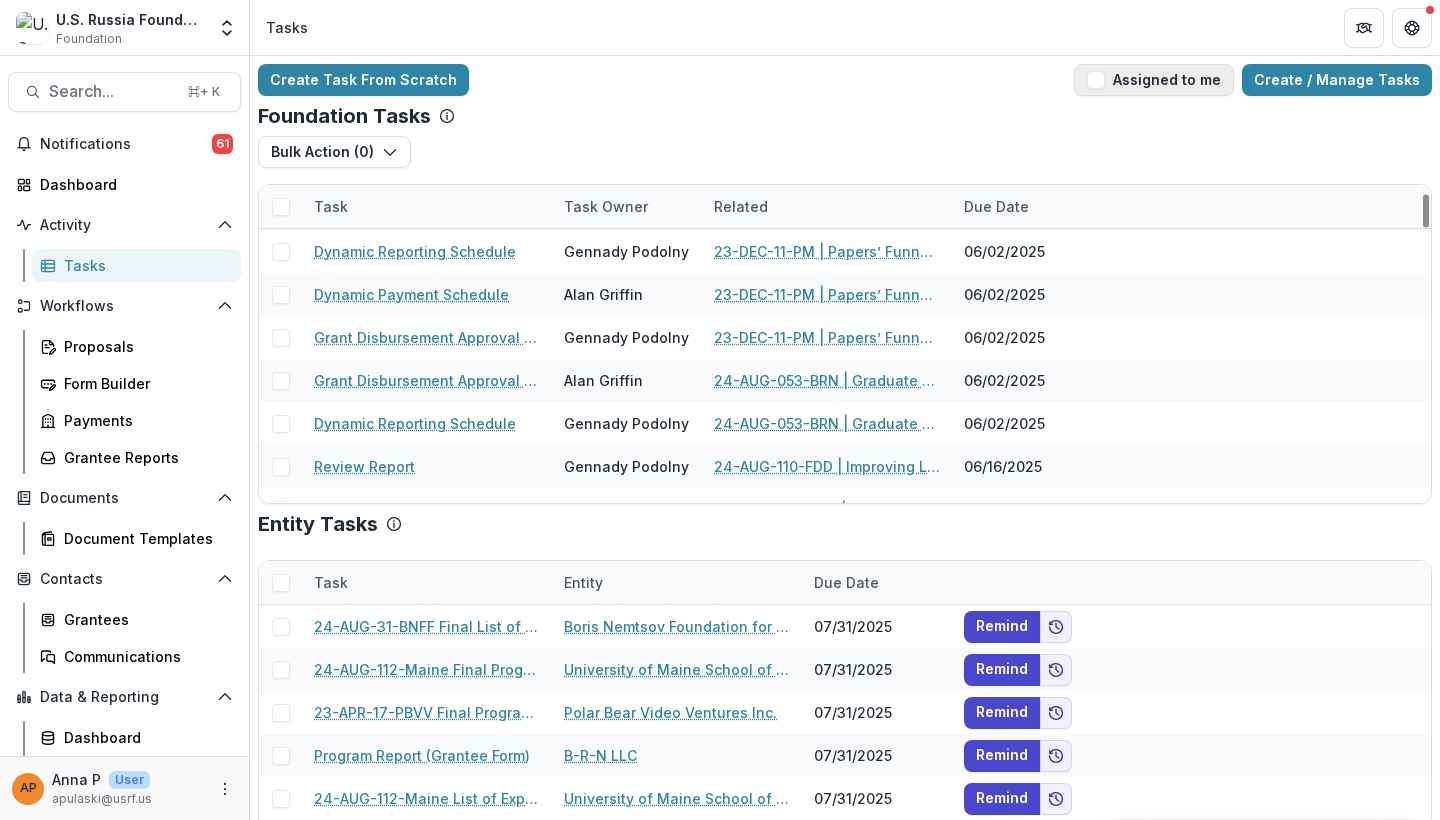 click on "Assigned to me" at bounding box center [1154, 80] 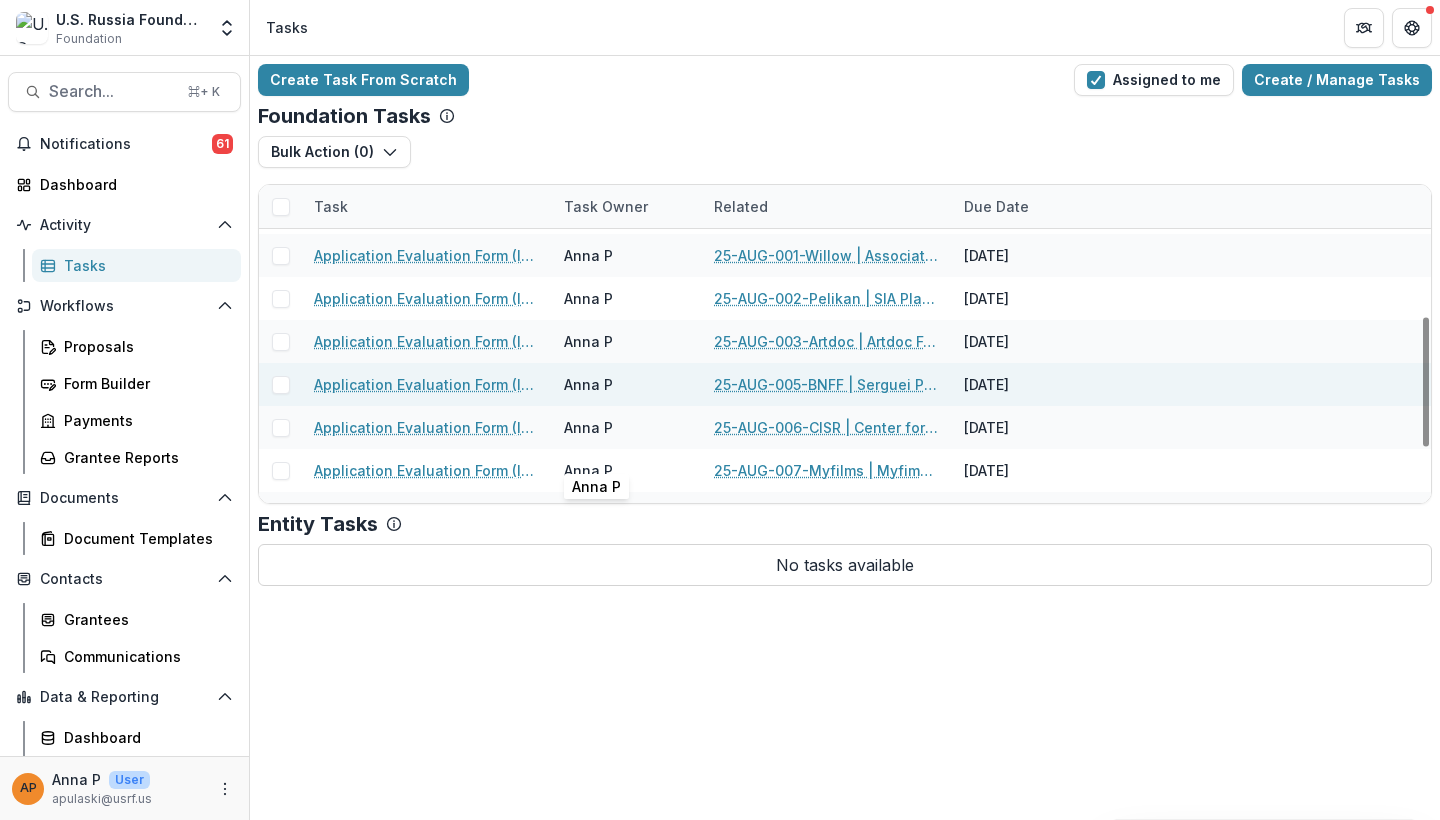 scroll, scrollTop: 401, scrollLeft: 0, axis: vertical 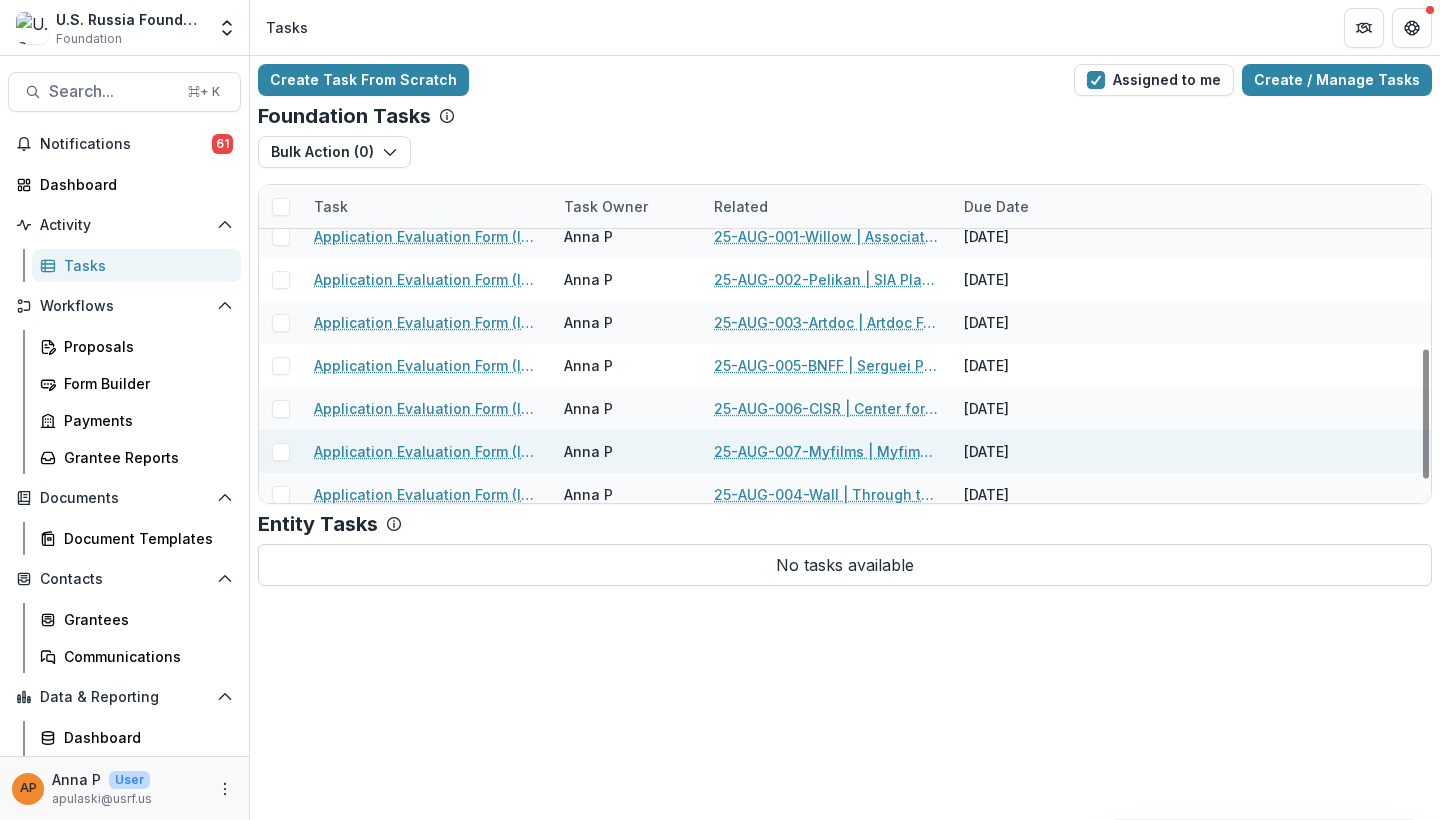click on "25-AUG-007-Myfilms | Myfims - 2025 - Grant Proposal Application (August 2025)" at bounding box center (827, 451) 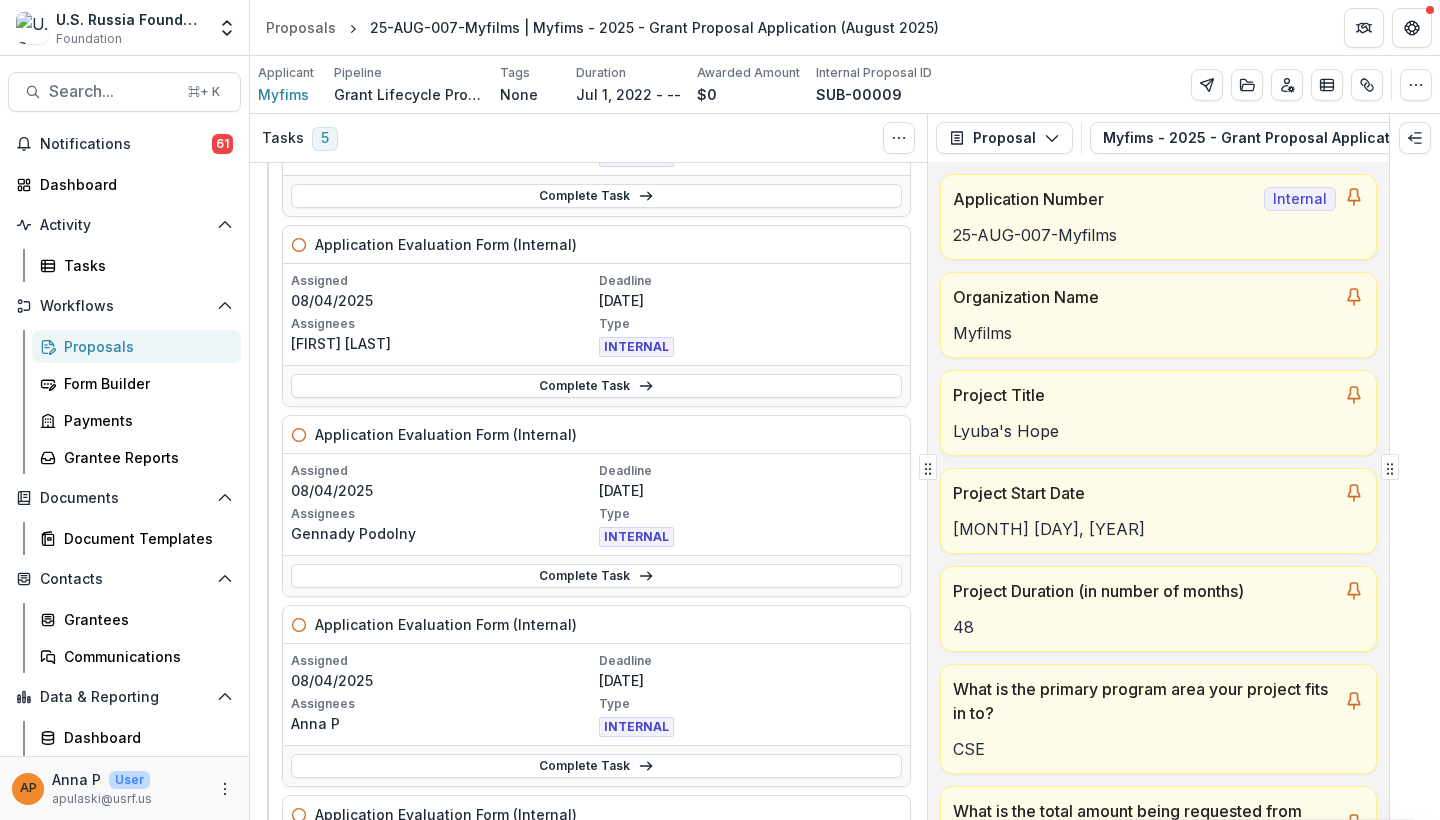scroll, scrollTop: 233, scrollLeft: 0, axis: vertical 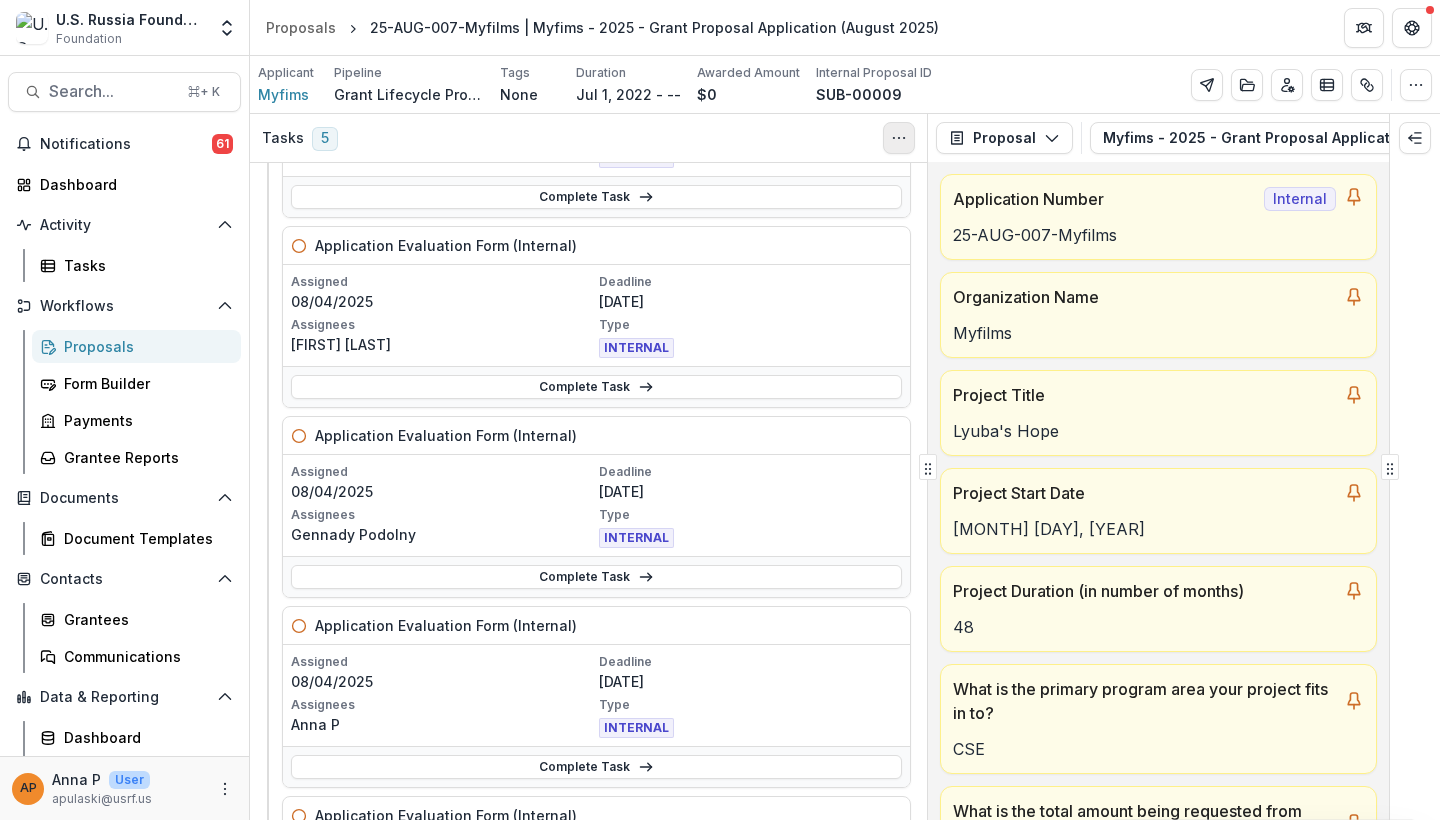 click 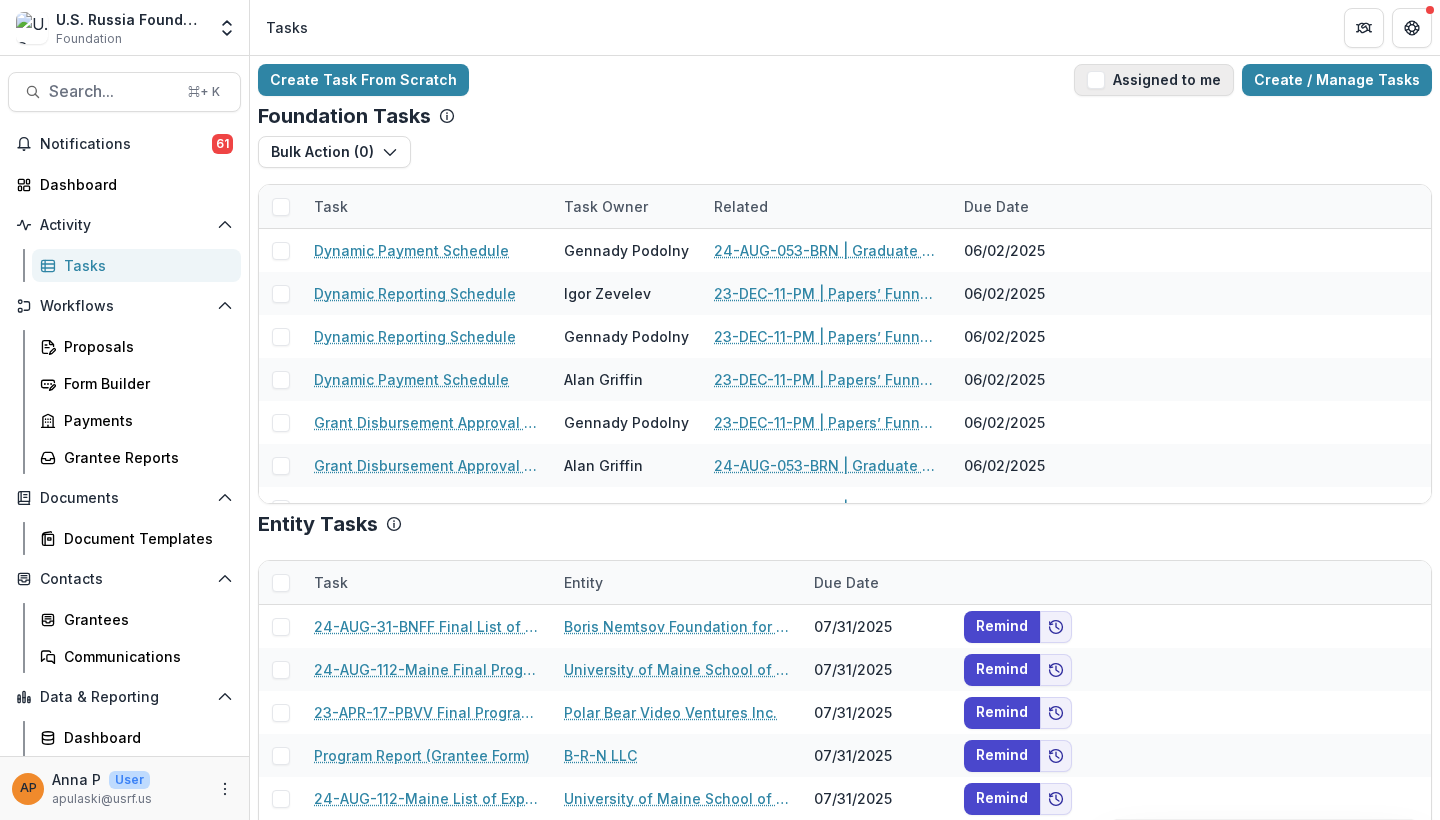 click on "Assigned to me" at bounding box center [1154, 80] 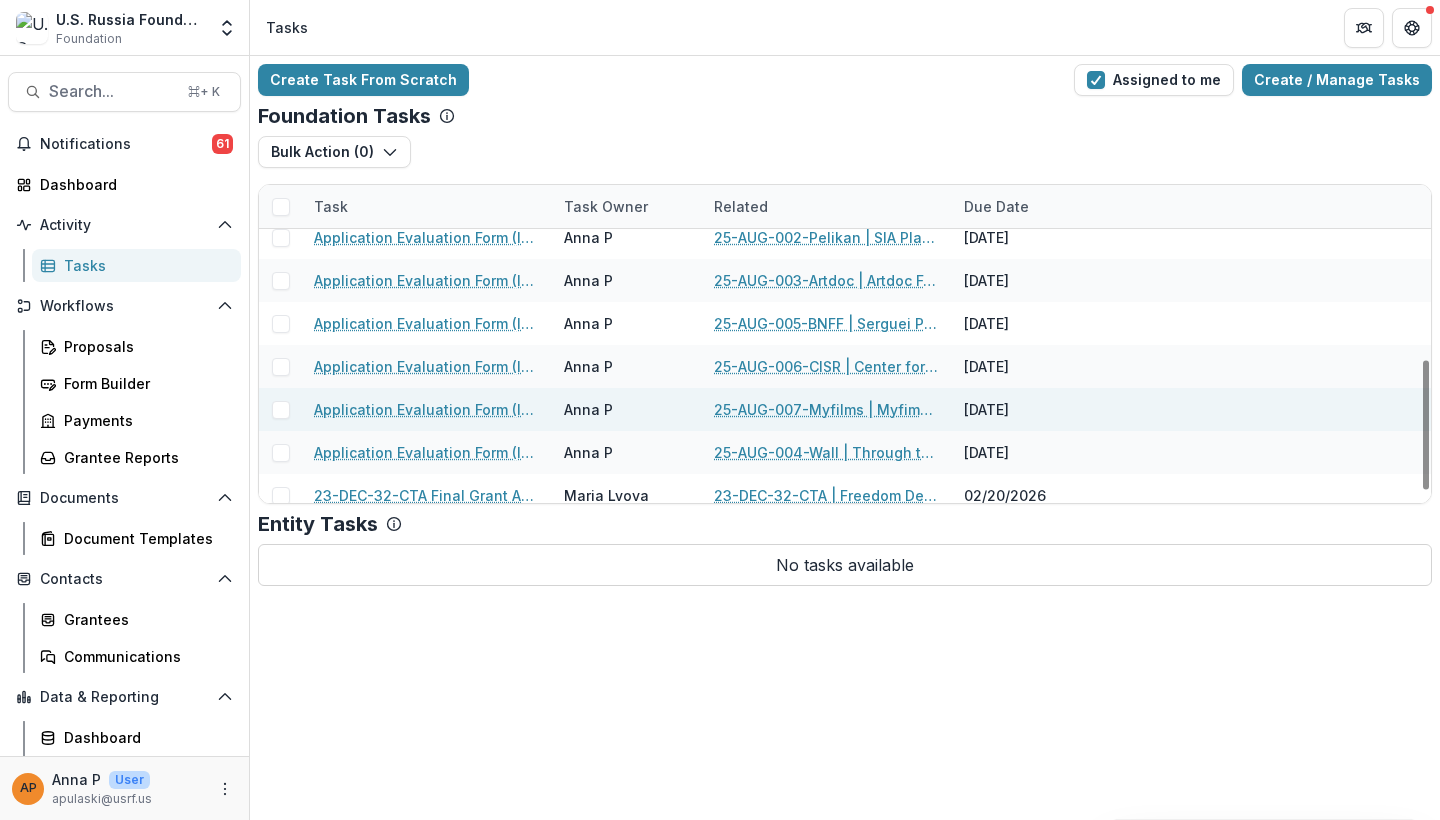 scroll, scrollTop: 445, scrollLeft: 0, axis: vertical 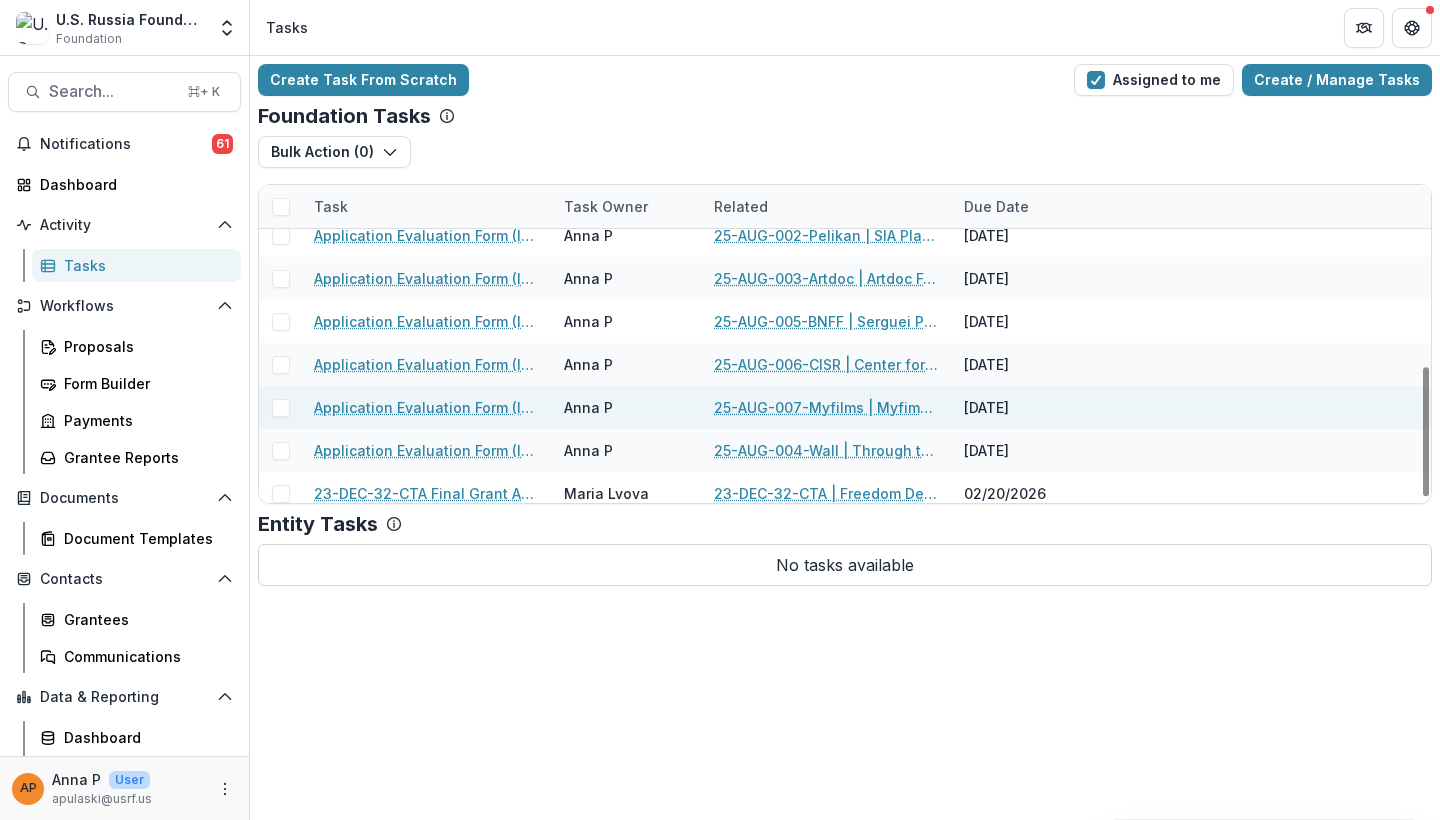 click on "Application Evaluation Form (Internal)" at bounding box center (427, 407) 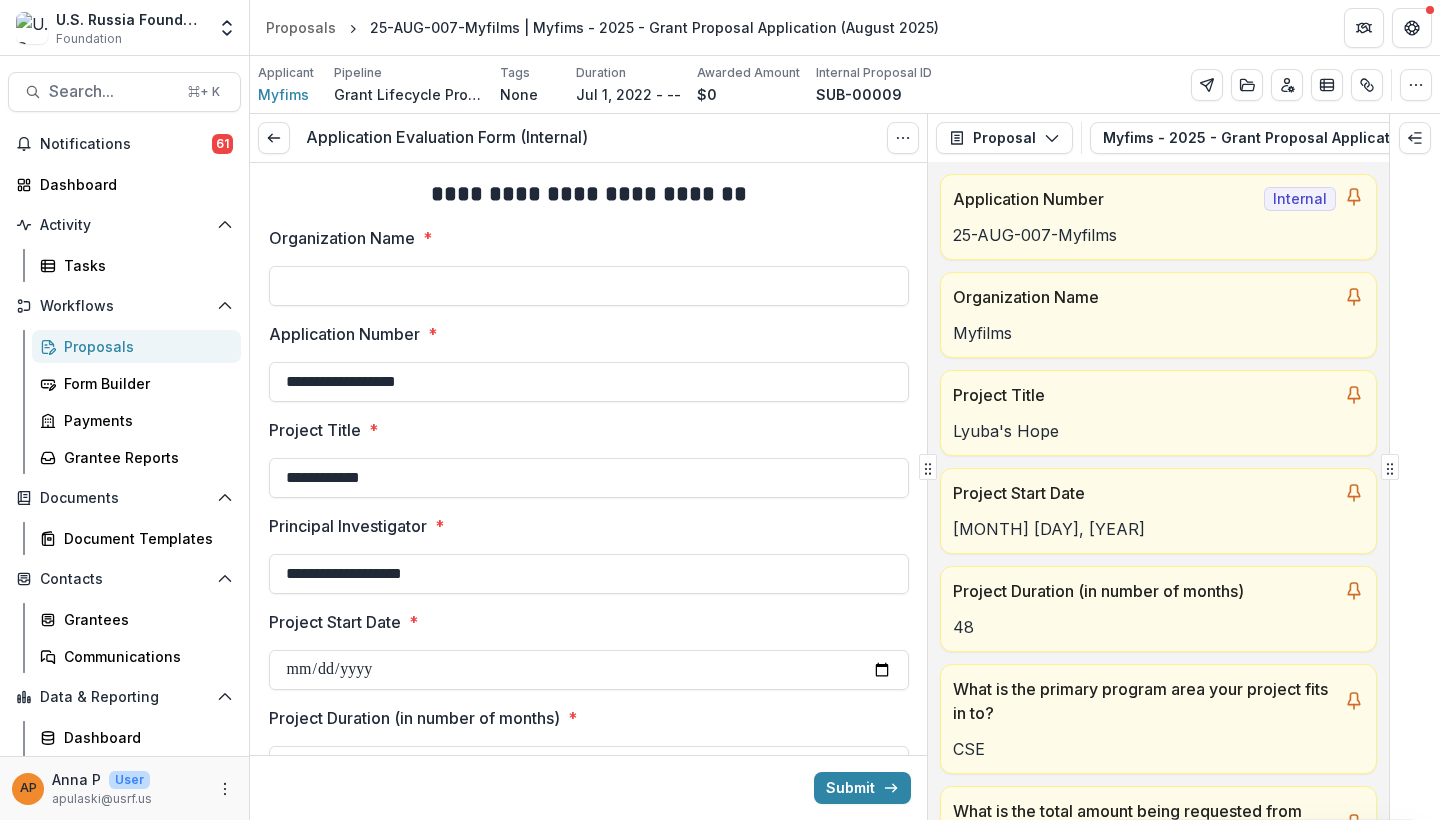 type on "*******" 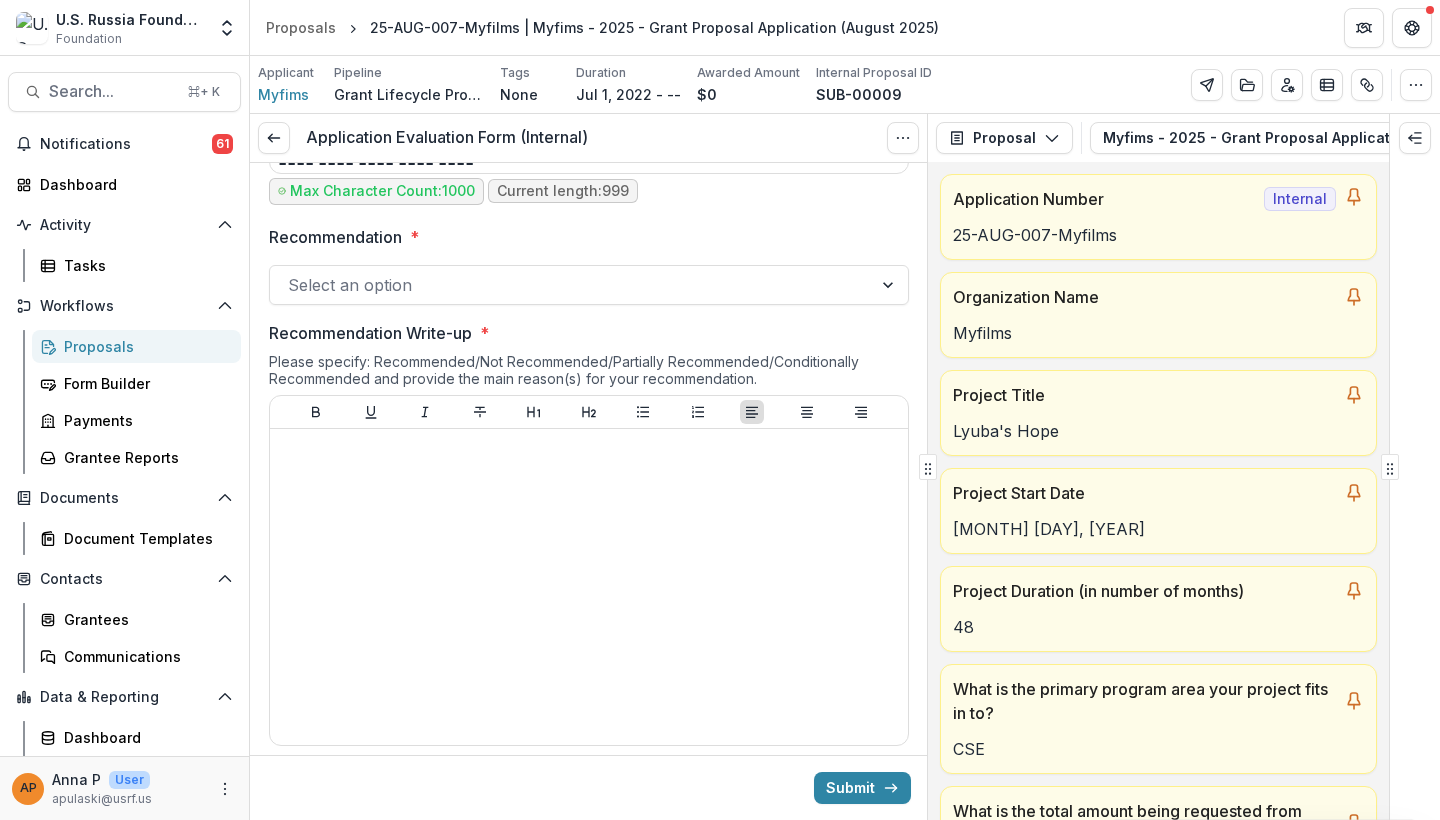 scroll, scrollTop: 1319, scrollLeft: 0, axis: vertical 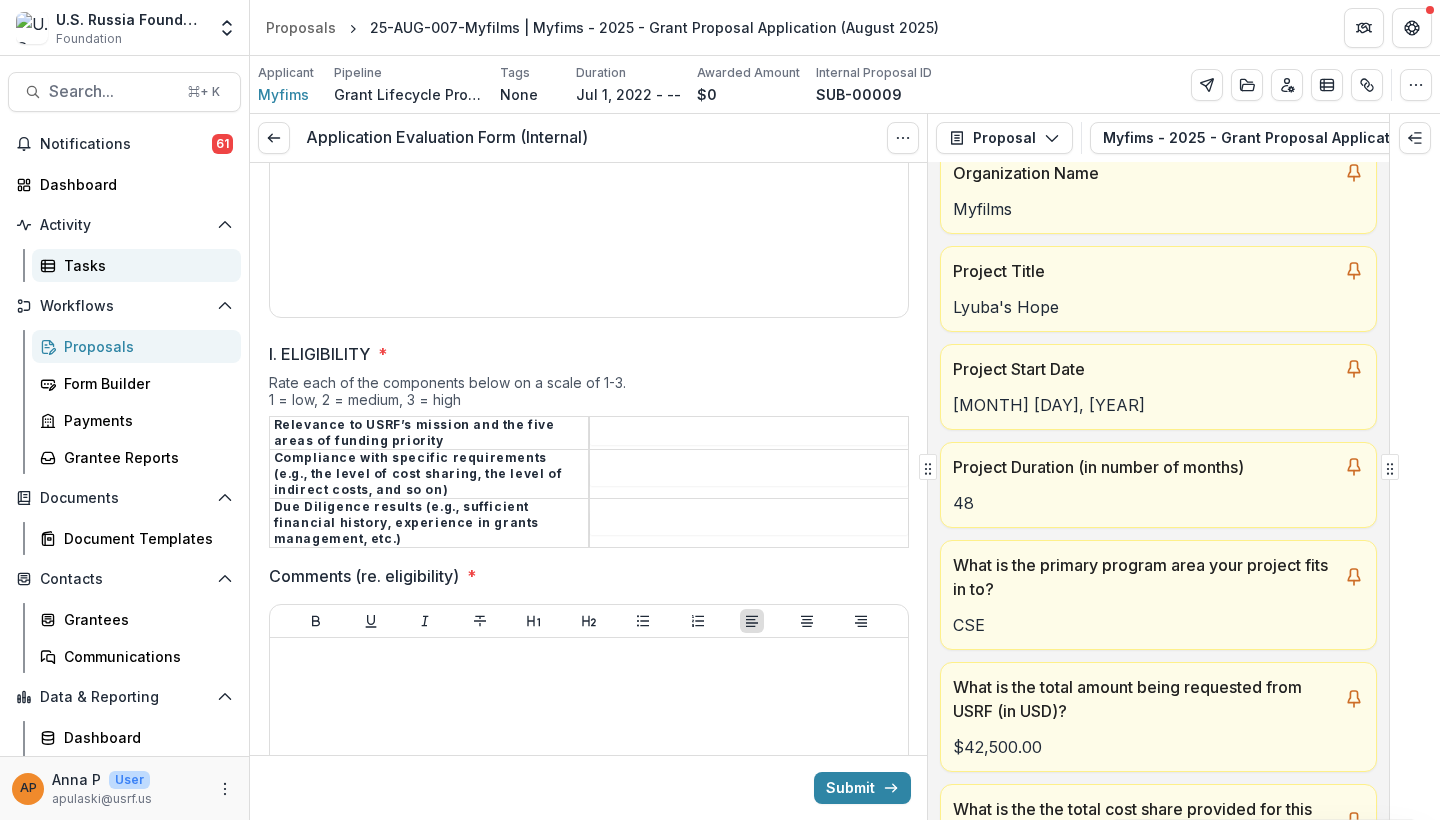 click on "Tasks" at bounding box center [144, 265] 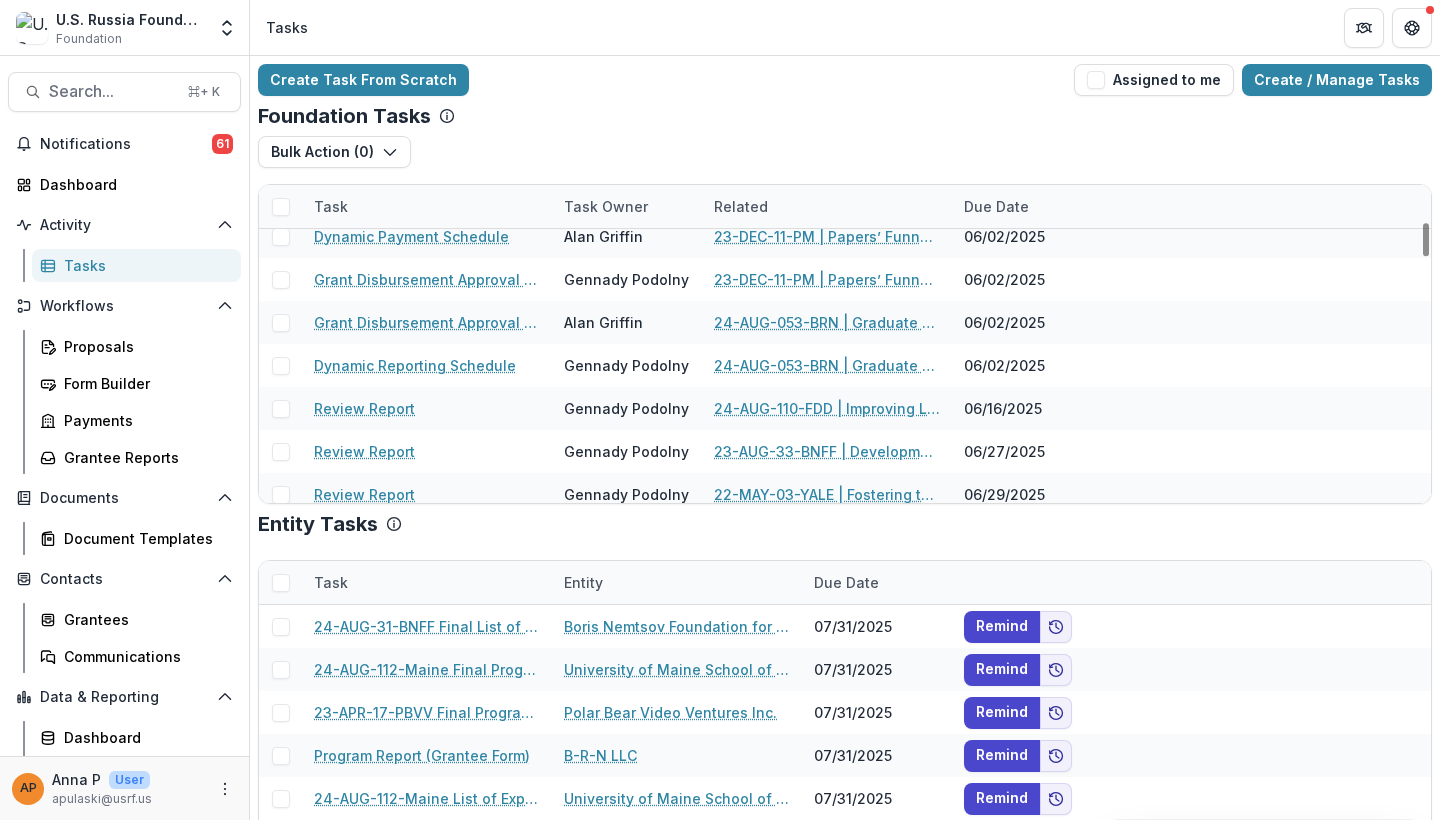 scroll, scrollTop: 450, scrollLeft: 0, axis: vertical 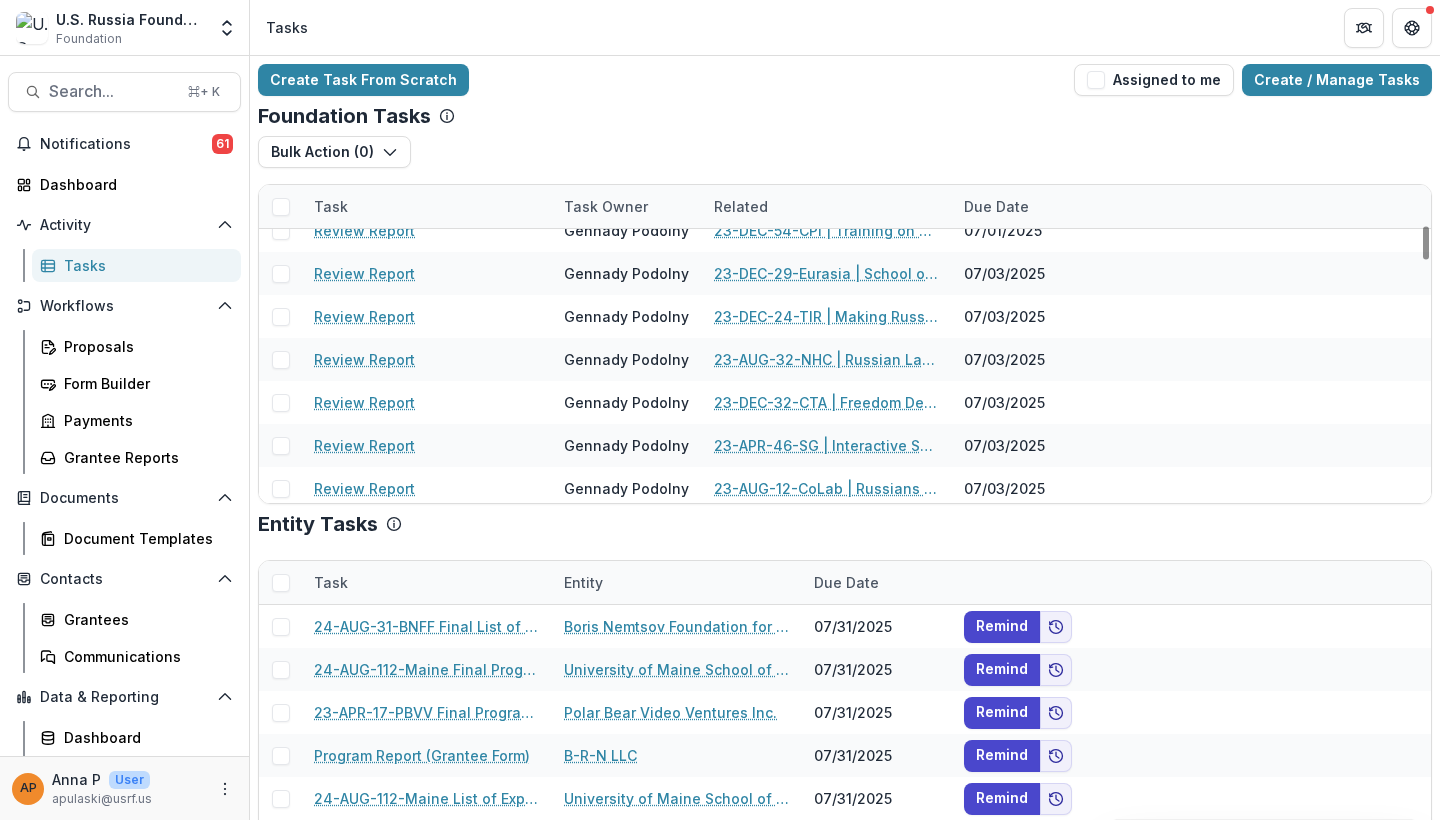 click on "Create Task From Scratch Assigned to me Create / Manage Tasks Foundation Tasks Bulk Action ( 0 ) Reporting Schedule Tasks Task Task Owner Related Due Date Dynamic Payment Schedule Gennady Podolny 24-AUG-053-BRN | Graduate Research Cooperation Project 2.0 06/02/2025 Dynamic Reporting Schedule Igor Zevelev 23-DEC-11-PM | Papers’ Funnel: From the Emigrant Community Media to the Commercial Client Stream 06/02/2025 Dynamic Reporting Schedule Gennady Podolny 23-DEC-11-PM | Papers’ Funnel: From the Emigrant Community Media to the Commercial Client Stream 06/02/2025 Dynamic Payment Schedule Alan Griffin 23-DEC-11-PM | Papers’ Funnel: From the Emigrant Community Media to the Commercial Client Stream 06/02/2025 Grant Disbursement Approval Form Gennady Podolny 23-DEC-11-PM | Papers’ Funnel: From the Emigrant Community Media to the Commercial Client Stream 06/02/2025 Grant Disbursement Approval Form Alan Griffin 24-AUG-053-BRN | Graduate Research Cooperation Project 2.0 06/02/2025 Dynamic Reporting Schedule Task" at bounding box center [845, 488] 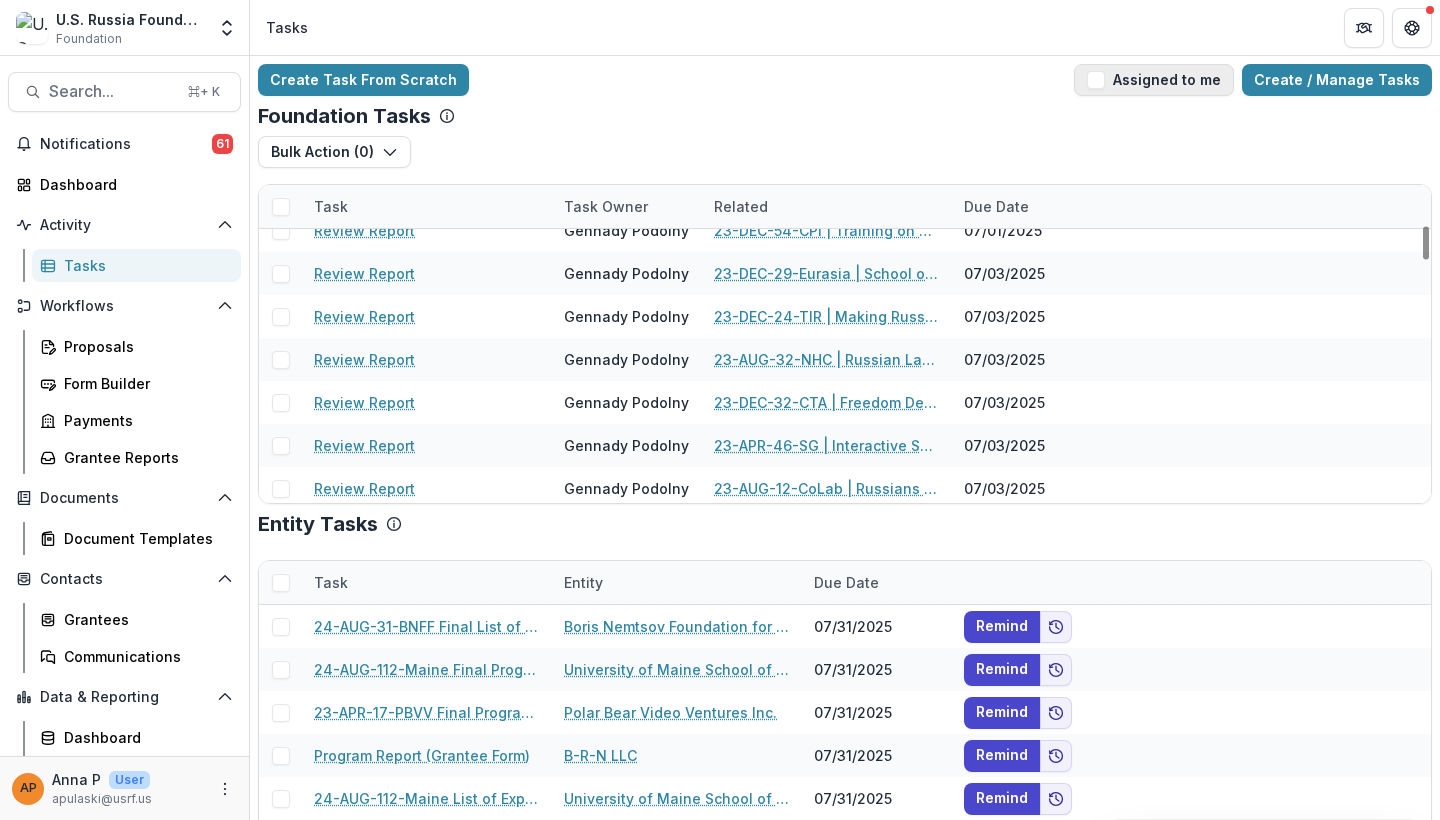 click on "Assigned to me" at bounding box center [1154, 80] 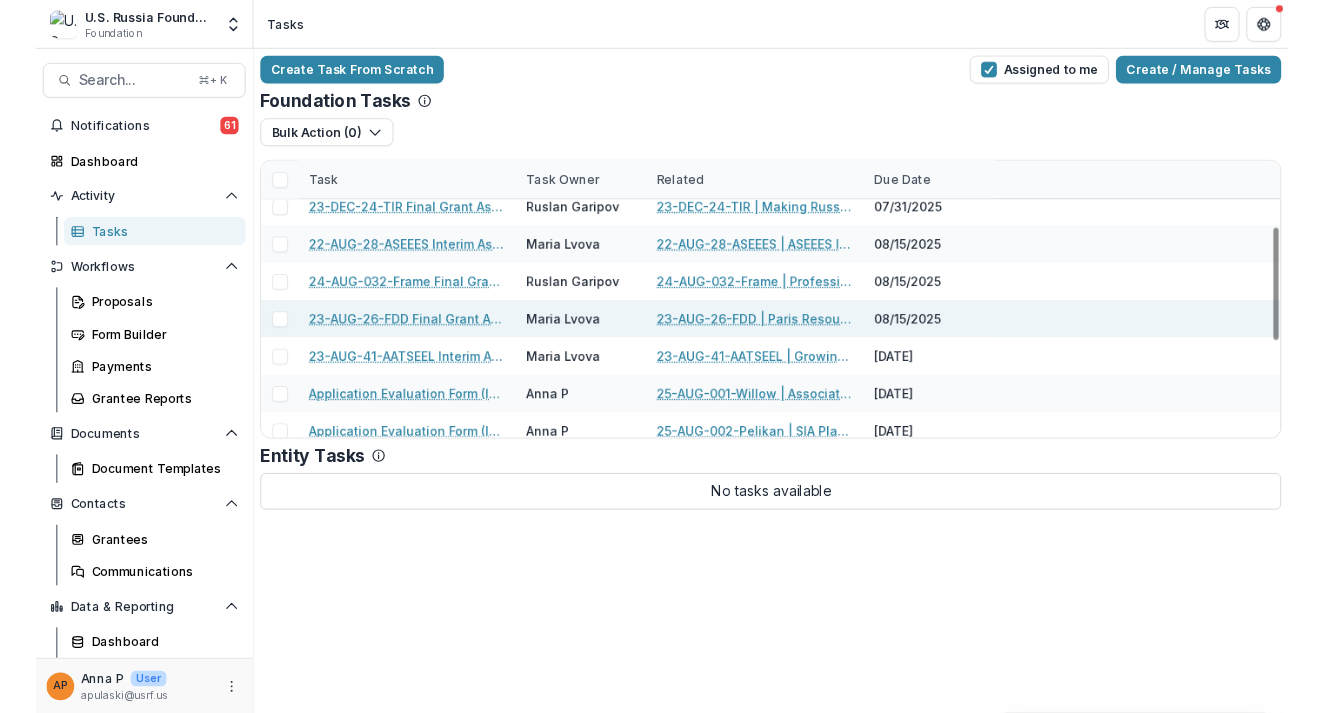 scroll, scrollTop: 183, scrollLeft: 0, axis: vertical 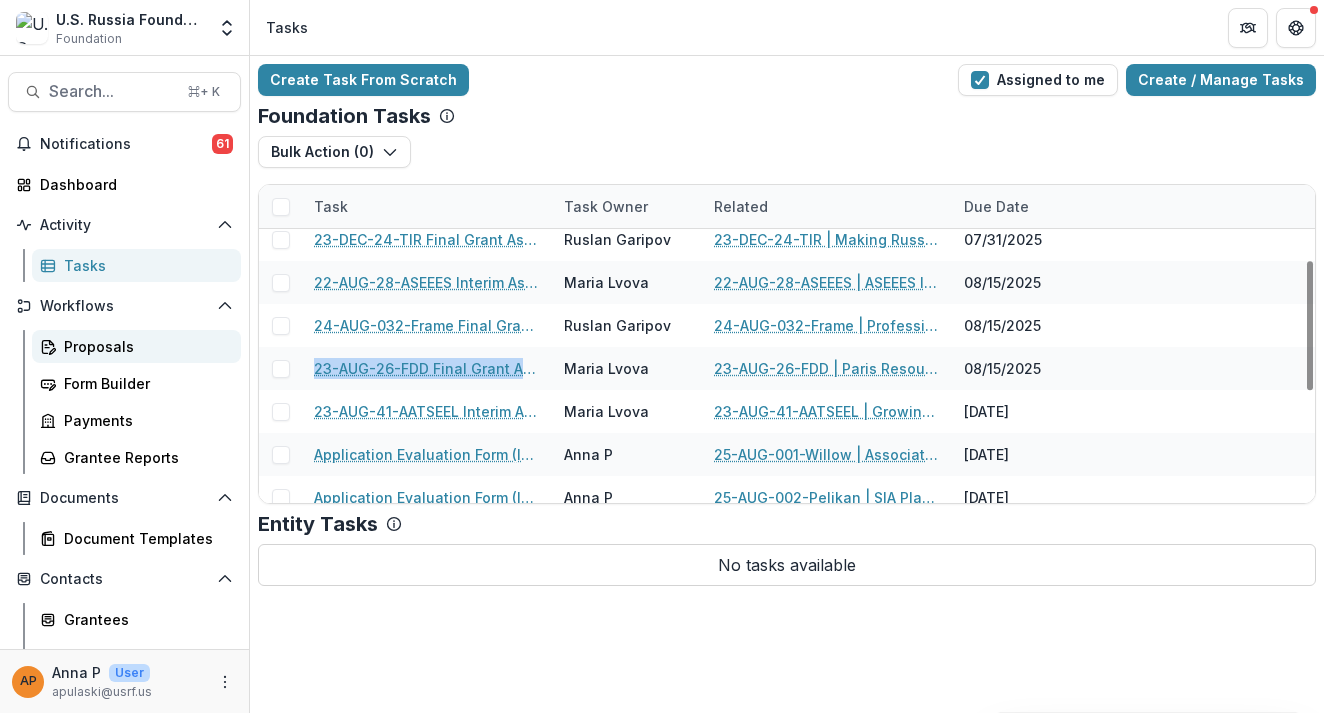 click on "Proposals" at bounding box center (144, 346) 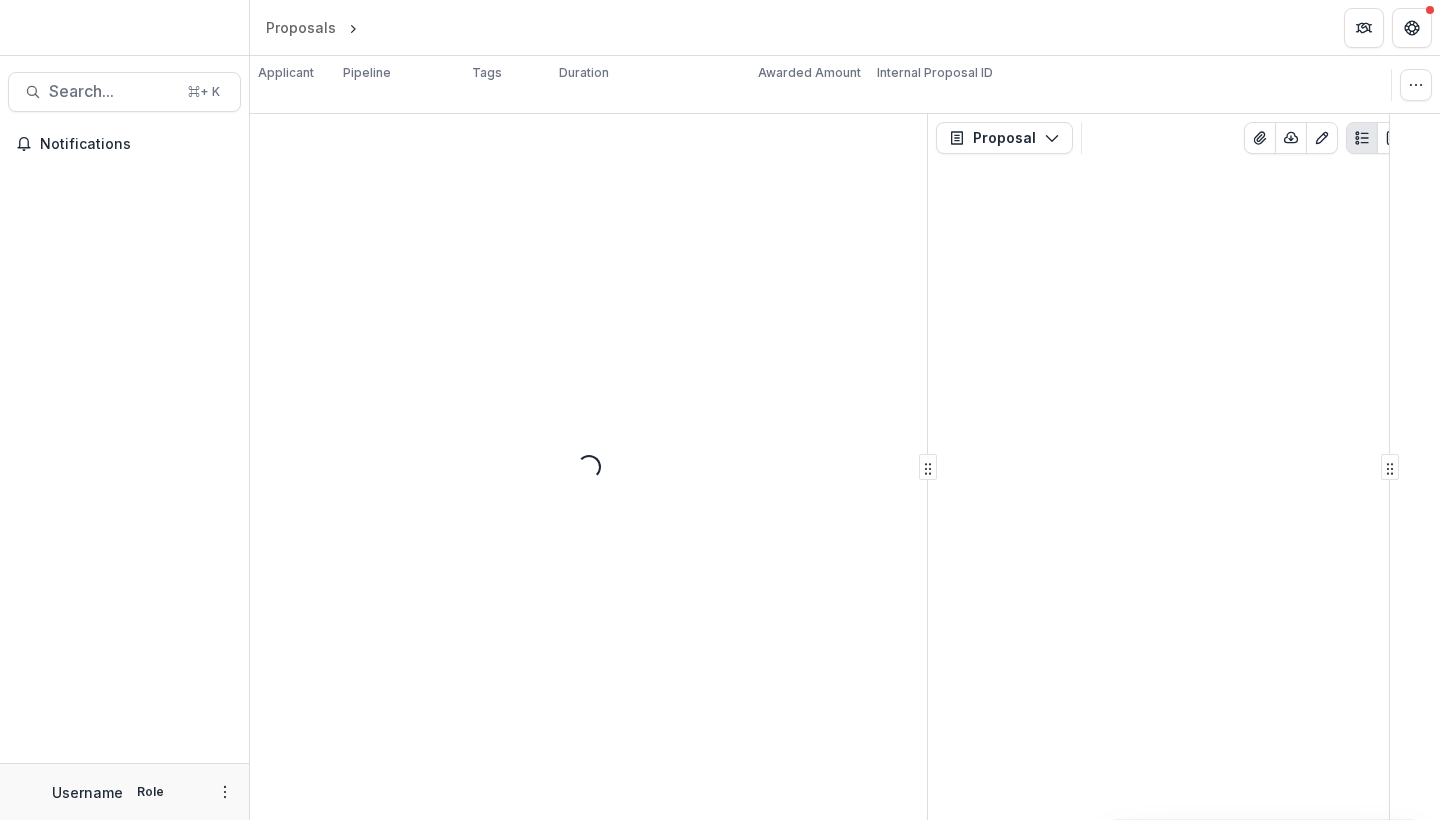 scroll, scrollTop: 0, scrollLeft: 0, axis: both 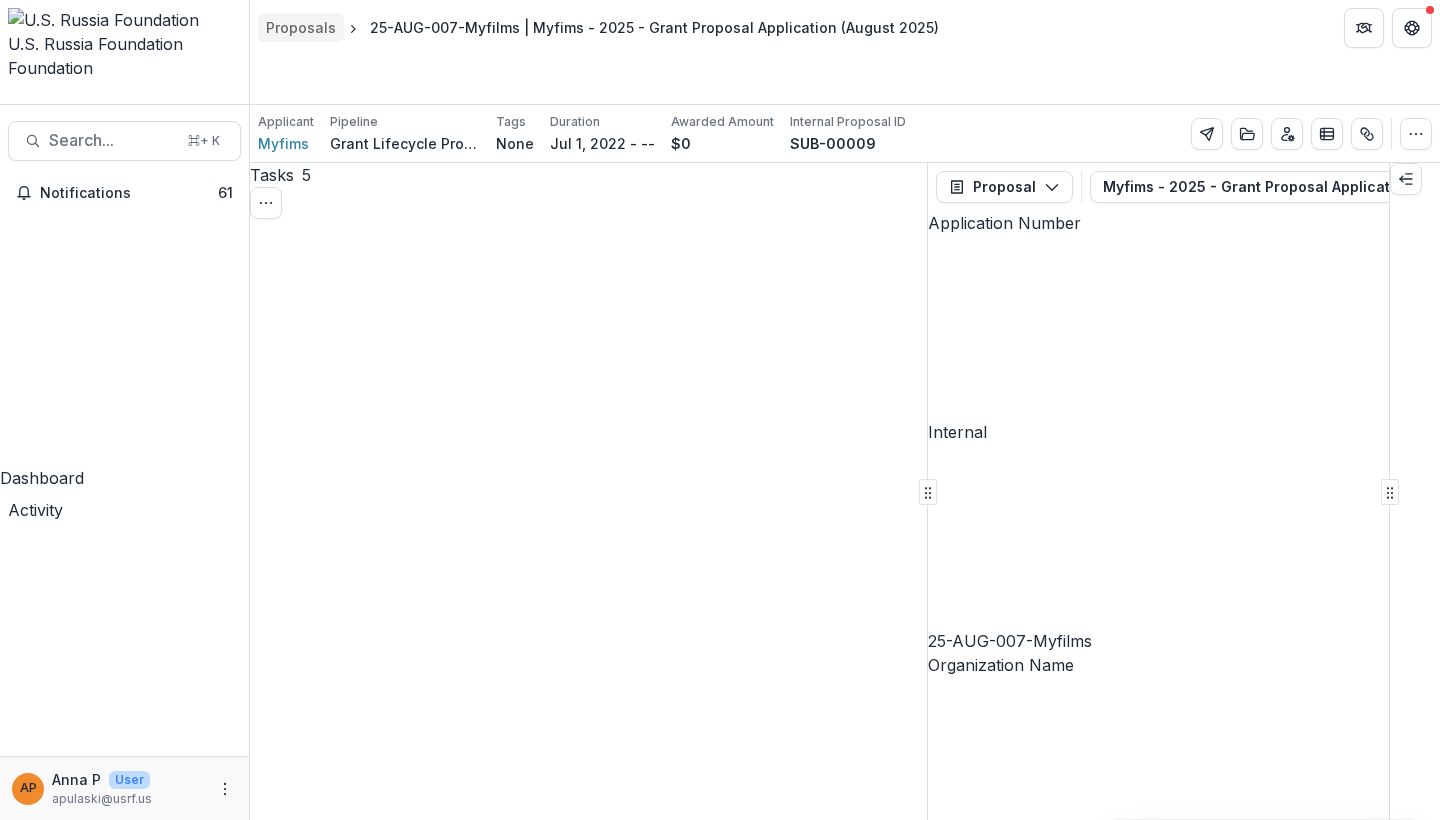 click on "Proposals" at bounding box center [301, 27] 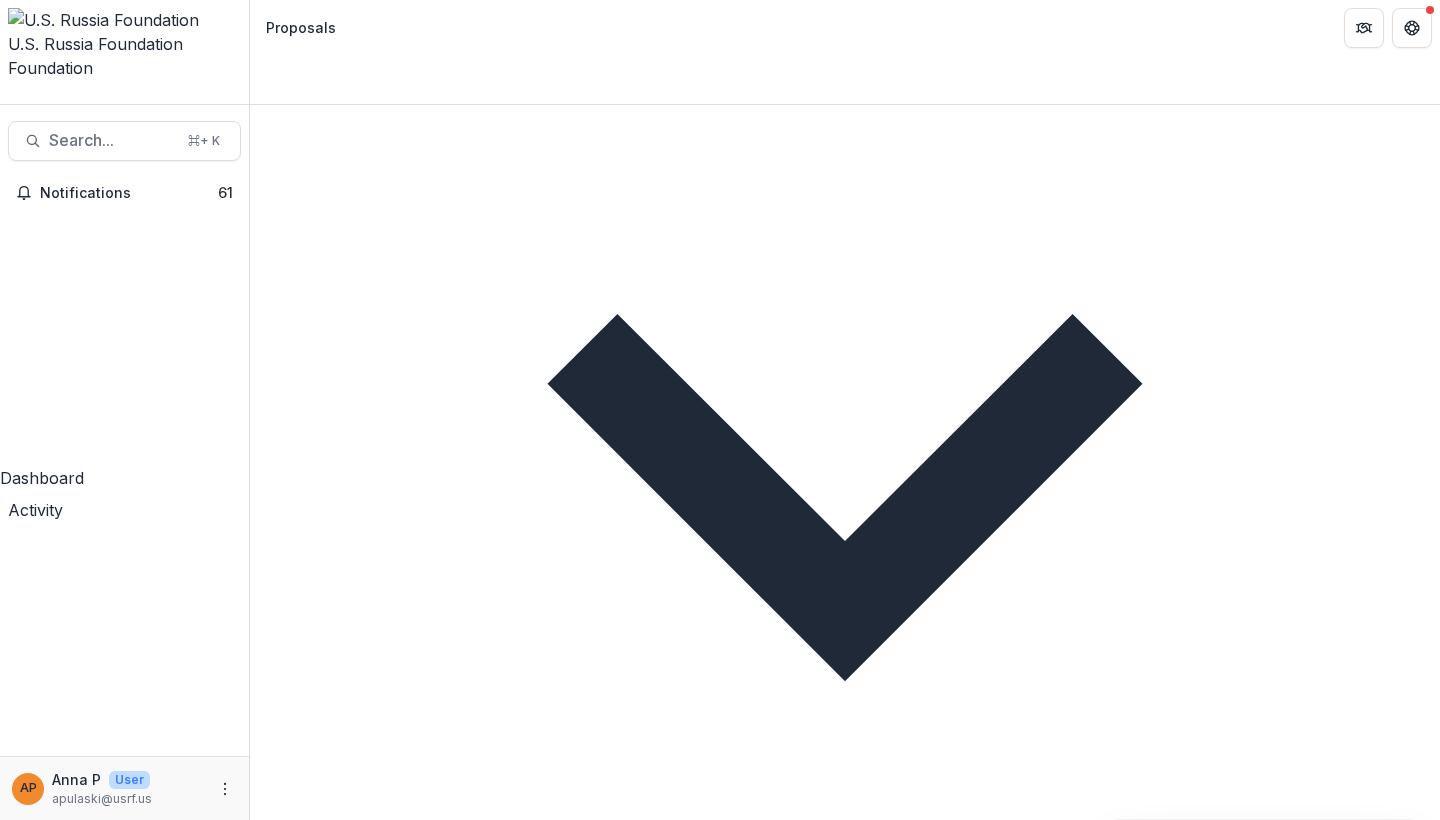 scroll, scrollTop: 472, scrollLeft: 0, axis: vertical 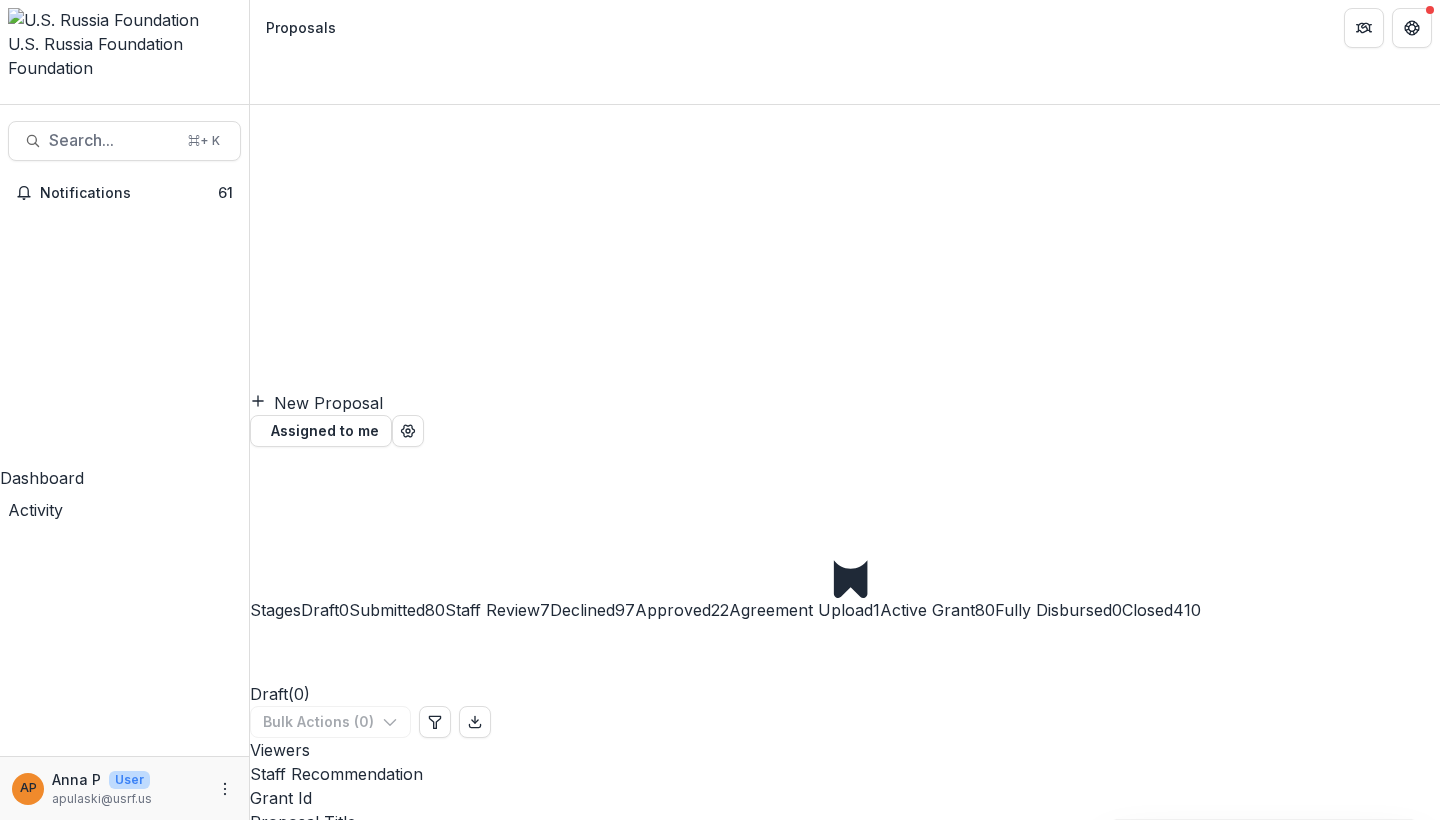 click on "25-AUG-004-Wall | Through the wall - 2025 - Grant Proposal Application (August 2025)" at bounding box center [918, 10600] 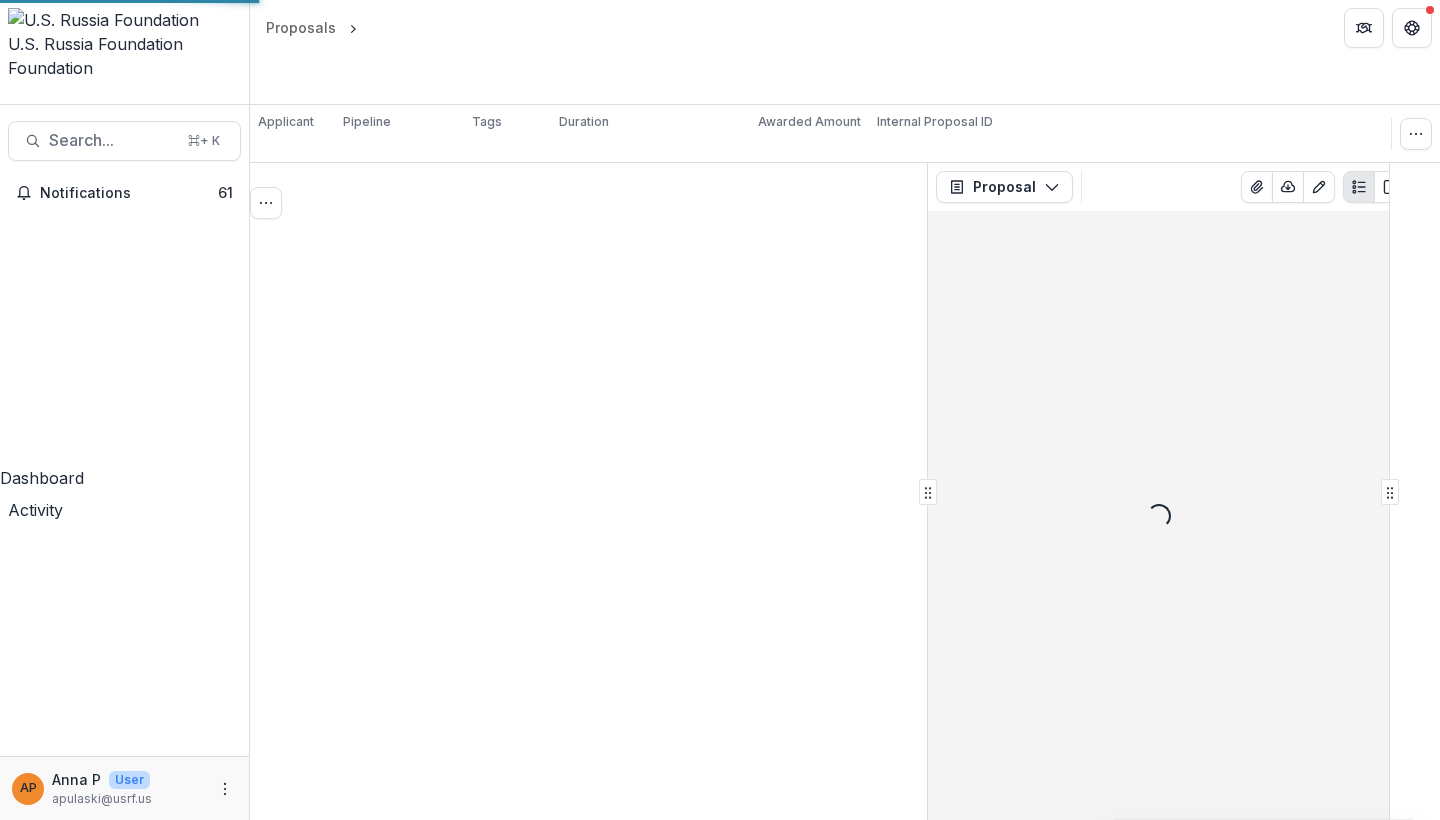 scroll, scrollTop: 0, scrollLeft: 0, axis: both 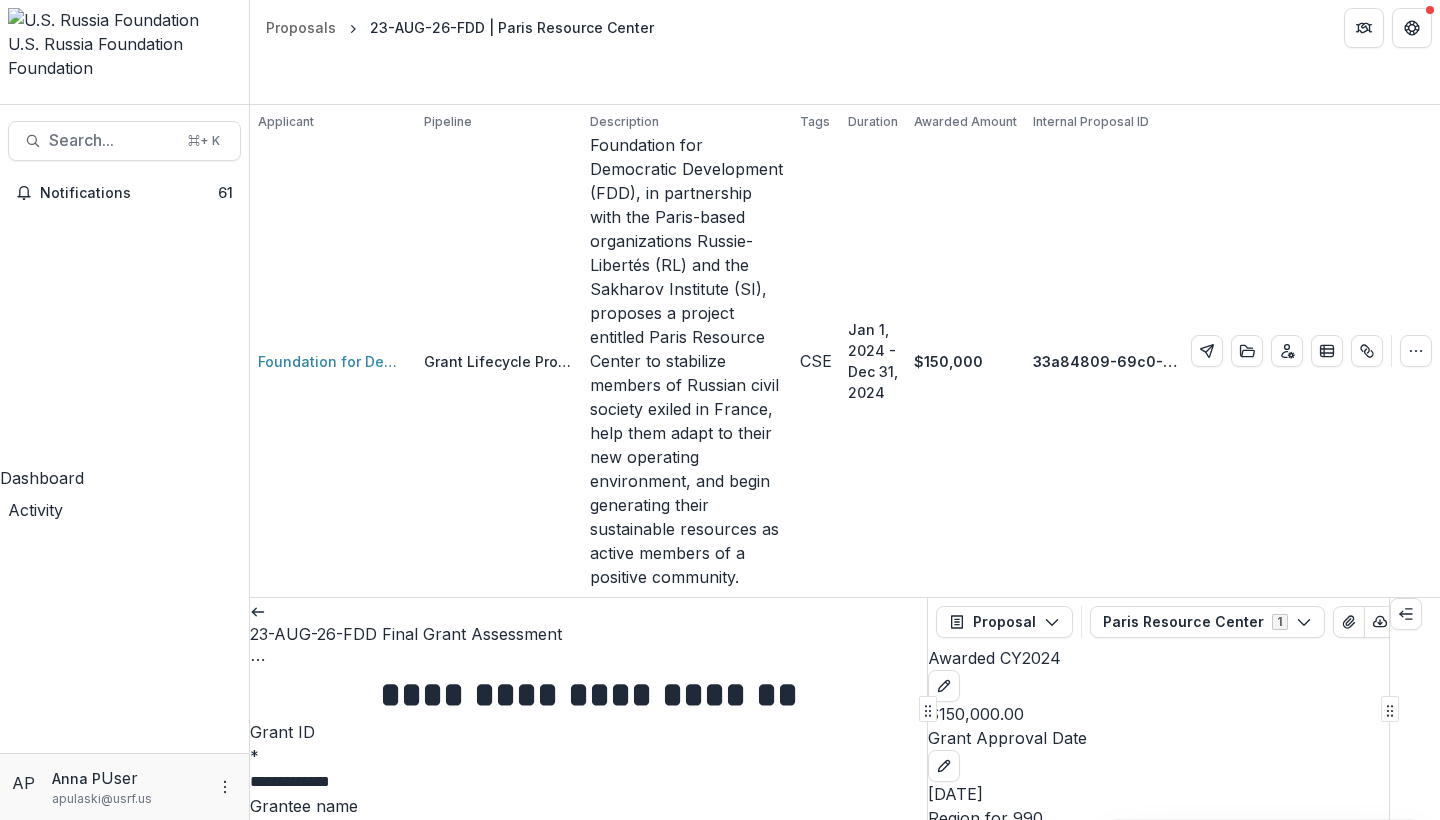 click on "**********" at bounding box center [560, 2865] 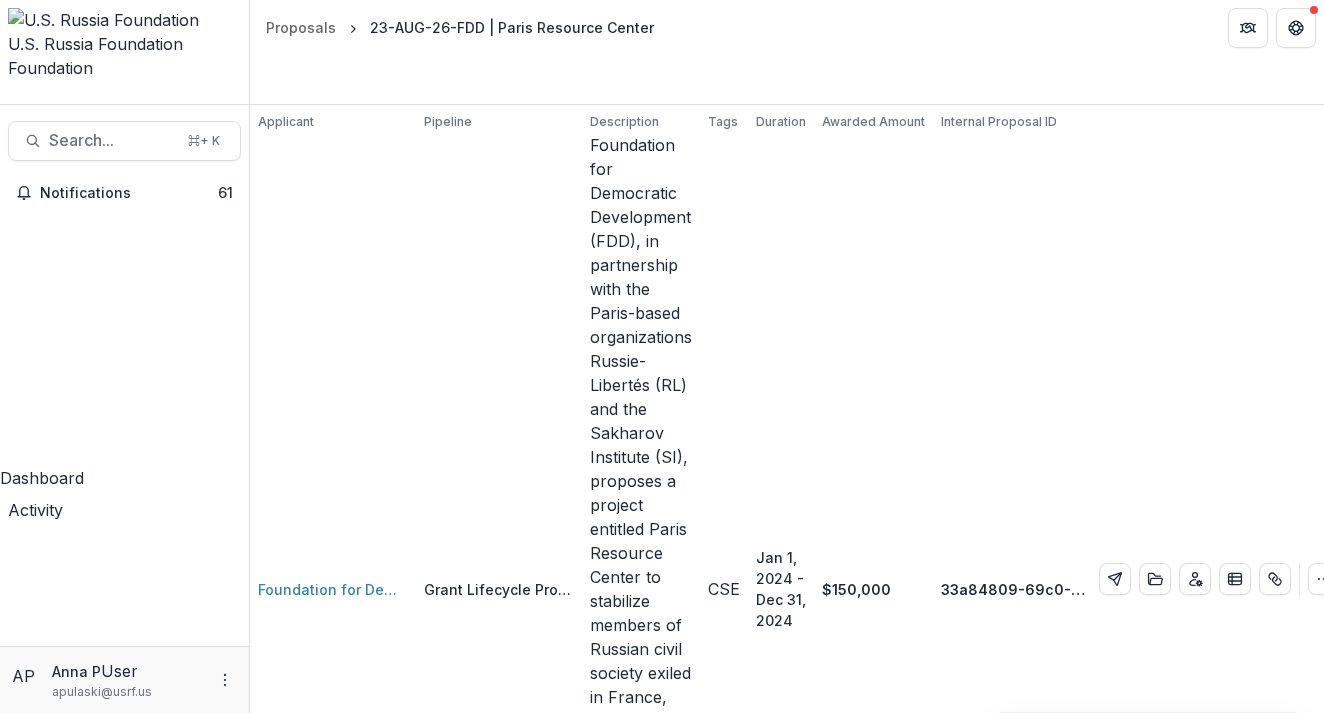 scroll, scrollTop: 767, scrollLeft: 0, axis: vertical 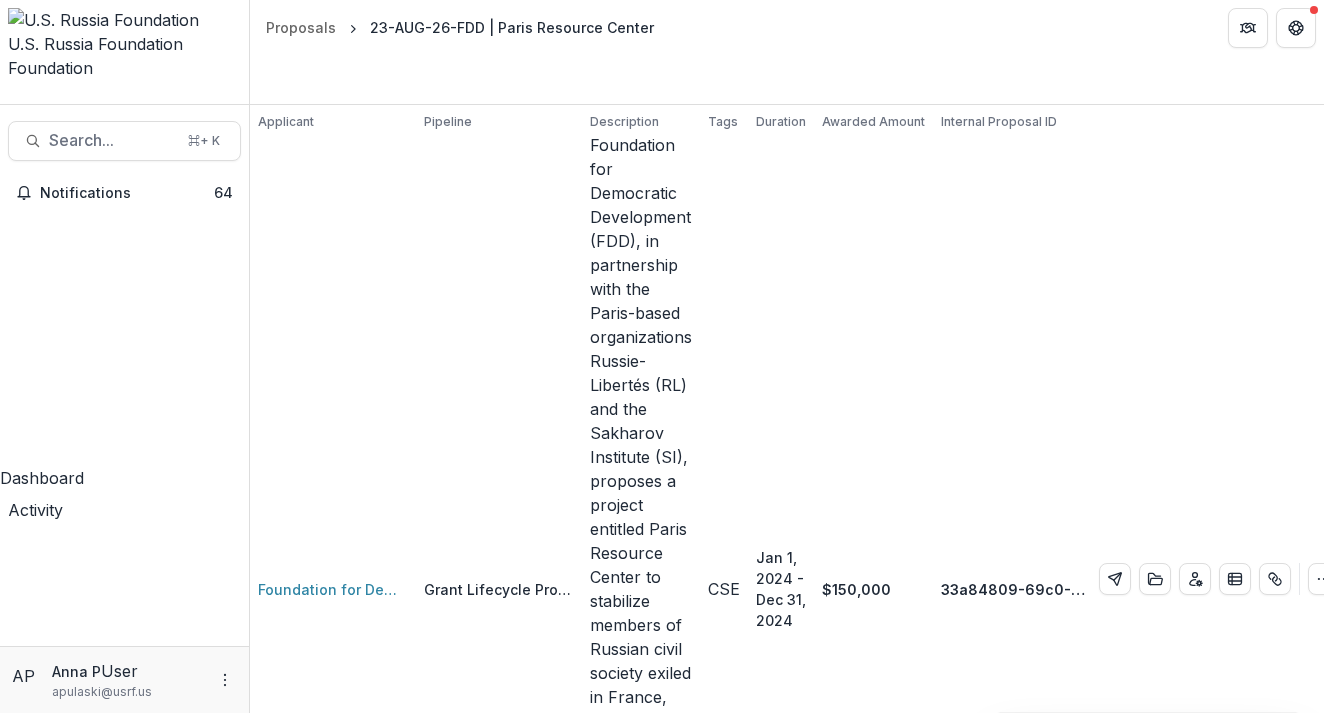 click on "Proposals 23-AUG-26-FDD | Paris Resource Center" at bounding box center [787, 27] 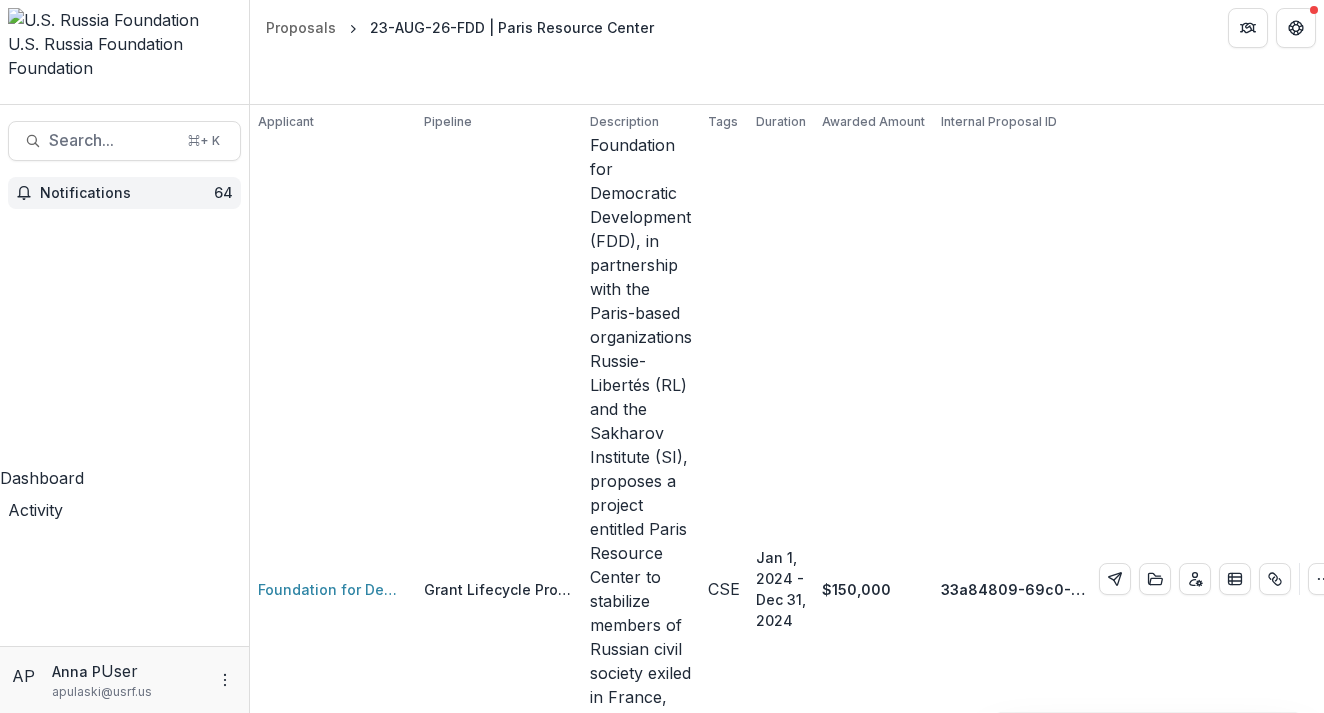 click on "Notifications 64" at bounding box center [124, 193] 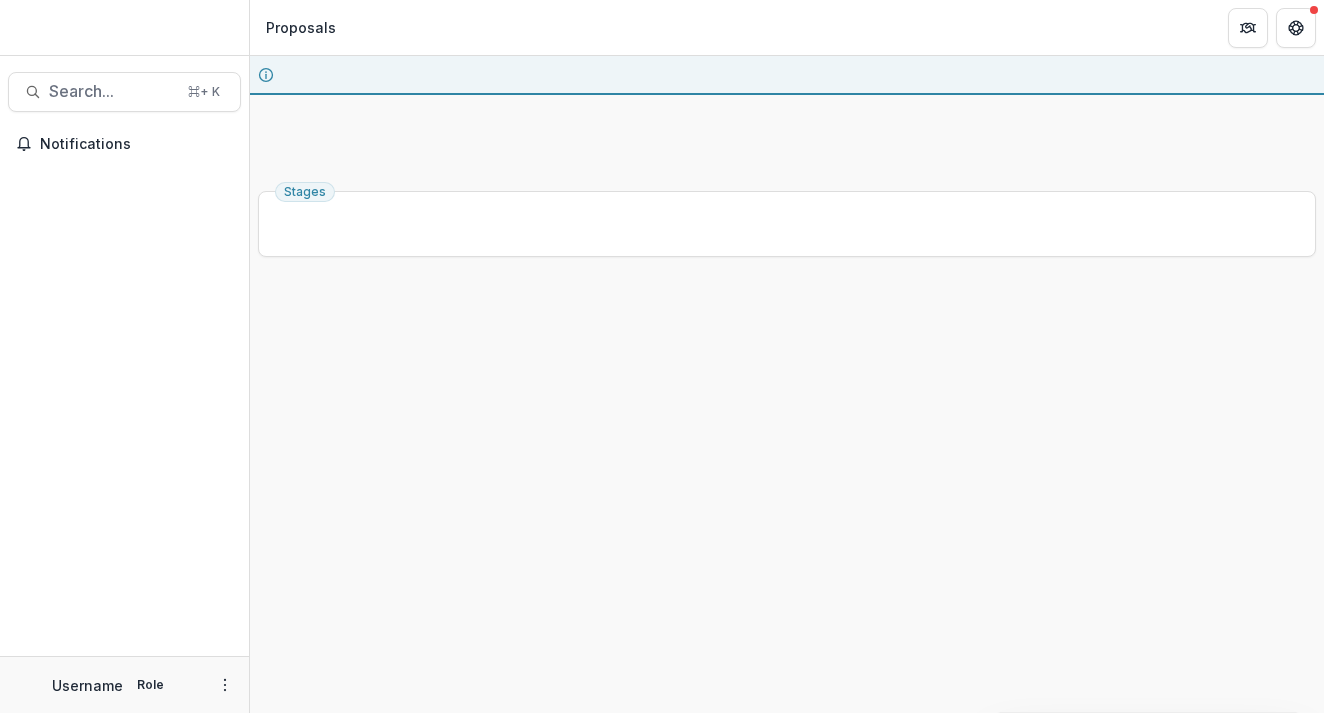 scroll, scrollTop: 0, scrollLeft: 0, axis: both 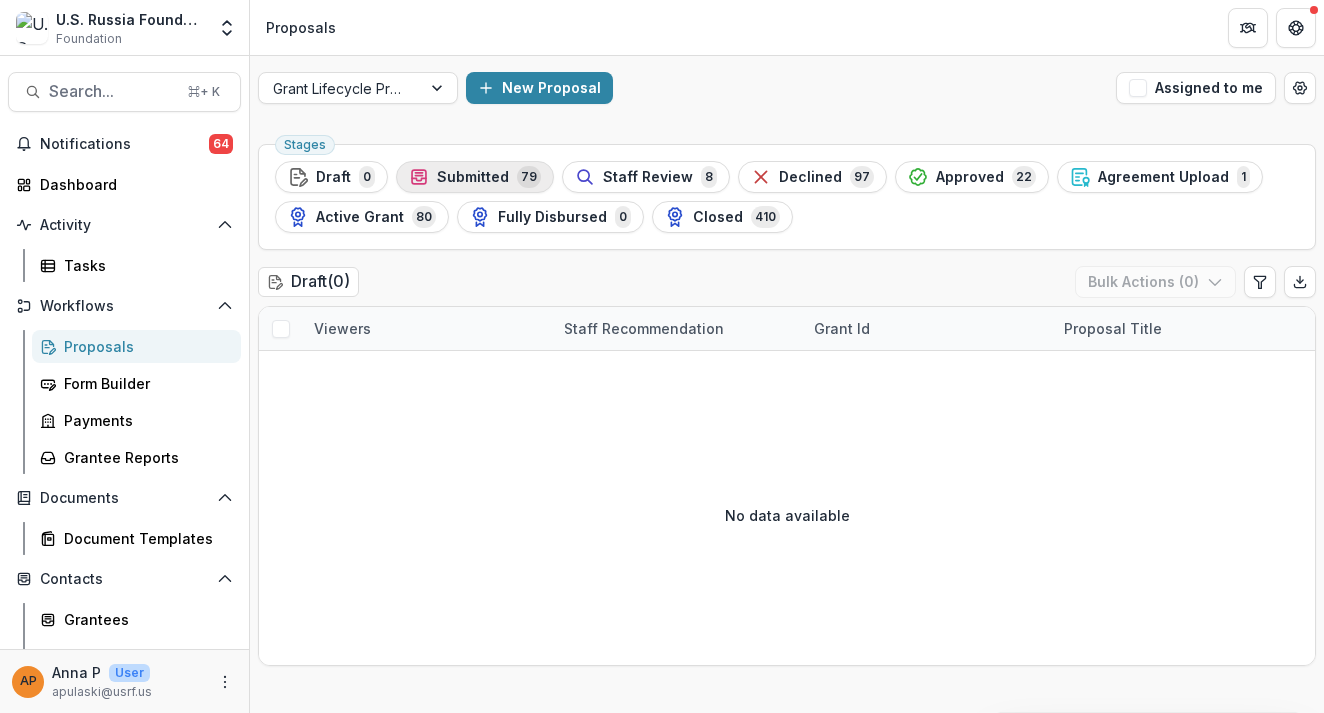 click on "Submitted 79" at bounding box center [475, 177] 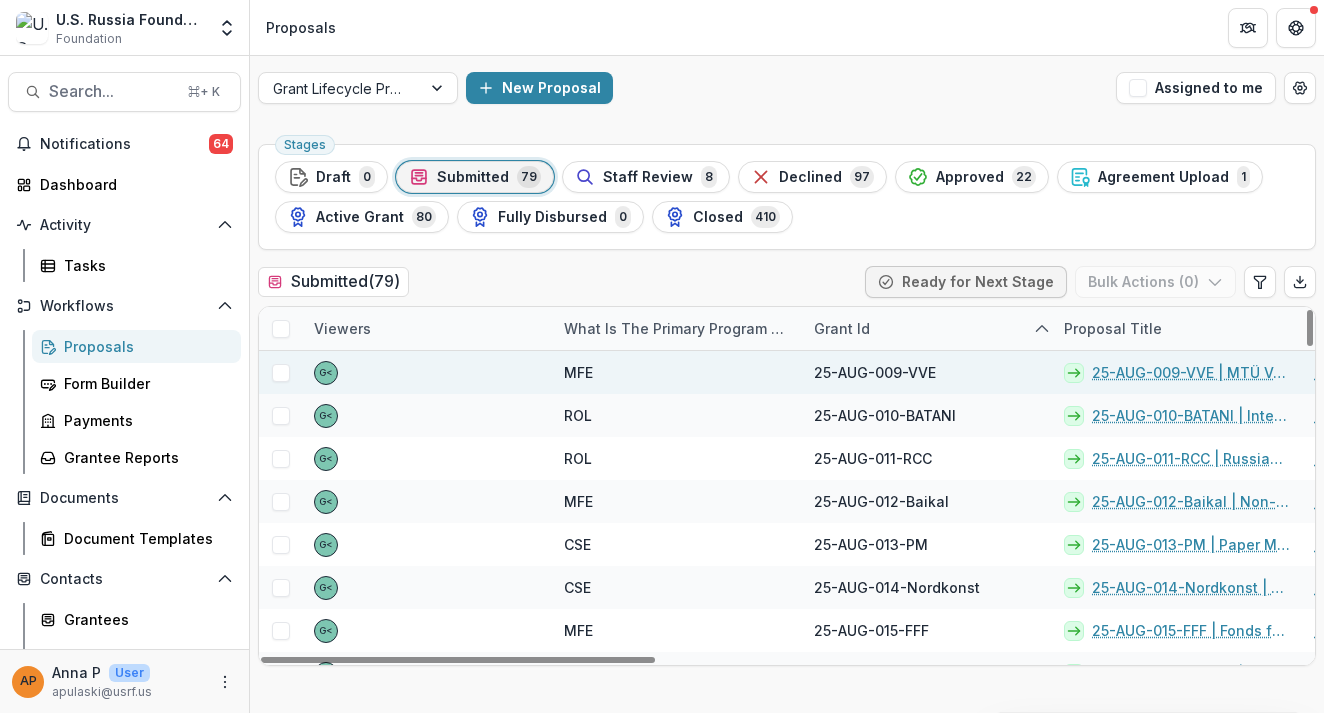 scroll, scrollTop: 84, scrollLeft: 2, axis: both 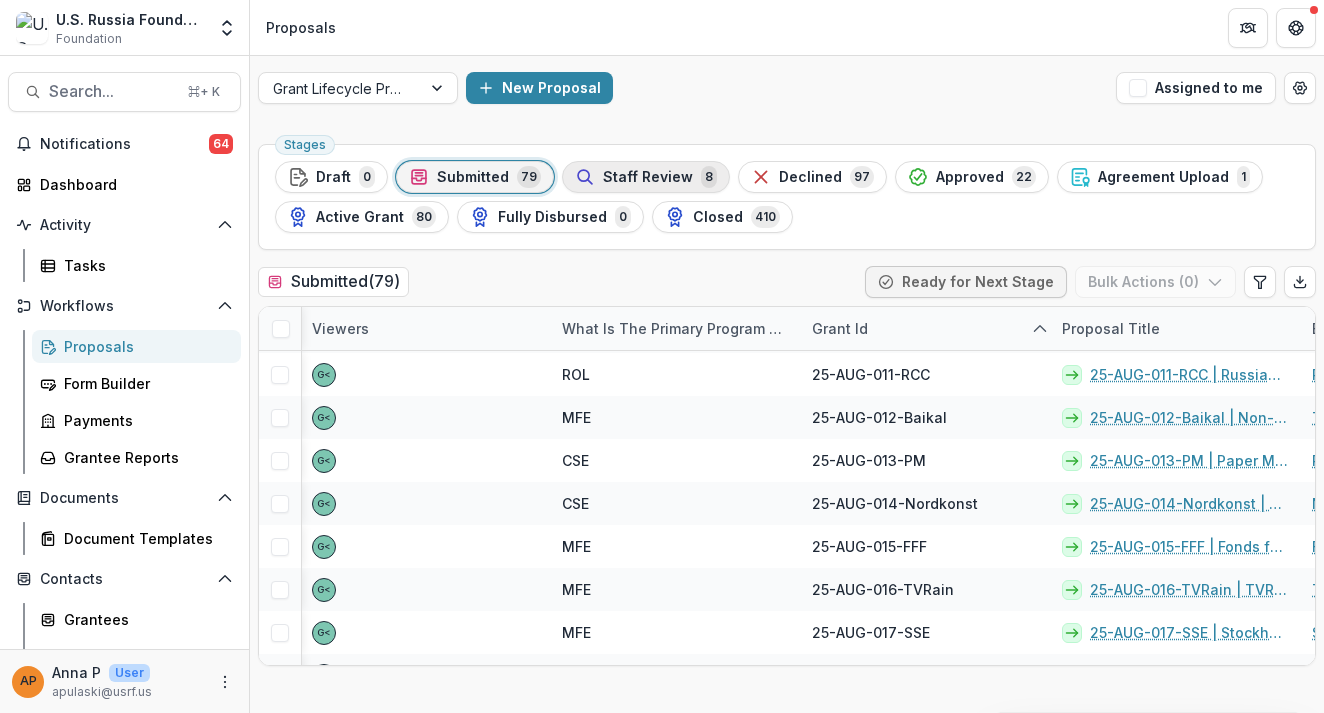 click on "Staff Review" at bounding box center (648, 177) 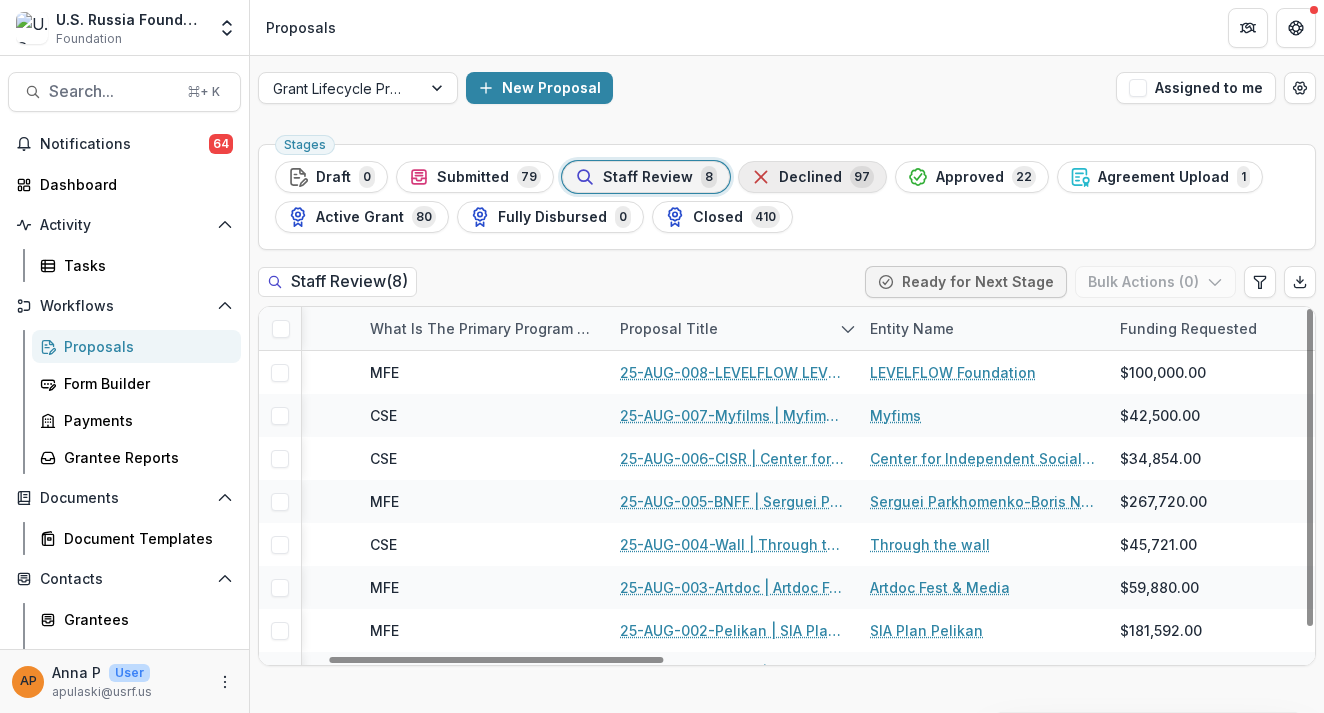 scroll, scrollTop: 0, scrollLeft: 216, axis: horizontal 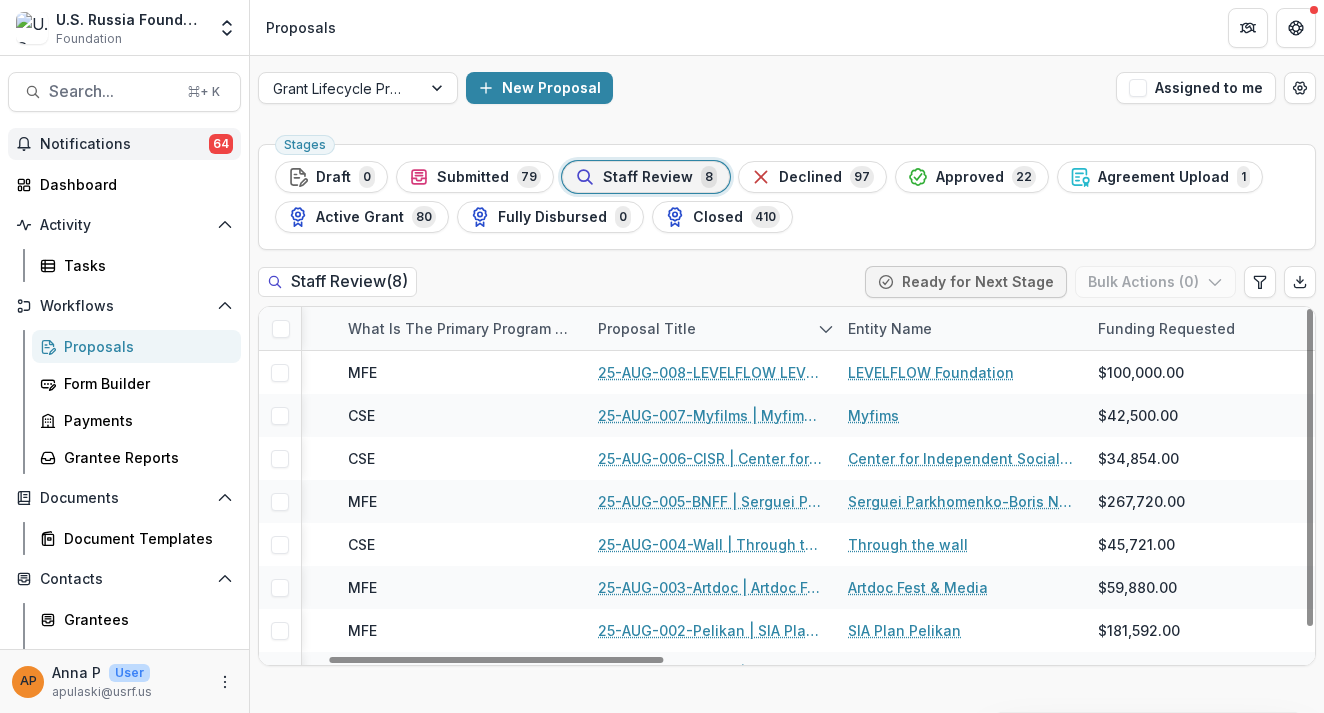 click on "Notifications 64" at bounding box center (124, 144) 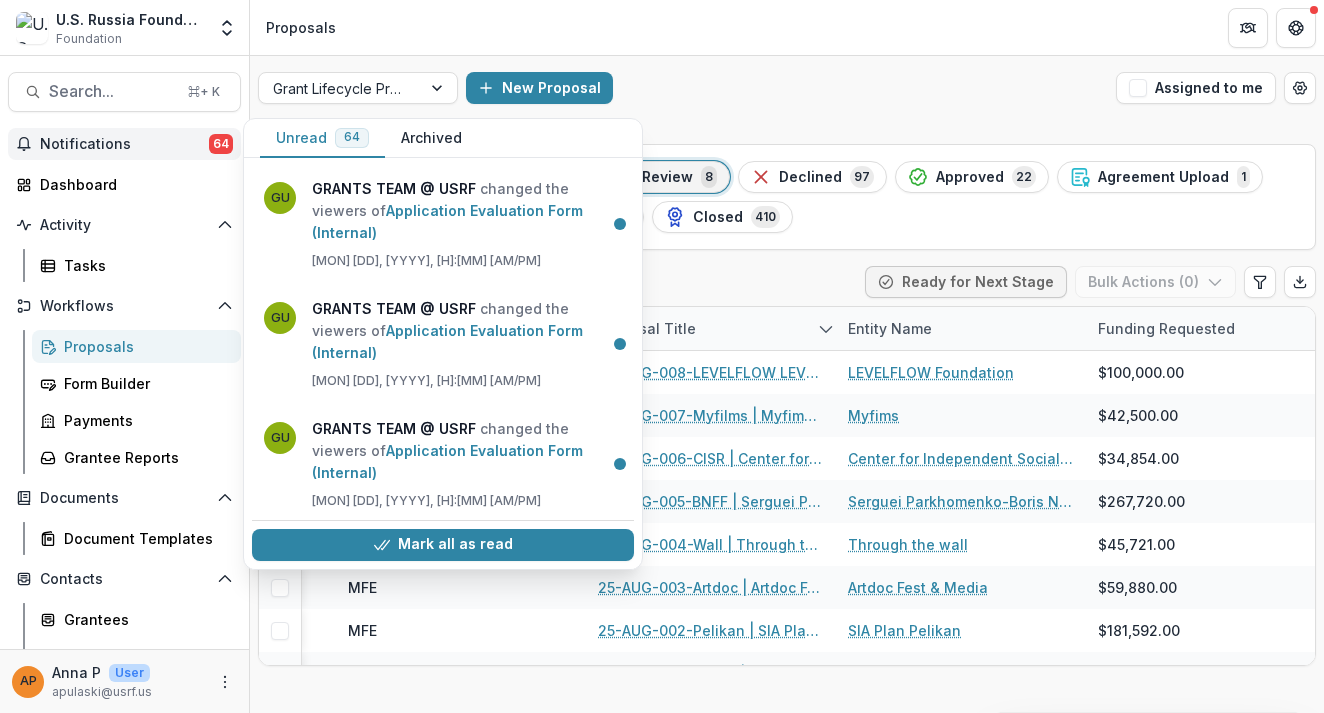 click on "Proposals" at bounding box center [787, 27] 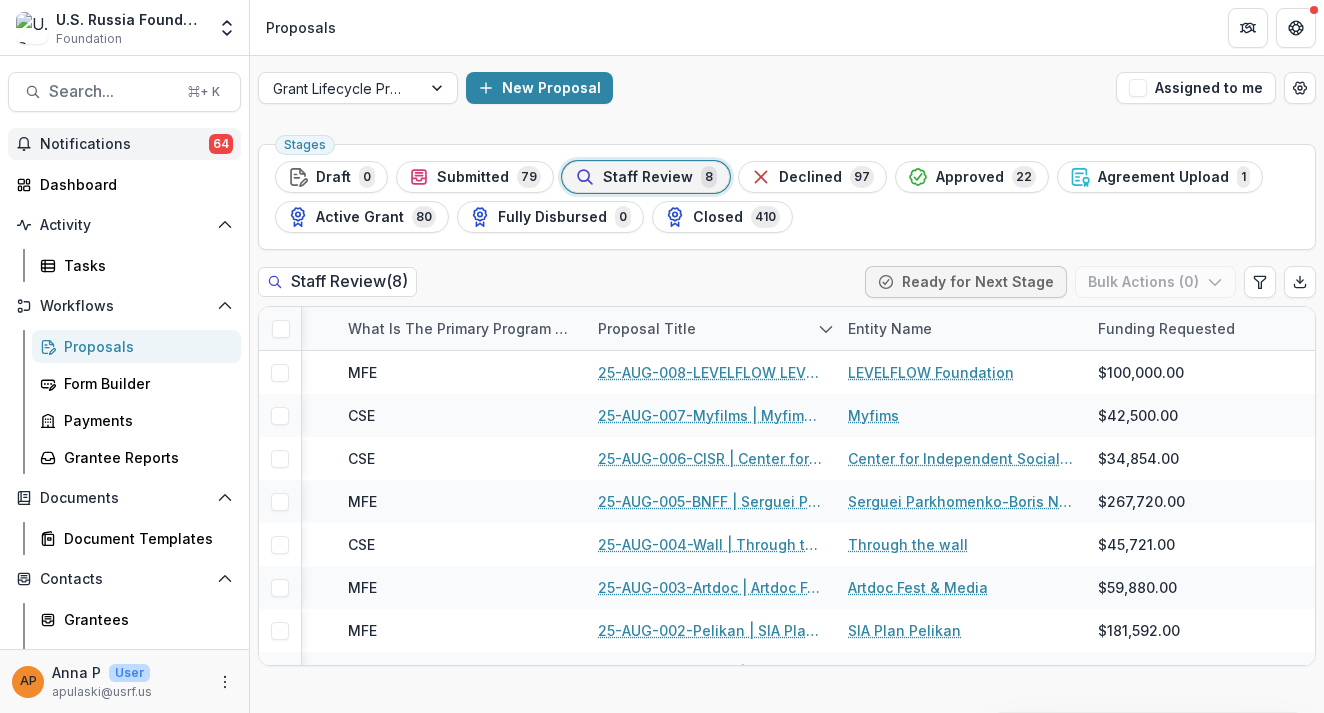 click on "Notifications" at bounding box center (124, 144) 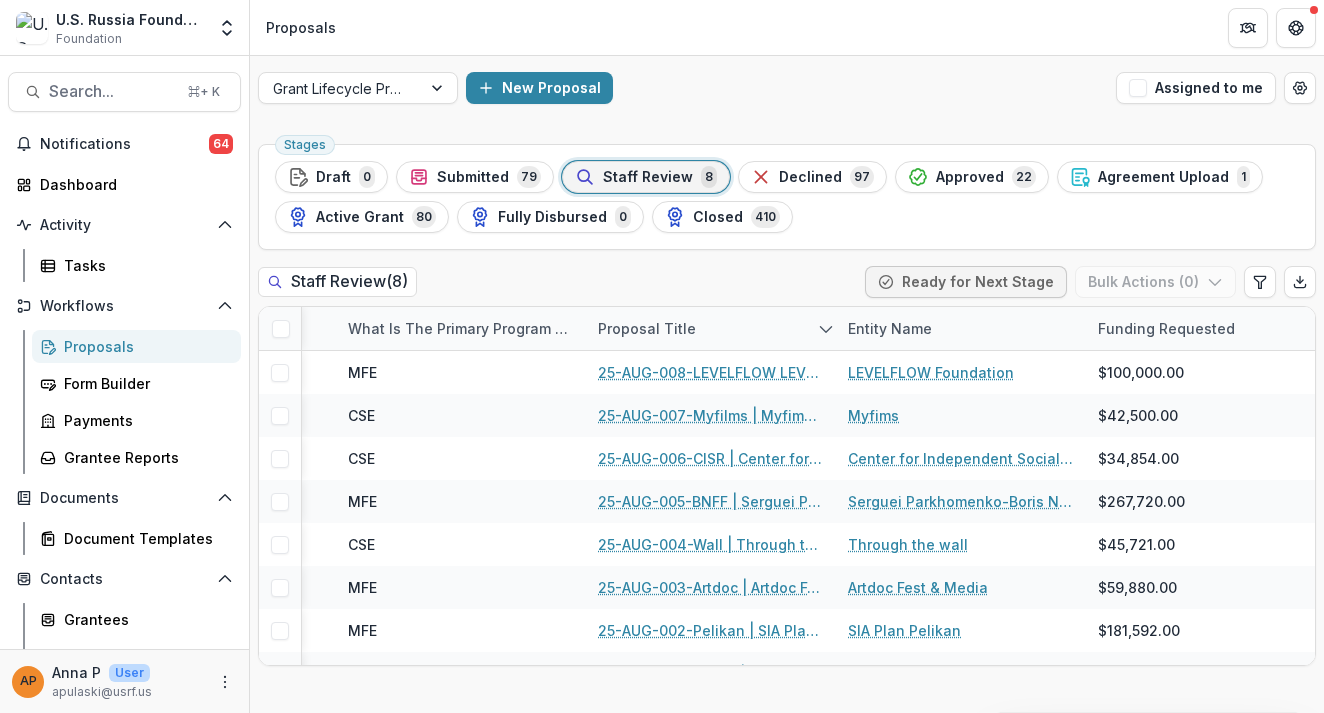 click on "Proposals" at bounding box center [787, 27] 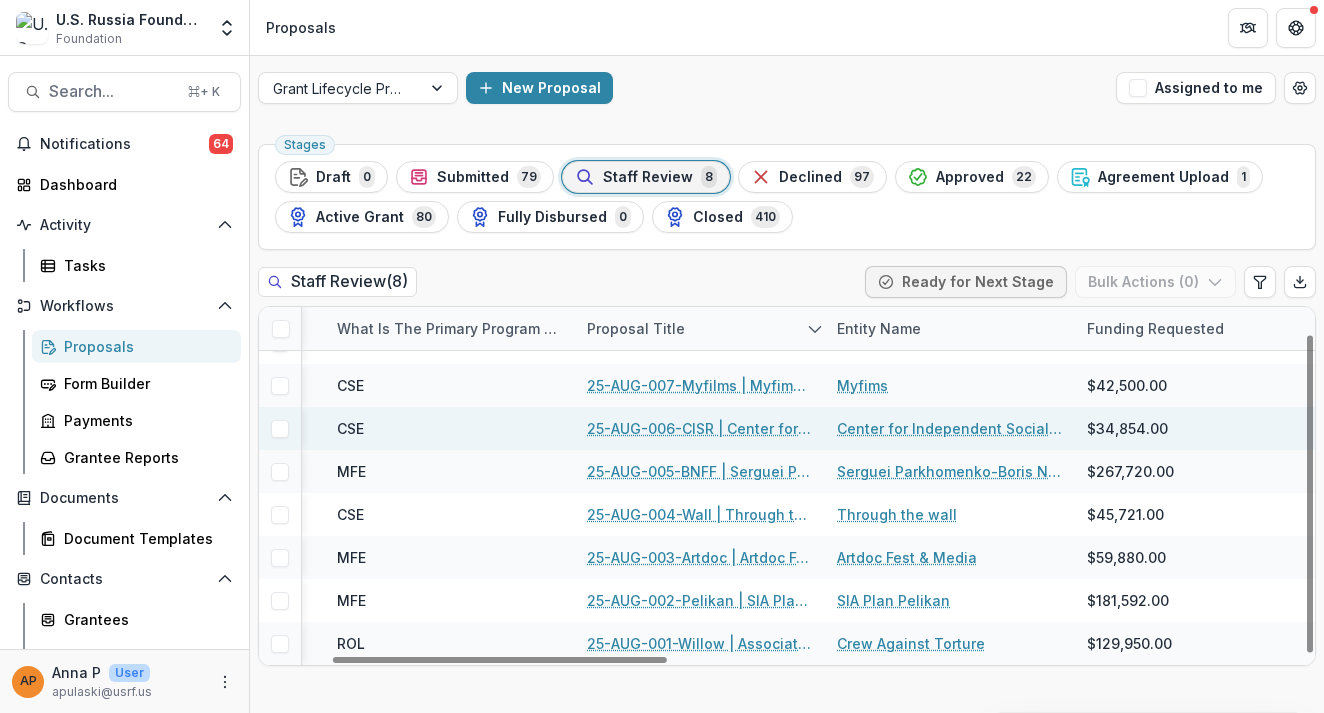 scroll, scrollTop: 30, scrollLeft: 229, axis: both 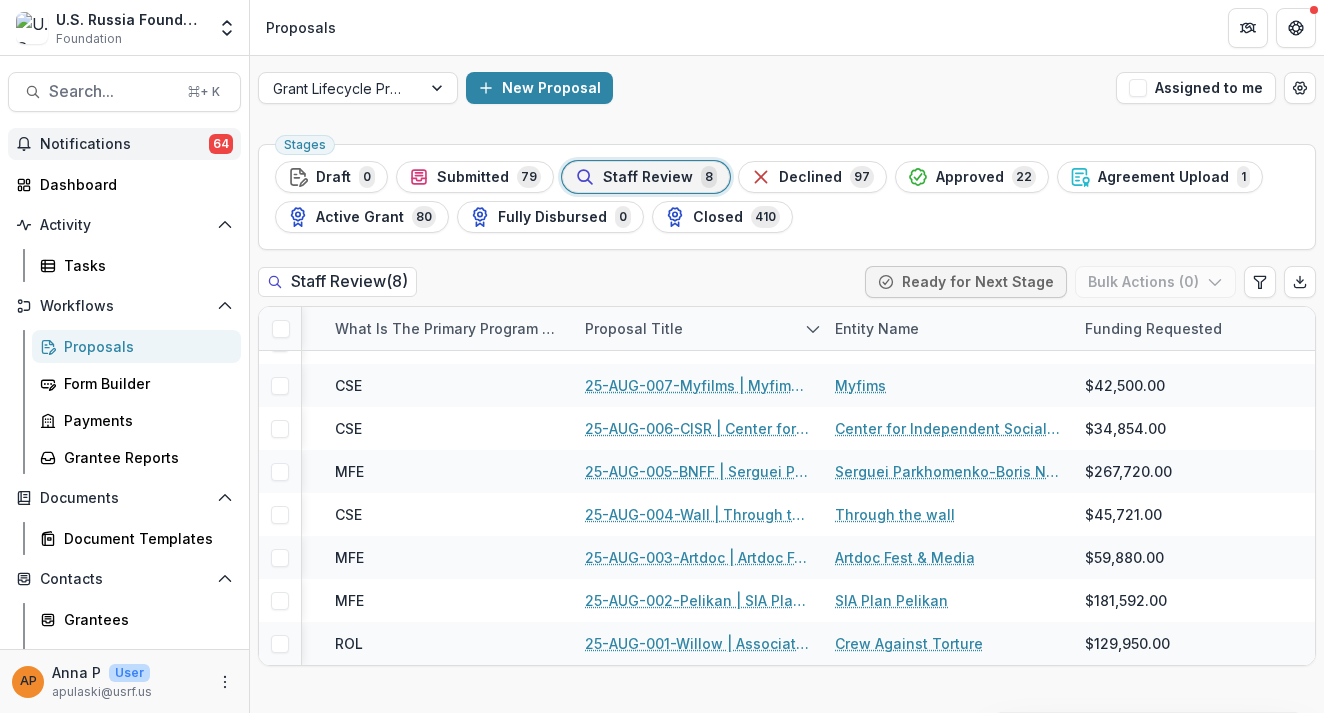 click on "Notifications" at bounding box center (124, 144) 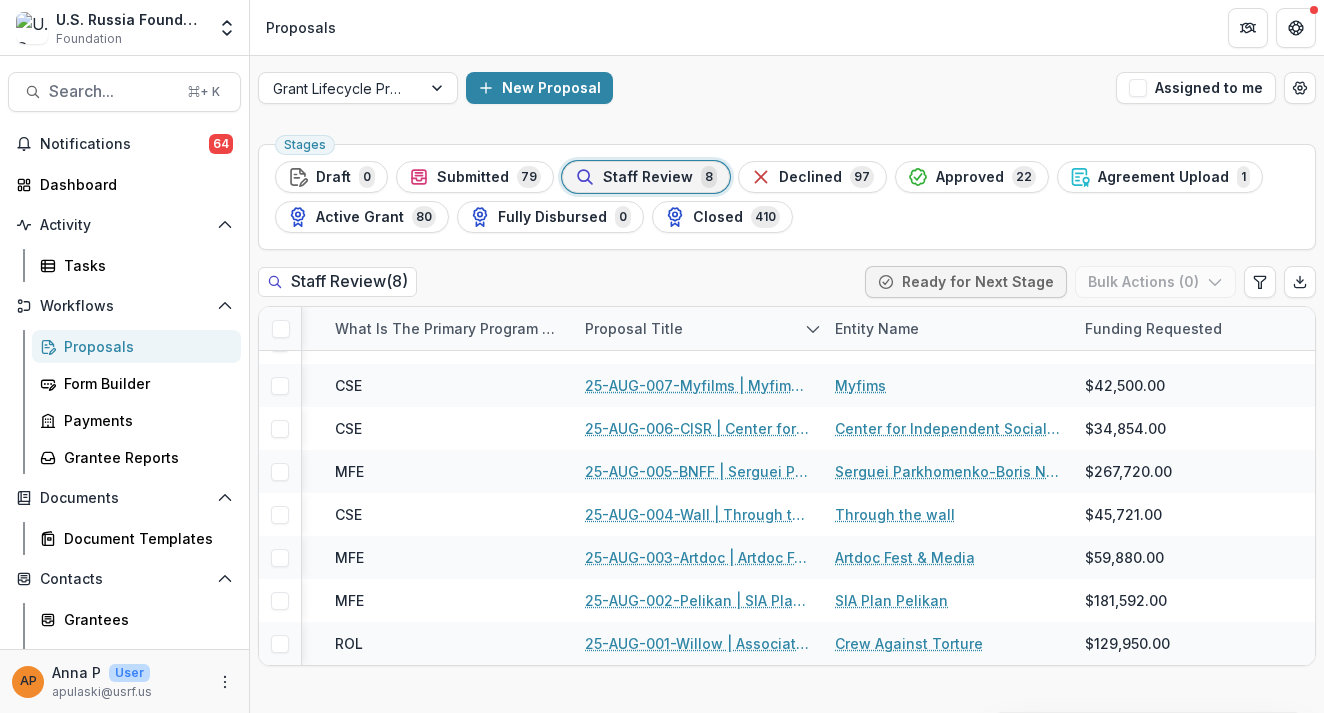 click on "Grant Lifecycle Process New Proposal Assigned to me" at bounding box center (787, 88) 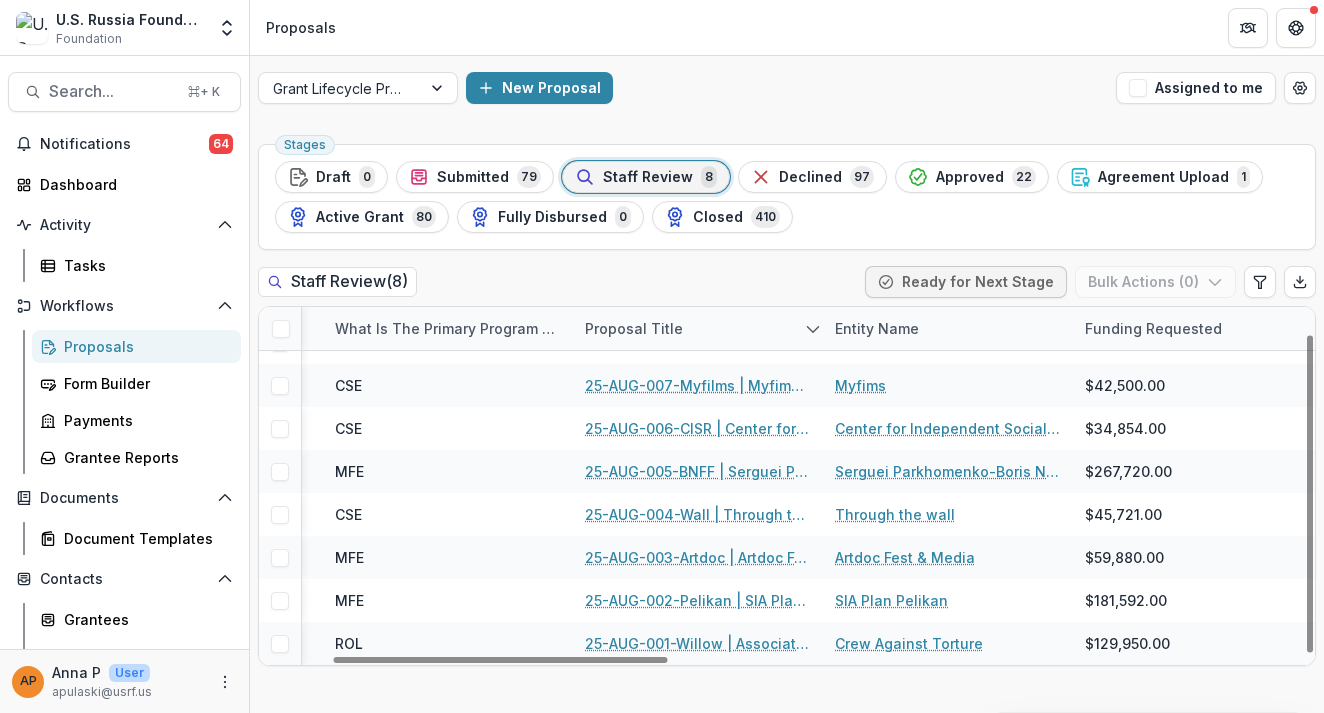 click on "Staff Review  ( 8 ) Ready for Next Stage Bulk Actions ( 0 )" at bounding box center (787, 286) 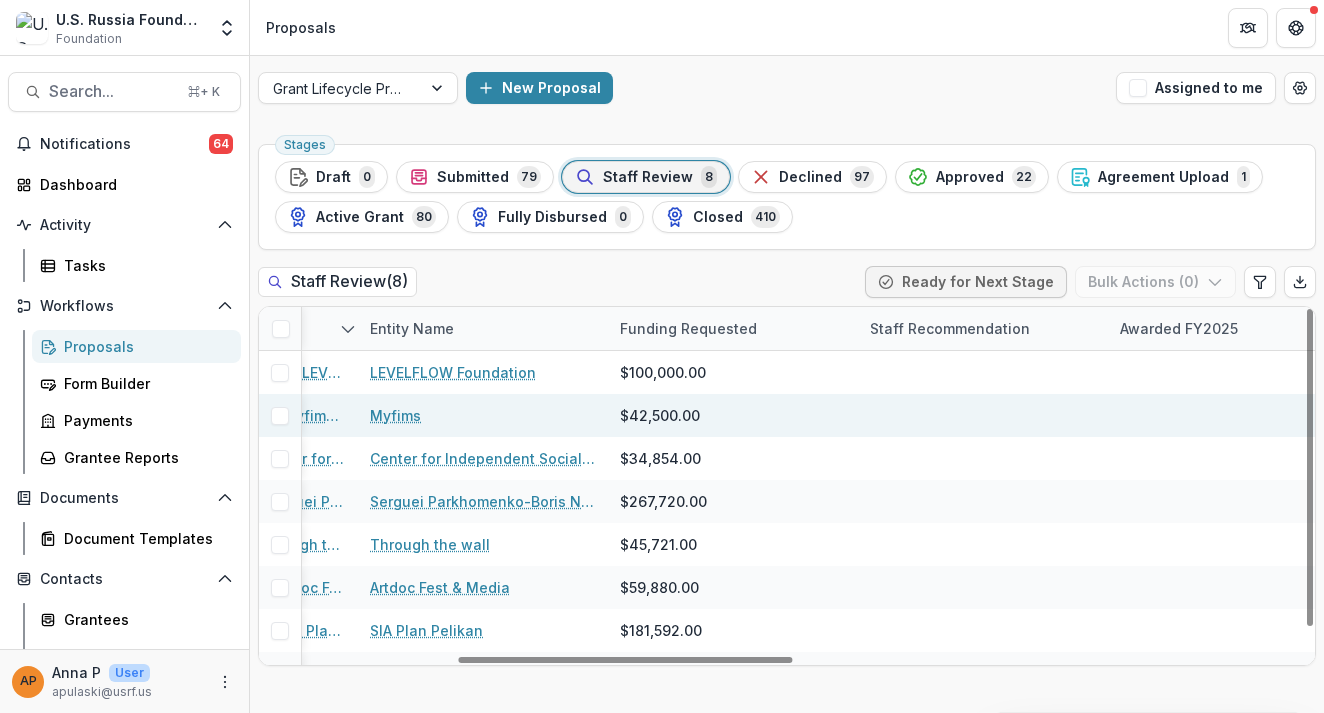 scroll, scrollTop: 0, scrollLeft: 745, axis: horizontal 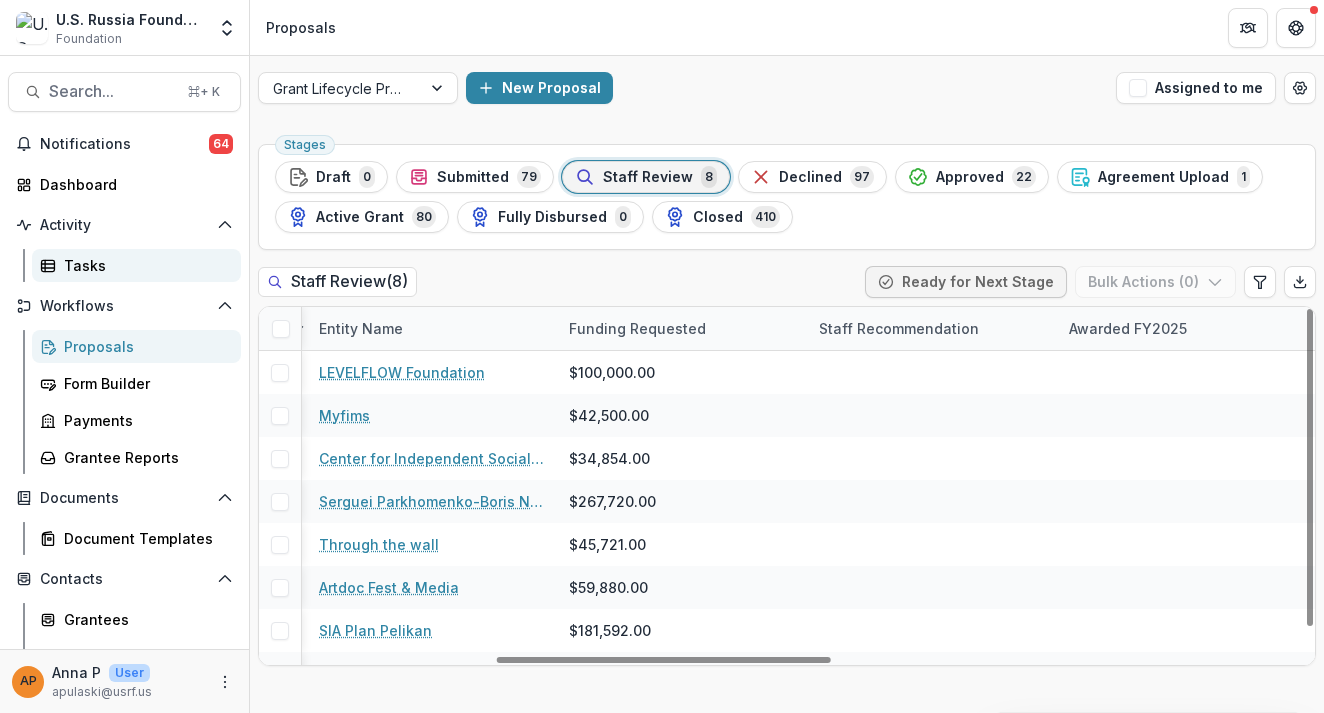 click on "Tasks" at bounding box center (144, 265) 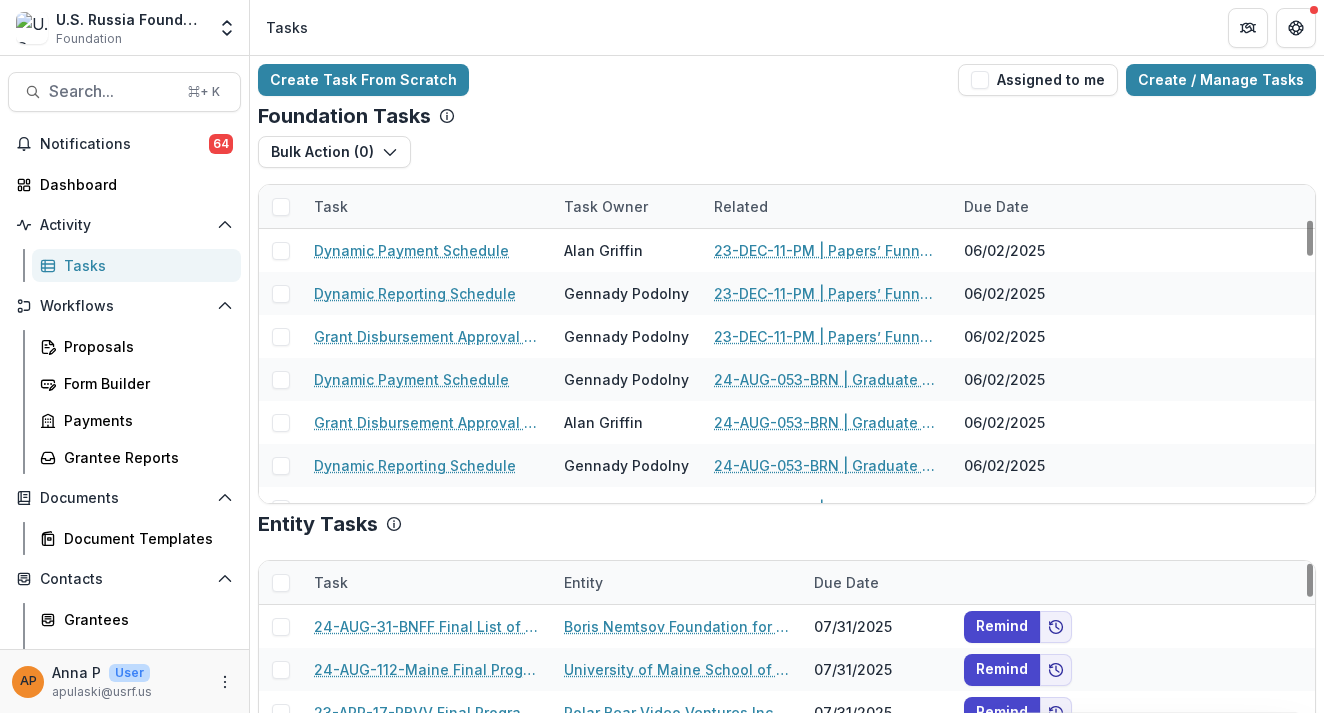 scroll, scrollTop: 306, scrollLeft: 0, axis: vertical 